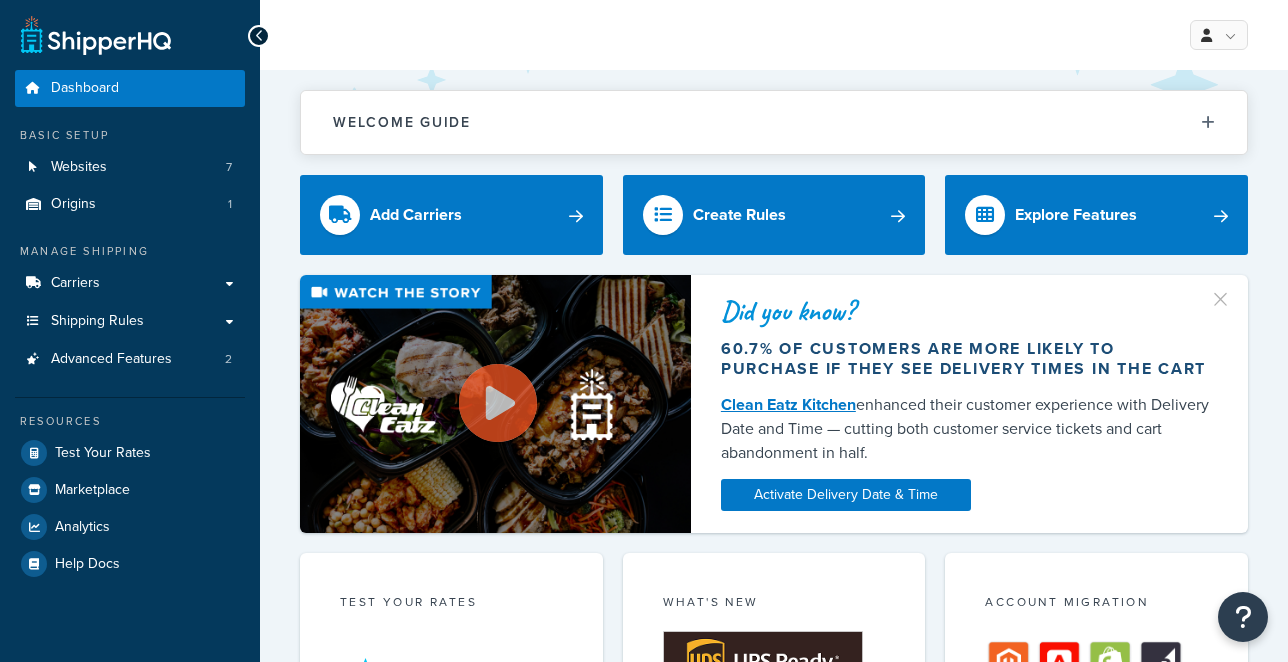 scroll, scrollTop: 0, scrollLeft: 0, axis: both 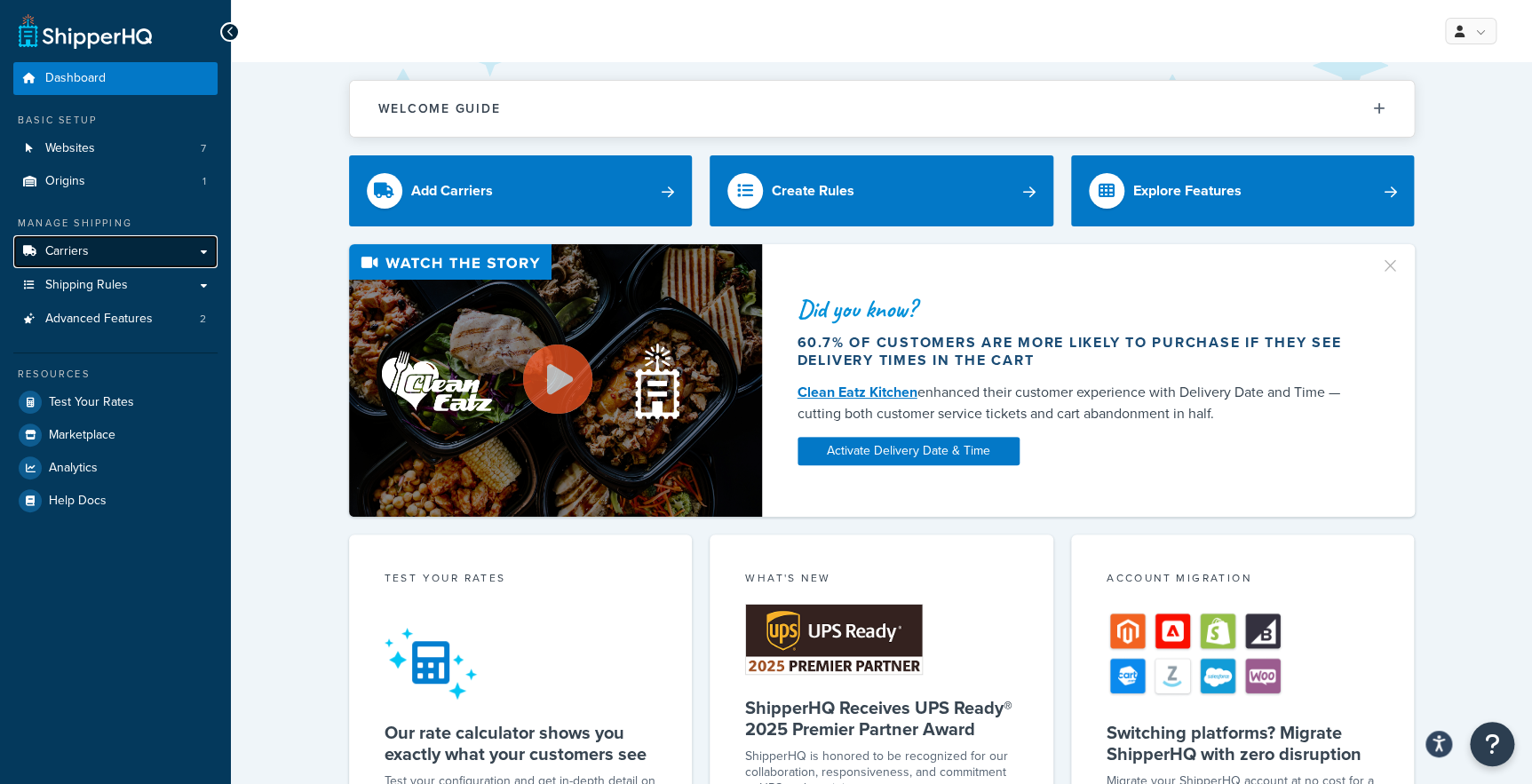 click on "Carriers" at bounding box center (115, 251) 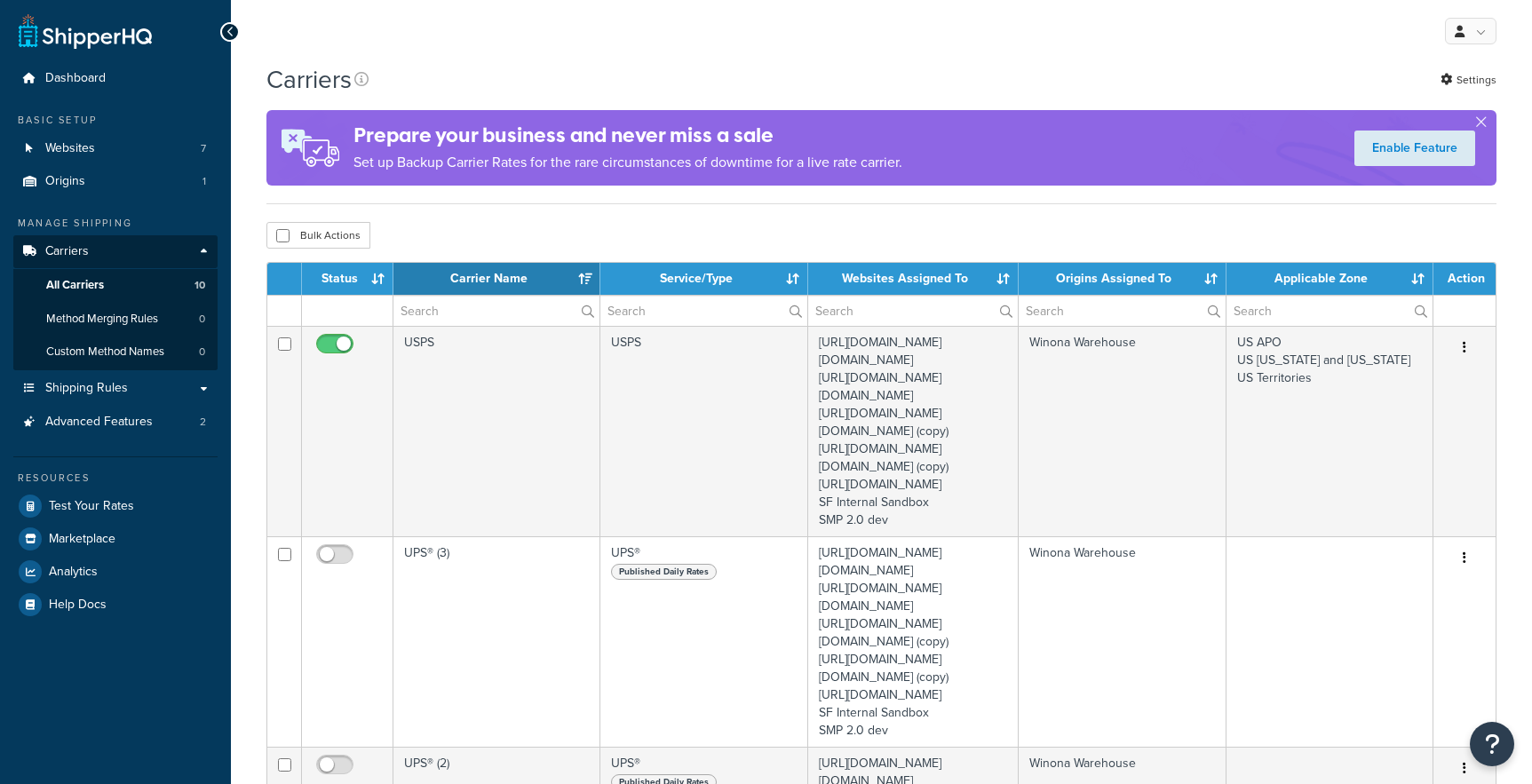 select on "15" 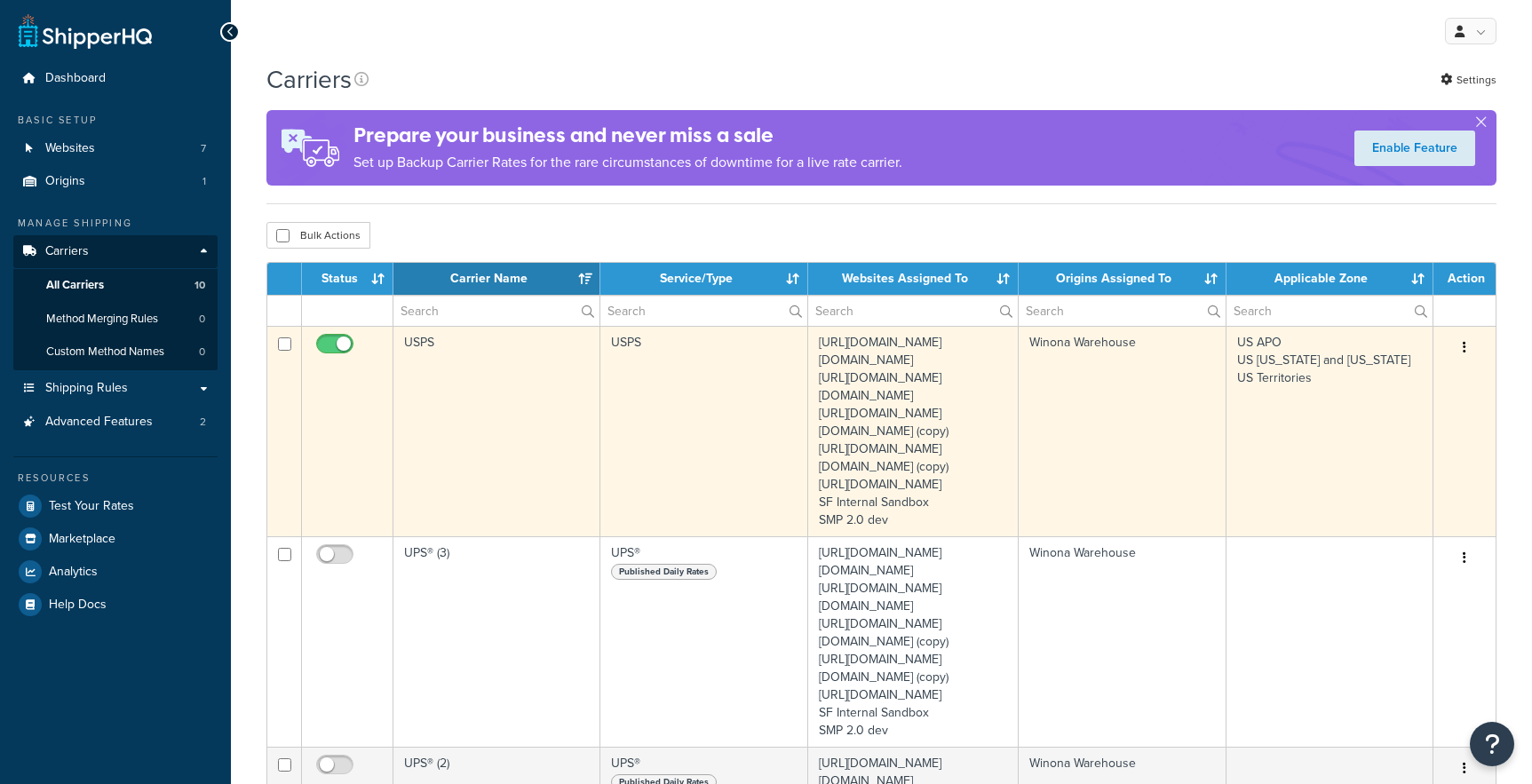 scroll, scrollTop: 0, scrollLeft: 0, axis: both 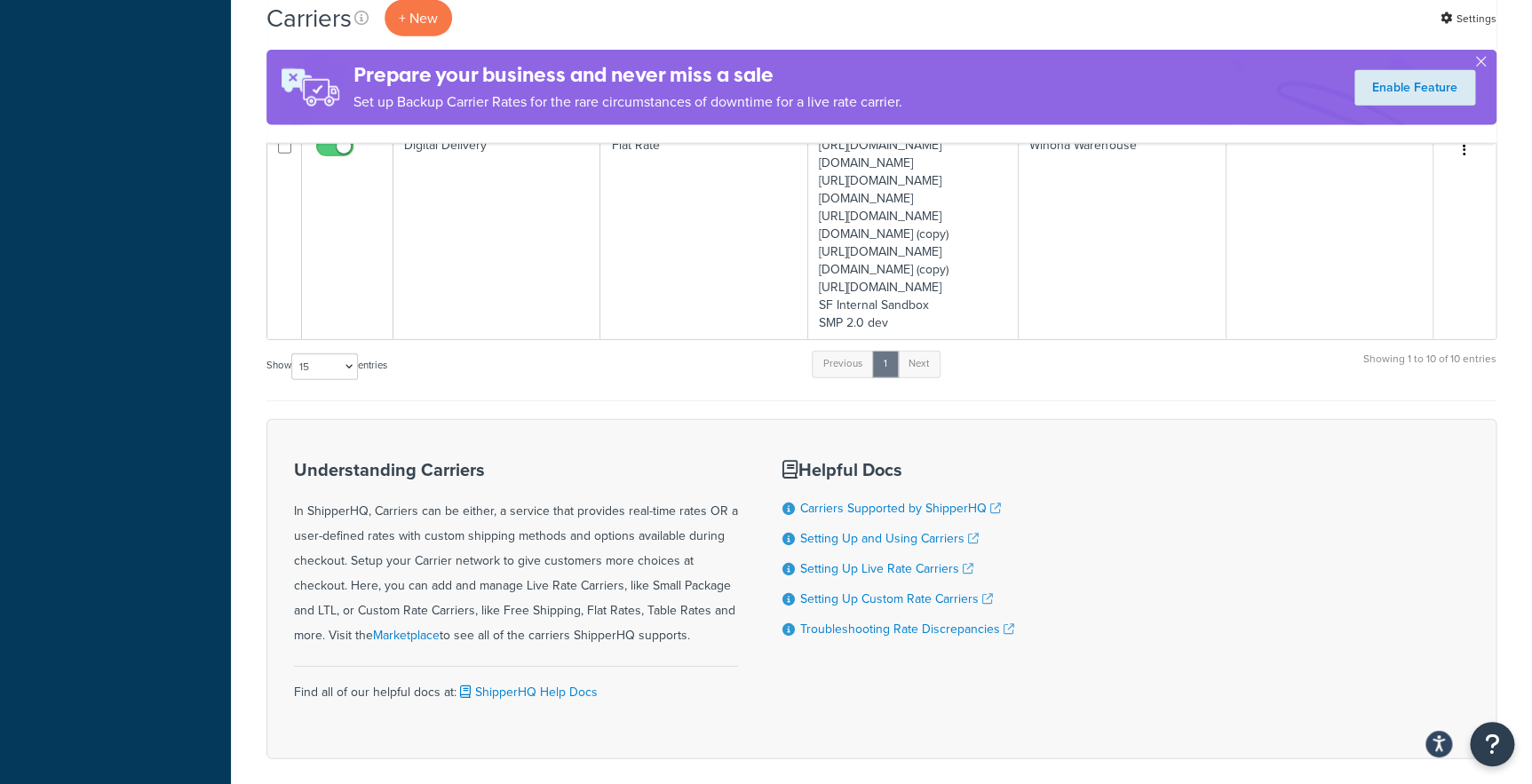 click on "FIMS" at bounding box center [496, -398] 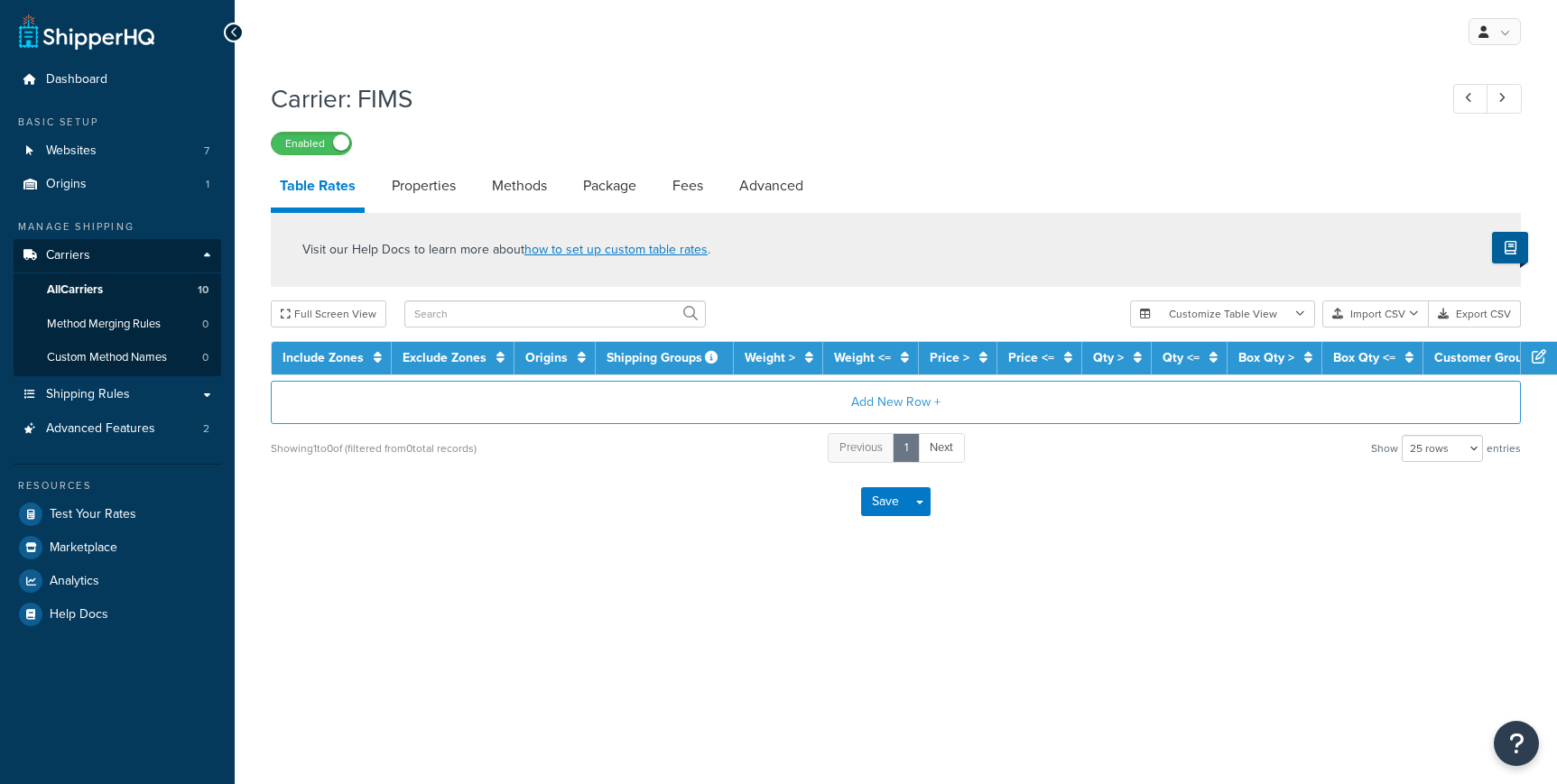 select on "25" 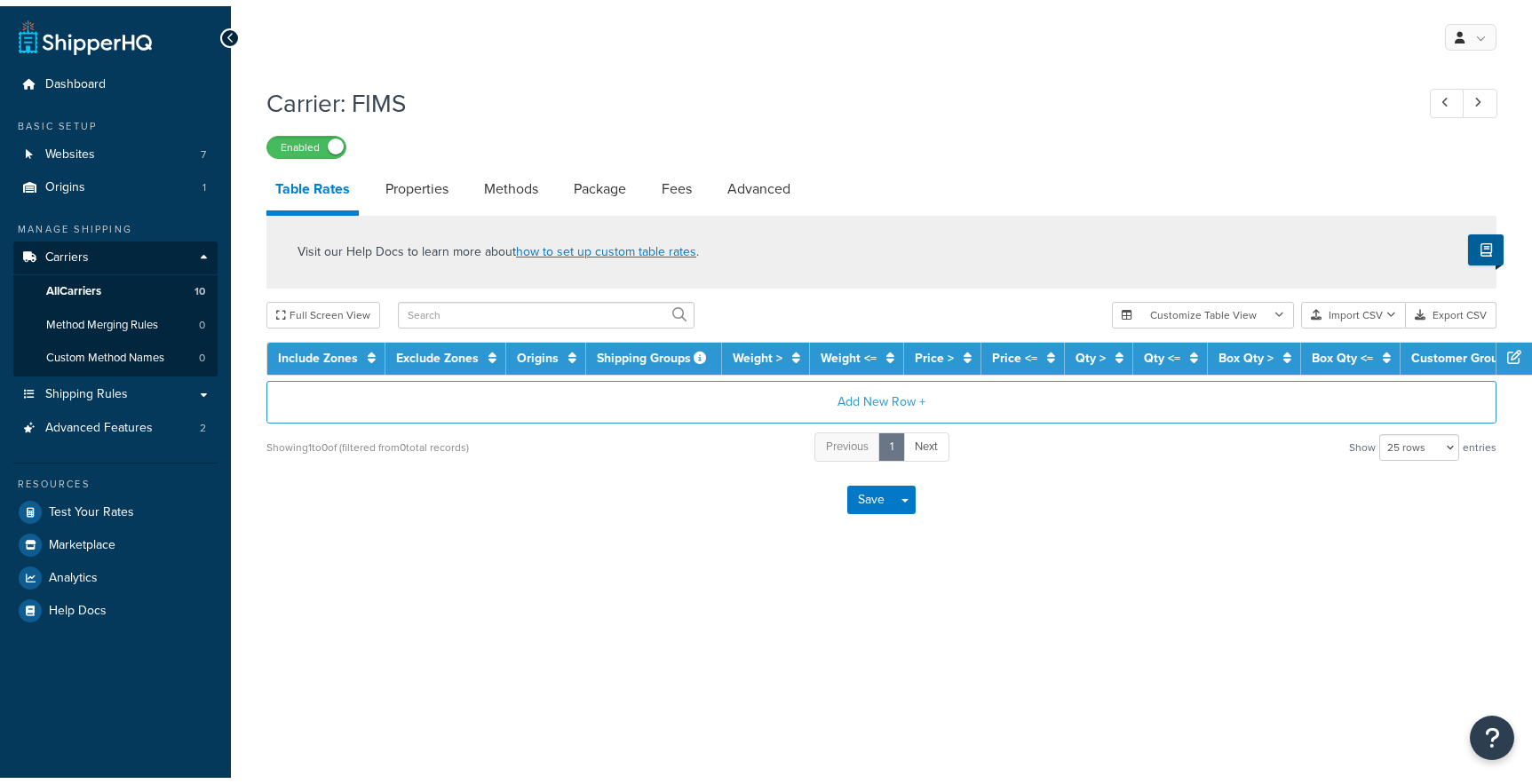 scroll, scrollTop: 0, scrollLeft: 0, axis: both 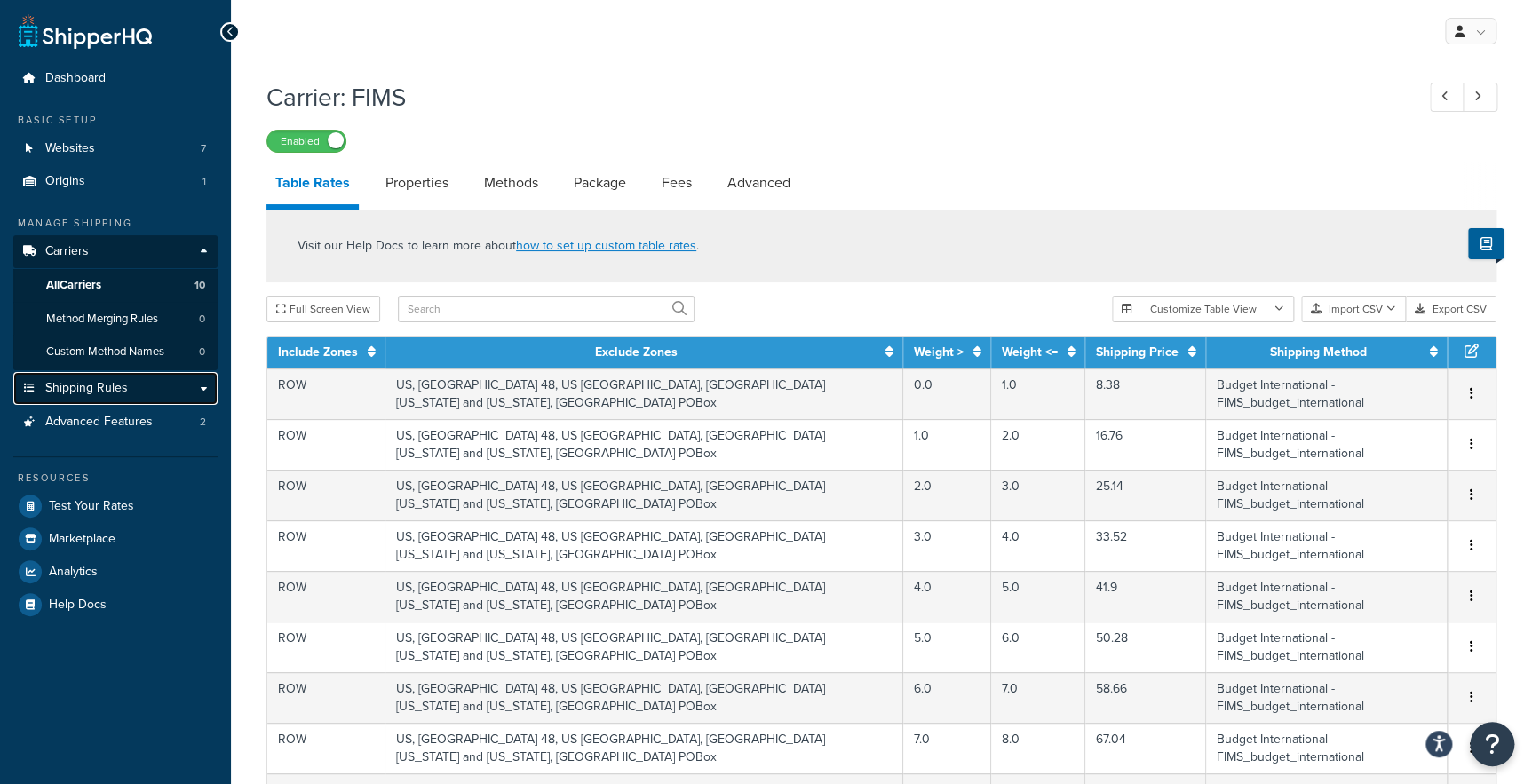 click on "Shipping Rules" at bounding box center [86, 388] 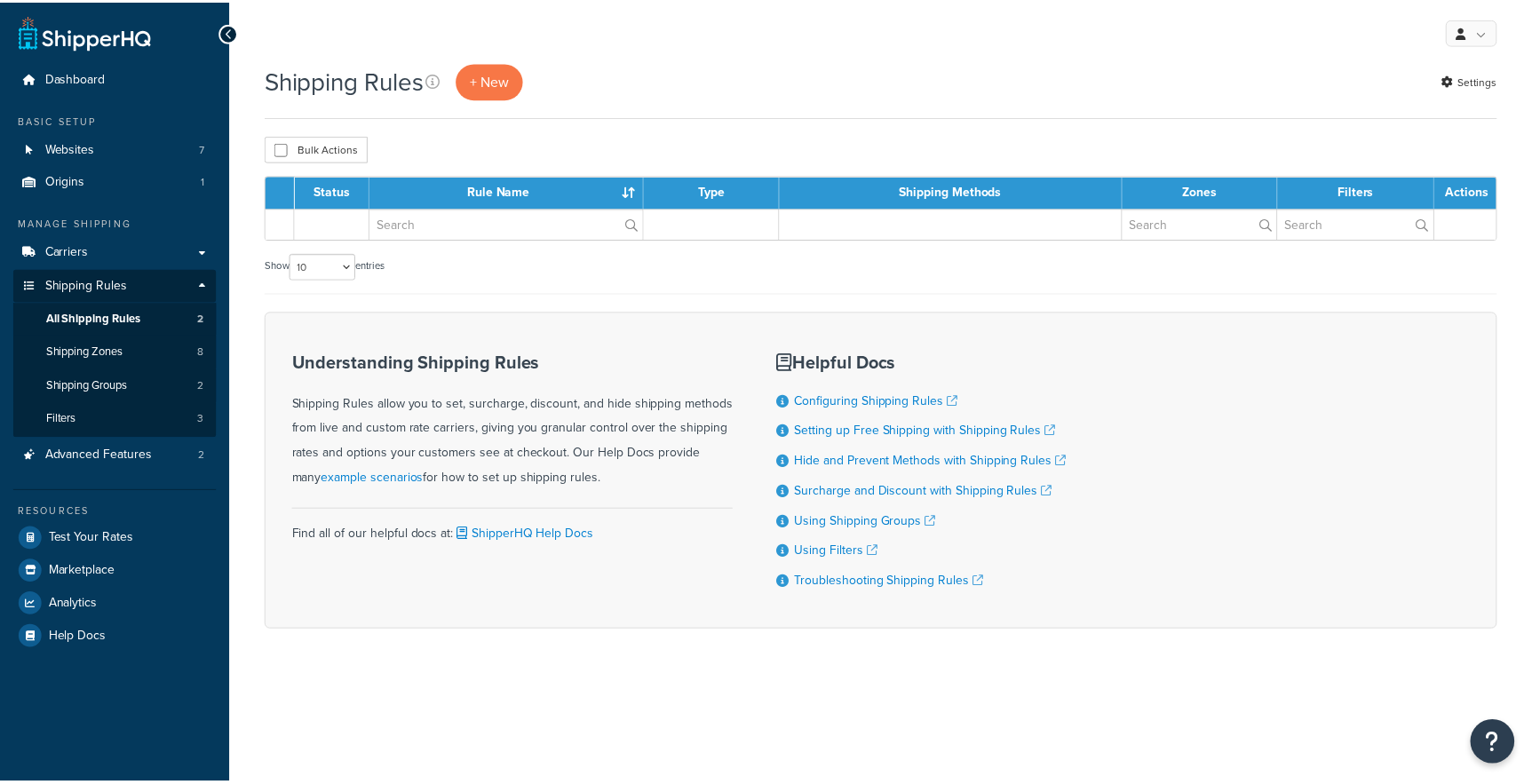 scroll, scrollTop: 0, scrollLeft: 0, axis: both 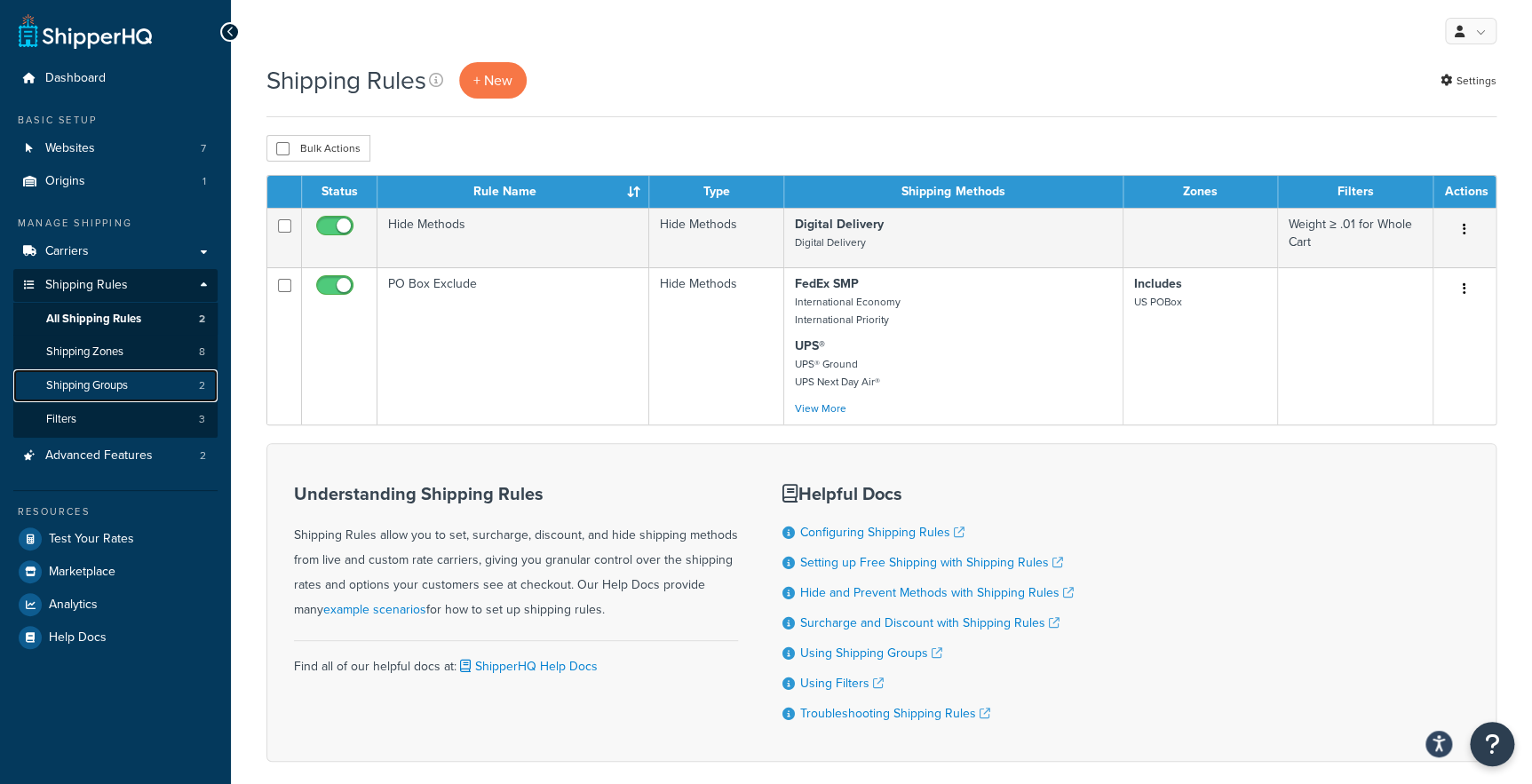 click on "Shipping Groups" at bounding box center [87, 385] 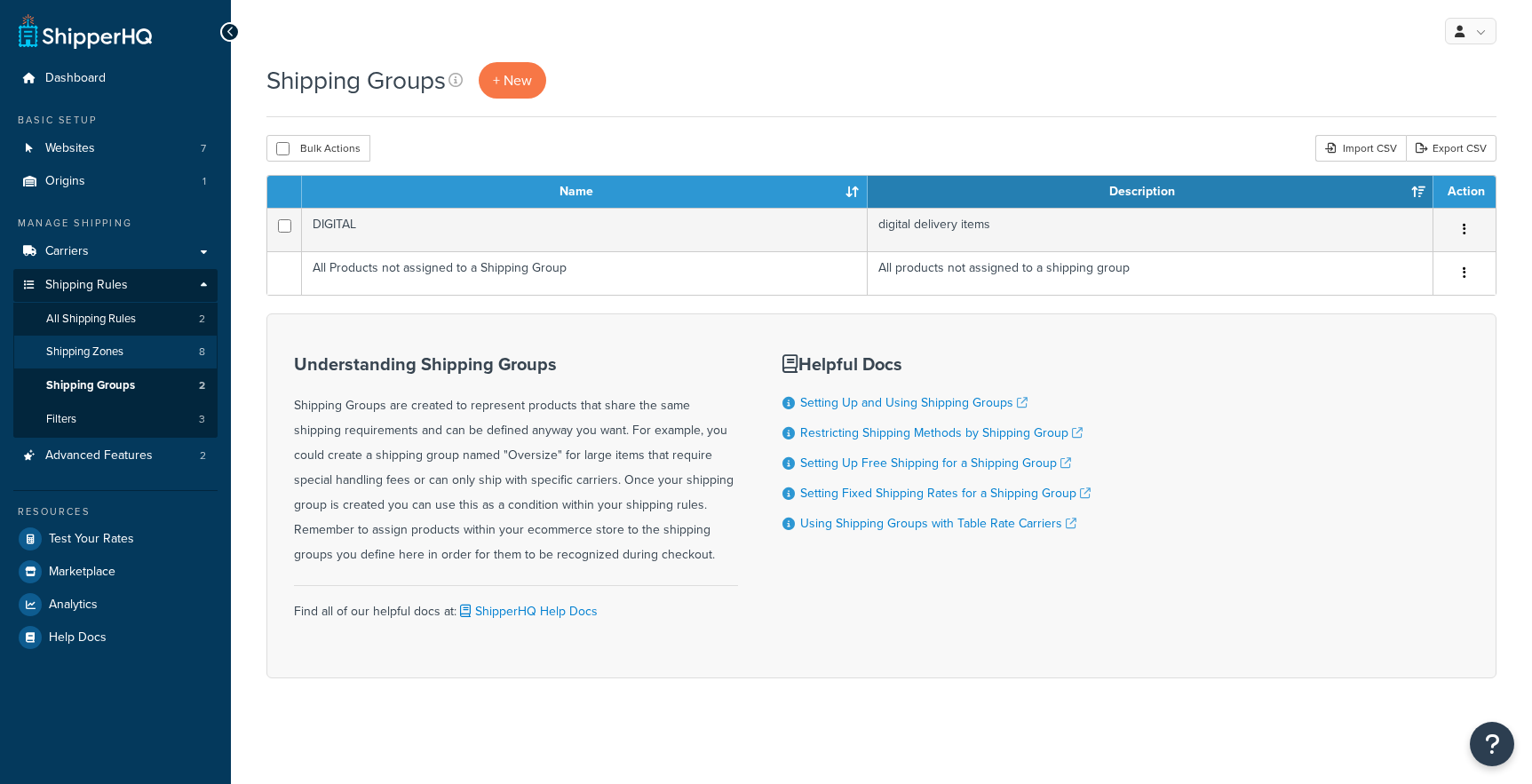 scroll, scrollTop: 0, scrollLeft: 0, axis: both 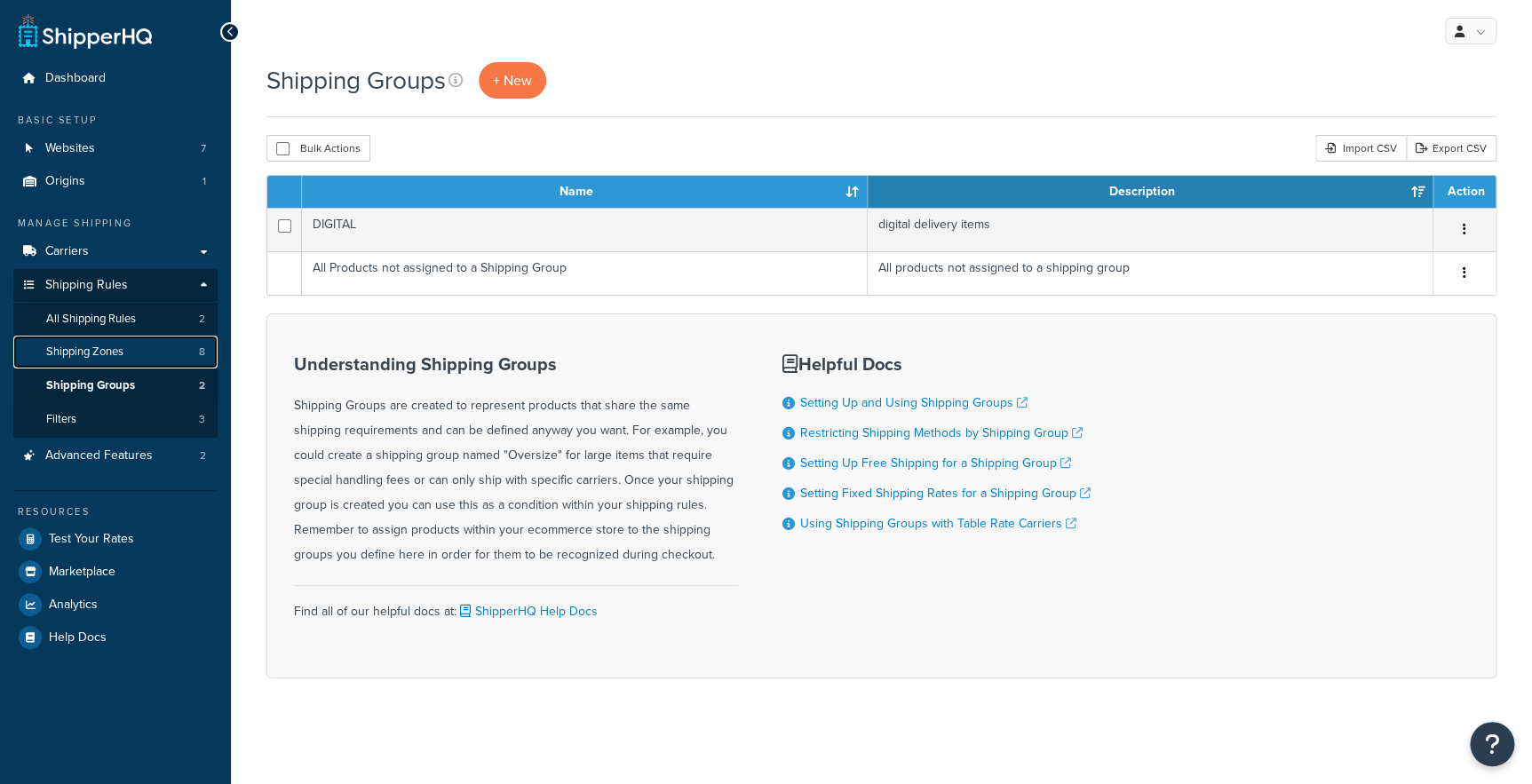 click on "Shipping Zones
8" at bounding box center (115, 352) 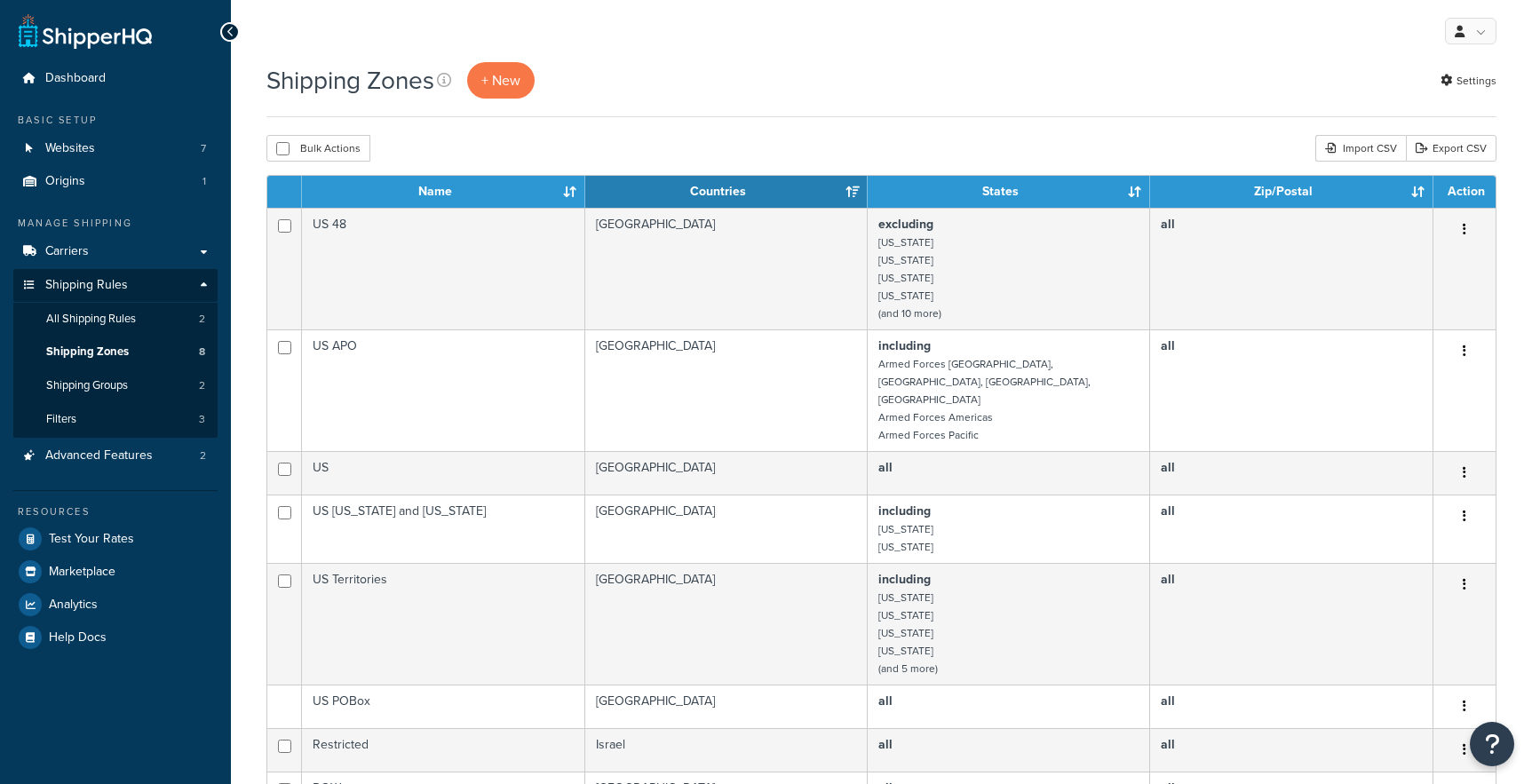 scroll, scrollTop: 0, scrollLeft: 0, axis: both 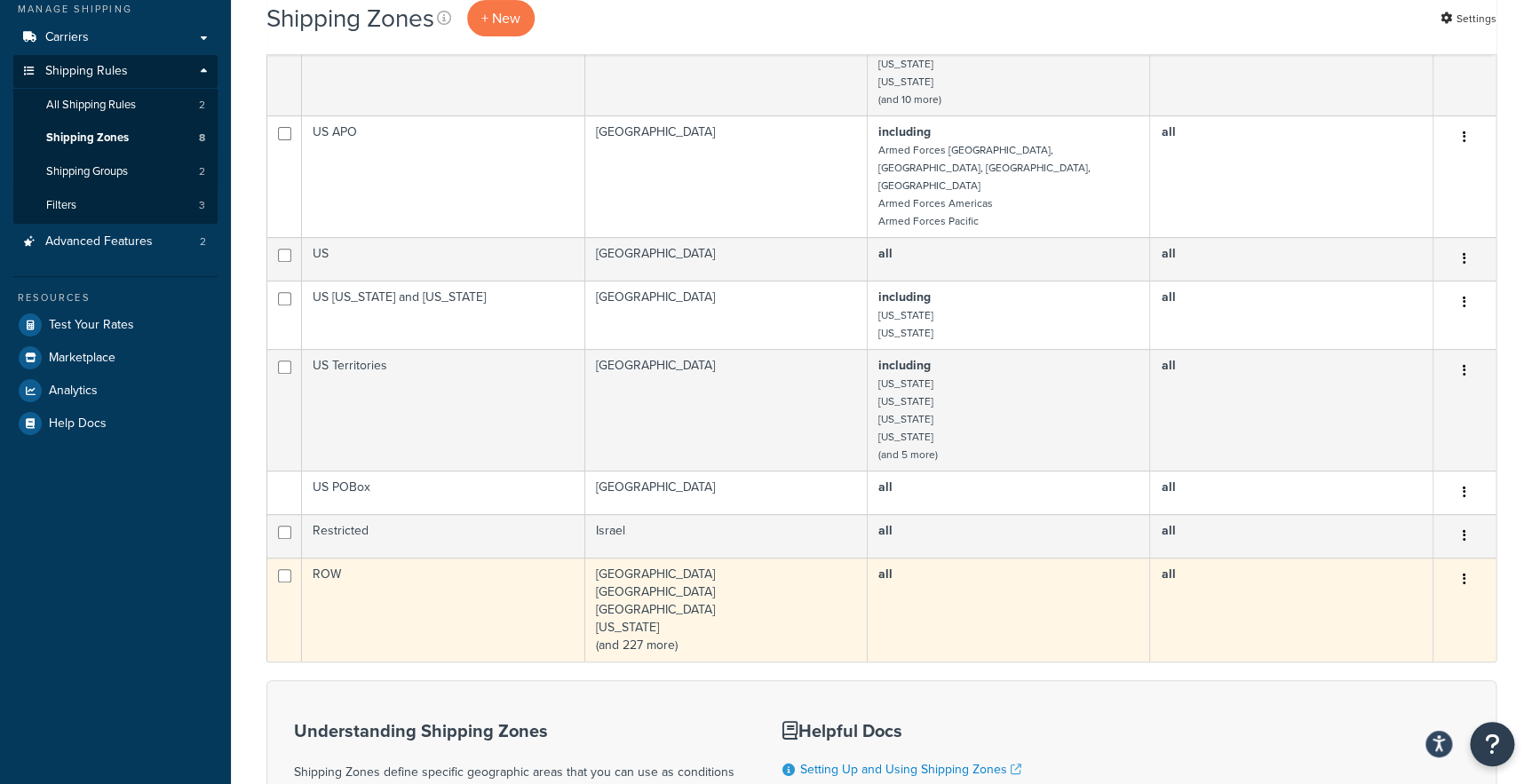 click on "[GEOGRAPHIC_DATA]
[GEOGRAPHIC_DATA]
[GEOGRAPHIC_DATA]
[US_STATE]
(and 227 more)" at bounding box center [726, 609] 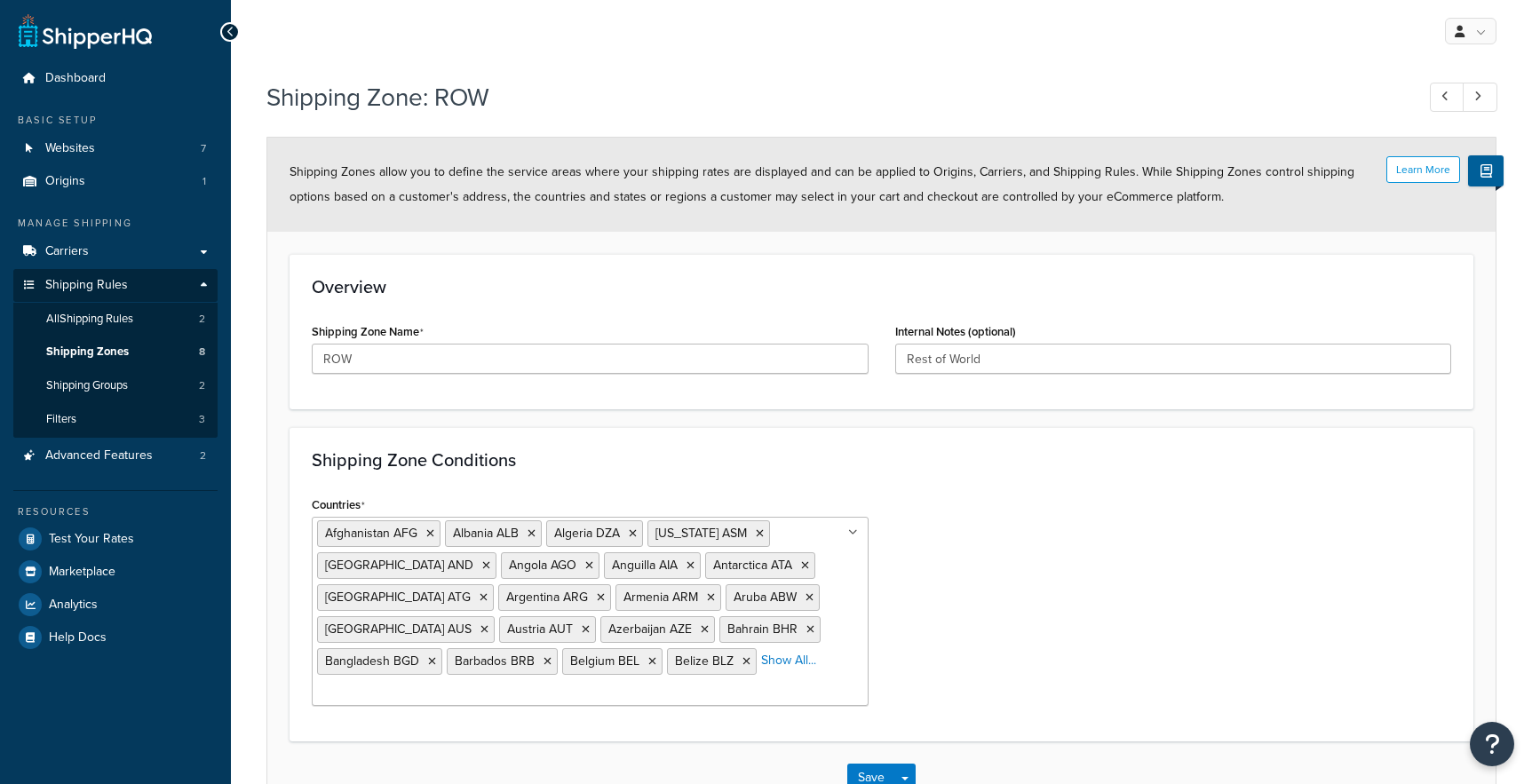 scroll, scrollTop: 0, scrollLeft: 0, axis: both 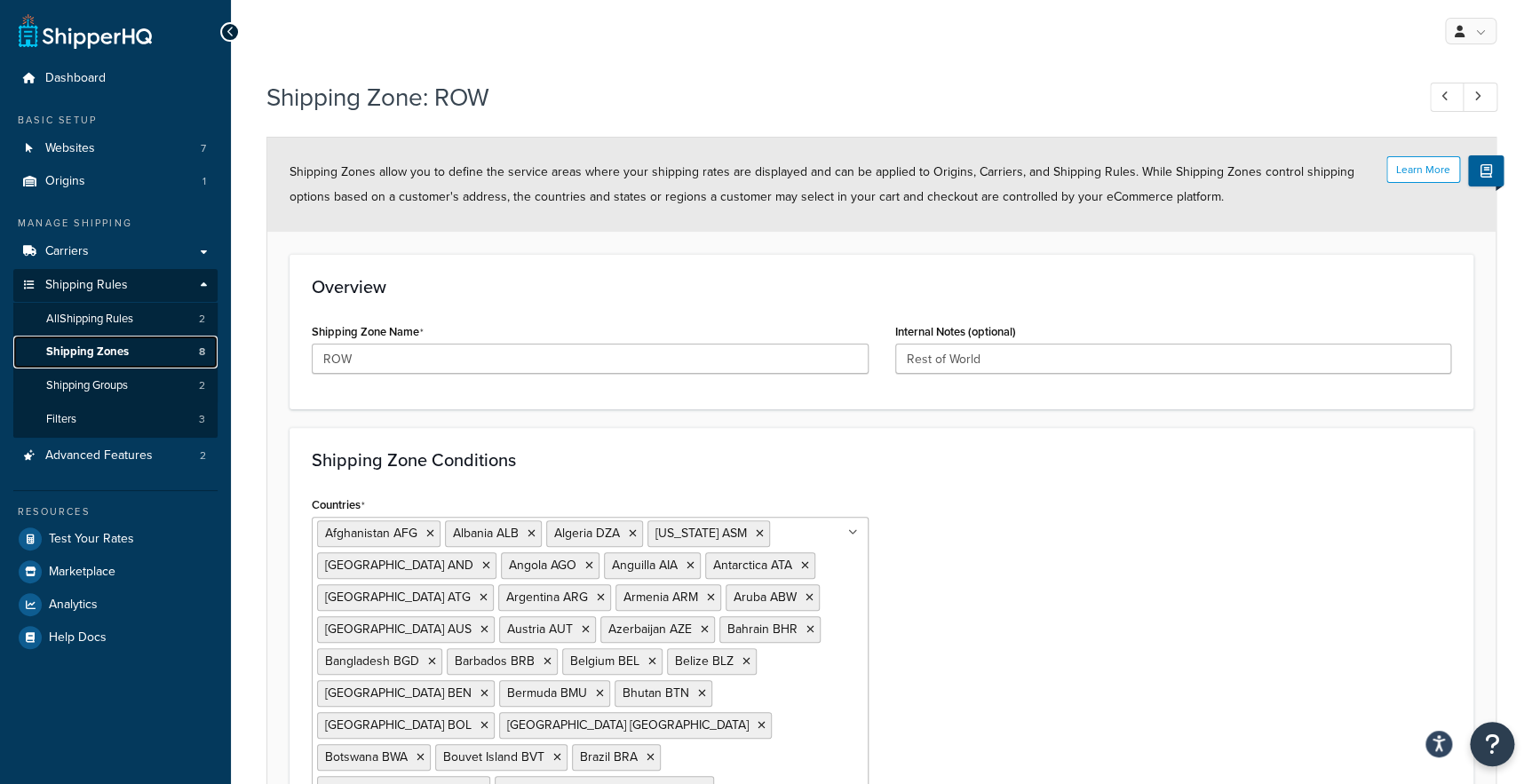 click on "Shipping Zones" at bounding box center [87, 352] 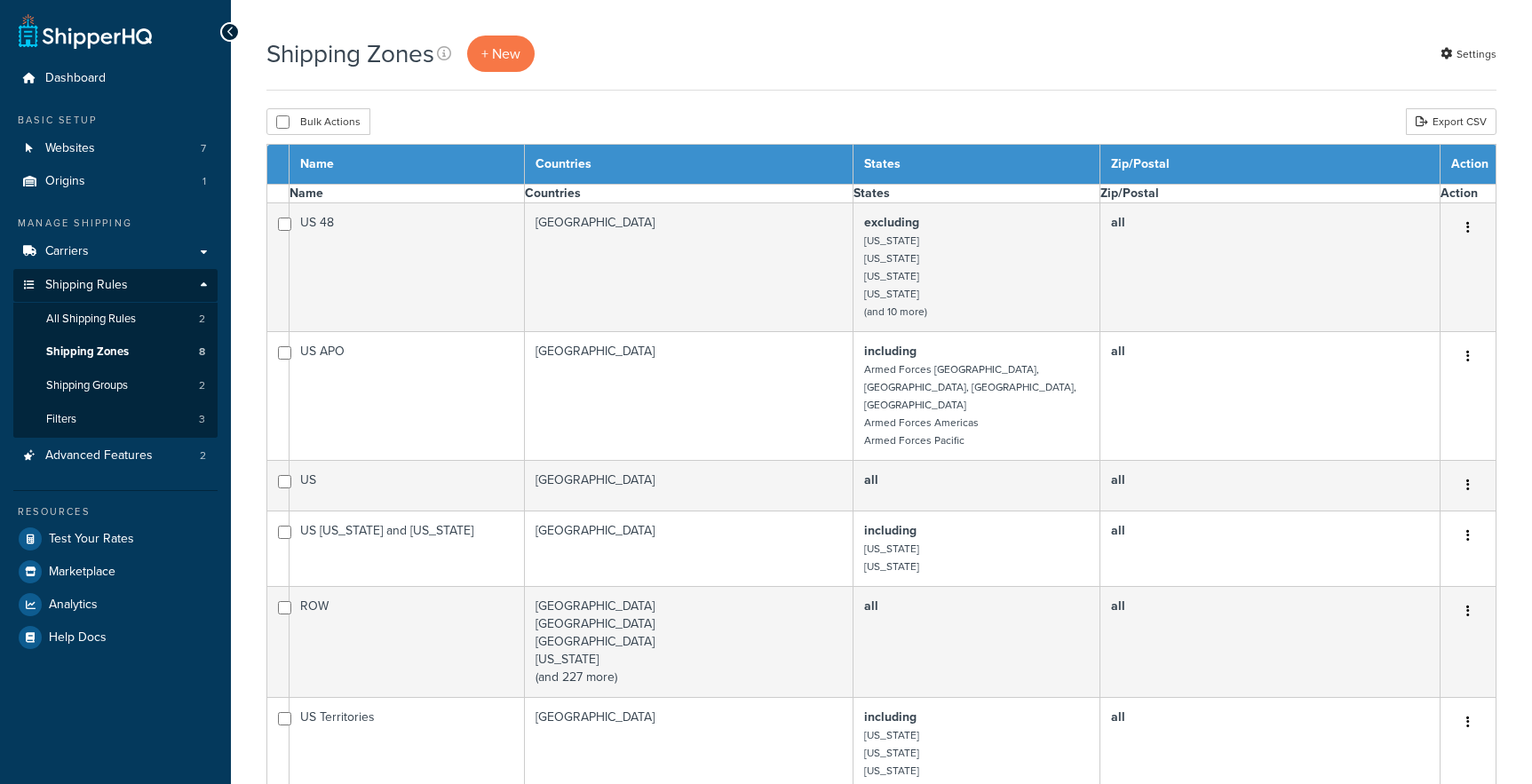 scroll, scrollTop: 0, scrollLeft: 0, axis: both 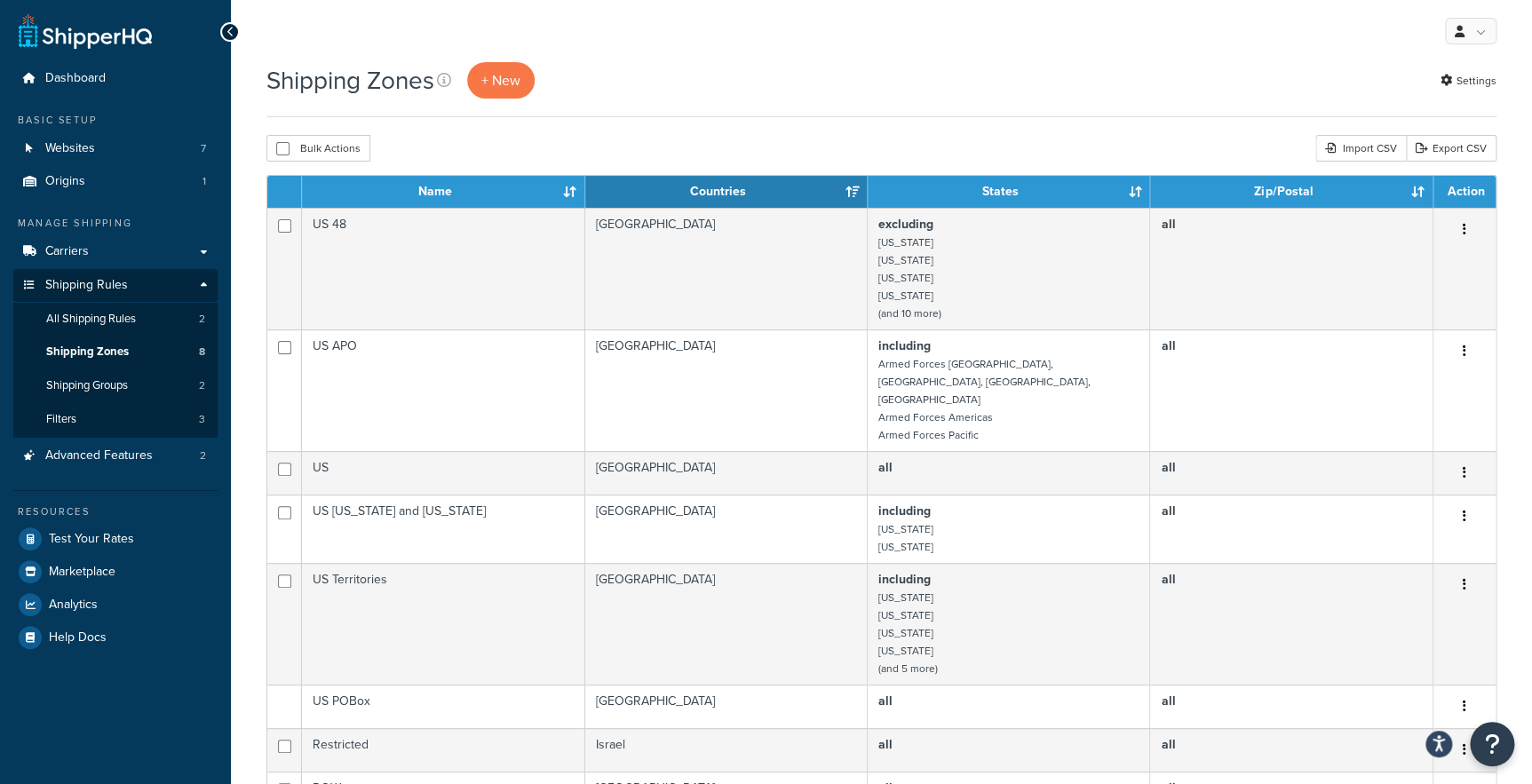 click on "Shipping Zones
+ New" at bounding box center (405, 80) 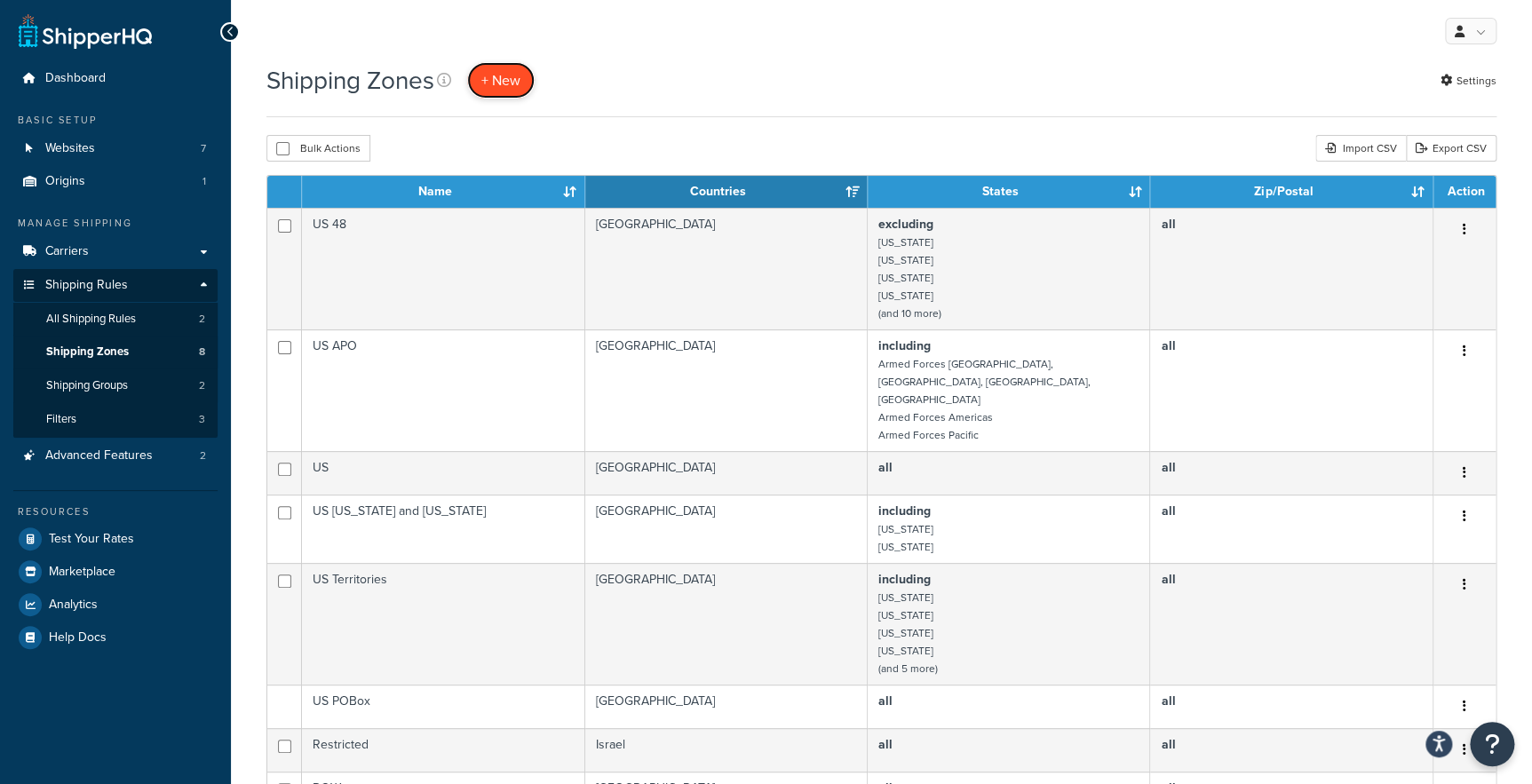 click on "+ New" at bounding box center [501, 80] 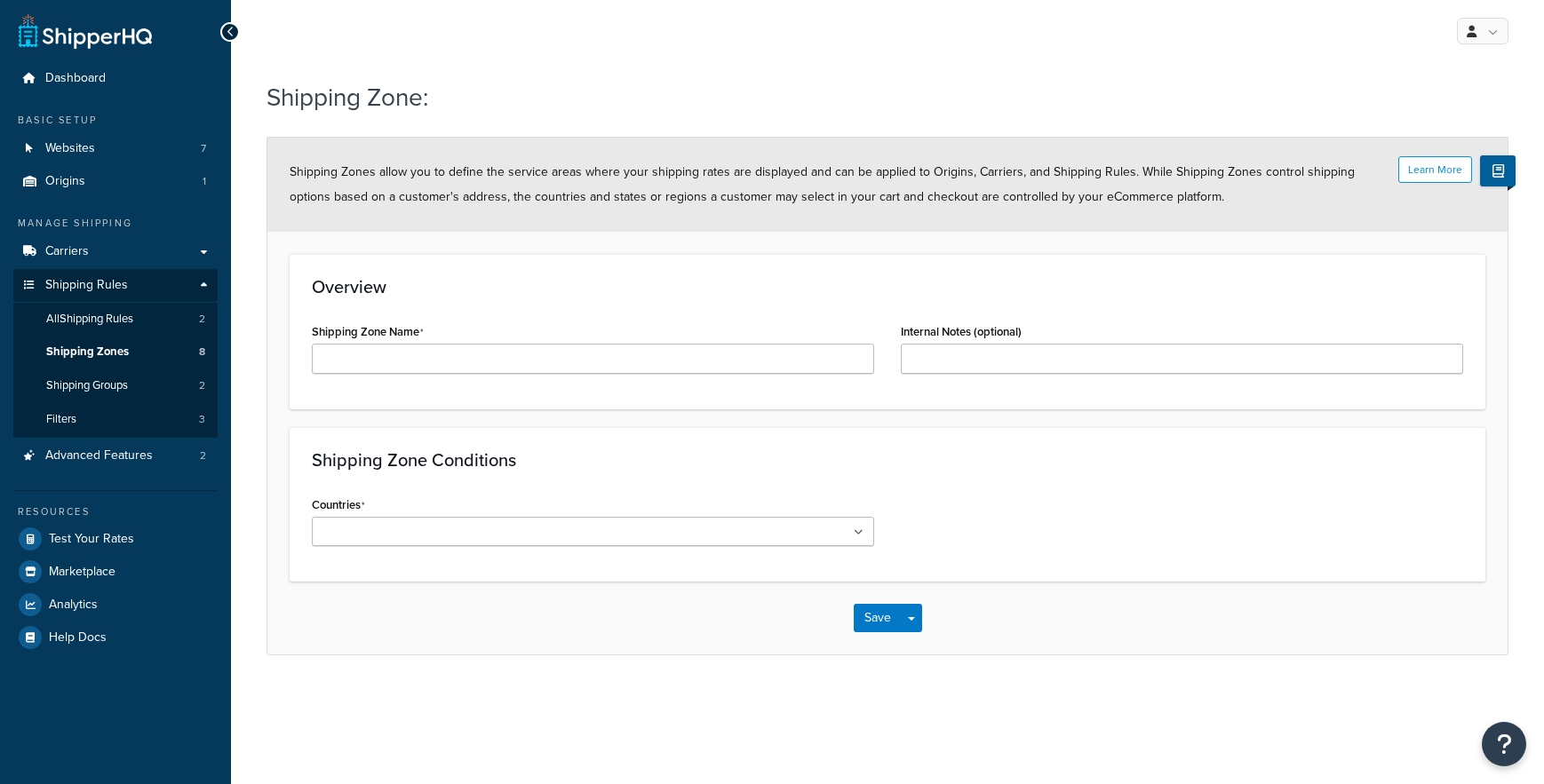 scroll, scrollTop: 0, scrollLeft: 0, axis: both 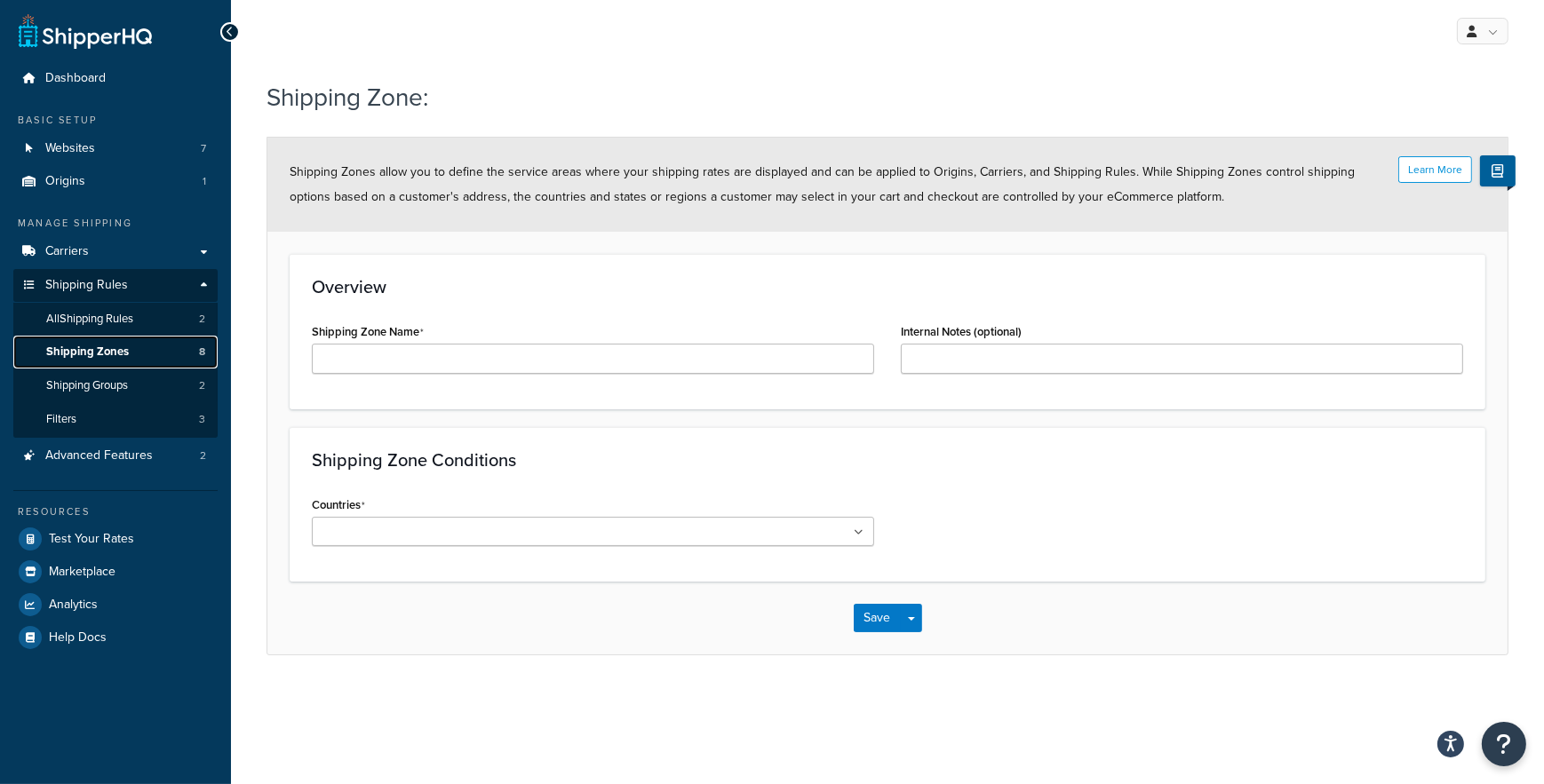 click on "Shipping Zones 8" at bounding box center [115, 352] 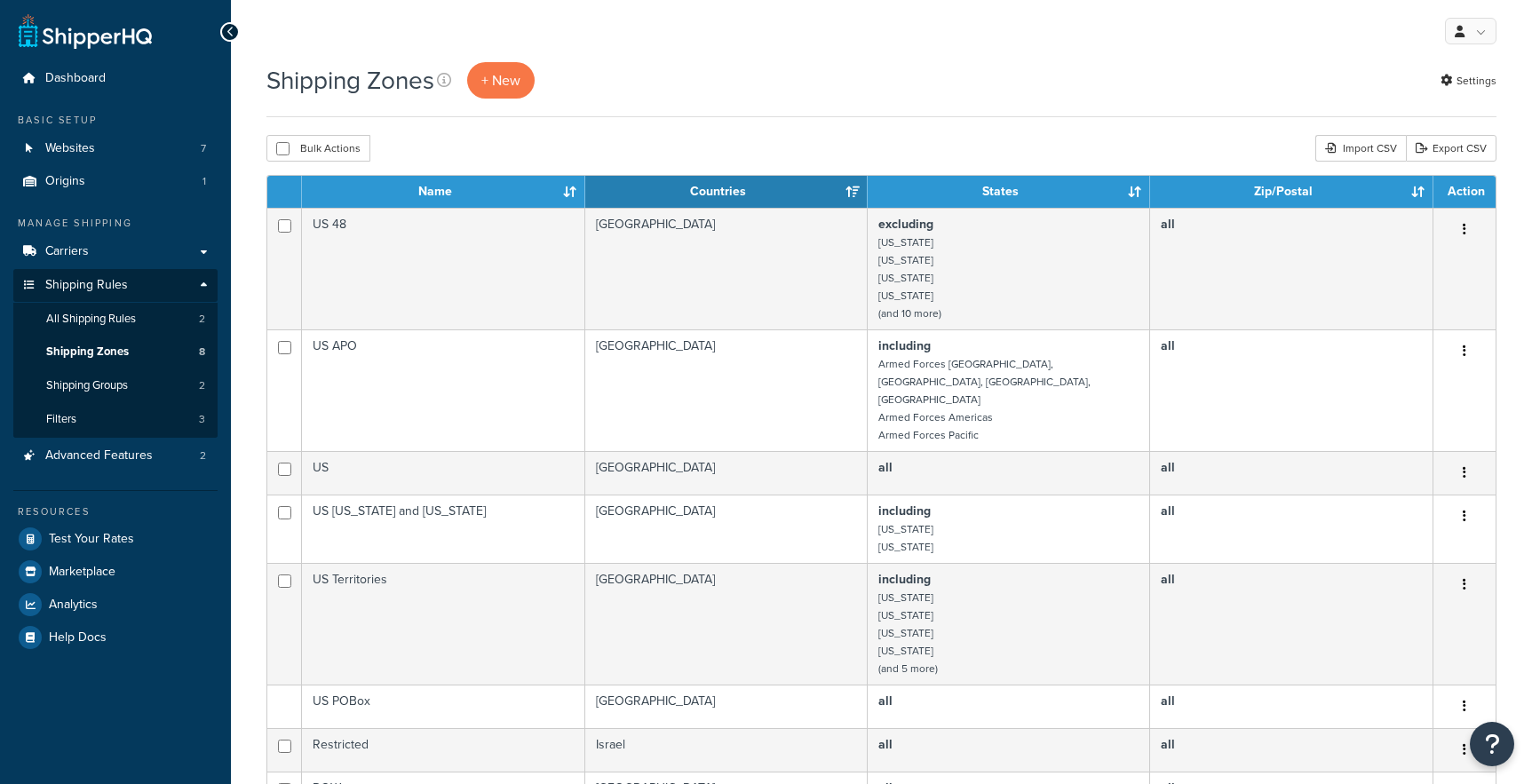 scroll, scrollTop: 0, scrollLeft: 0, axis: both 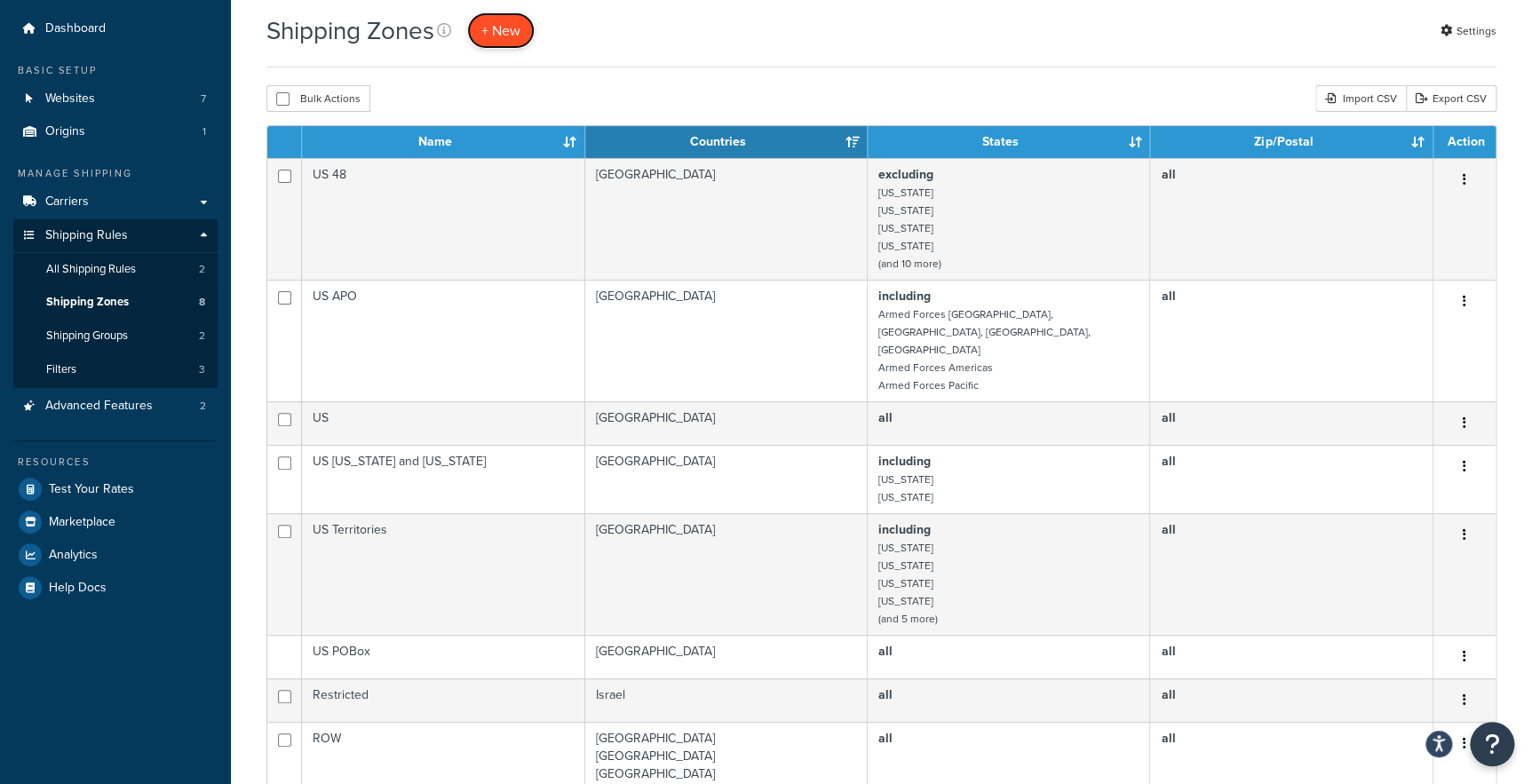 click on "+ New" at bounding box center [501, 30] 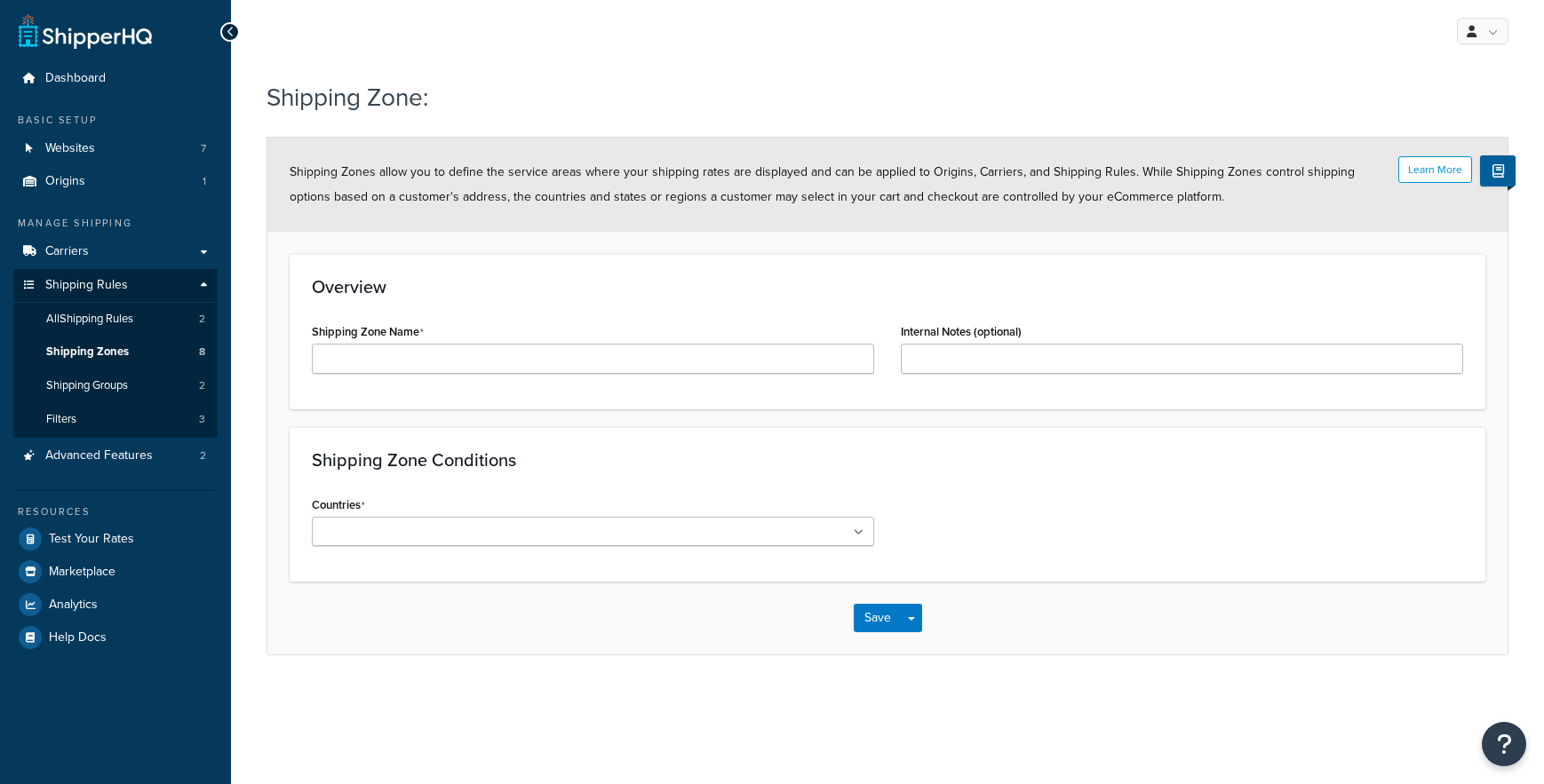 scroll, scrollTop: 0, scrollLeft: 0, axis: both 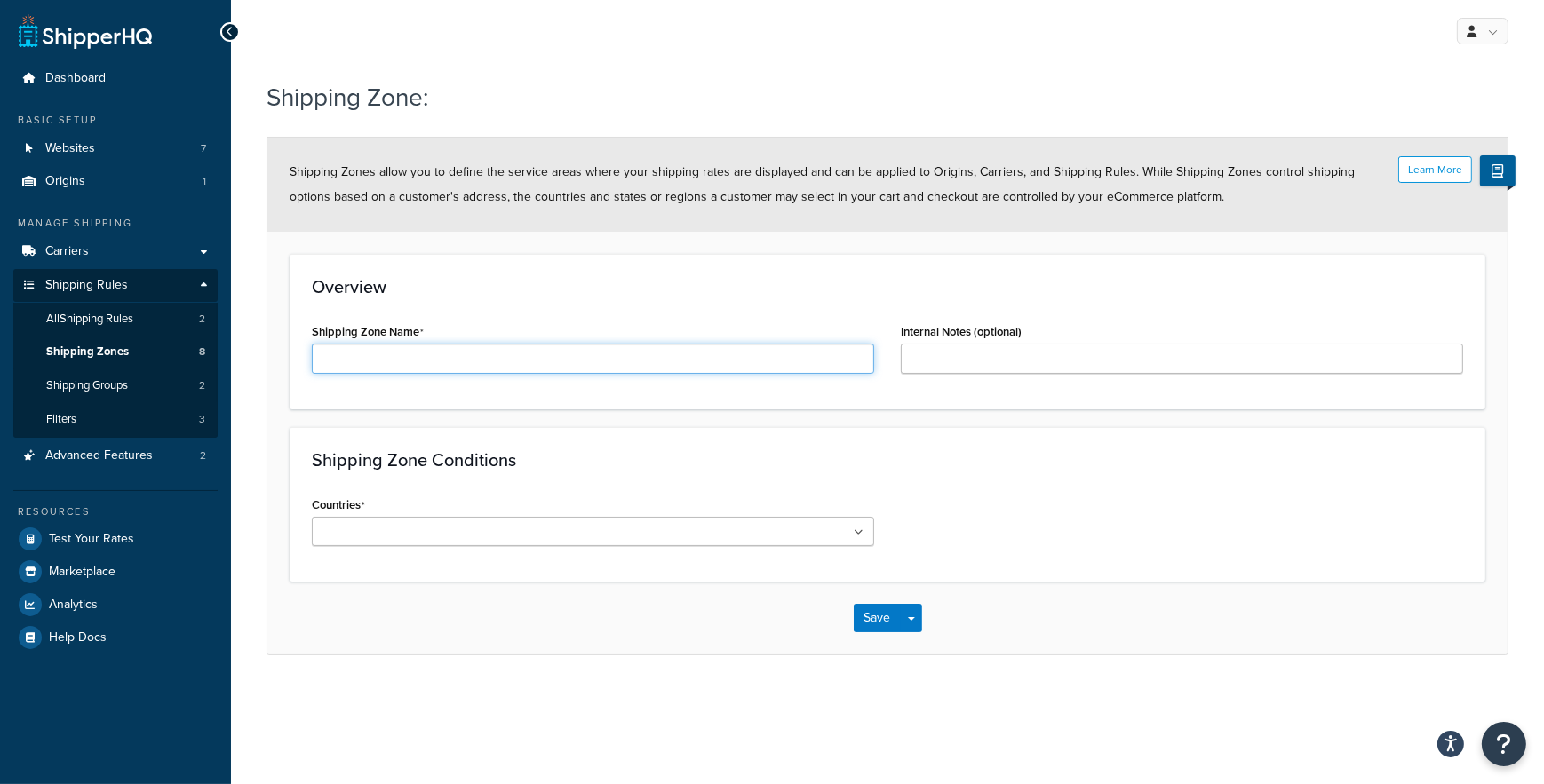 click on "Shipping Zone Name" at bounding box center (593, 359) 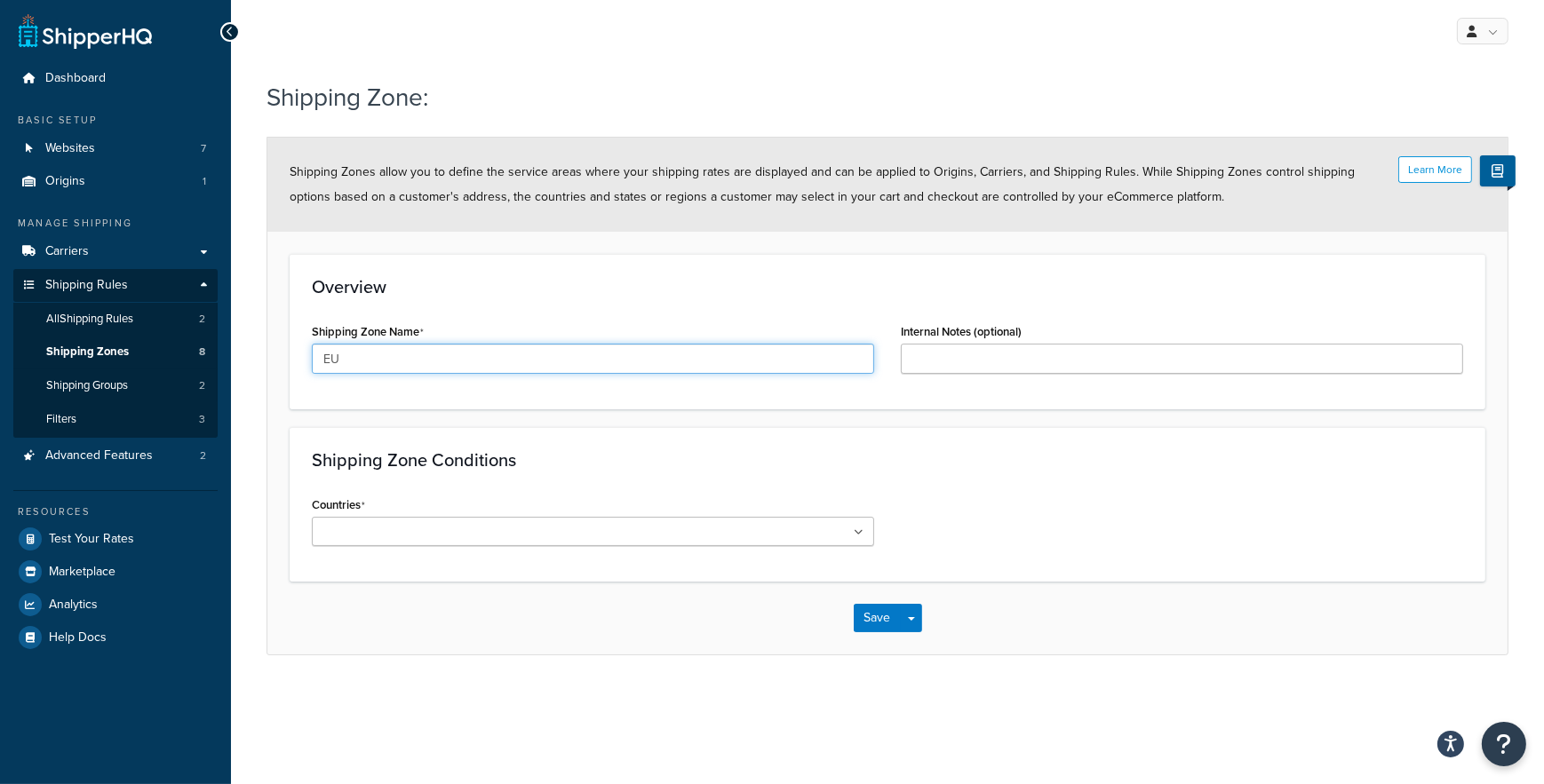 type on "EU" 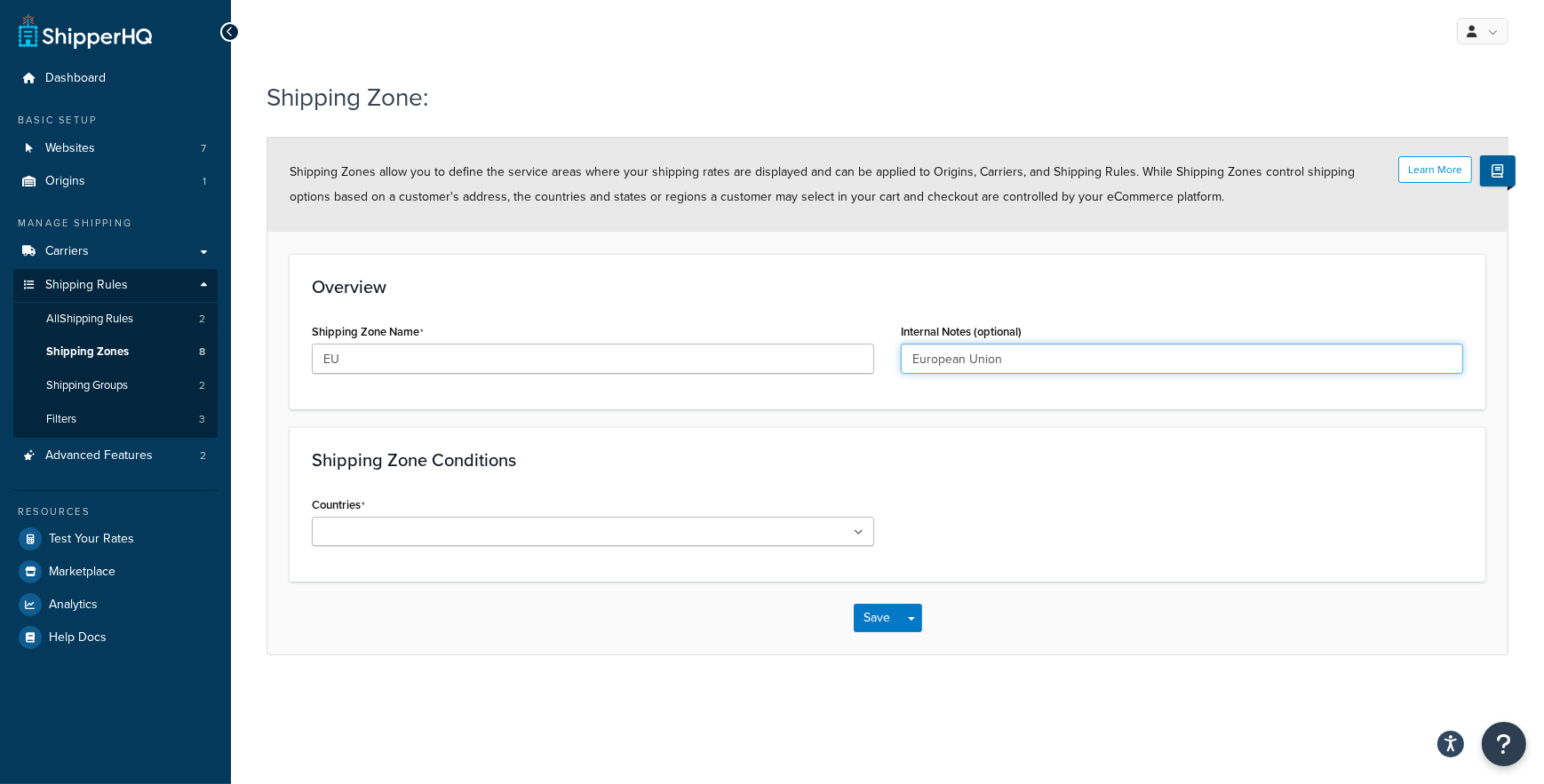 type on "European Union" 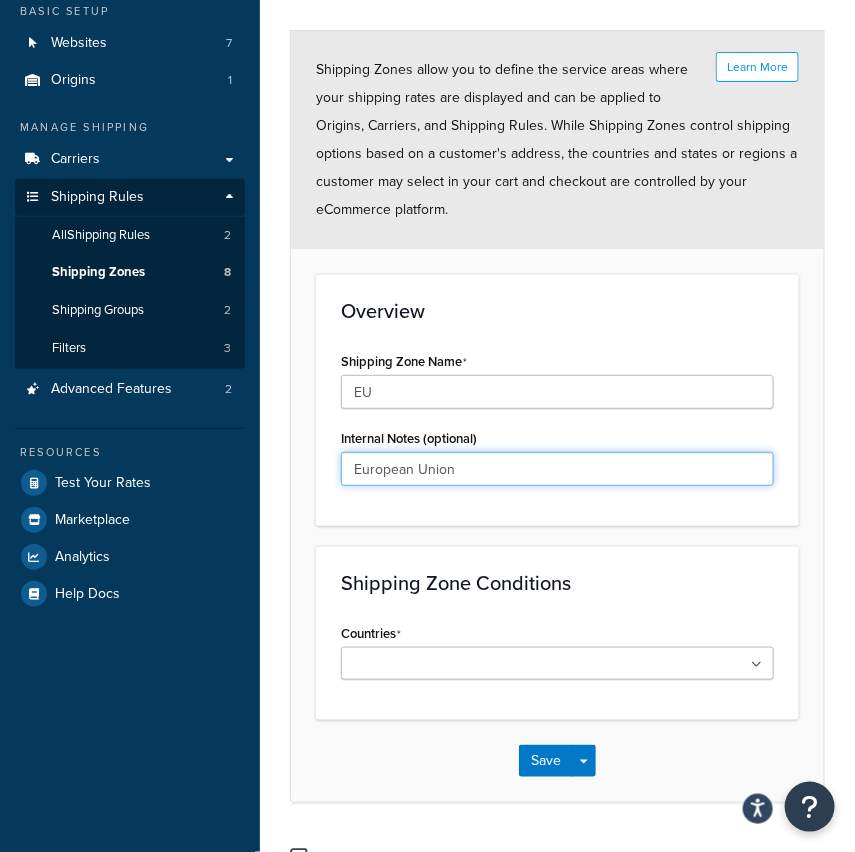 scroll, scrollTop: 251, scrollLeft: 0, axis: vertical 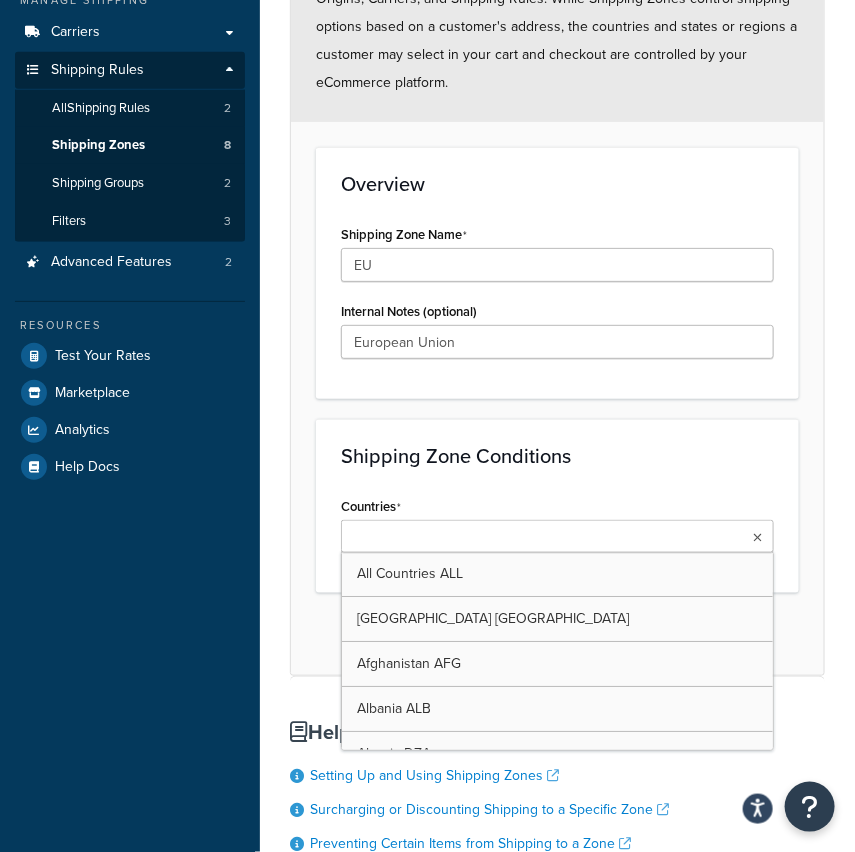 click on "Countries" at bounding box center (435, 538) 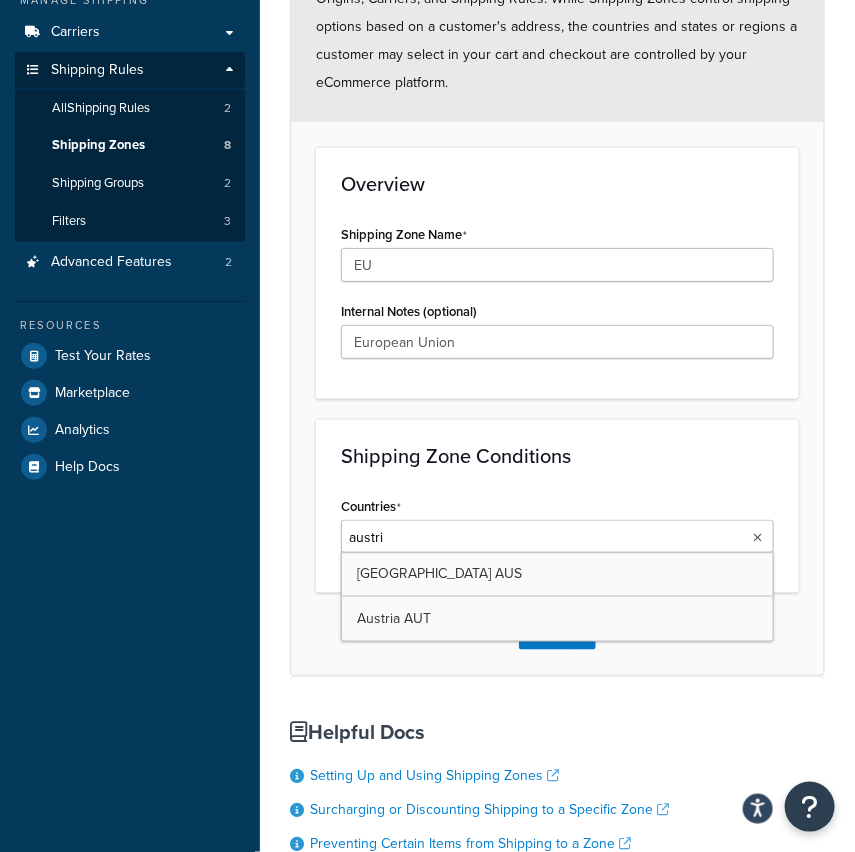 type on "austria" 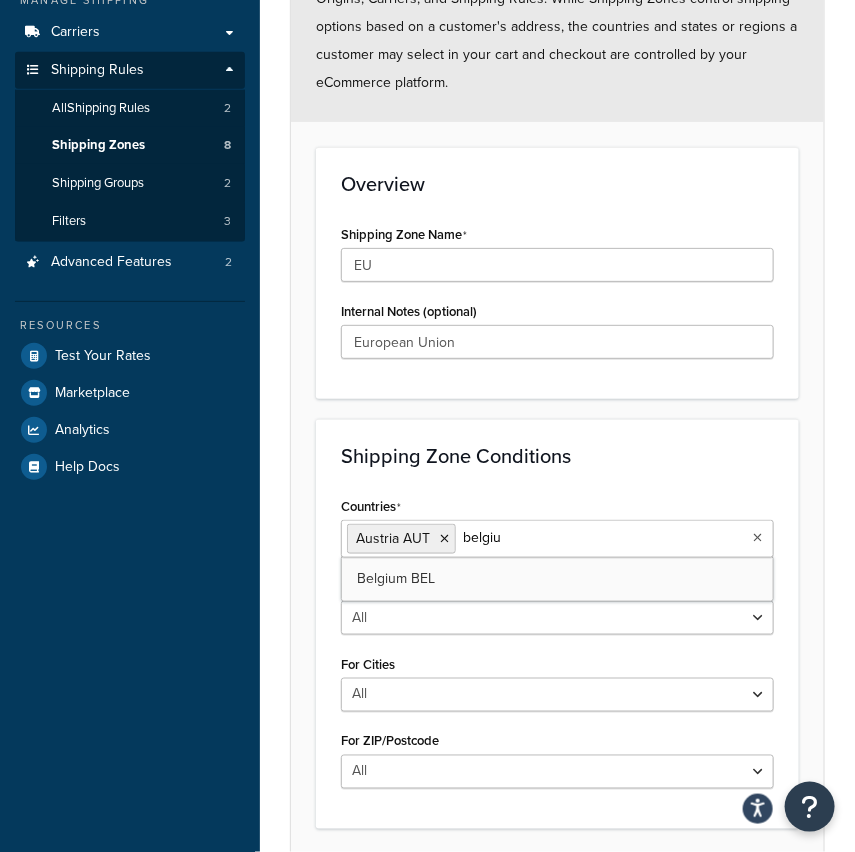type on "belgium" 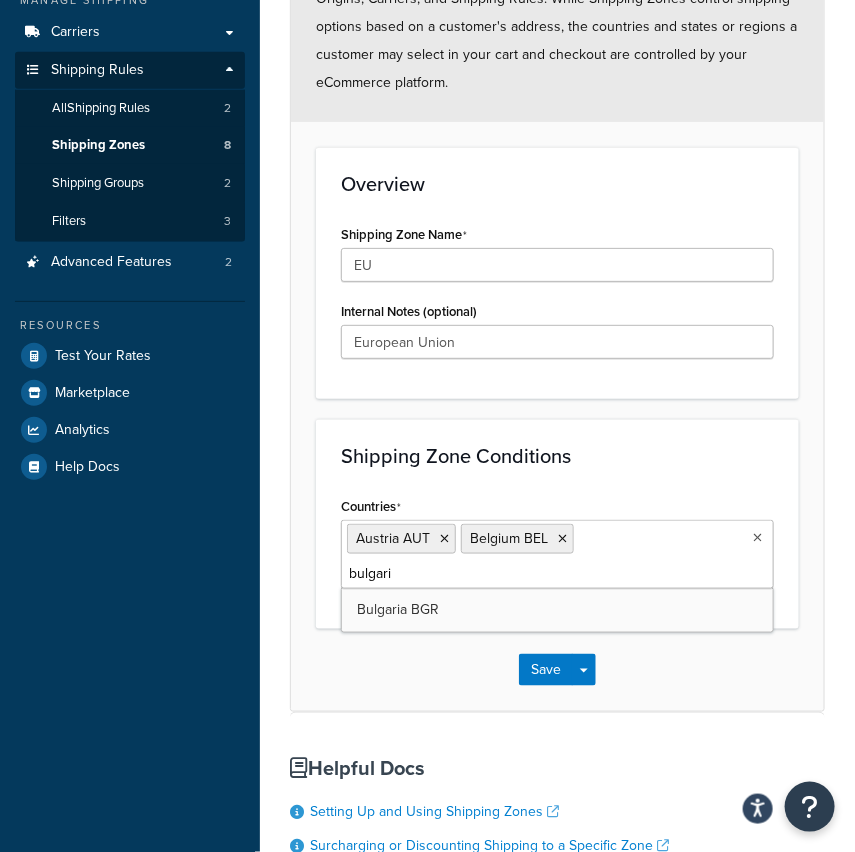 type on "bulgaria" 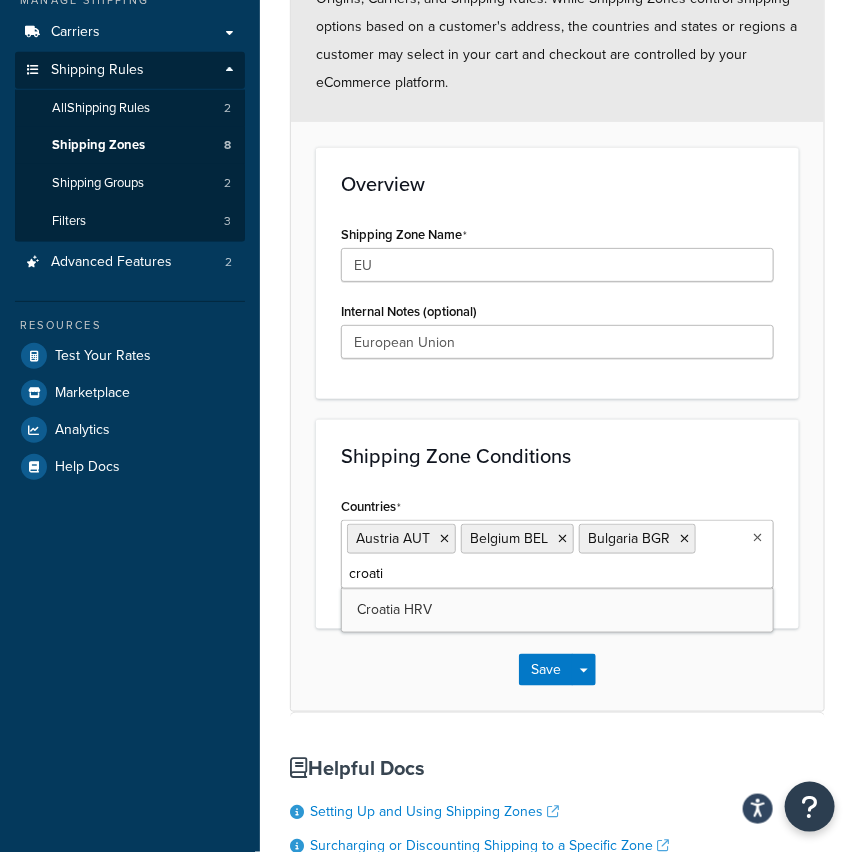type on "croatia" 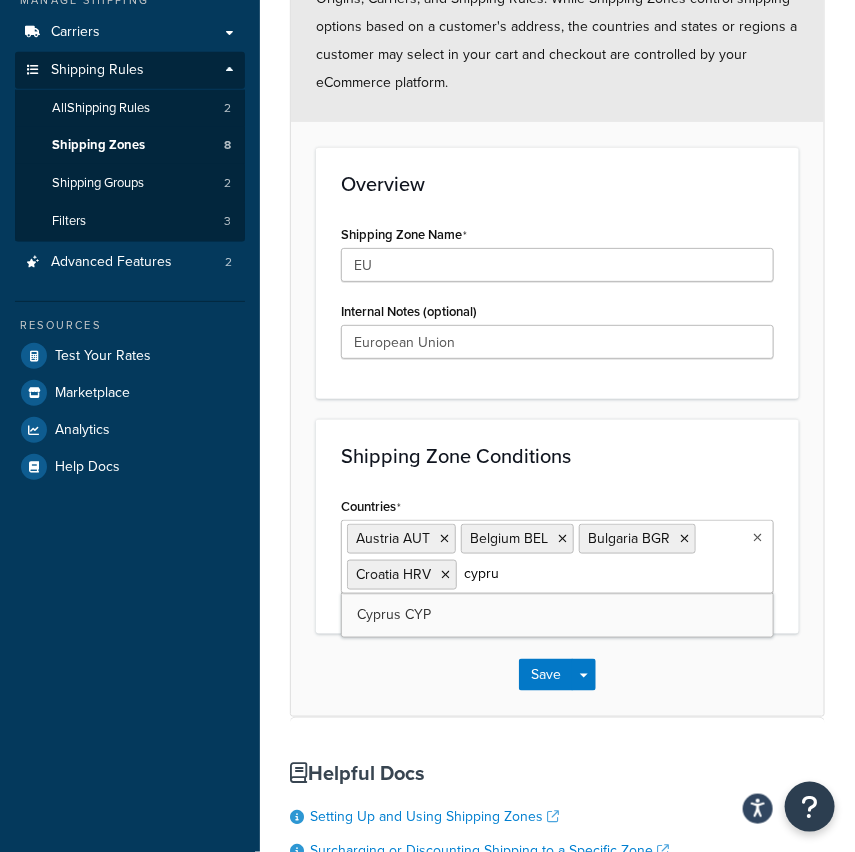 type on "cyprus" 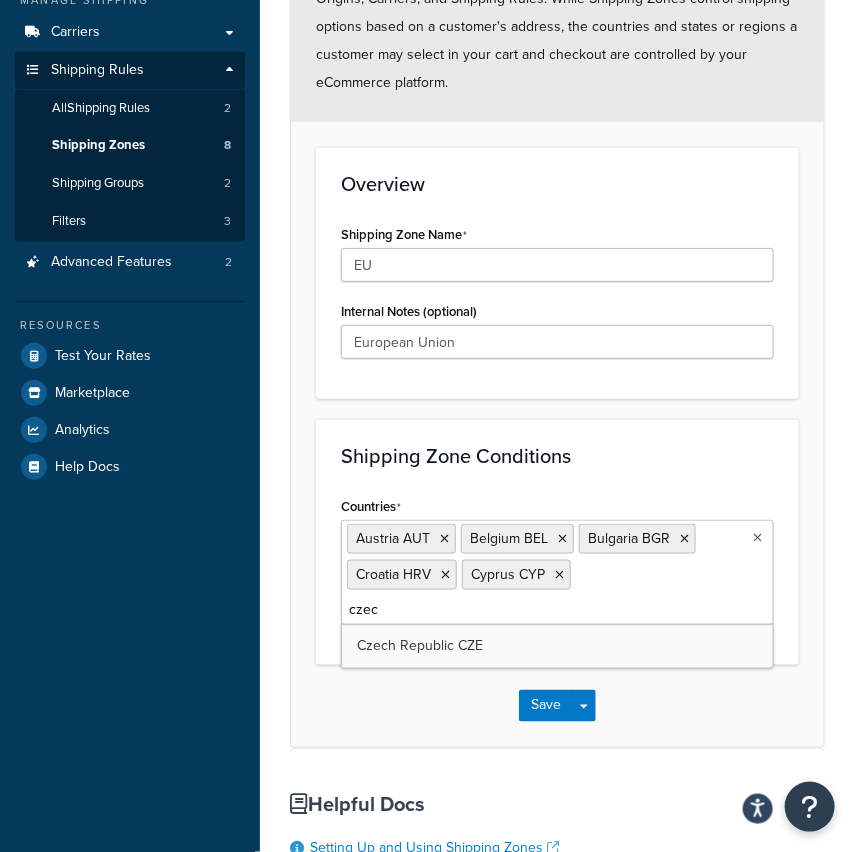 type on "czech" 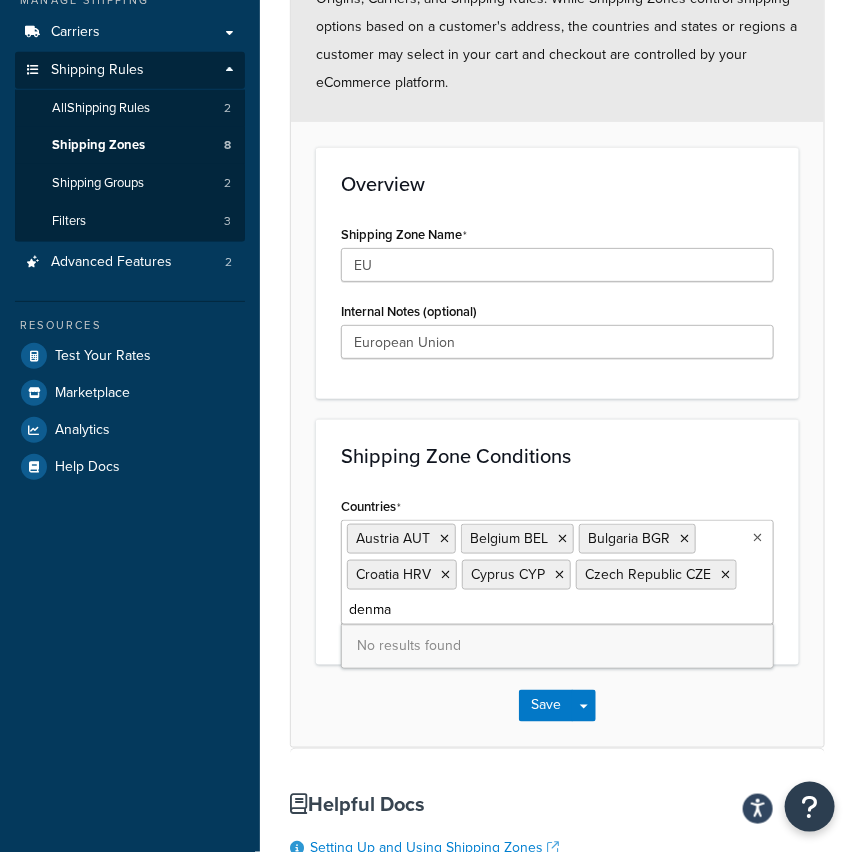 type on "denmar" 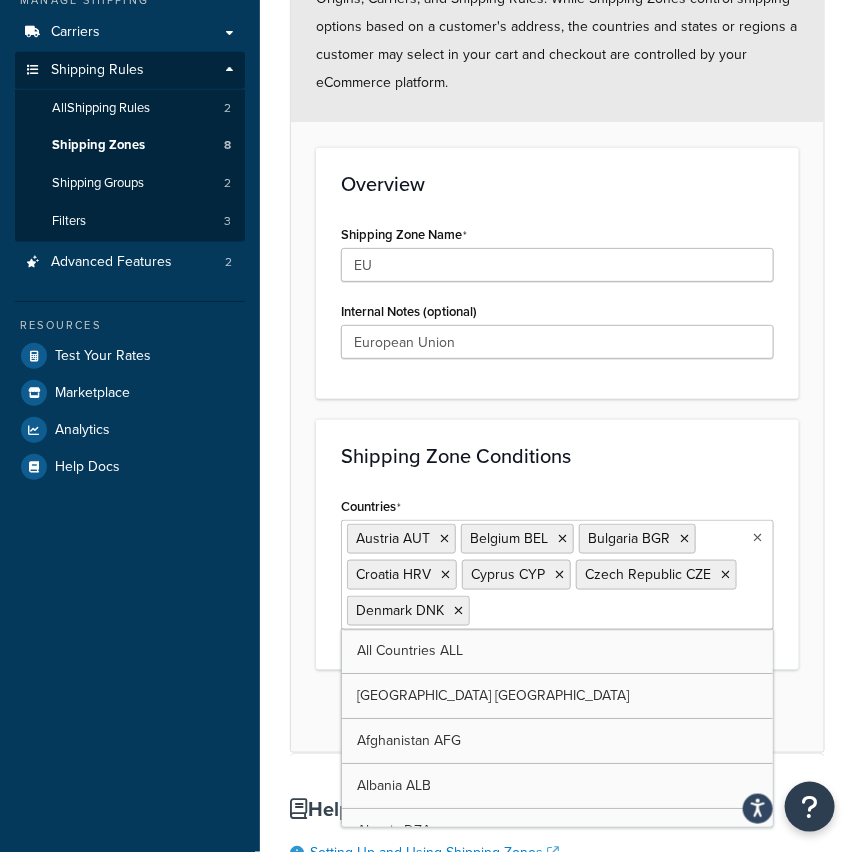 click on "Countries" at bounding box center [563, 610] 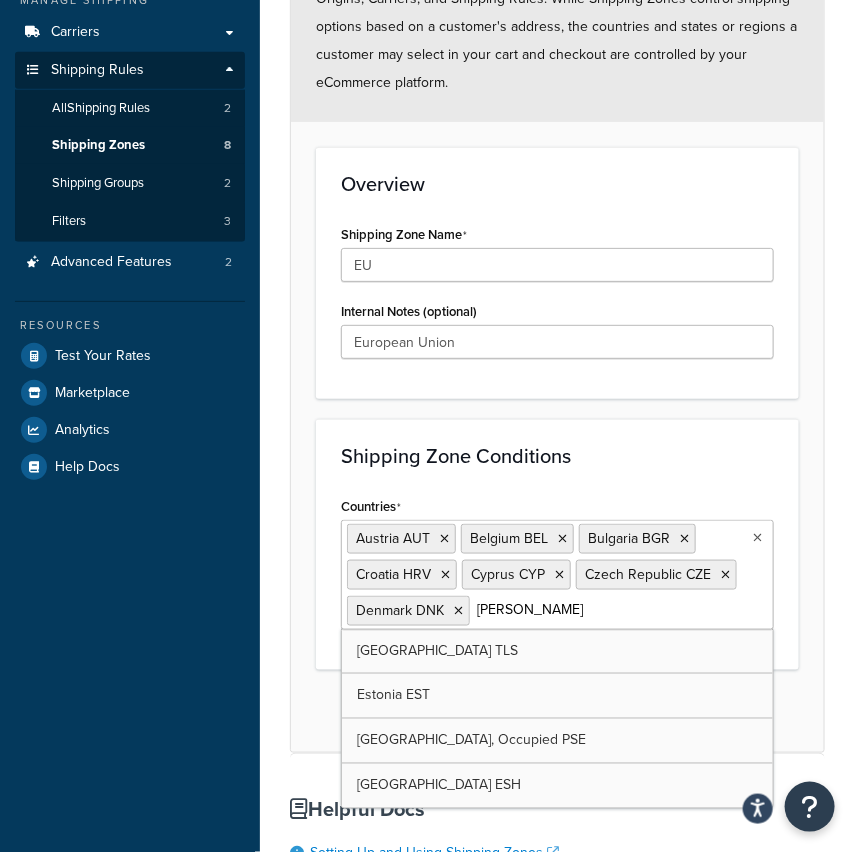 type on "estoni" 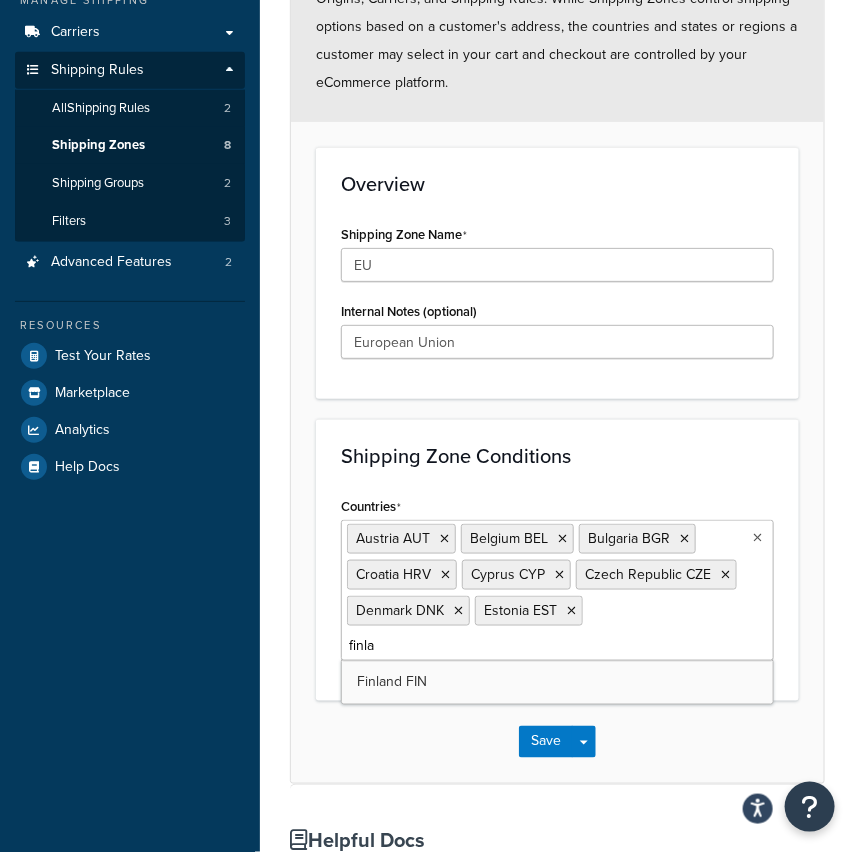 type on "finlan" 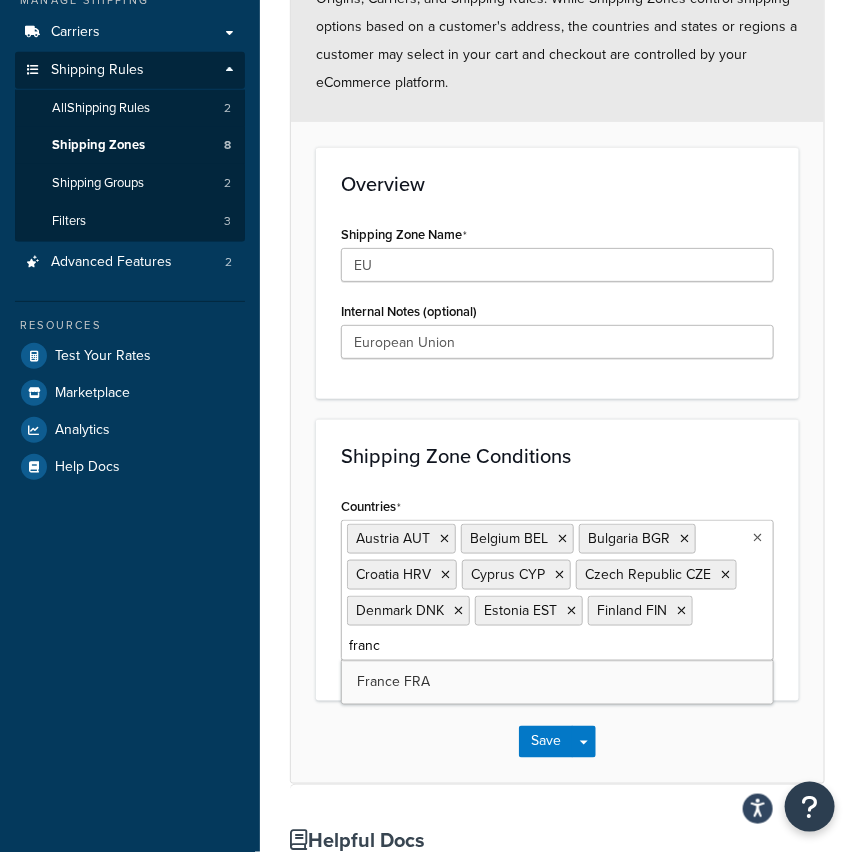 type on "france" 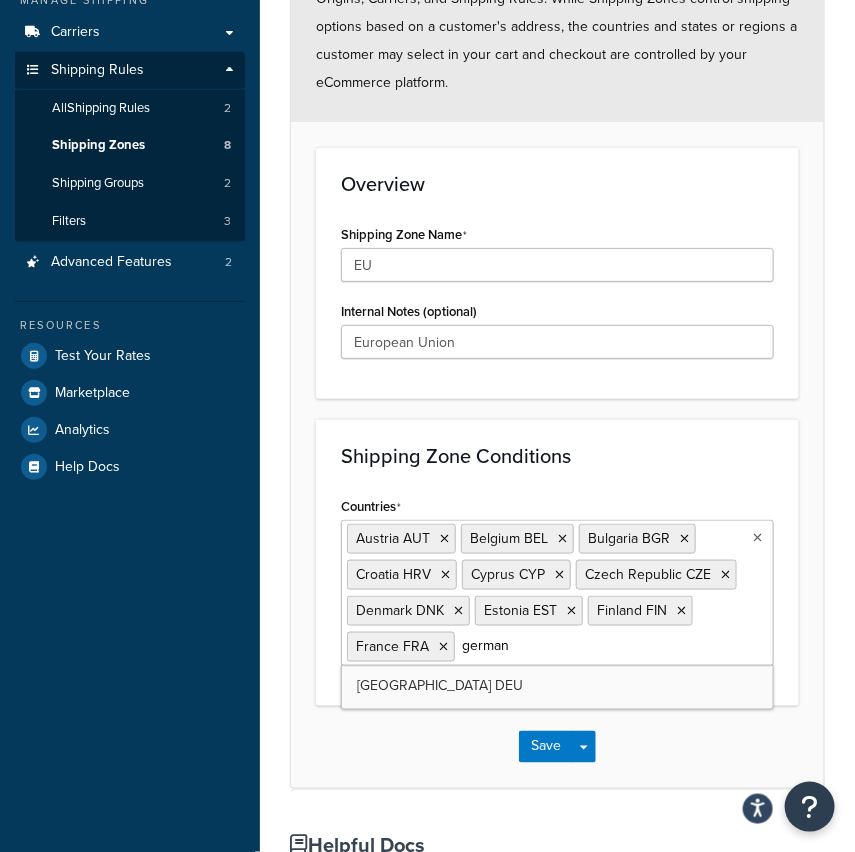 type on "germany" 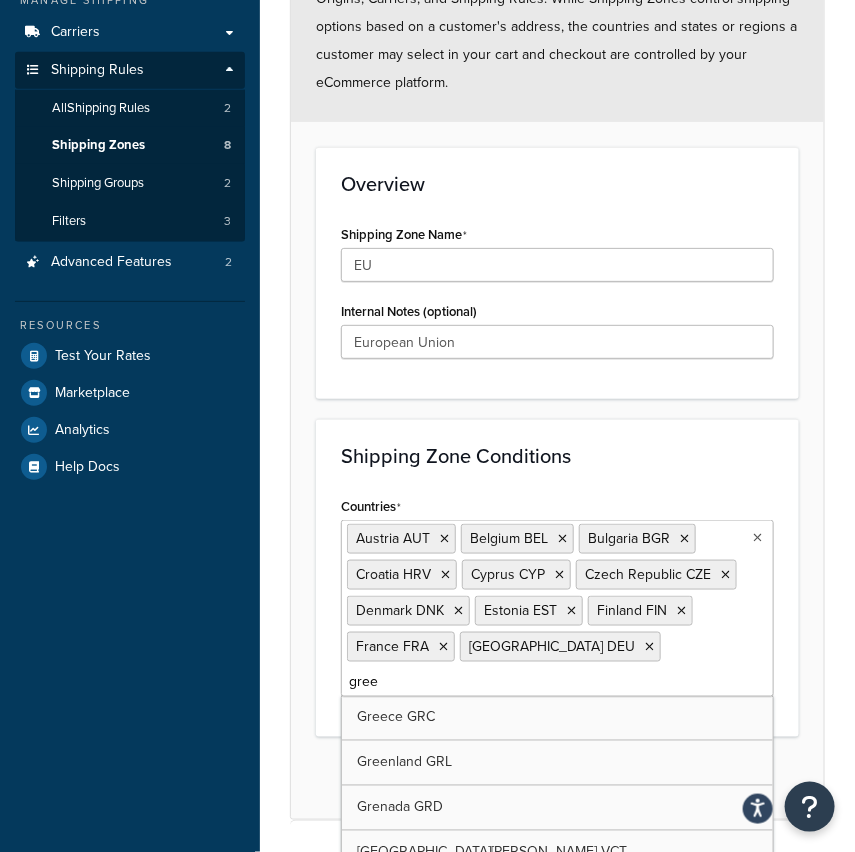 type on "greec" 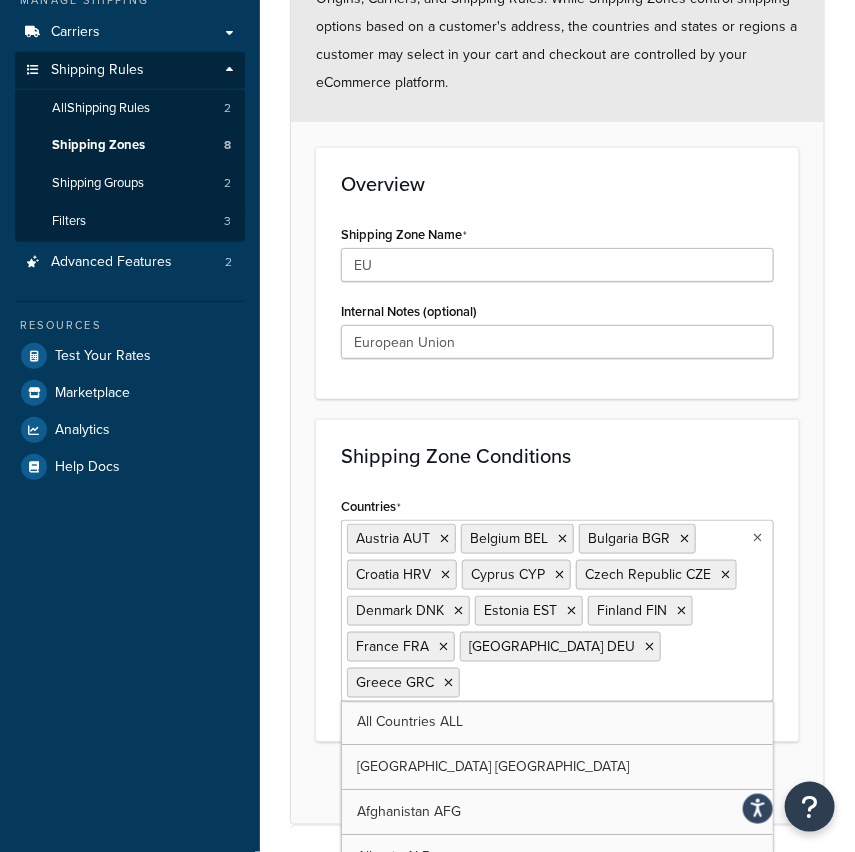 type on "j" 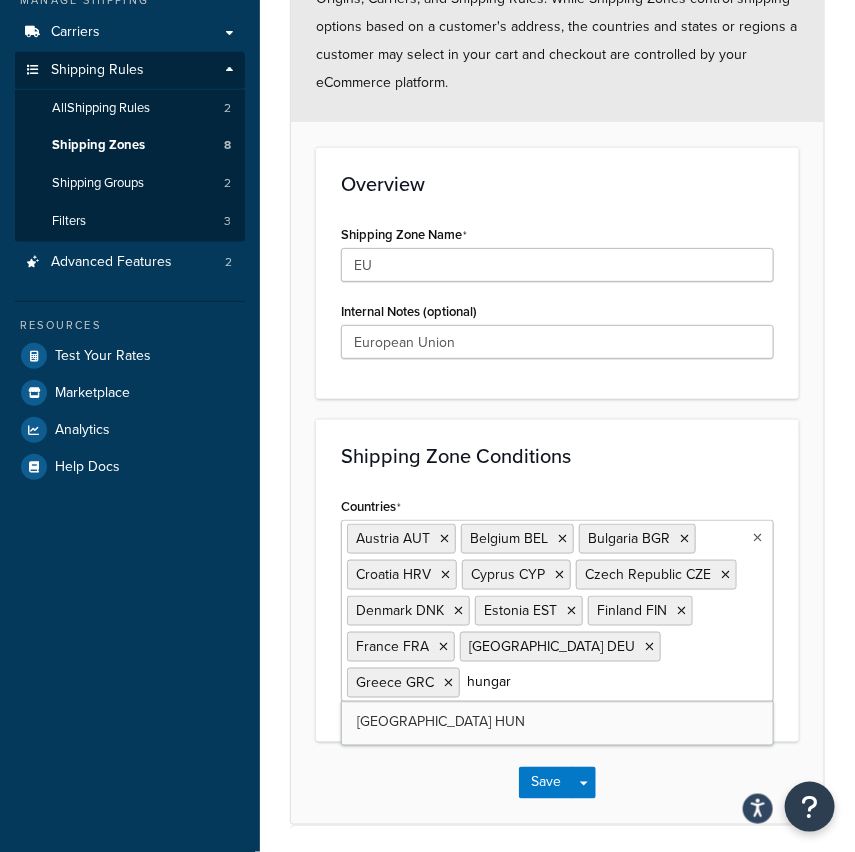 type on "hungary" 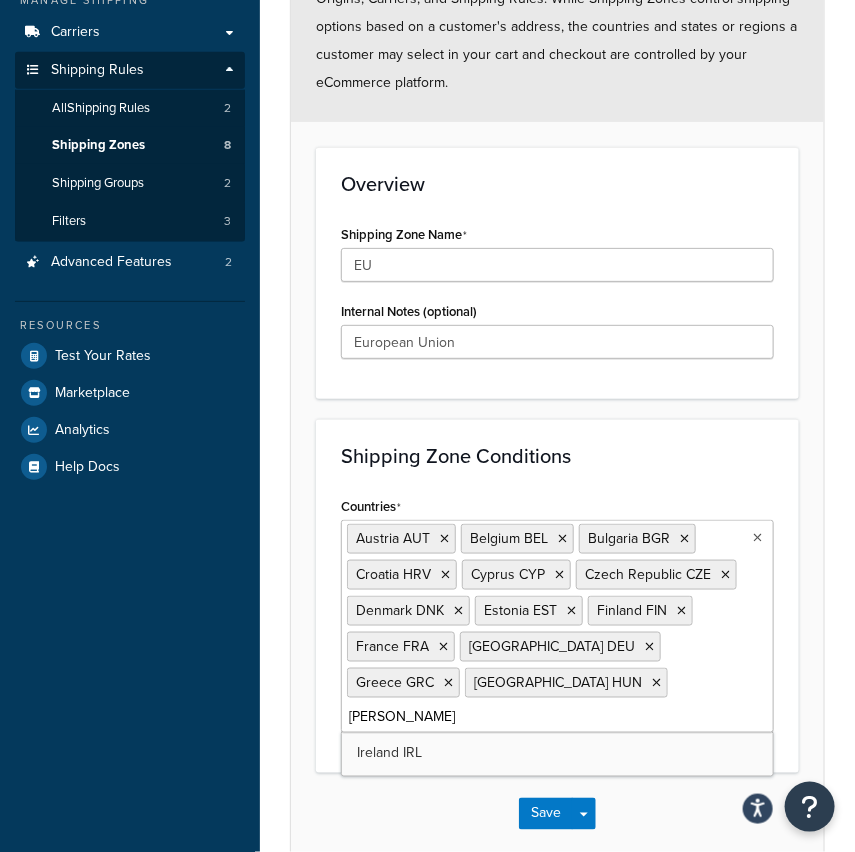 type on "ireland" 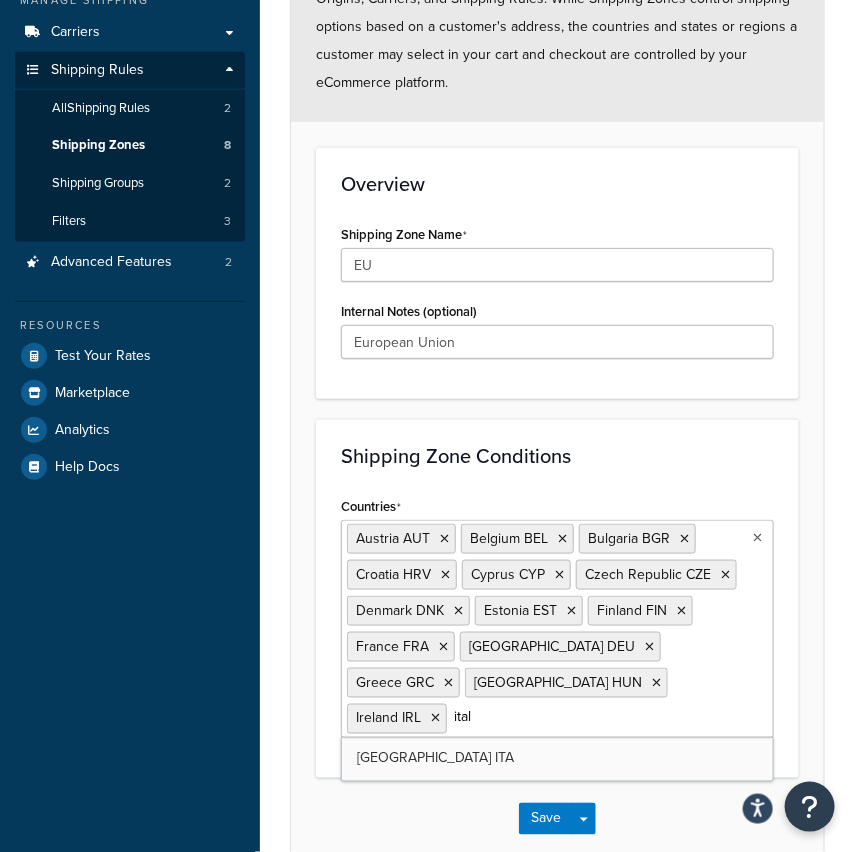 type on "italy" 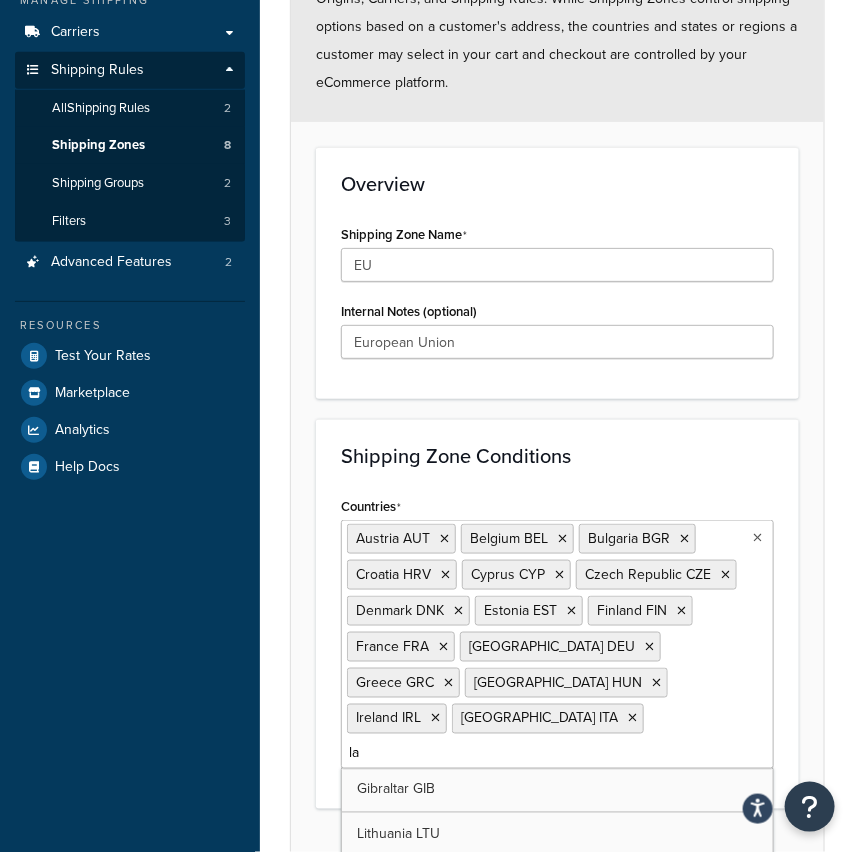 type on "lat" 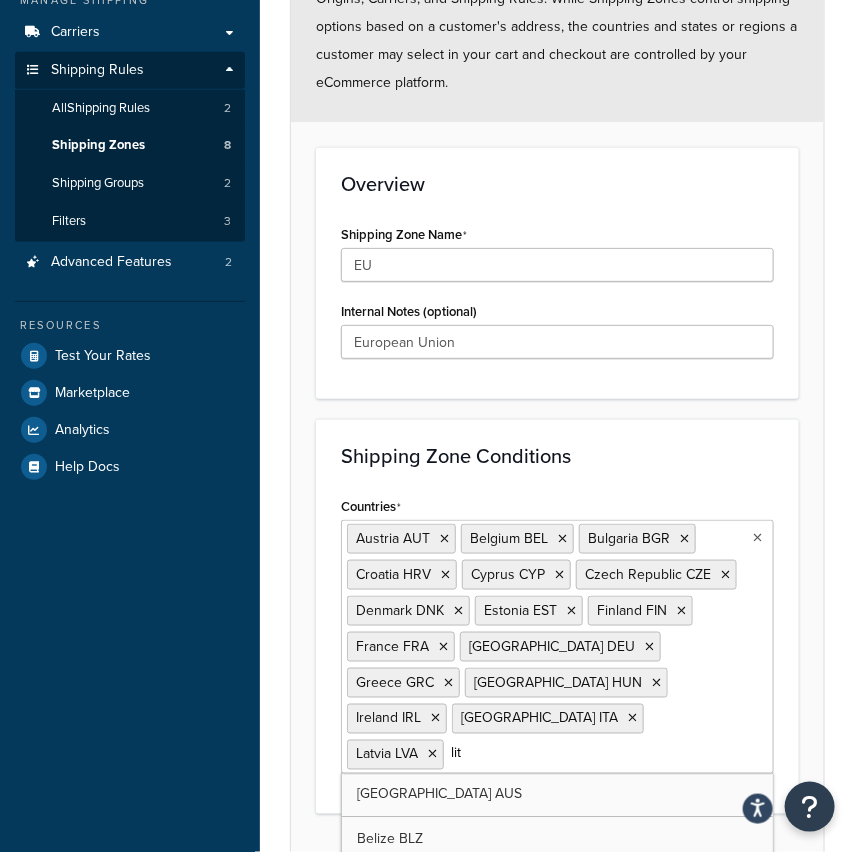 type on "lith" 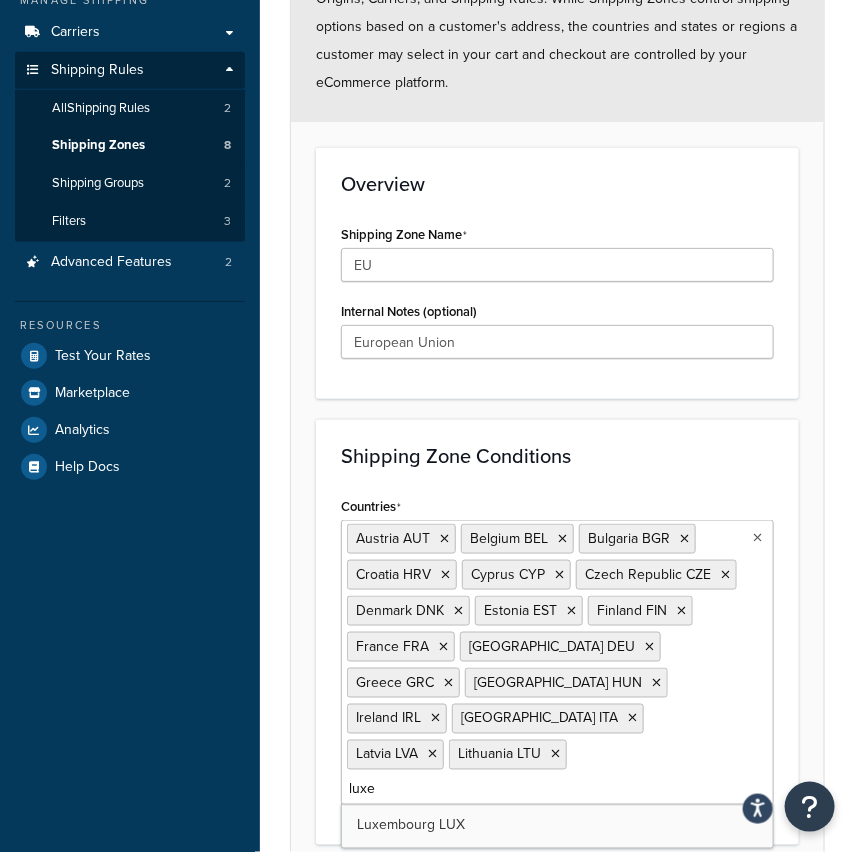 type on "luxem" 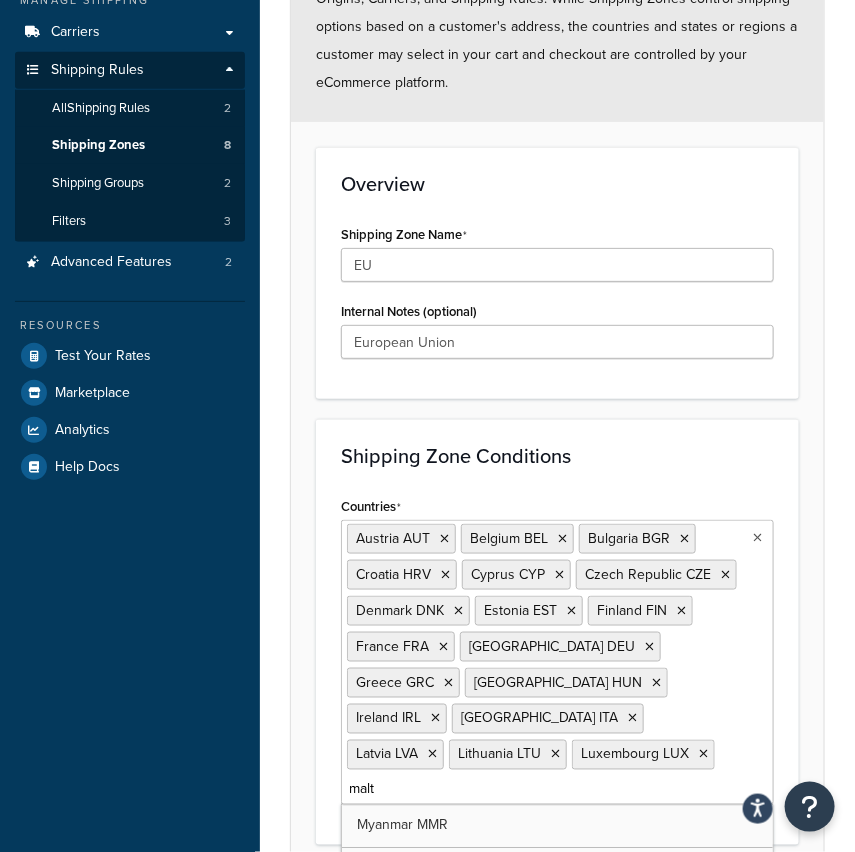 type on "malta" 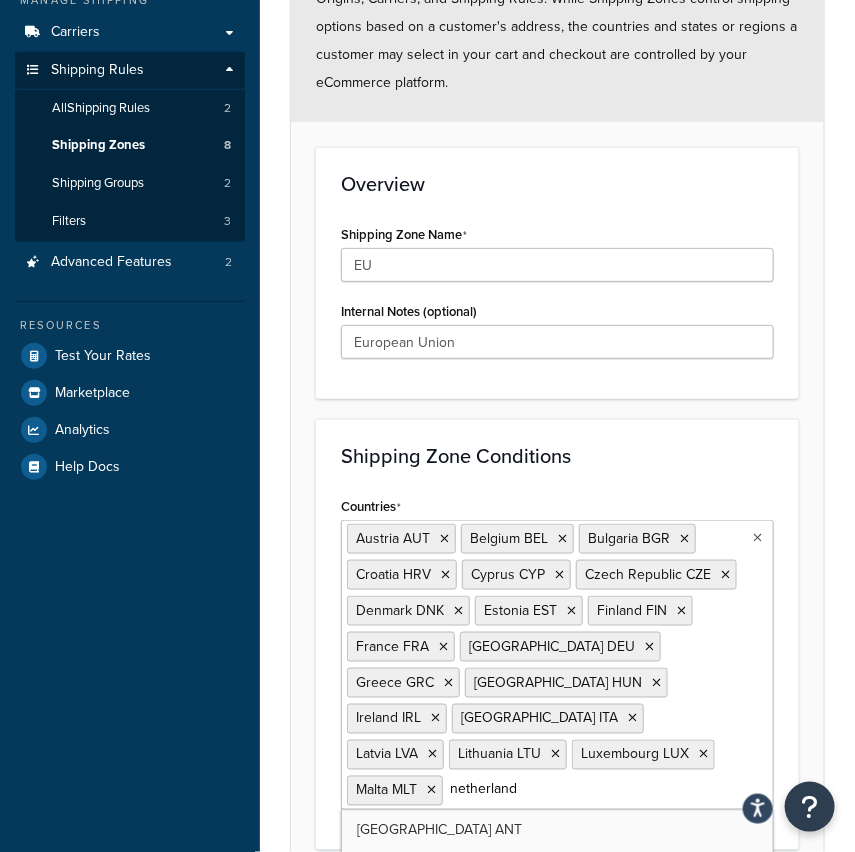 type on "netherlands" 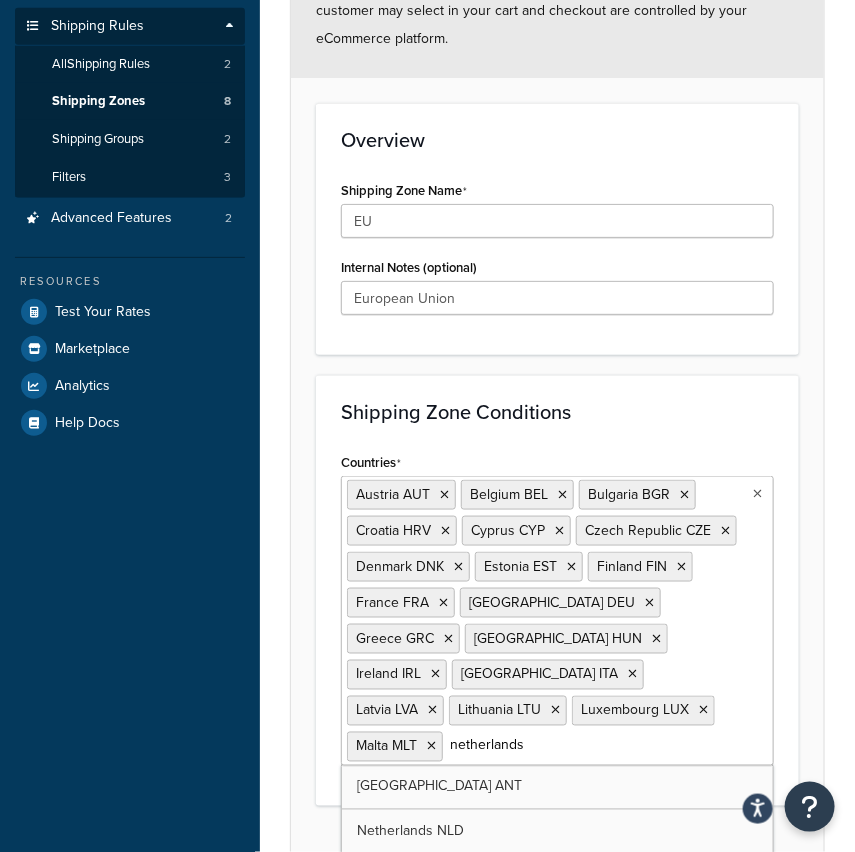 scroll, scrollTop: 317, scrollLeft: 0, axis: vertical 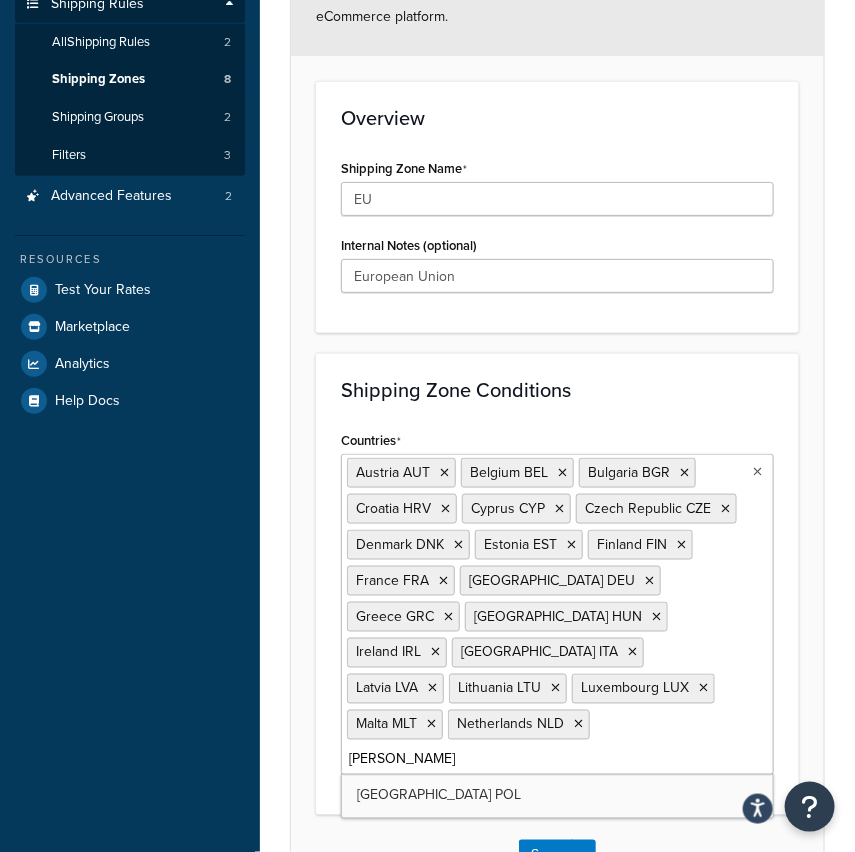 type on "poland" 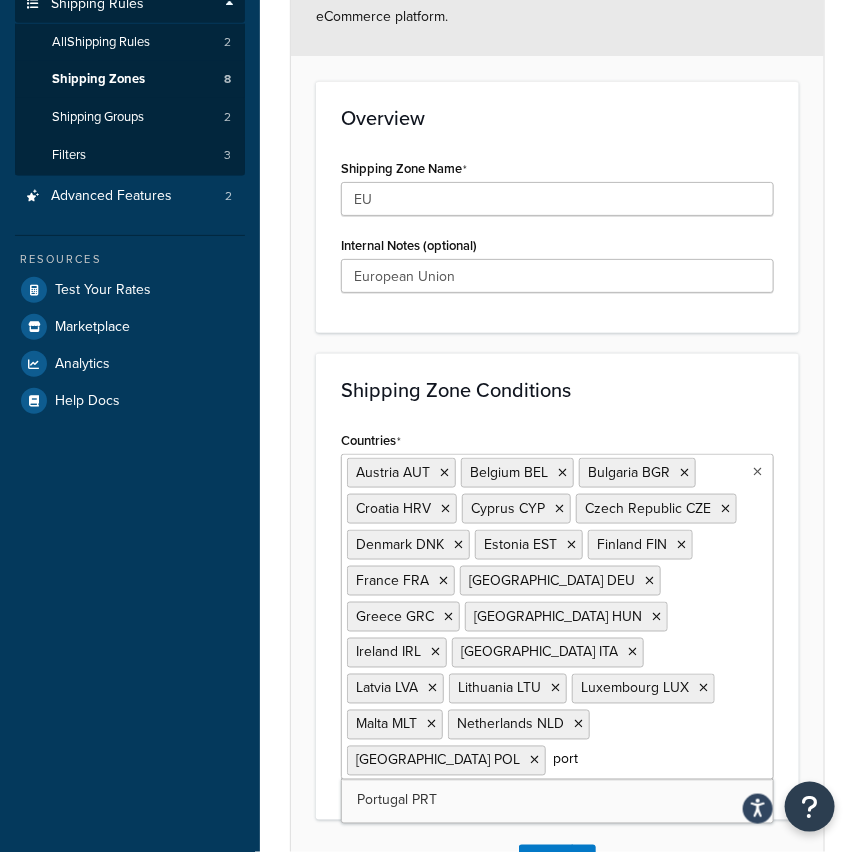 type on "portu" 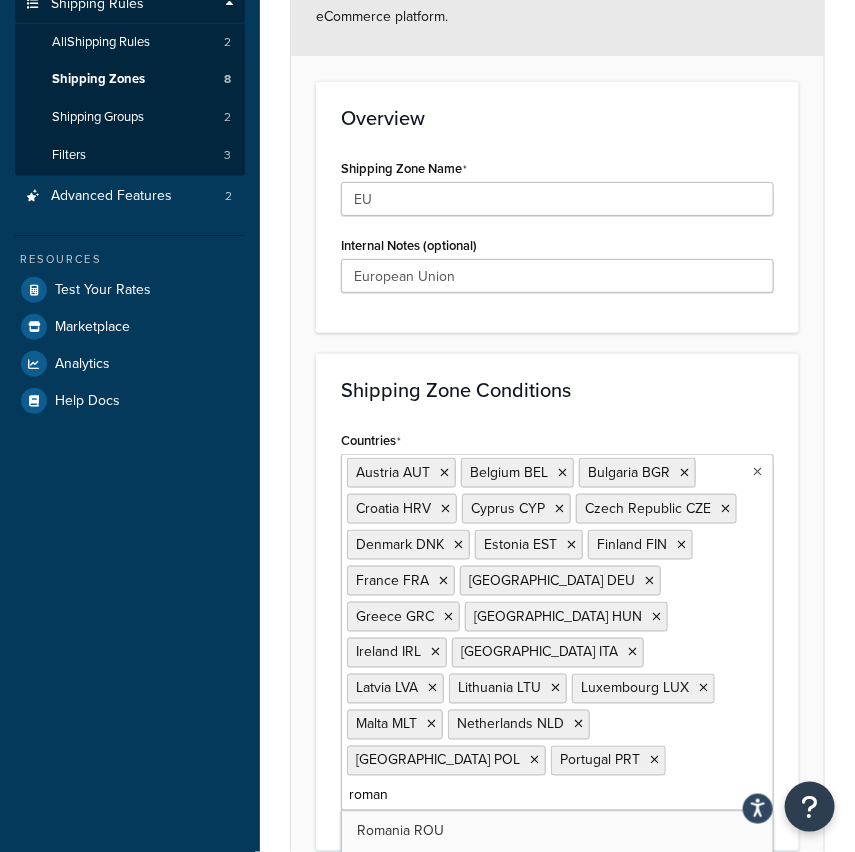type on "romani" 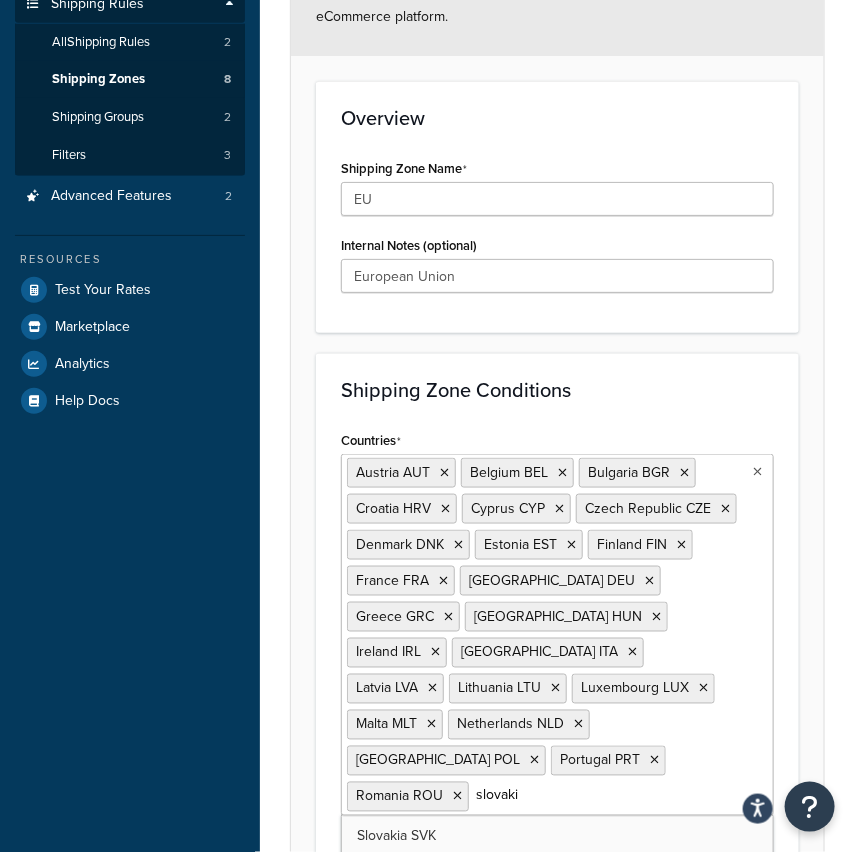 type on "slovakia" 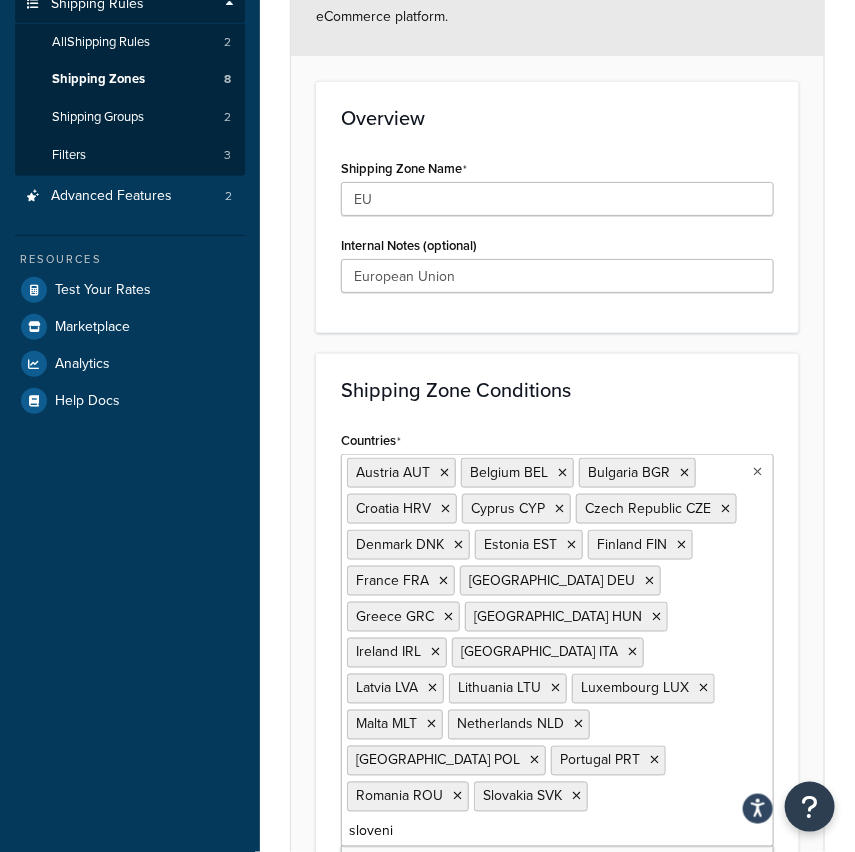 type on "slovenia" 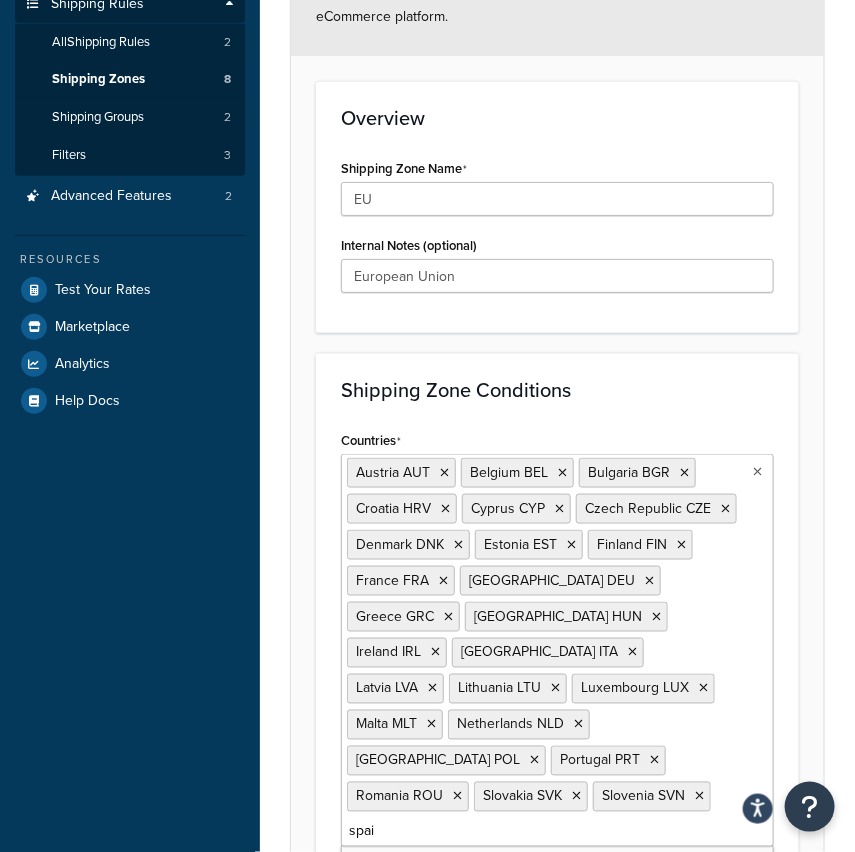 type on "spain" 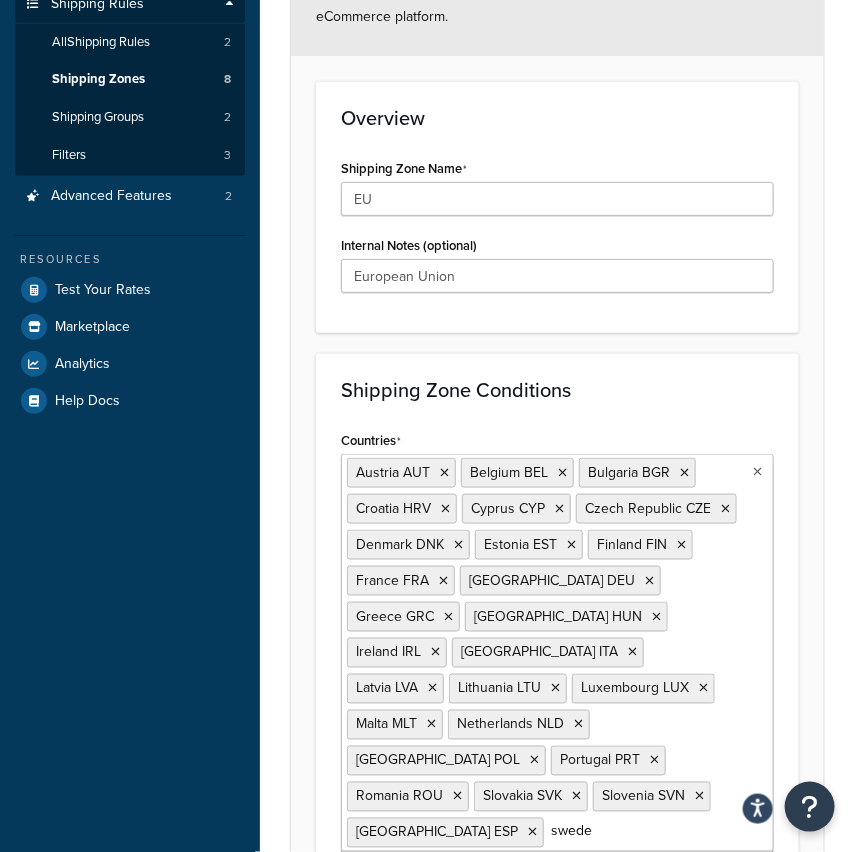 type on "sweden" 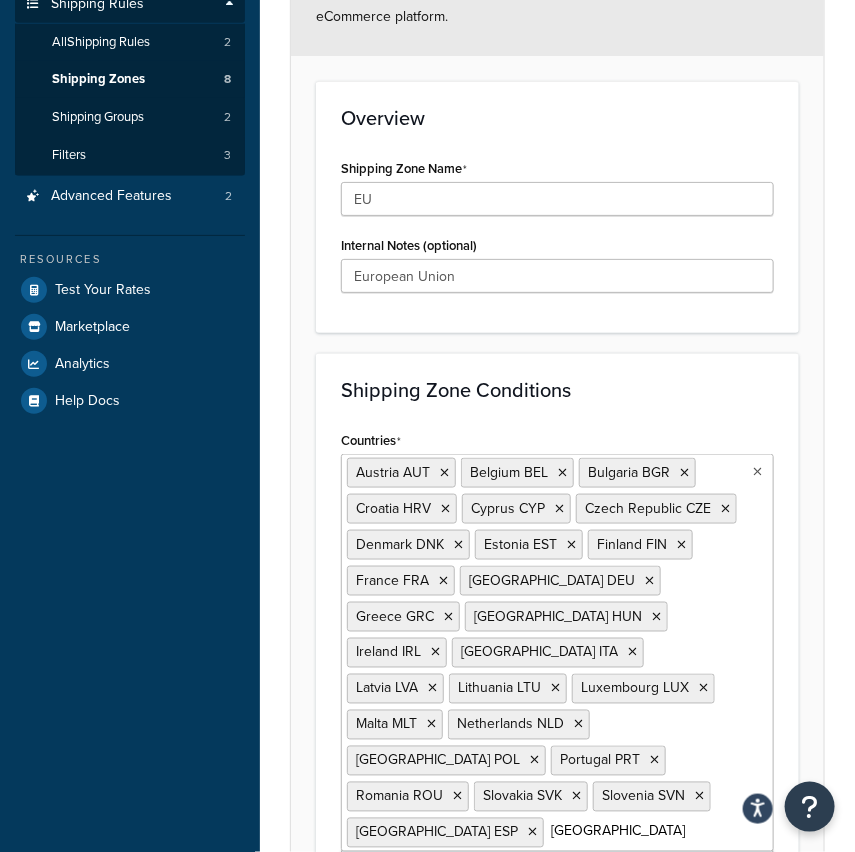 type 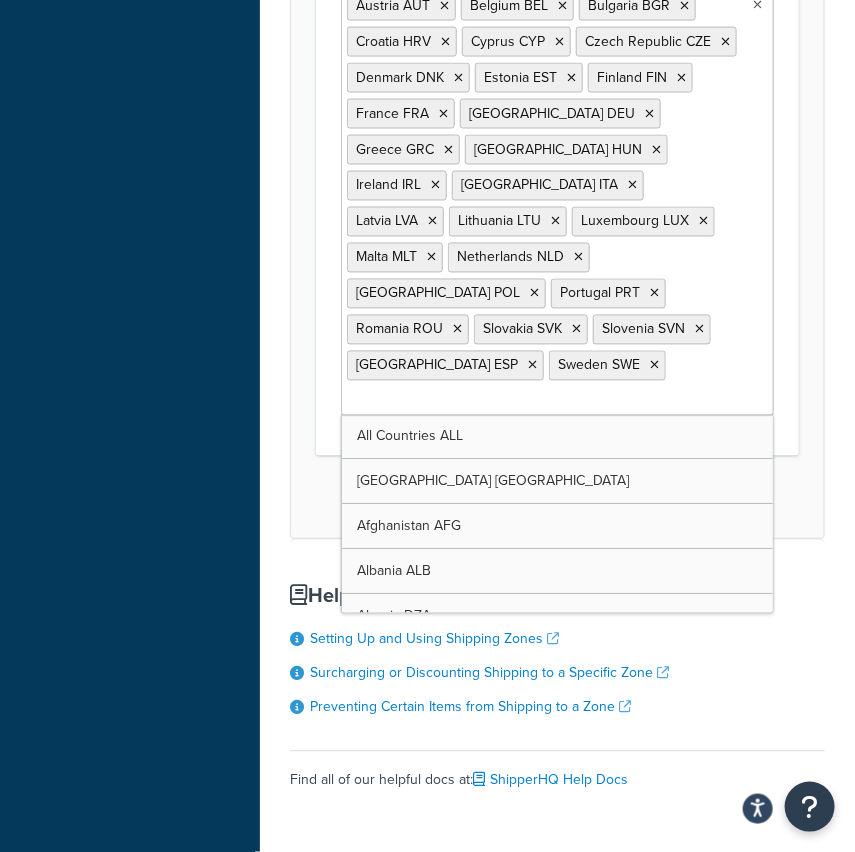 scroll, scrollTop: 812, scrollLeft: 0, axis: vertical 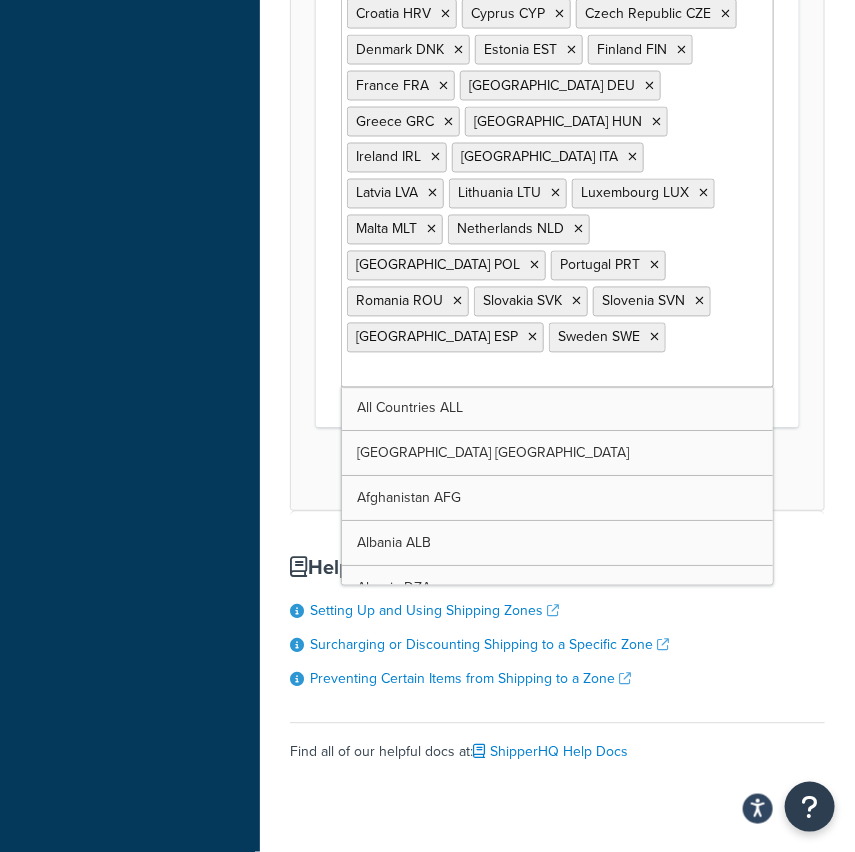 click on "Helpful Docs Setting Up and Using Shipping Zones Surcharging or Discounting Shipping to a Specific Zone Preventing Certain Items from Shipping to a Zone Find all of our helpful docs at:   ShipperHQ Help Docs" at bounding box center [557, 669] 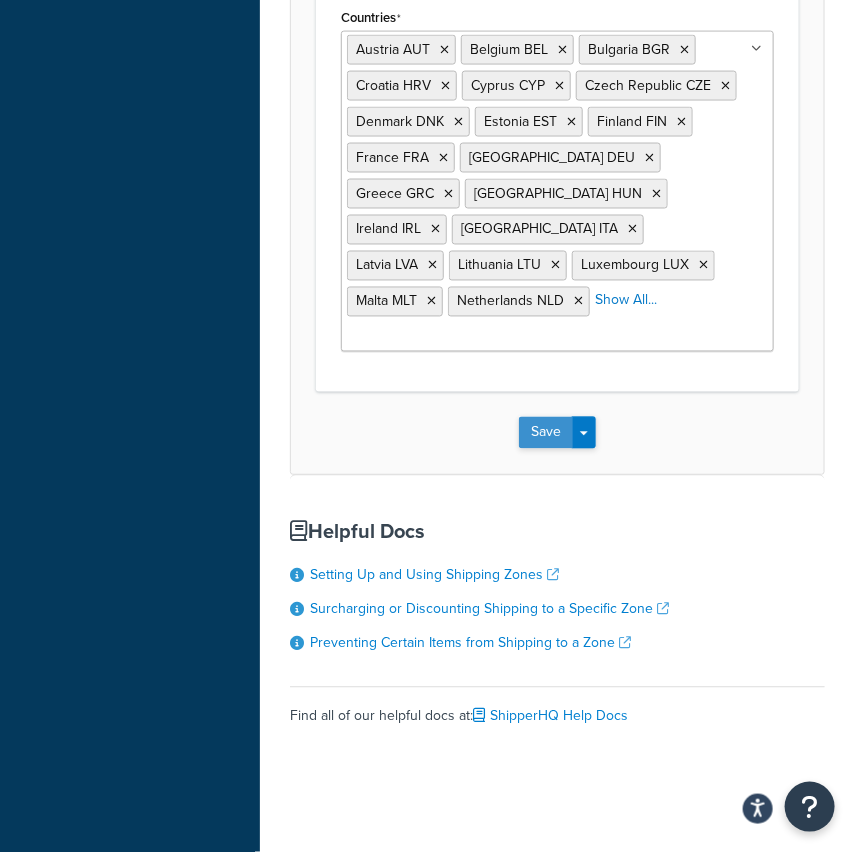 click on "Save" at bounding box center (546, 433) 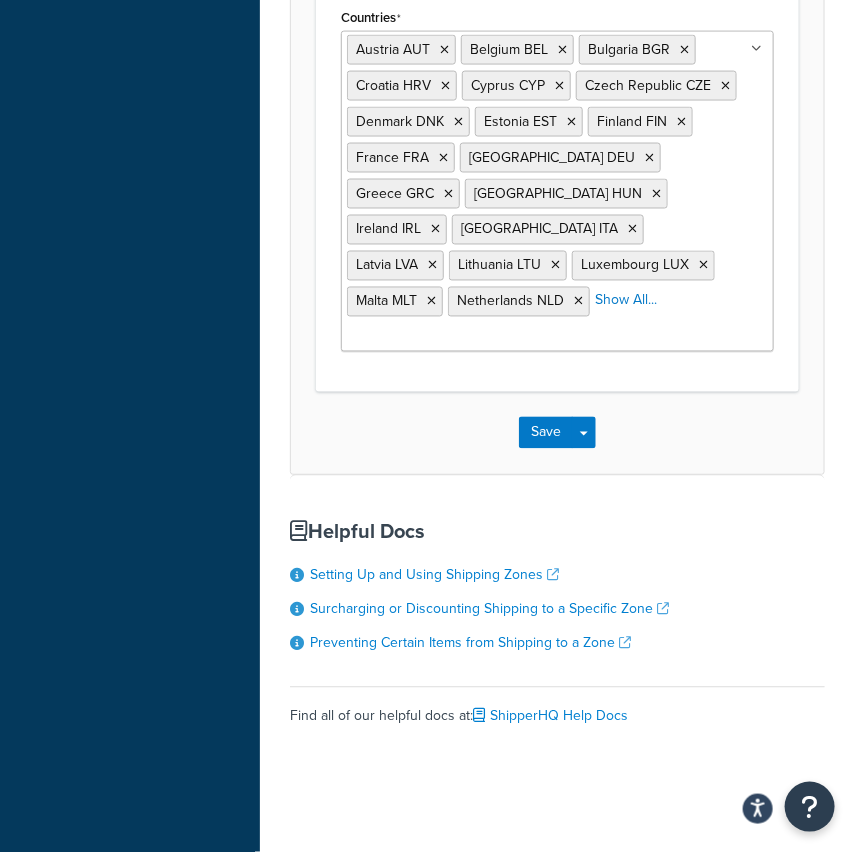 scroll, scrollTop: 0, scrollLeft: 0, axis: both 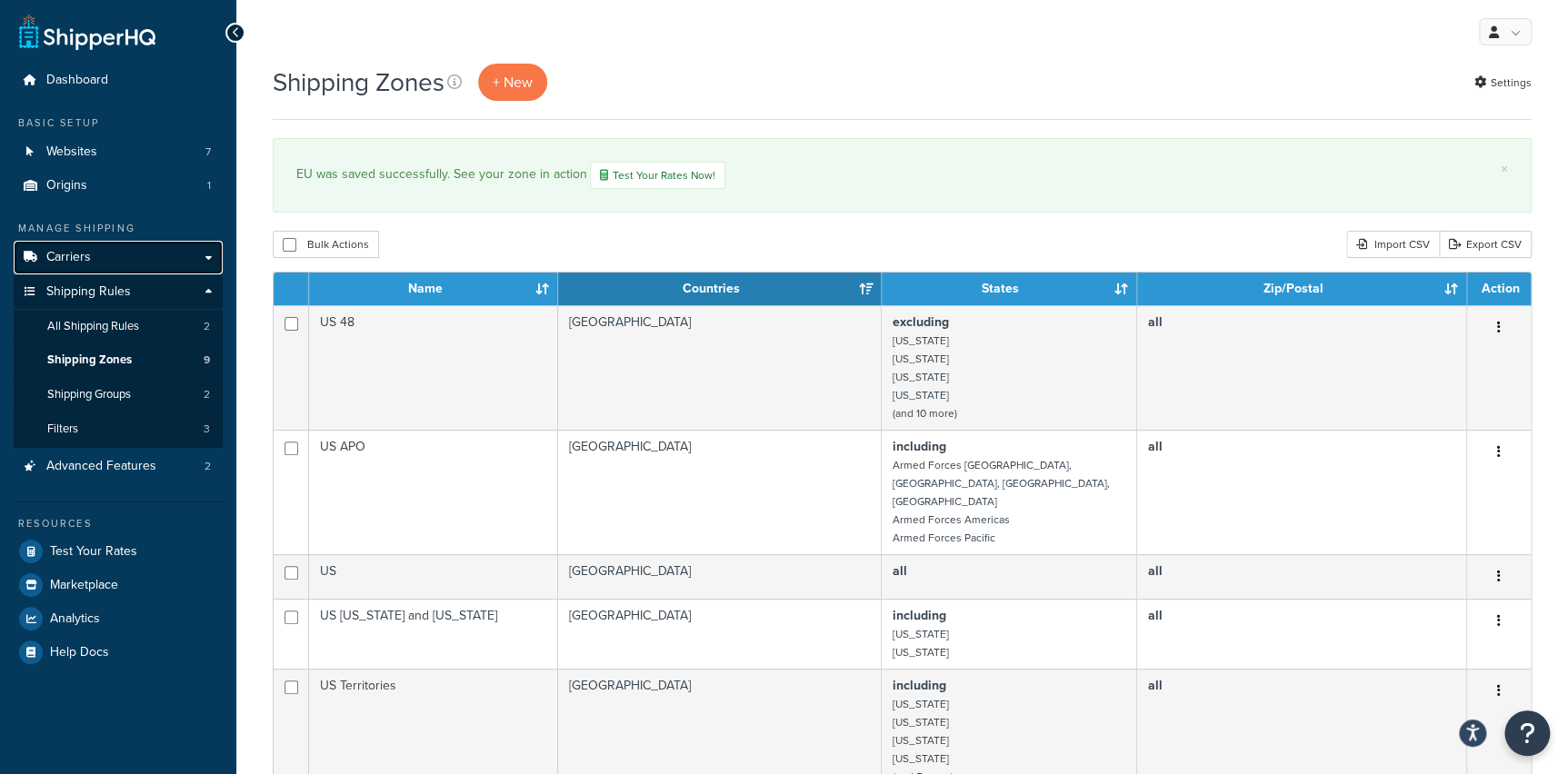 click on "Carriers" at bounding box center [118, 257] 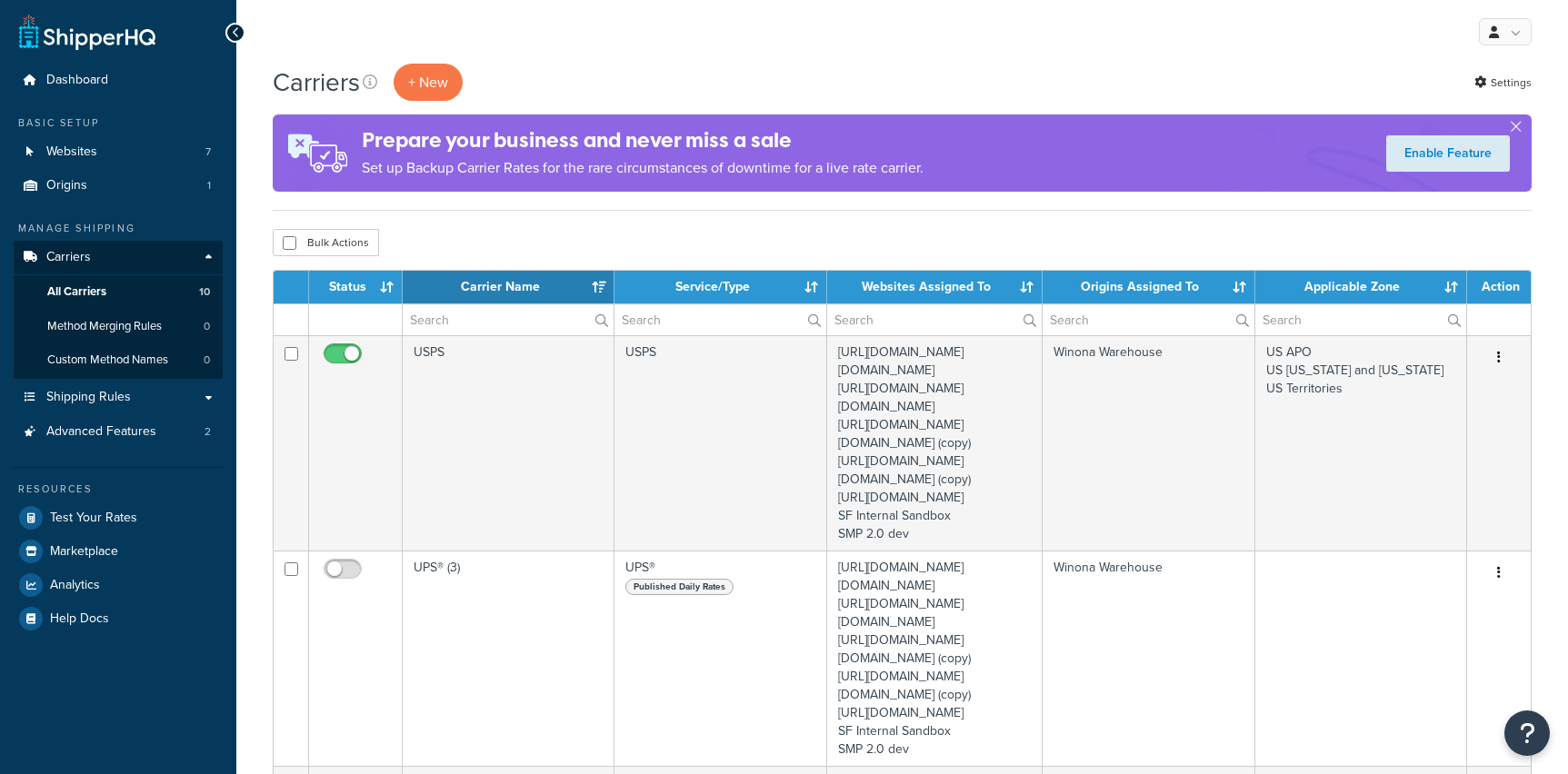 select on "15" 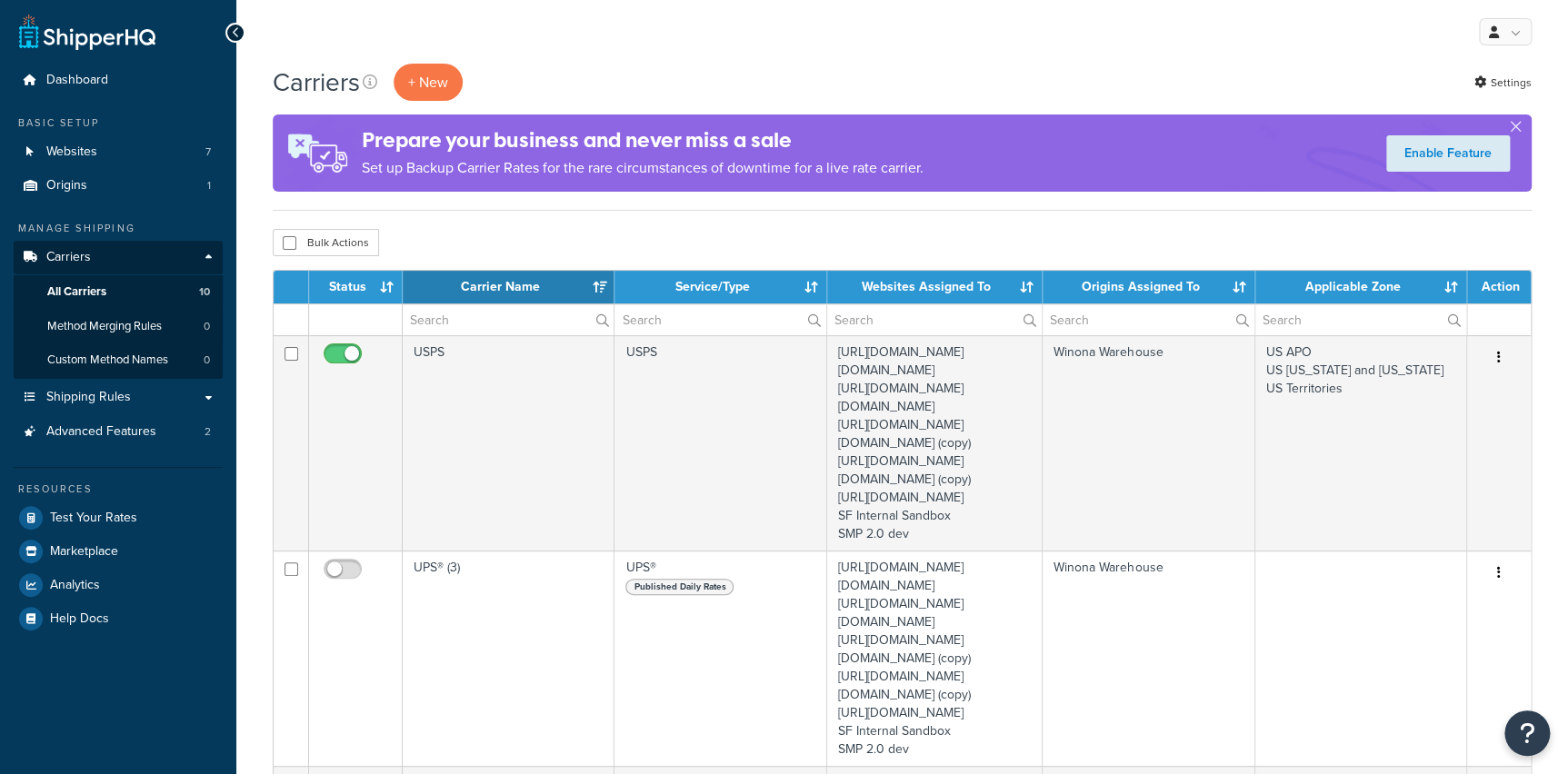 scroll, scrollTop: 0, scrollLeft: 0, axis: both 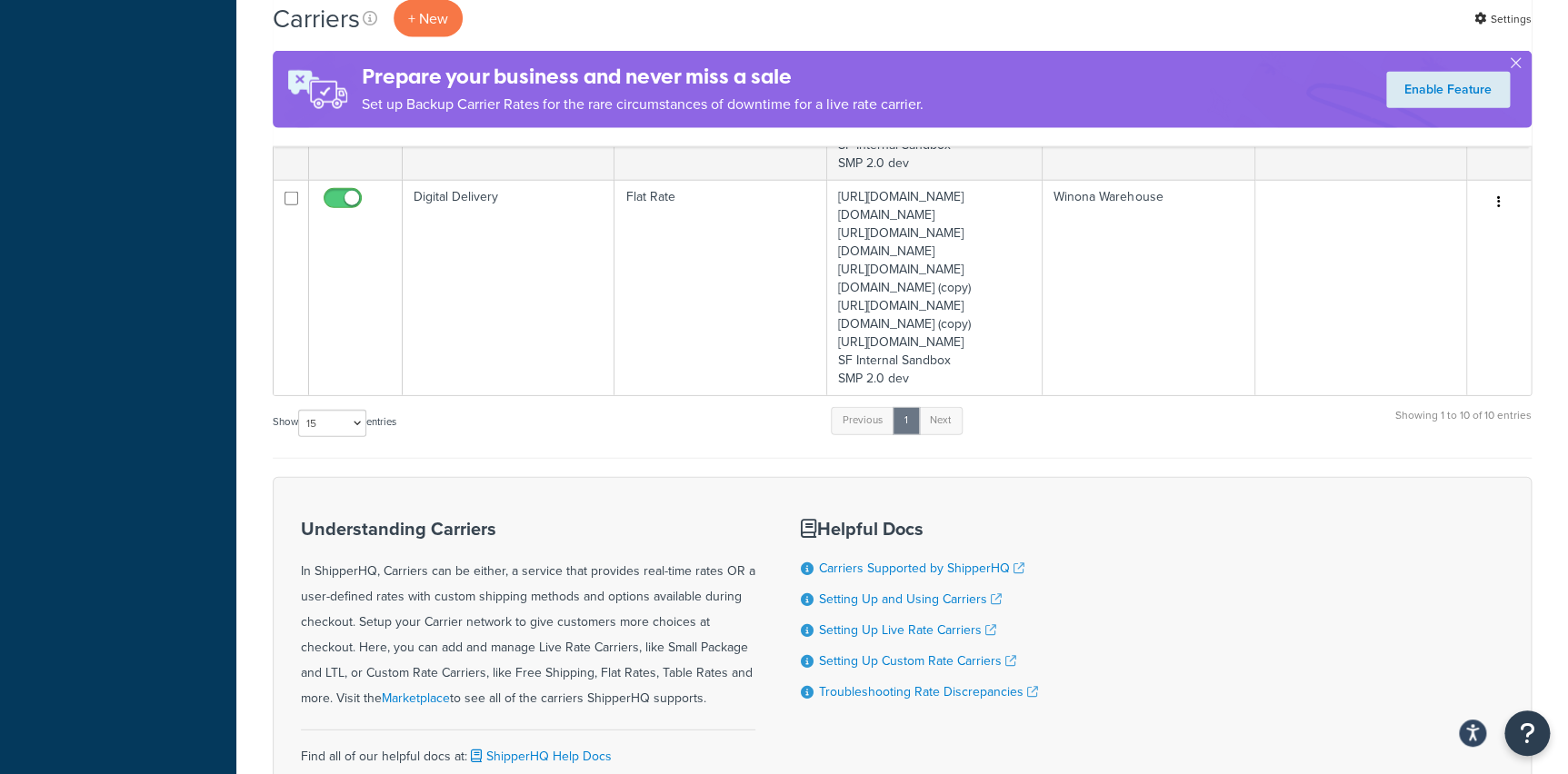 click on "Table Rates" at bounding box center (720, -359) 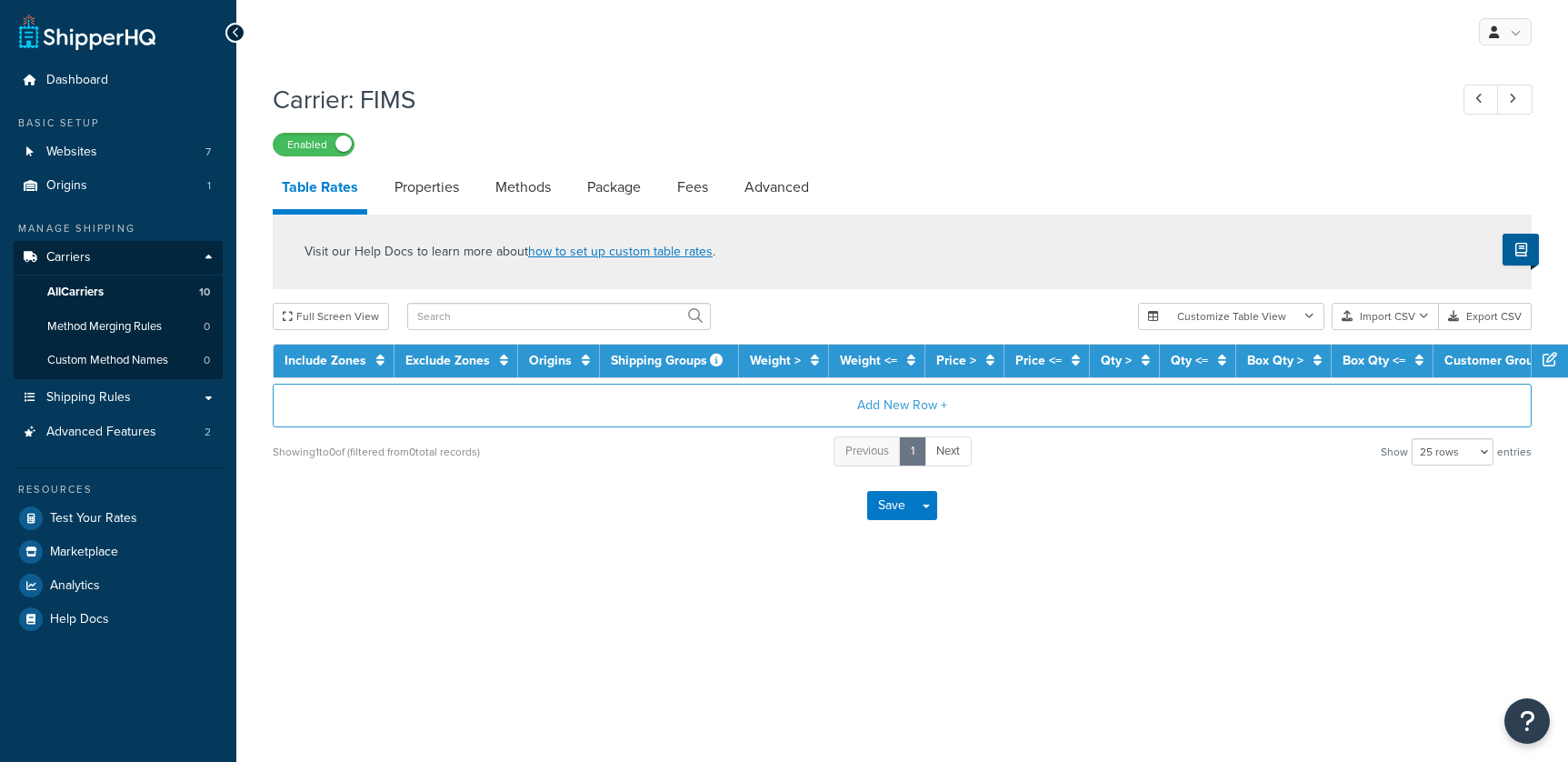 select on "25" 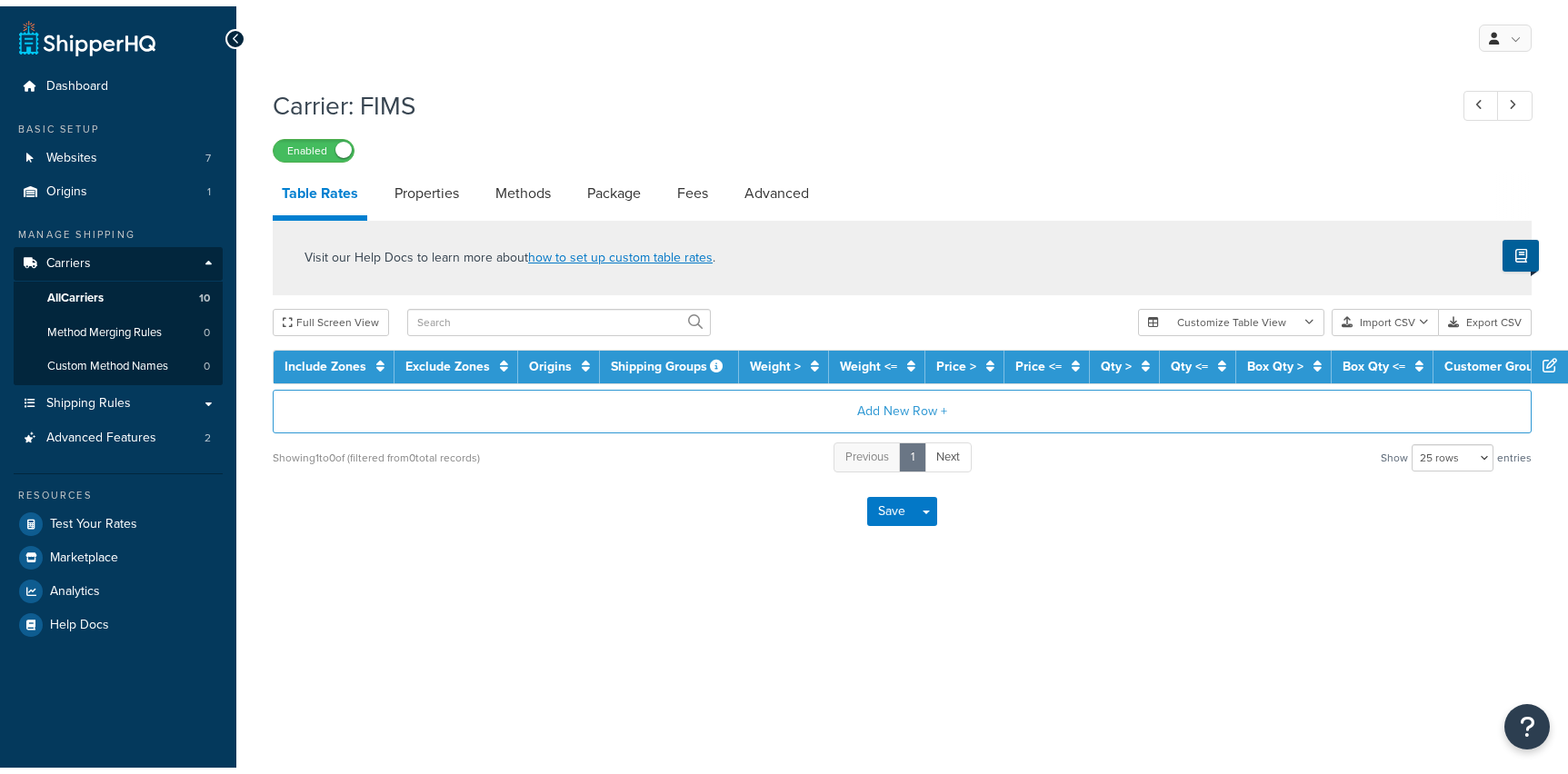 scroll, scrollTop: 0, scrollLeft: 0, axis: both 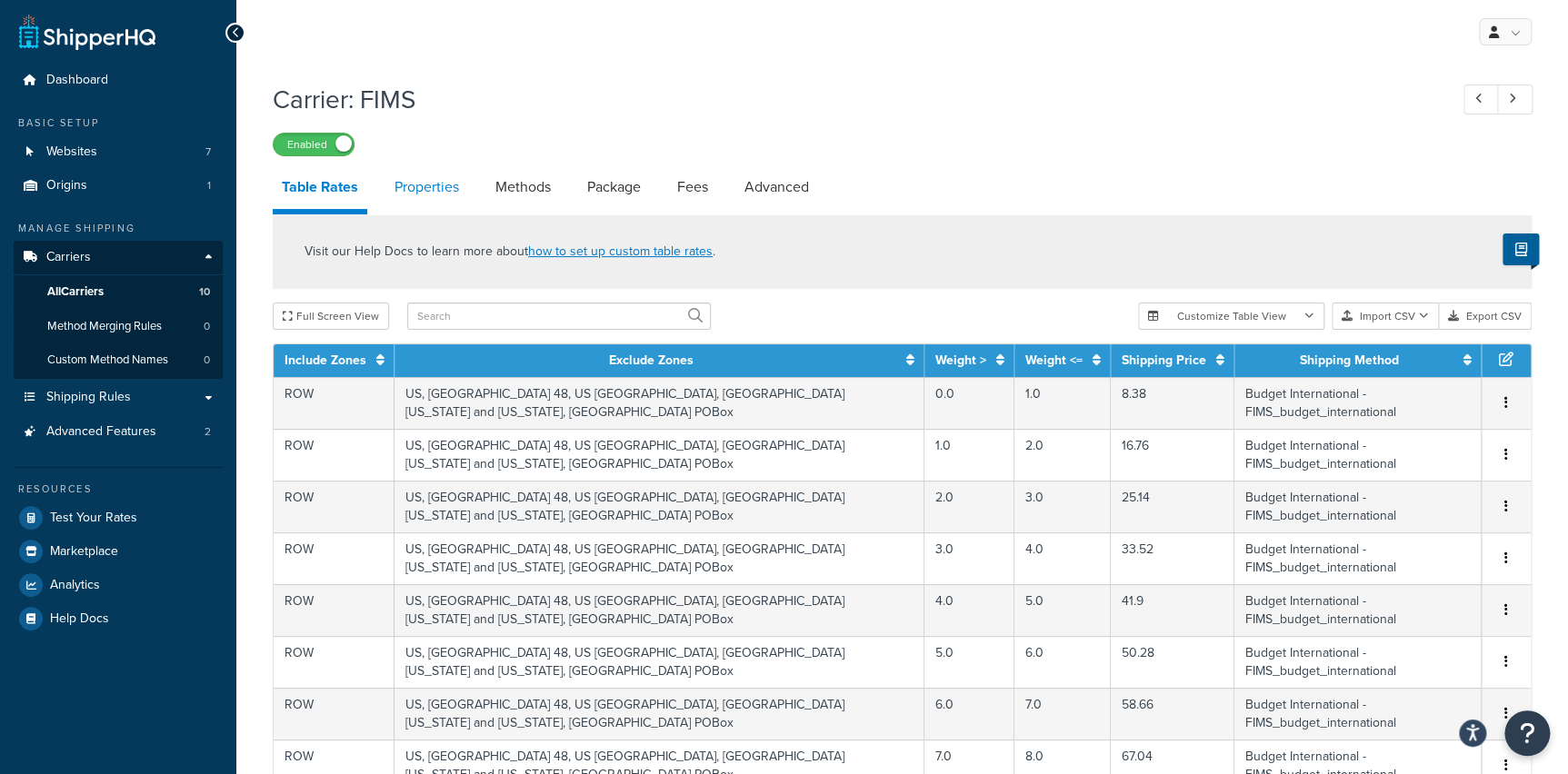 click on "Properties" at bounding box center (426, 187) 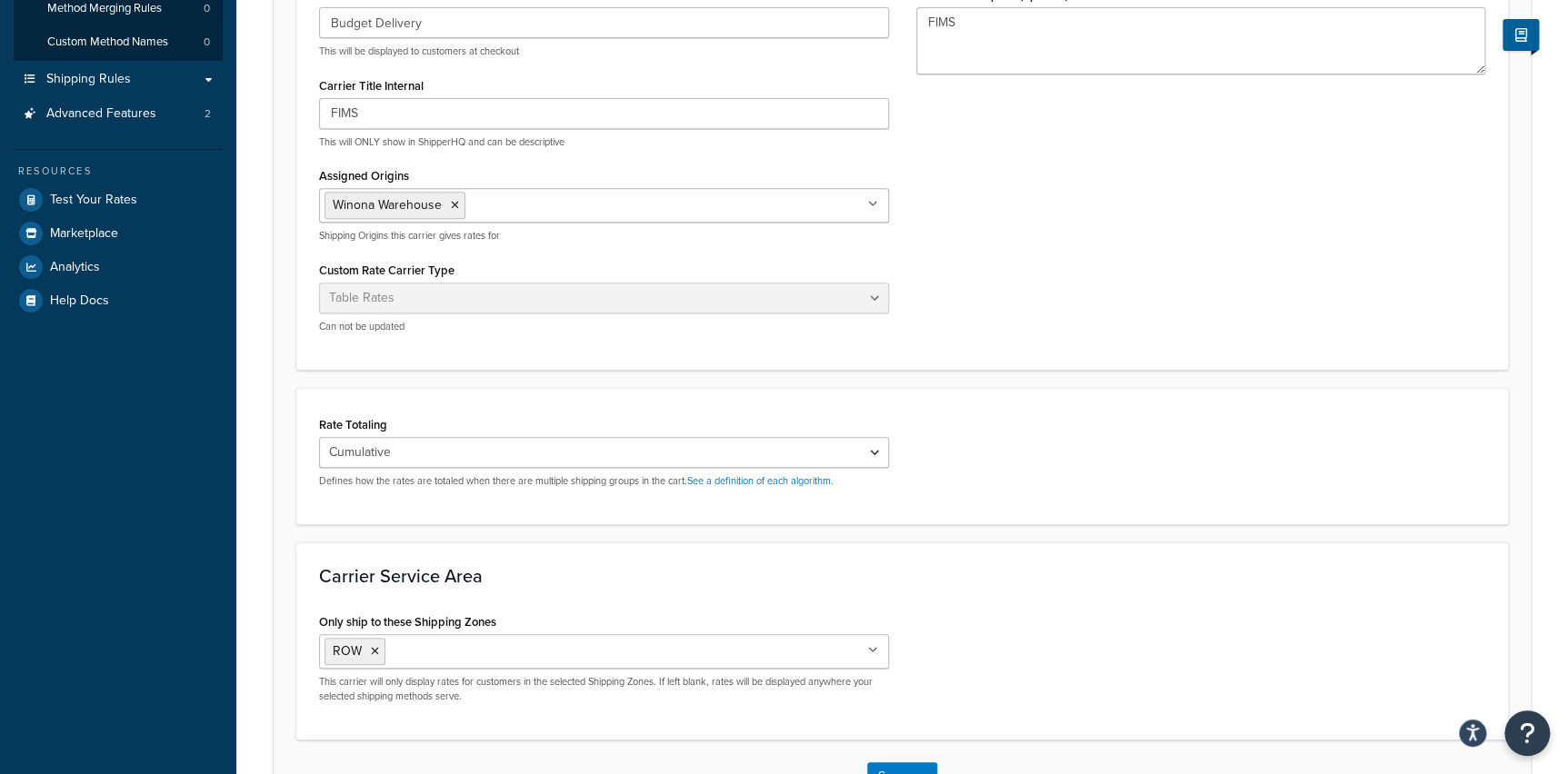 scroll, scrollTop: 448, scrollLeft: 0, axis: vertical 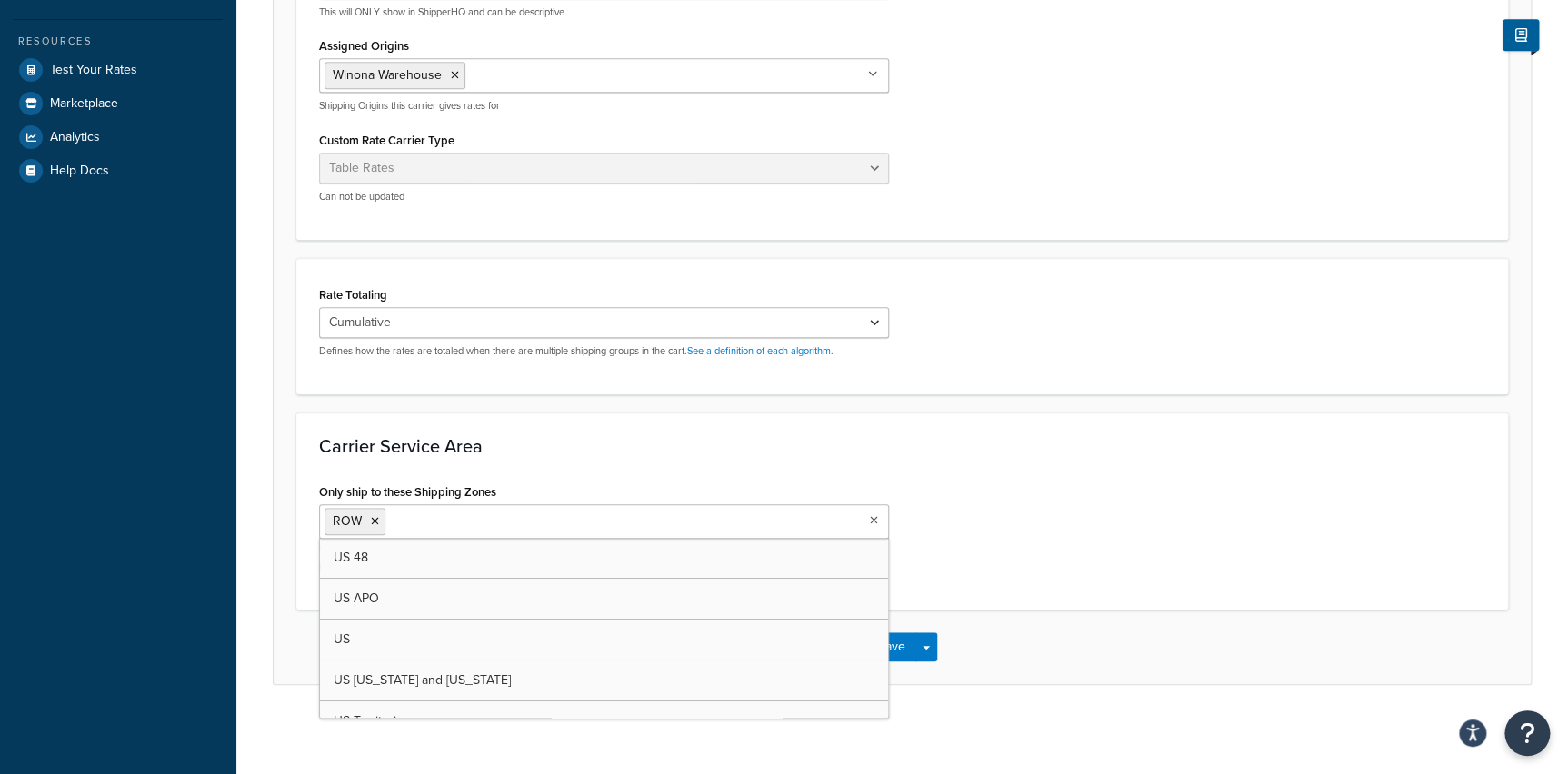 click at bounding box center (874, 521) 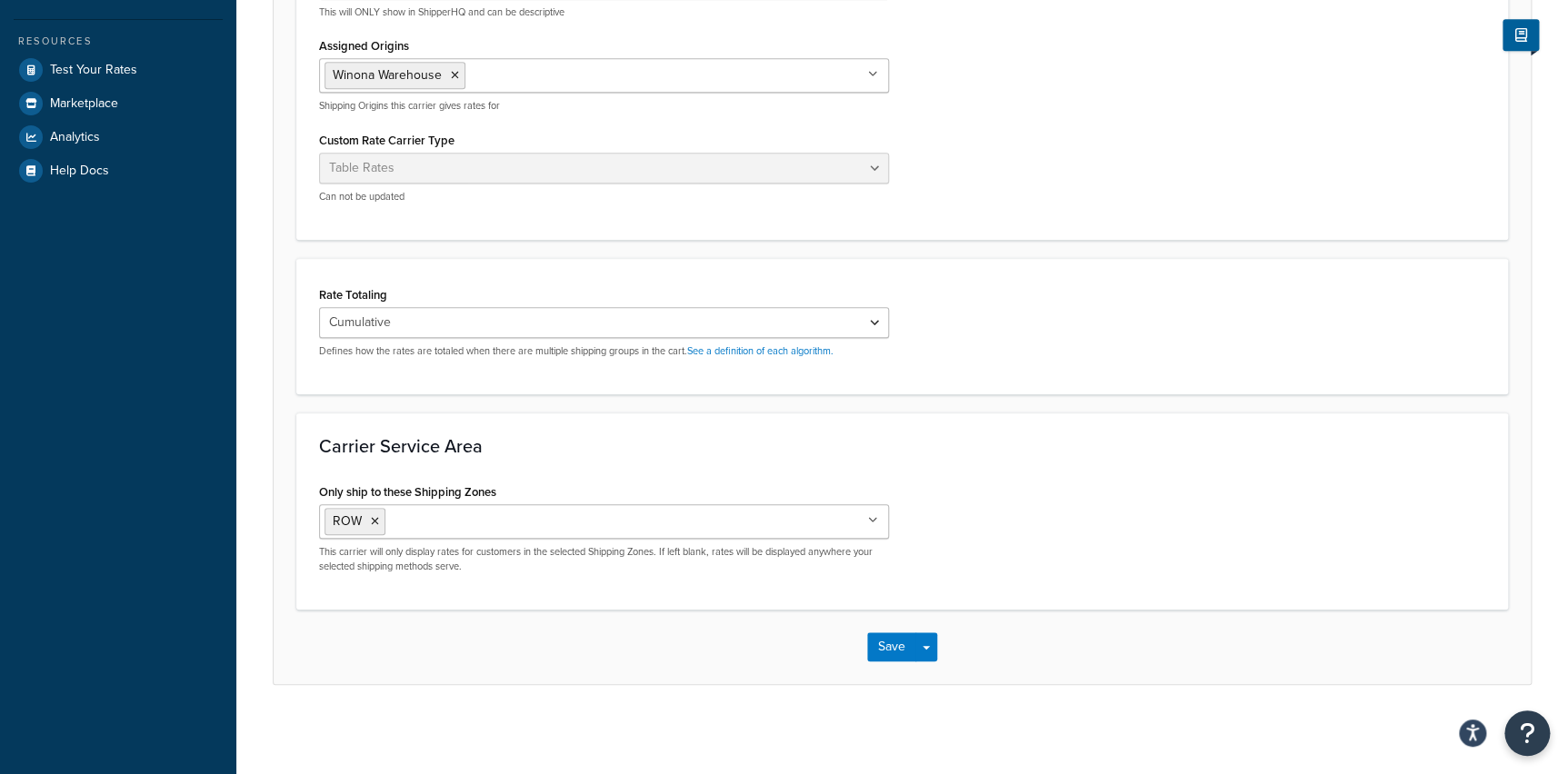 click on "Carrier Service Area Only ship to these Shipping Zones   ROW   US 48 US APO US US Alaska and Hawaii US Territories Restricted EU US POBox Add New This carrier will only display rates for customers in the selected Shipping Zones. If left blank, rates will be displayed anywhere your selected shipping methods serve." at bounding box center [902, 511] 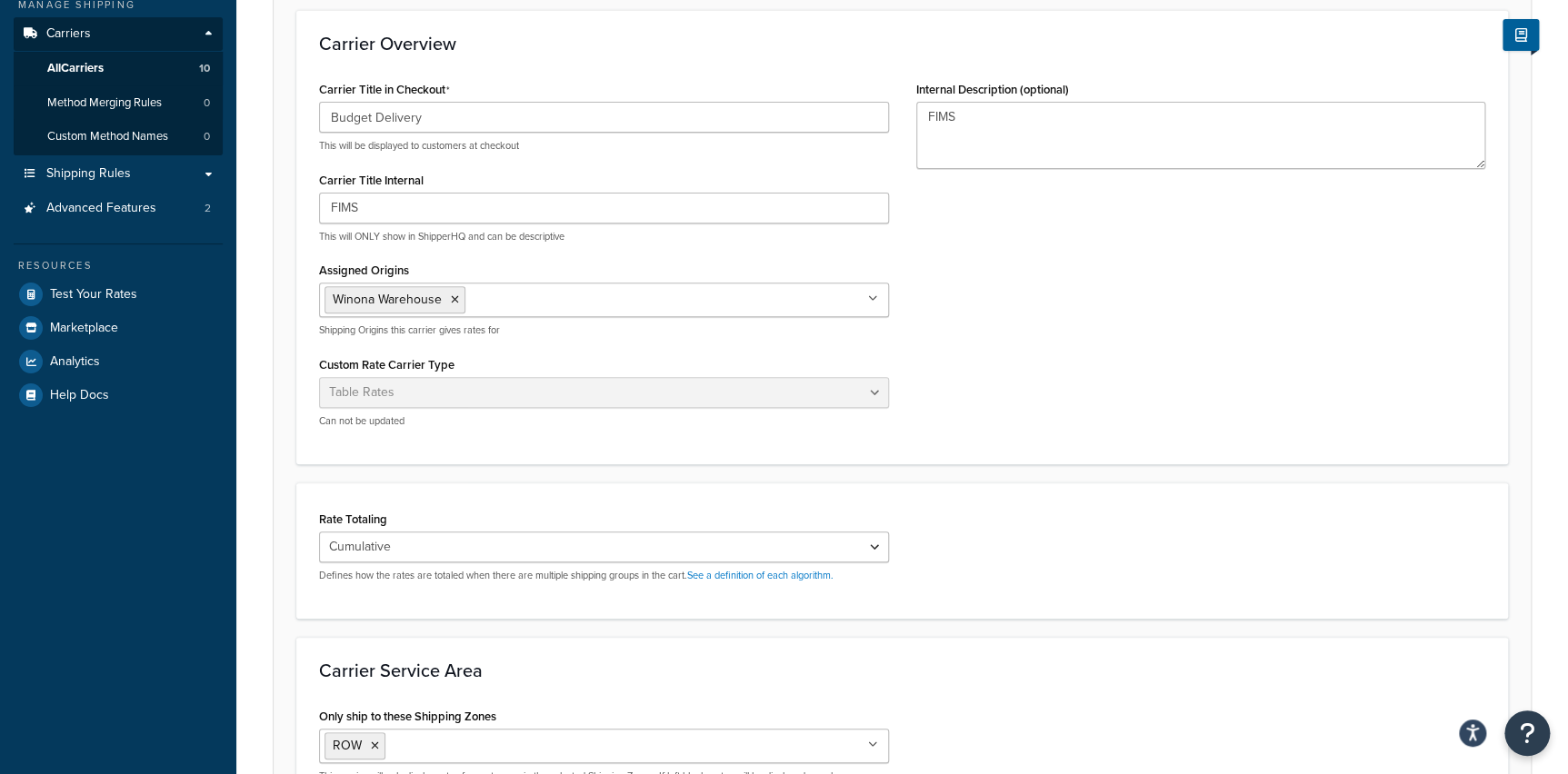 scroll, scrollTop: 0, scrollLeft: 0, axis: both 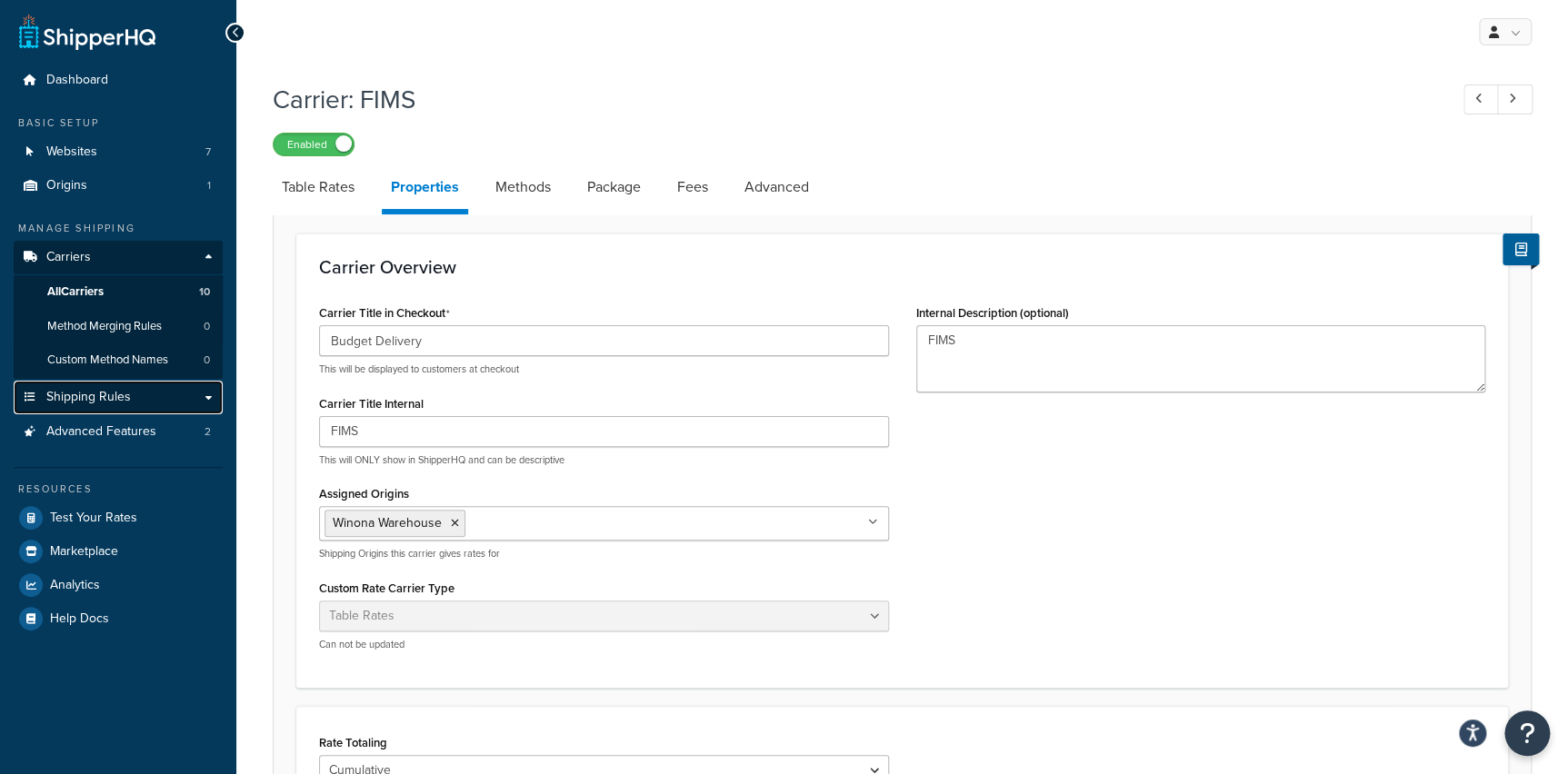 click on "Shipping Rules" at bounding box center [88, 397] 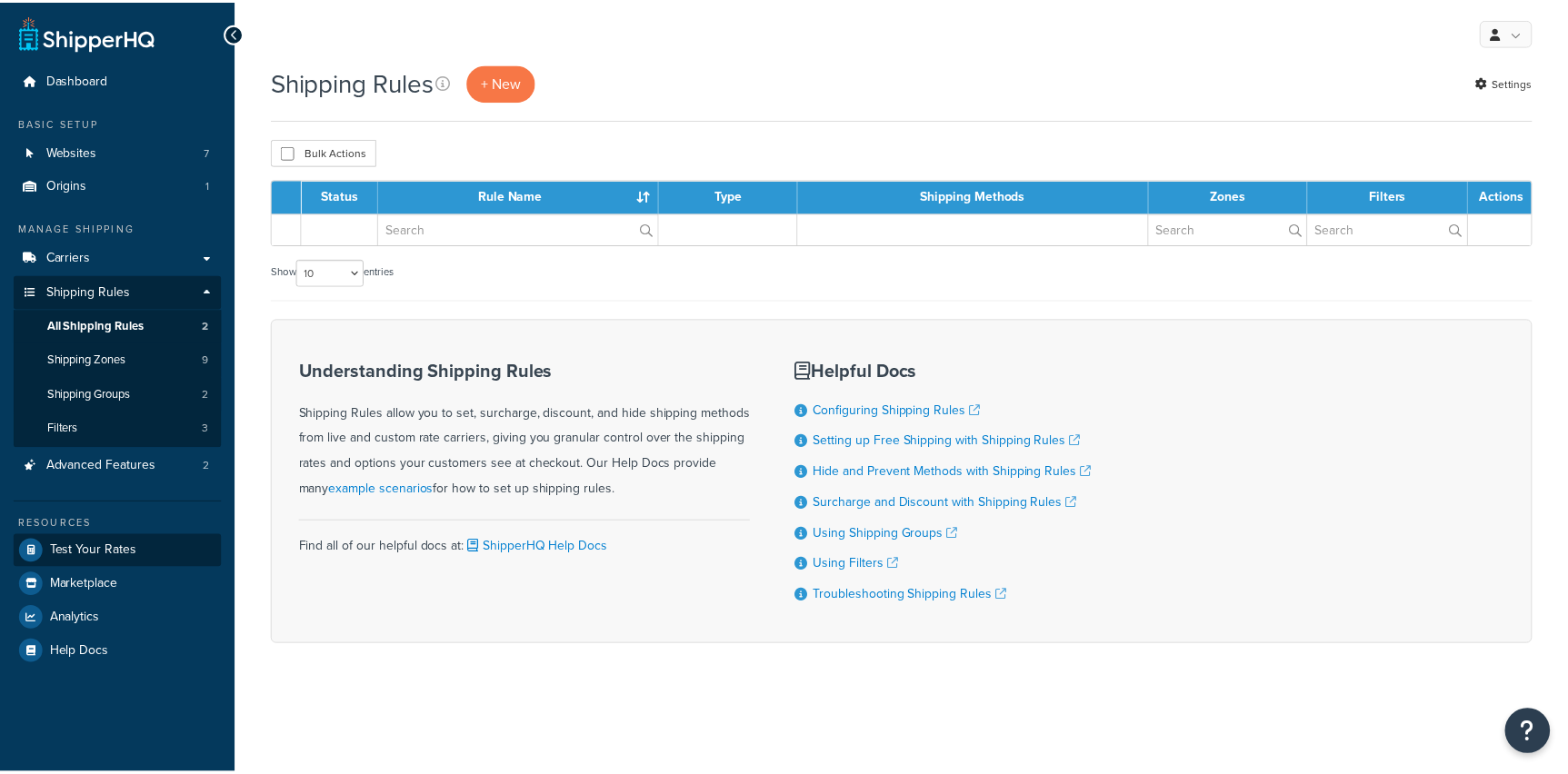 scroll, scrollTop: 0, scrollLeft: 0, axis: both 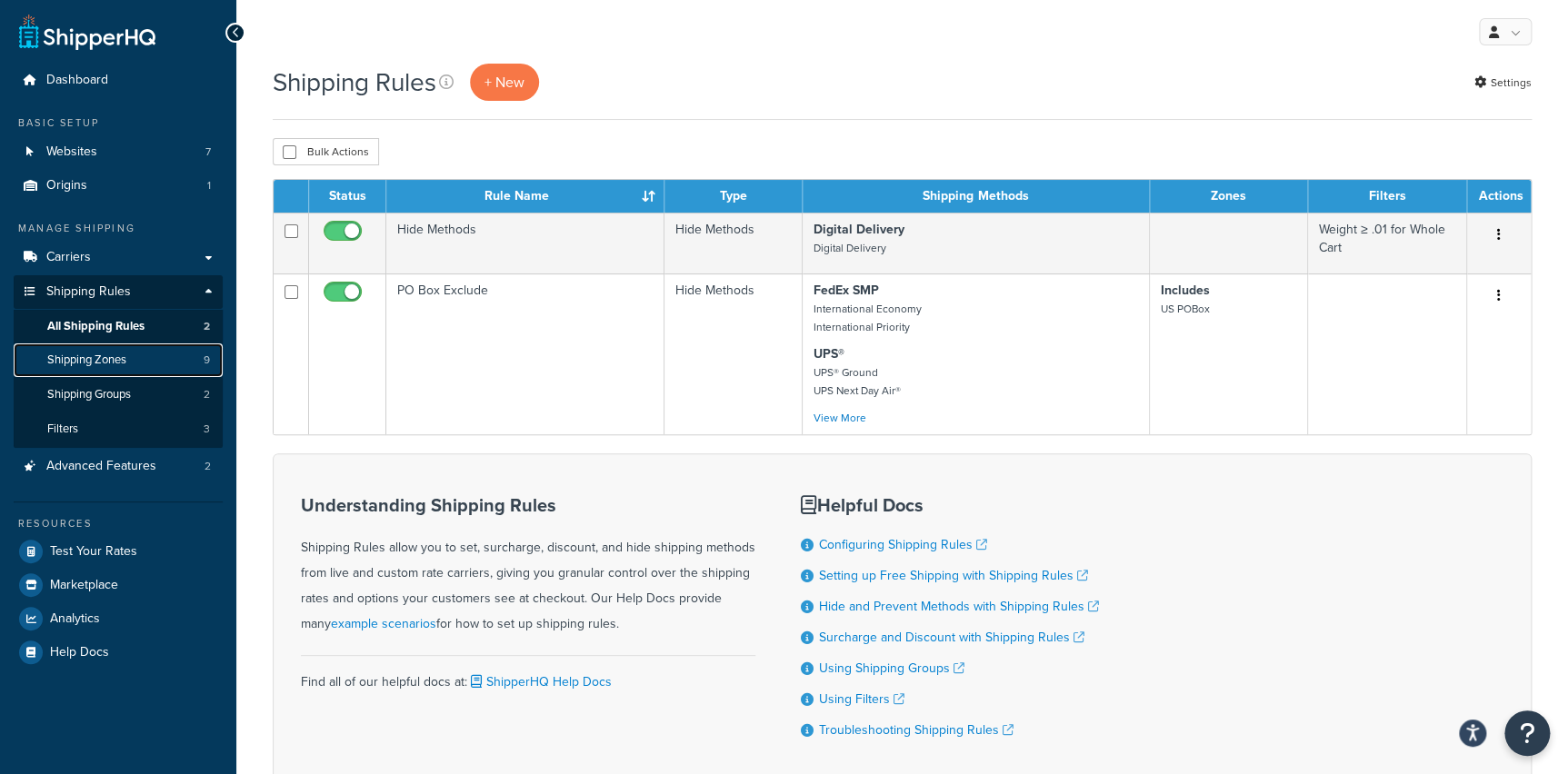 click on "Shipping Zones" at bounding box center (86, 360) 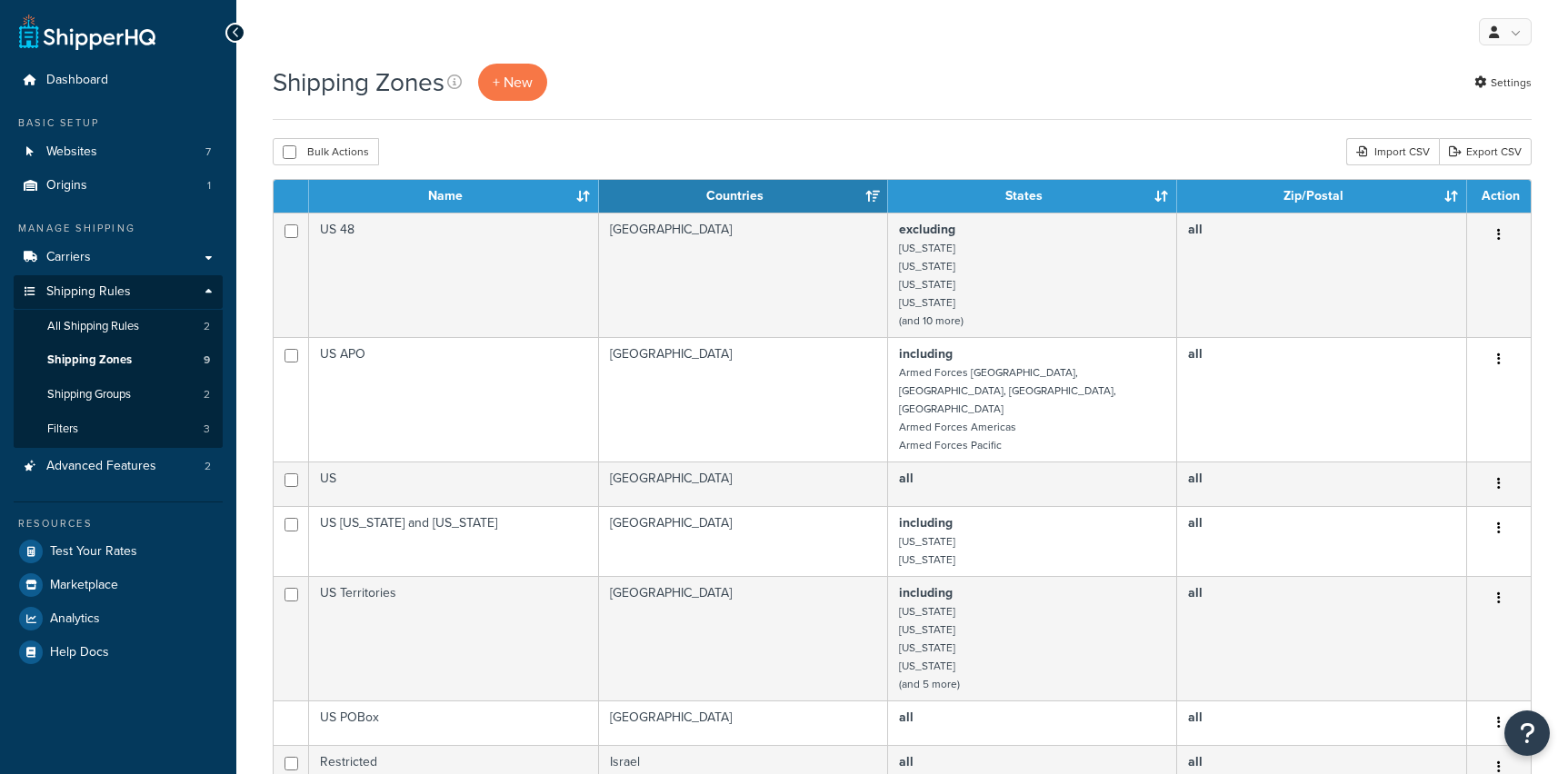 scroll, scrollTop: 0, scrollLeft: 0, axis: both 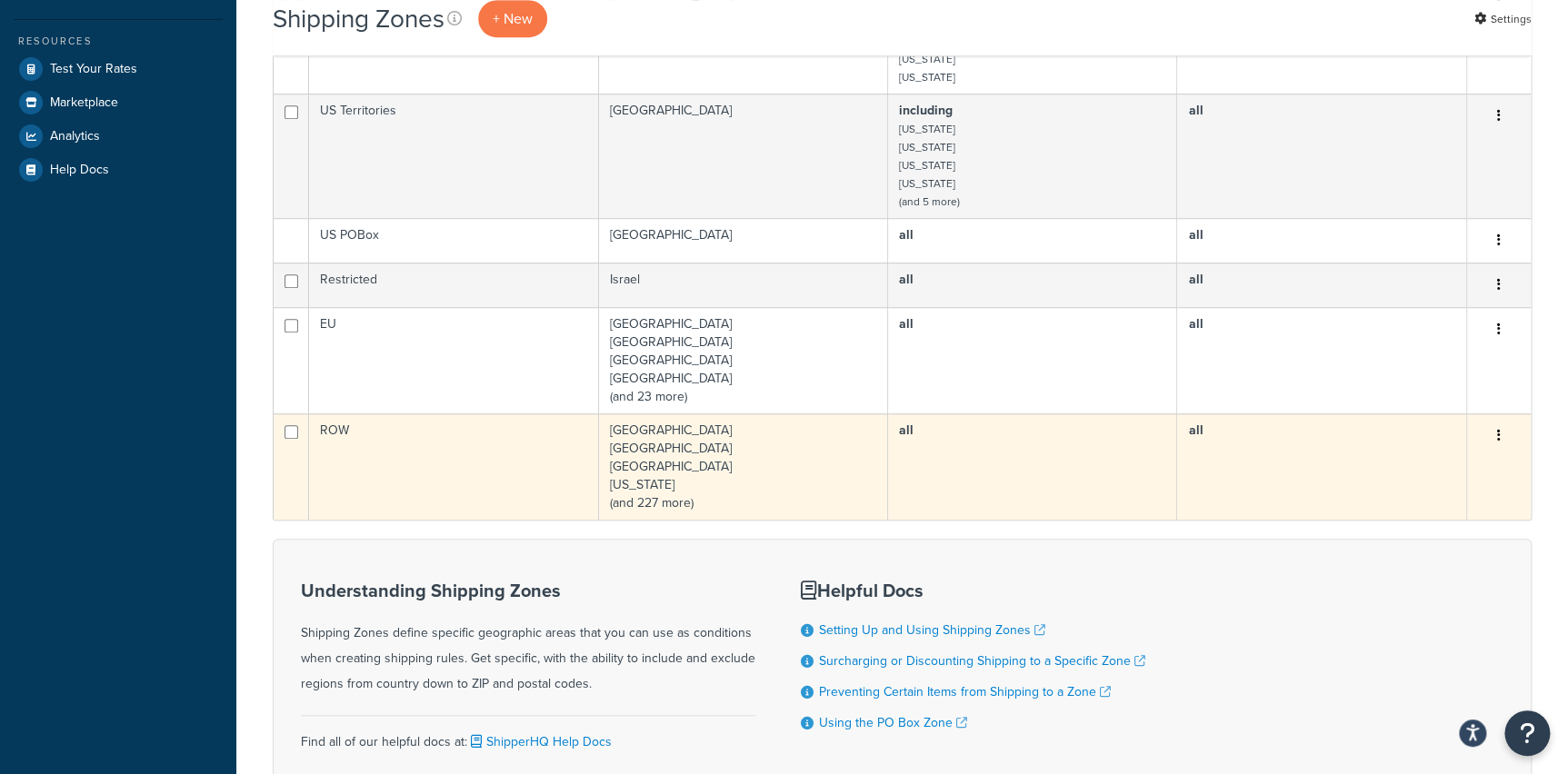 click on "ROW" at bounding box center [454, 466] 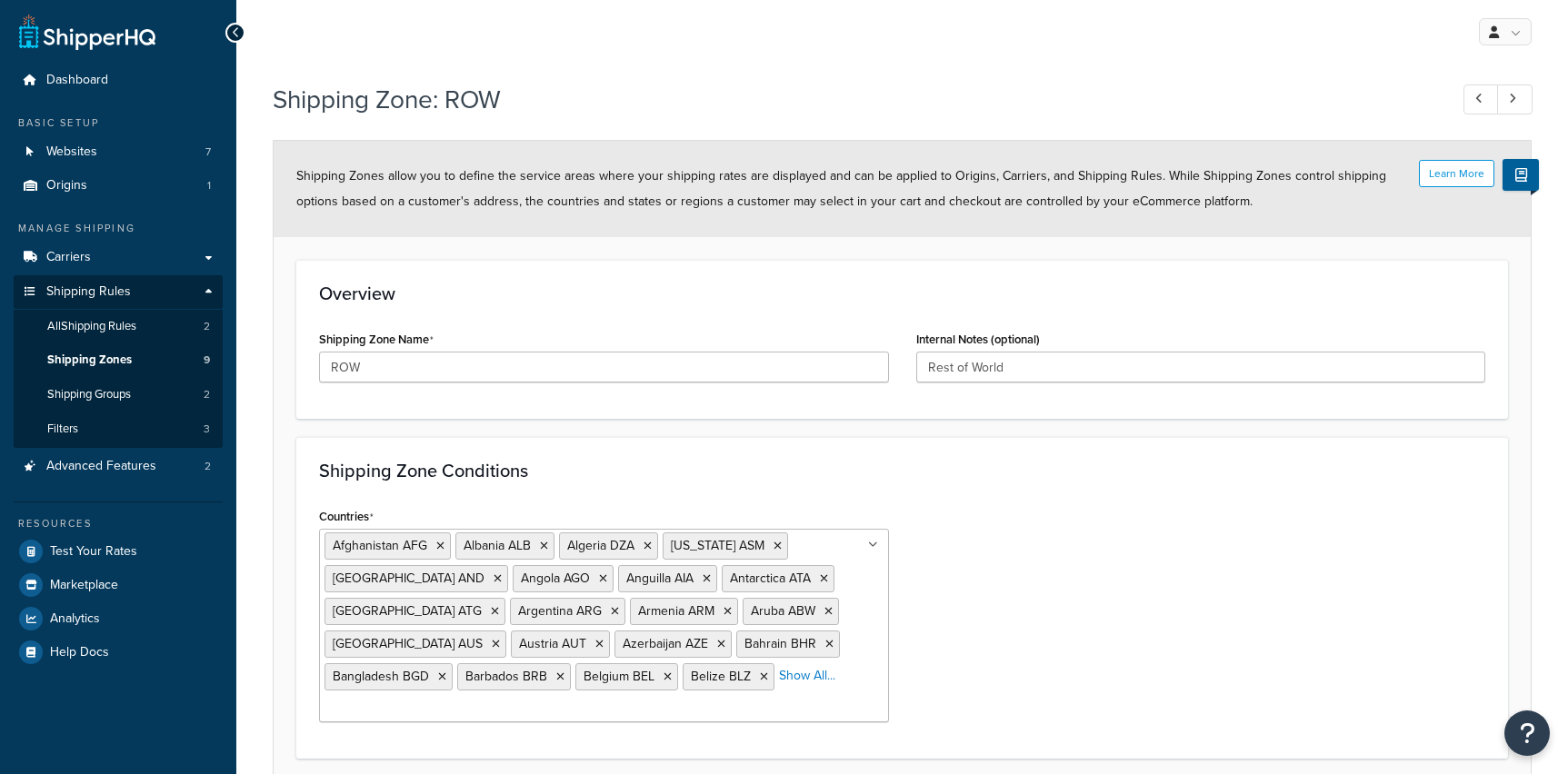 scroll, scrollTop: 0, scrollLeft: 0, axis: both 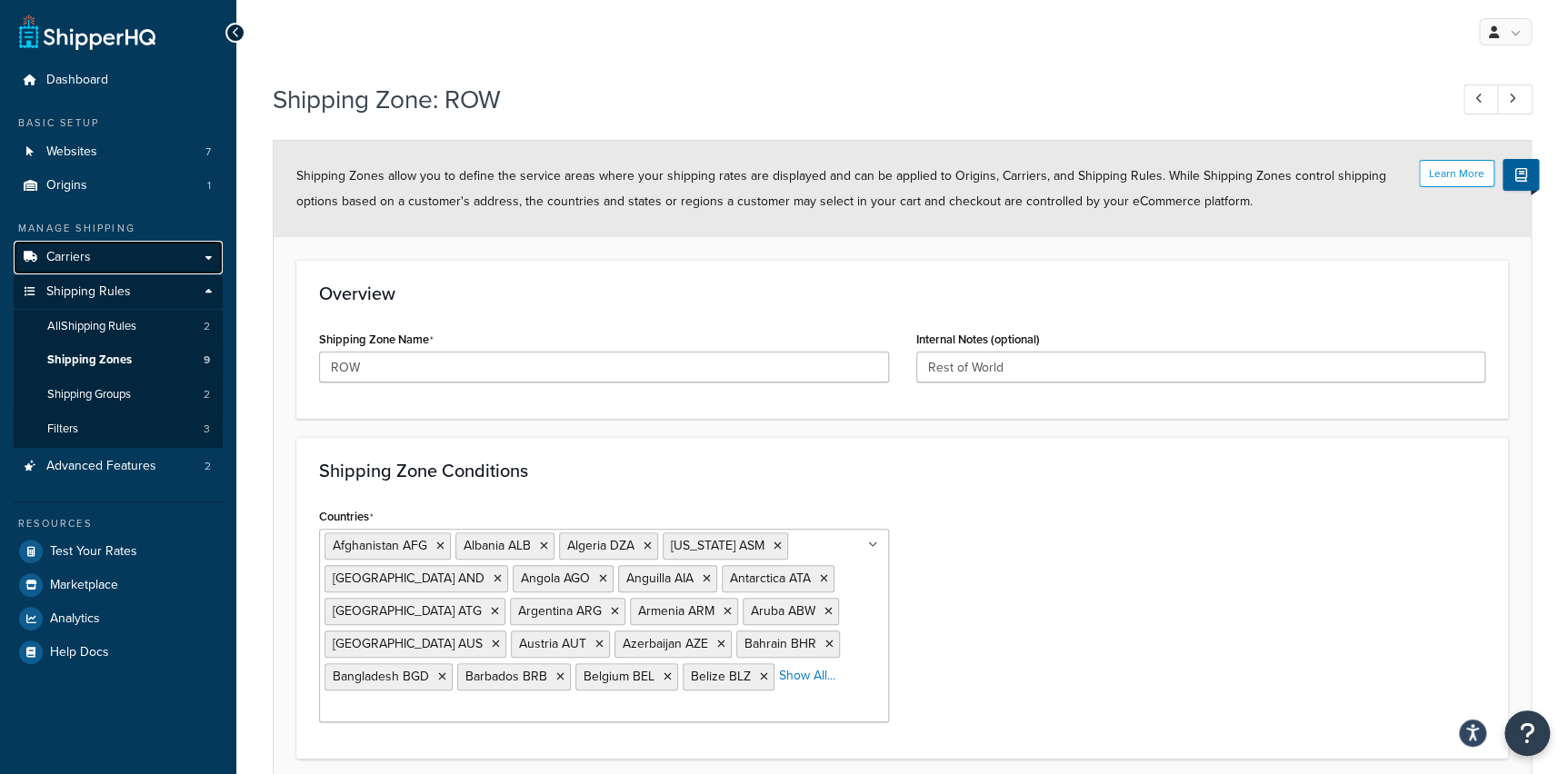 click on "Carriers" at bounding box center [118, 257] 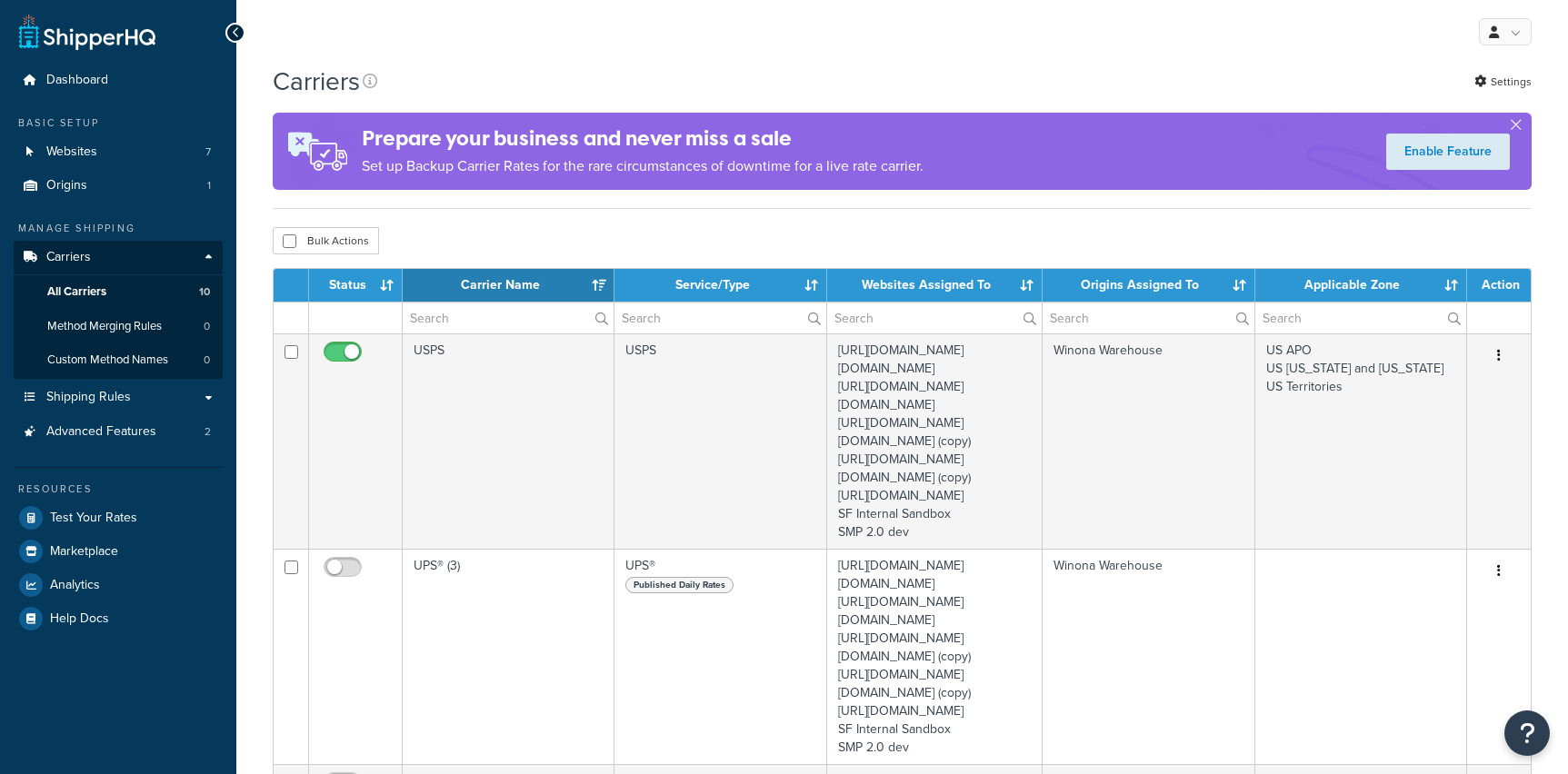 select on "15" 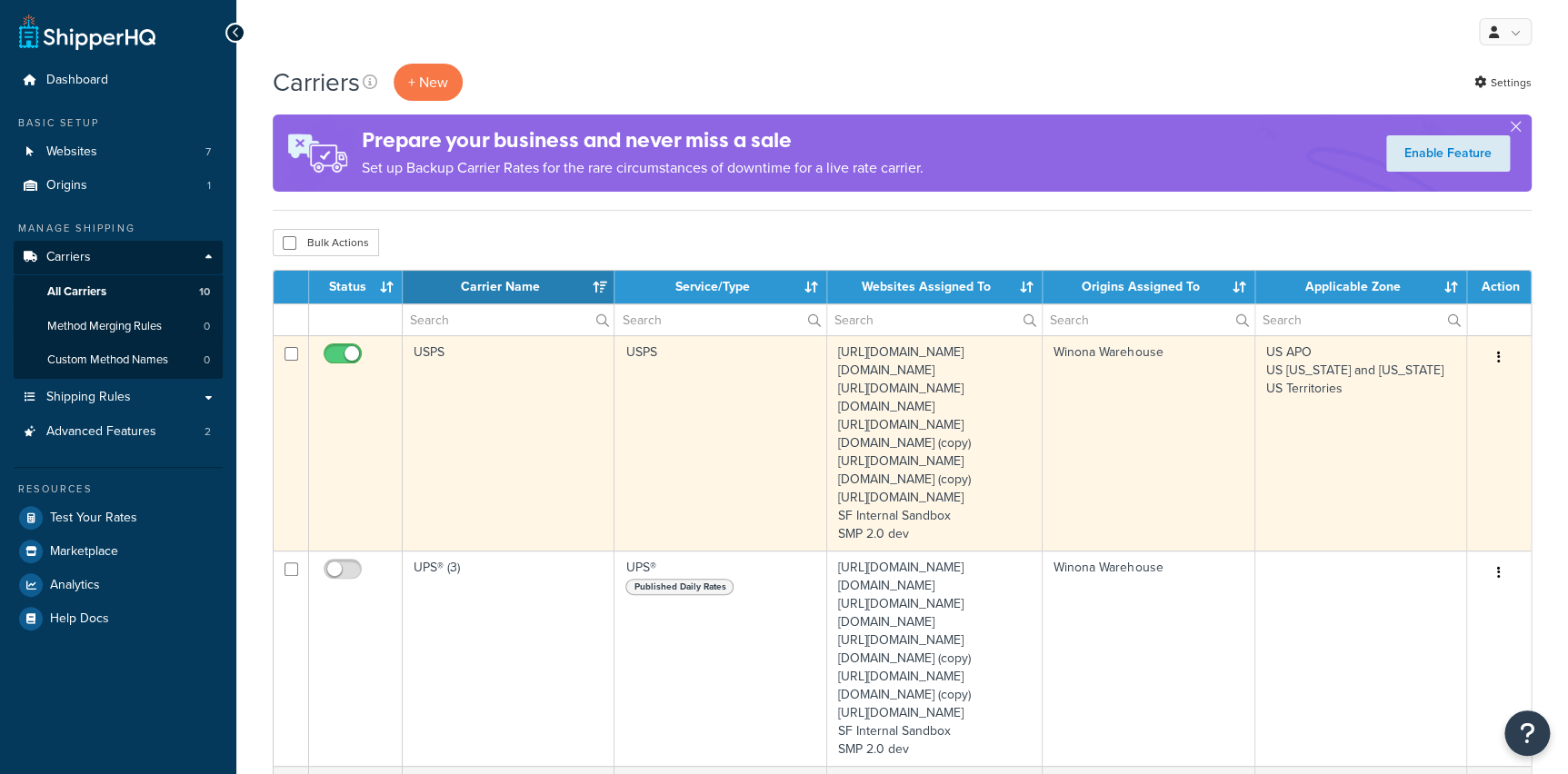 scroll, scrollTop: 0, scrollLeft: 0, axis: both 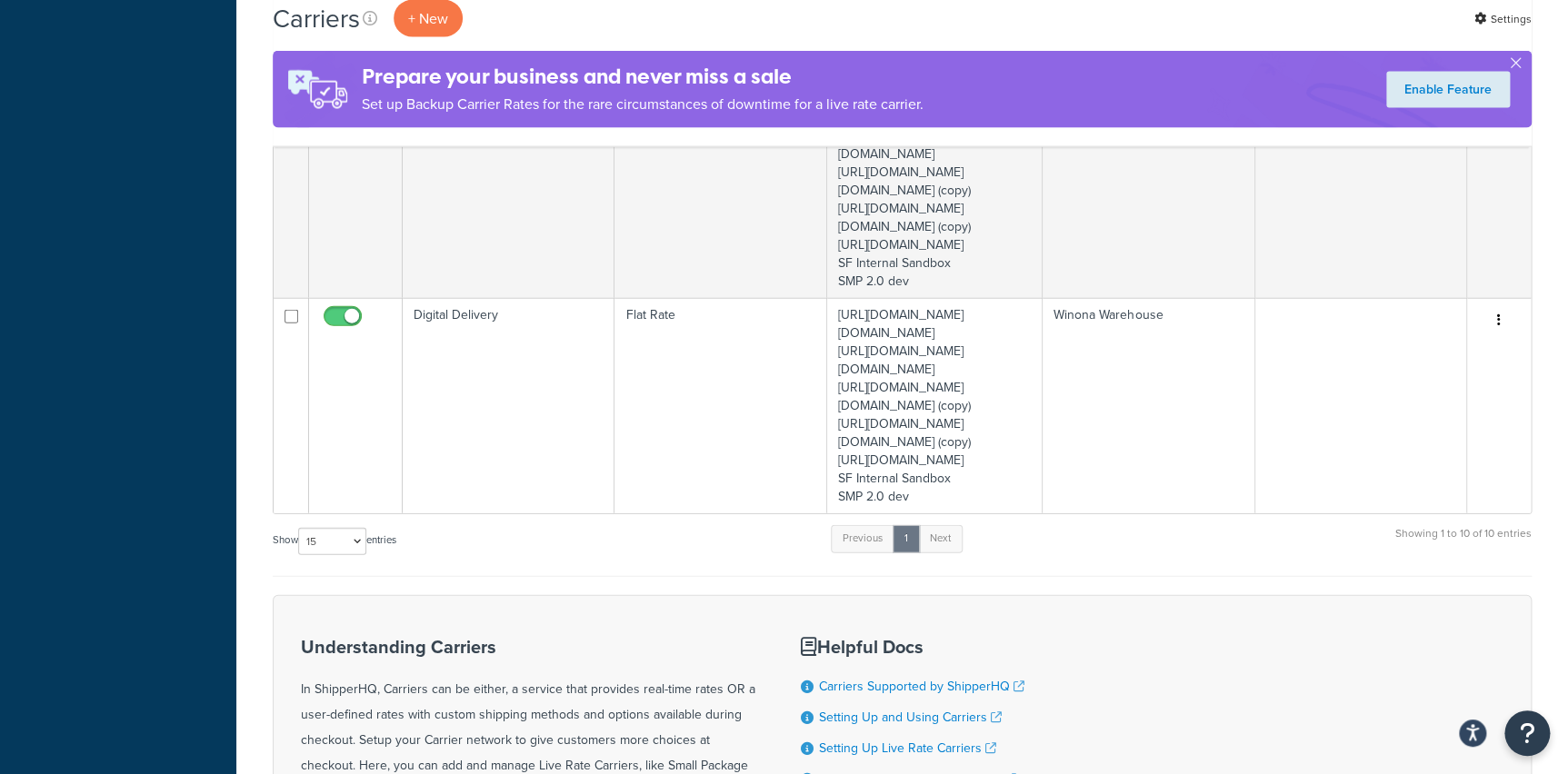 click on "FIMS" at bounding box center [508, -241] 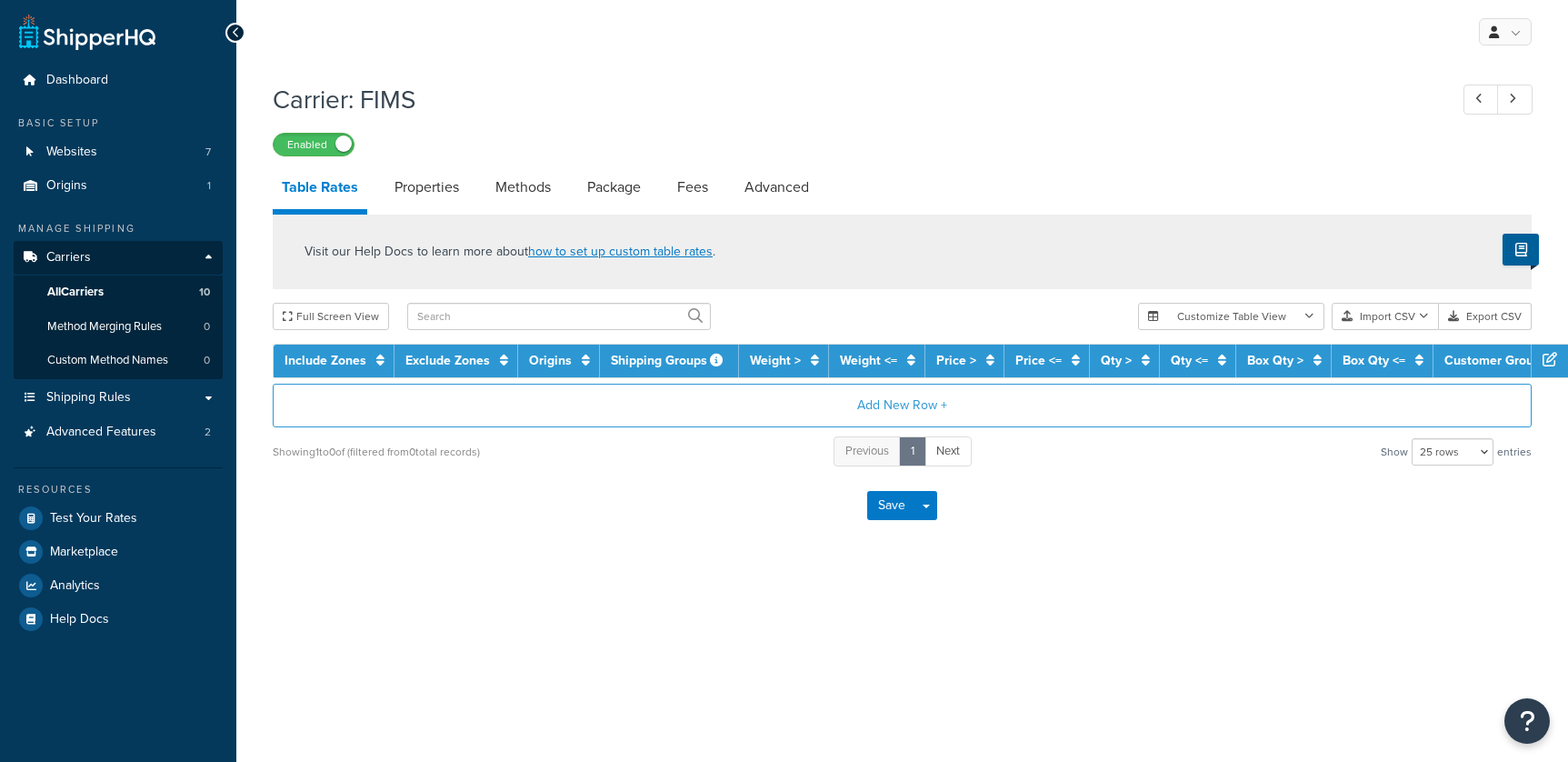 select on "25" 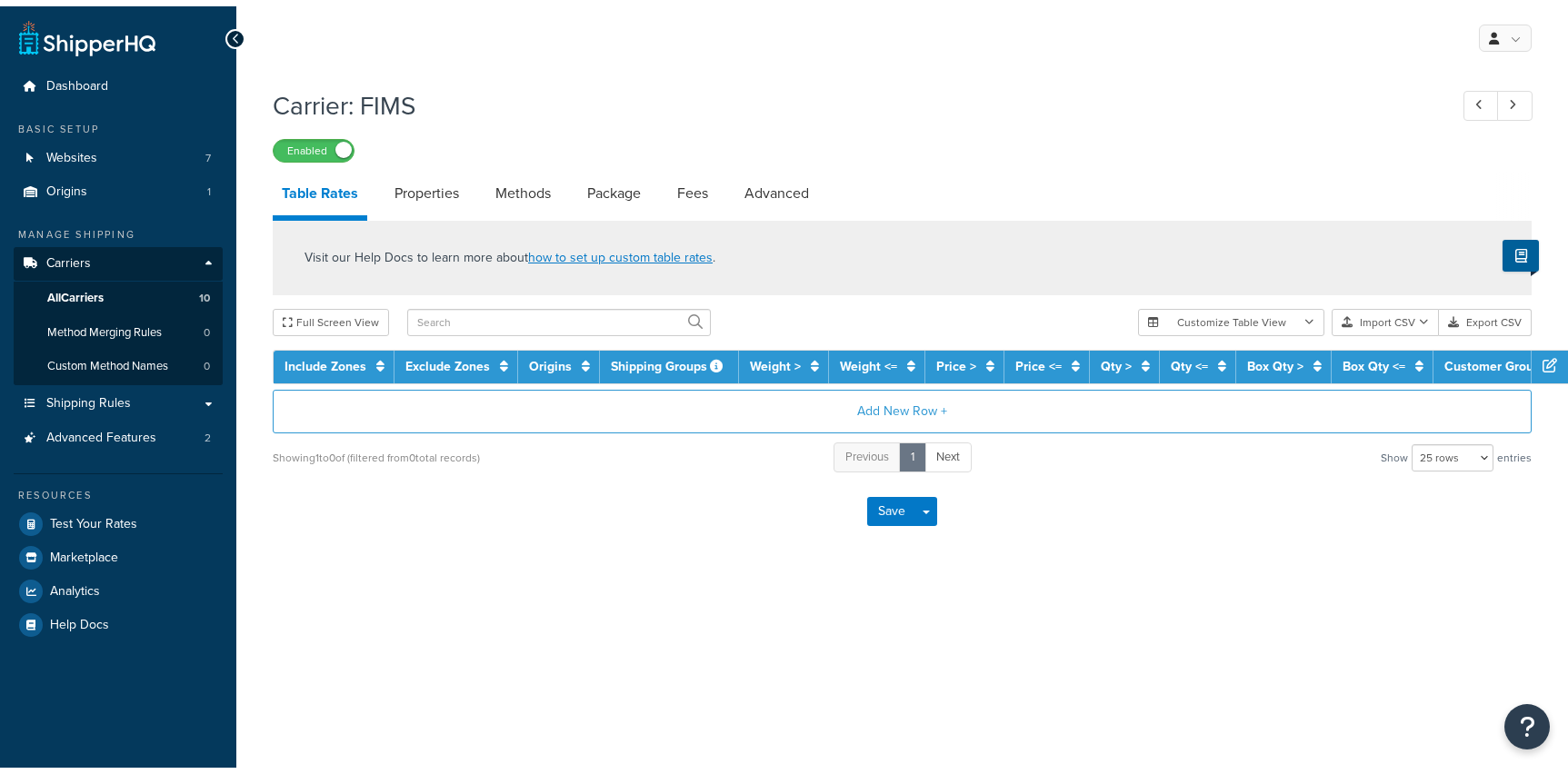 scroll, scrollTop: 0, scrollLeft: 0, axis: both 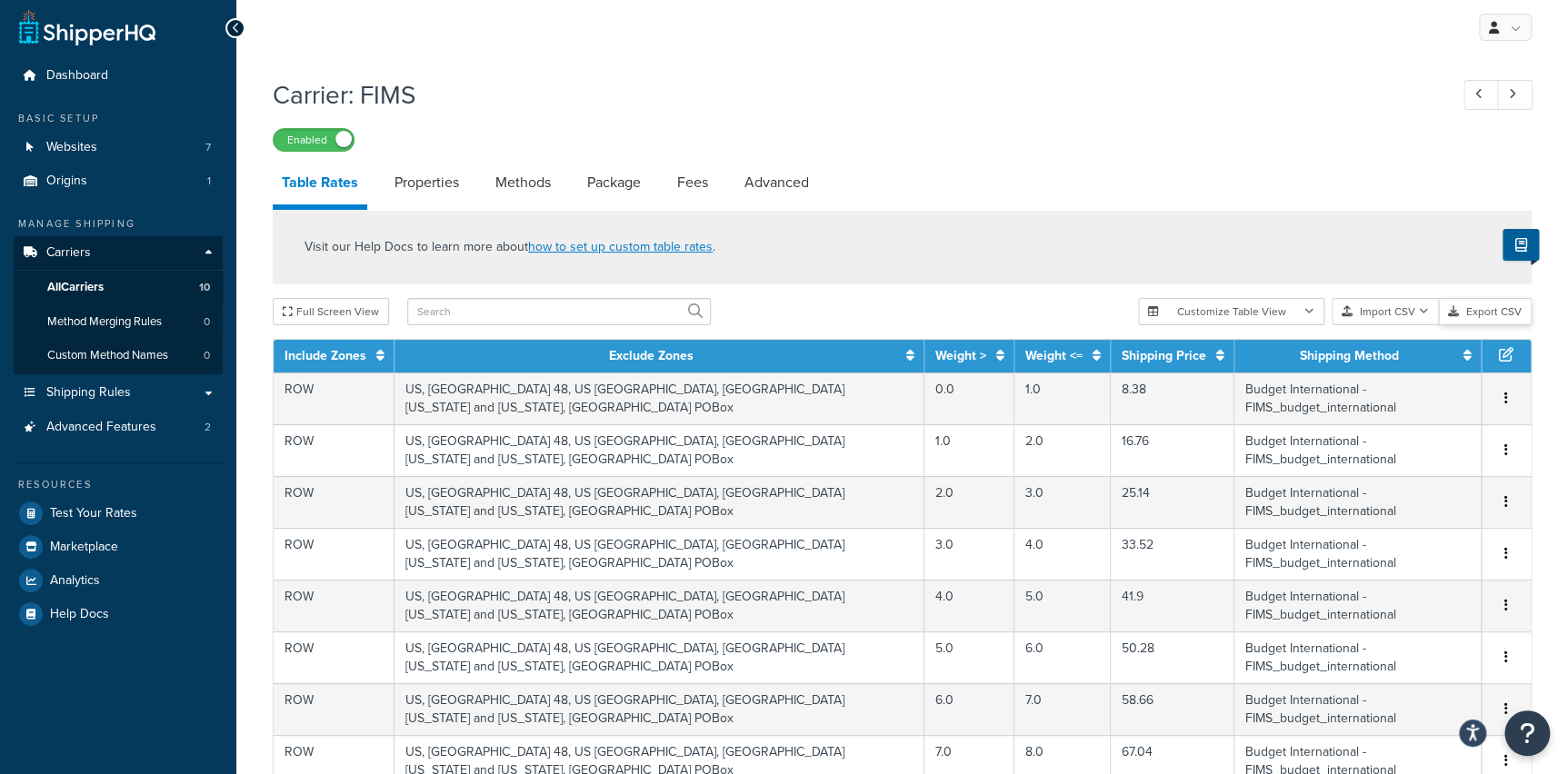 click on "Export CSV" at bounding box center (1485, 312) 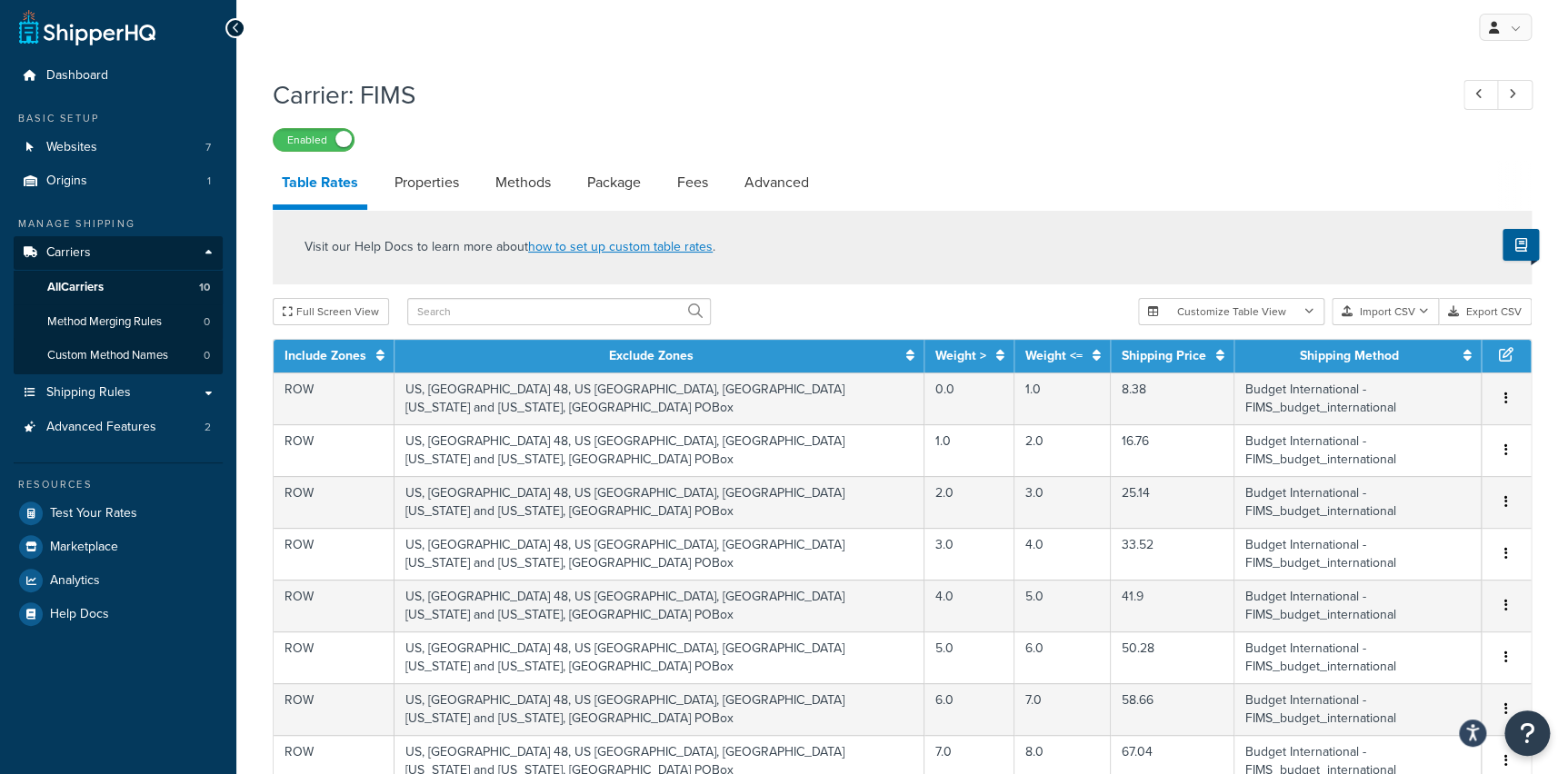type 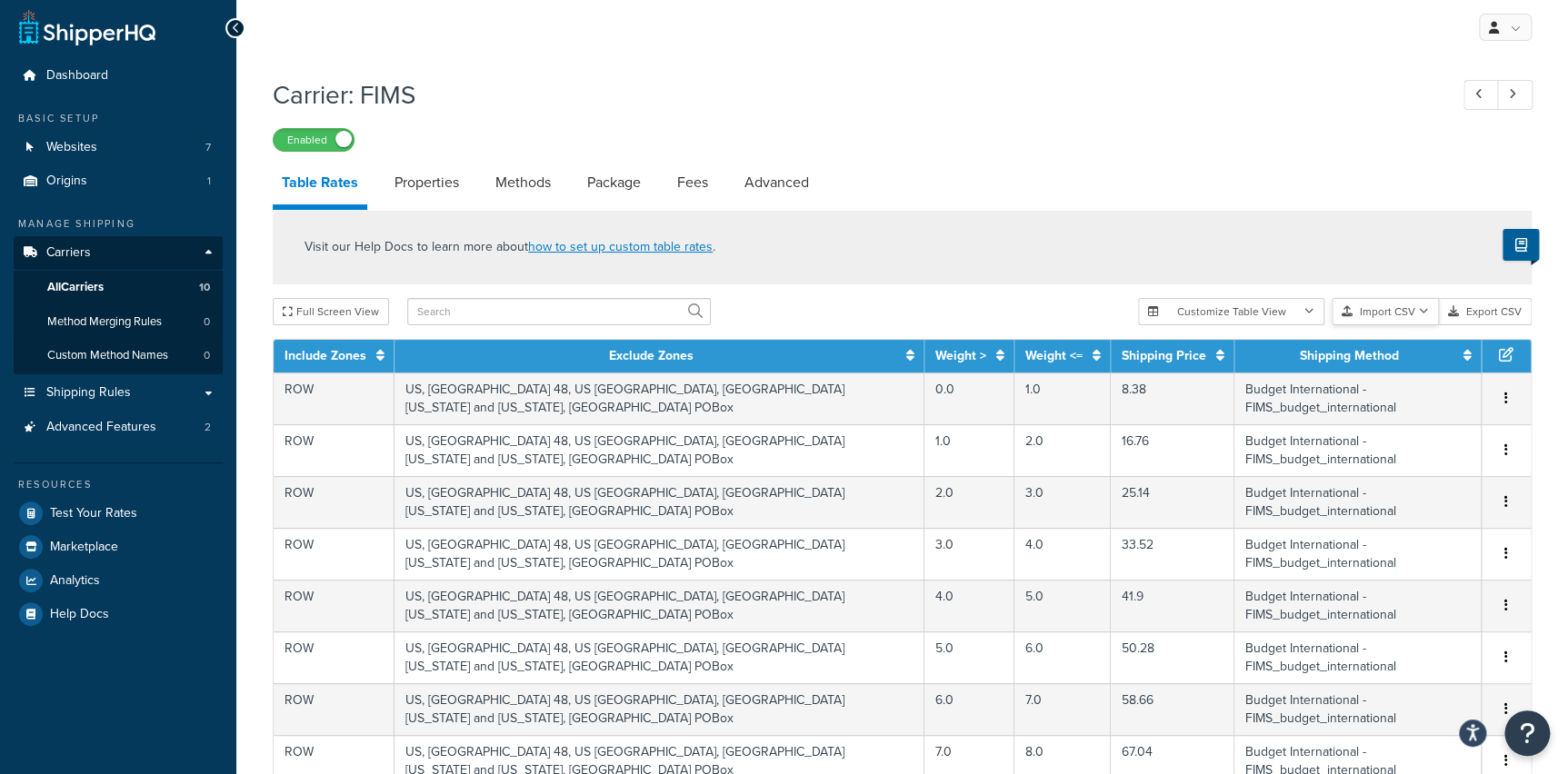 click on "Import CSV" at bounding box center [1385, 312] 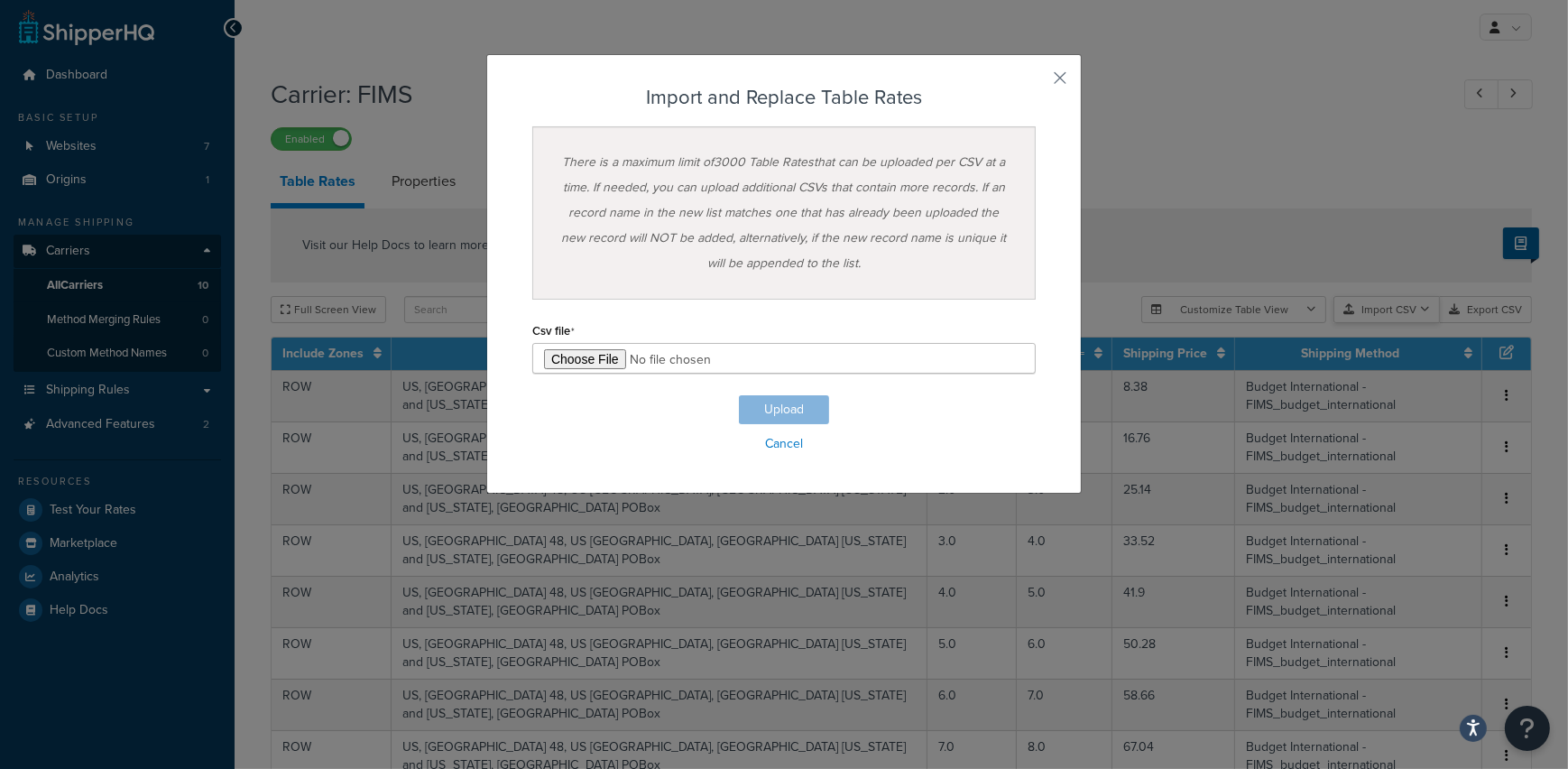 click on "Customize Table View Show all columns Show selected columns Import CSV Import and Replace  Import and Append  Export CSV Import and Replace Table Rates There is a maximum limit of  3000   Table Rates  that can be uploaded per CSV at a time. If needed, you can upload additional CSVs that contain more records. If an record name in the new list matches one that has already been uploaded the new record will NOT be added, alternatively, if the new record name is unique it will be appended to the list. Csv file Upload Cancel" at bounding box center (1336, 310) 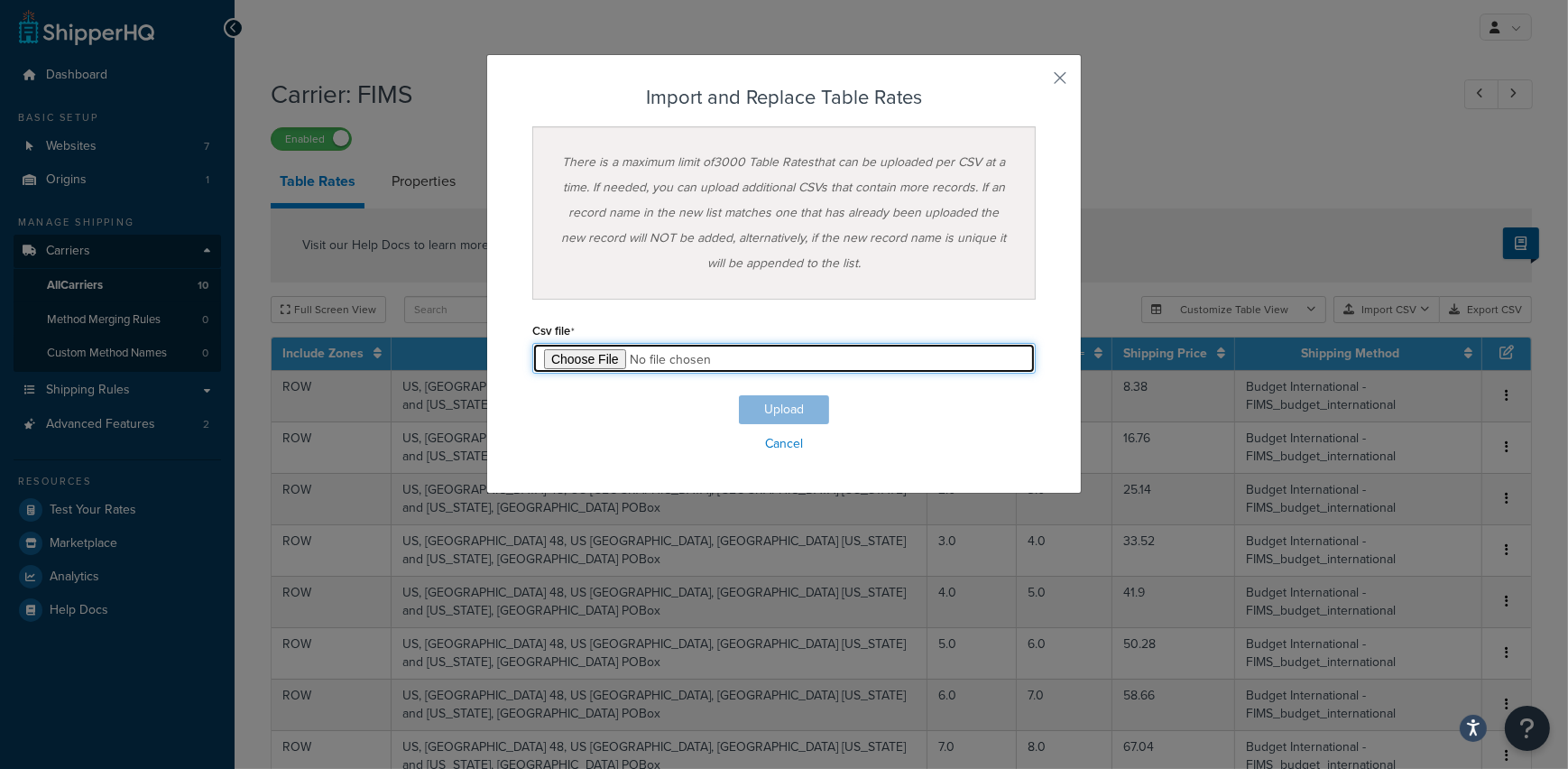 click at bounding box center (784, 358) 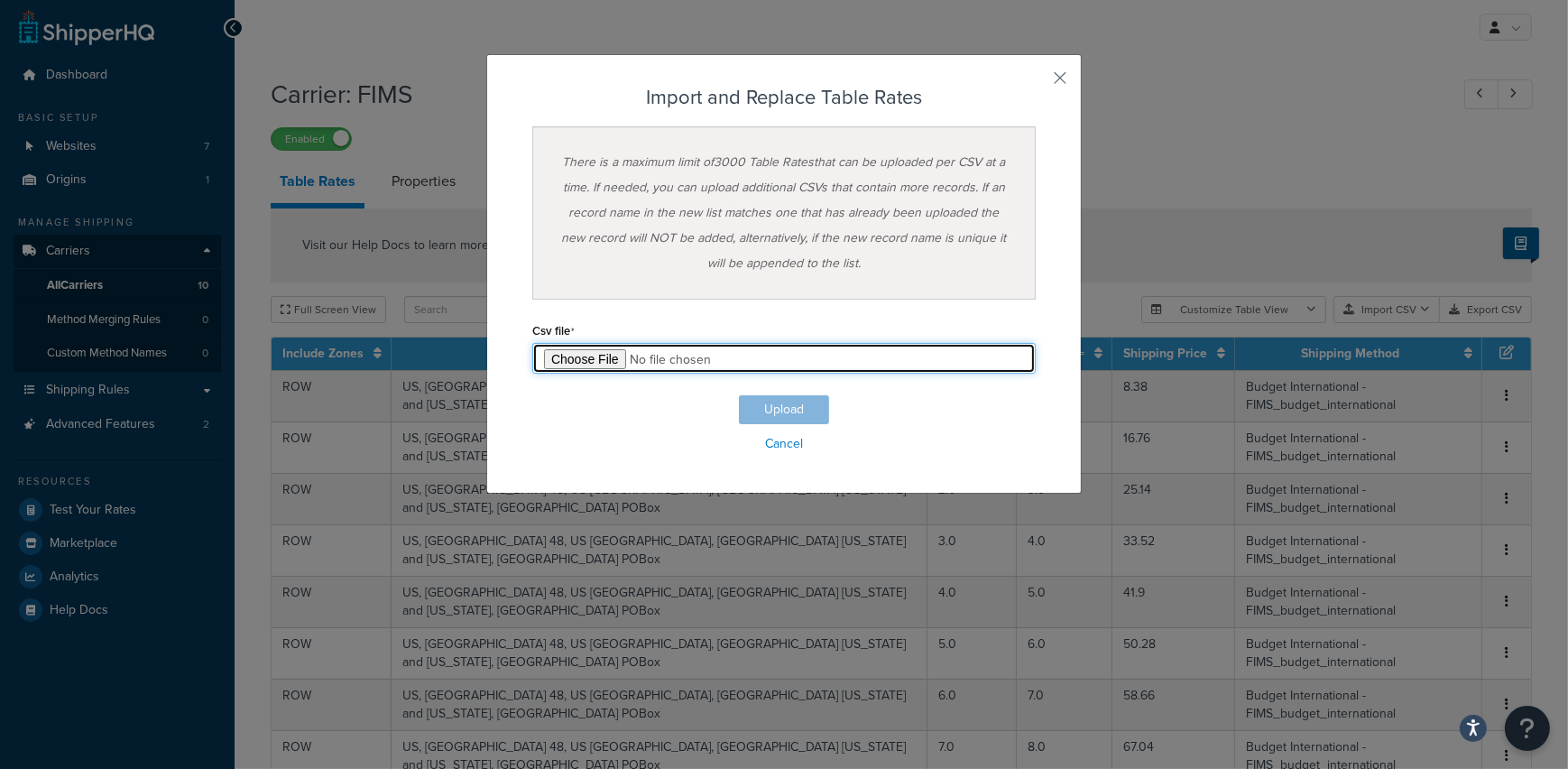 type on "C:\fakepath\Table Rate Export-2025-07-10 0316.csv" 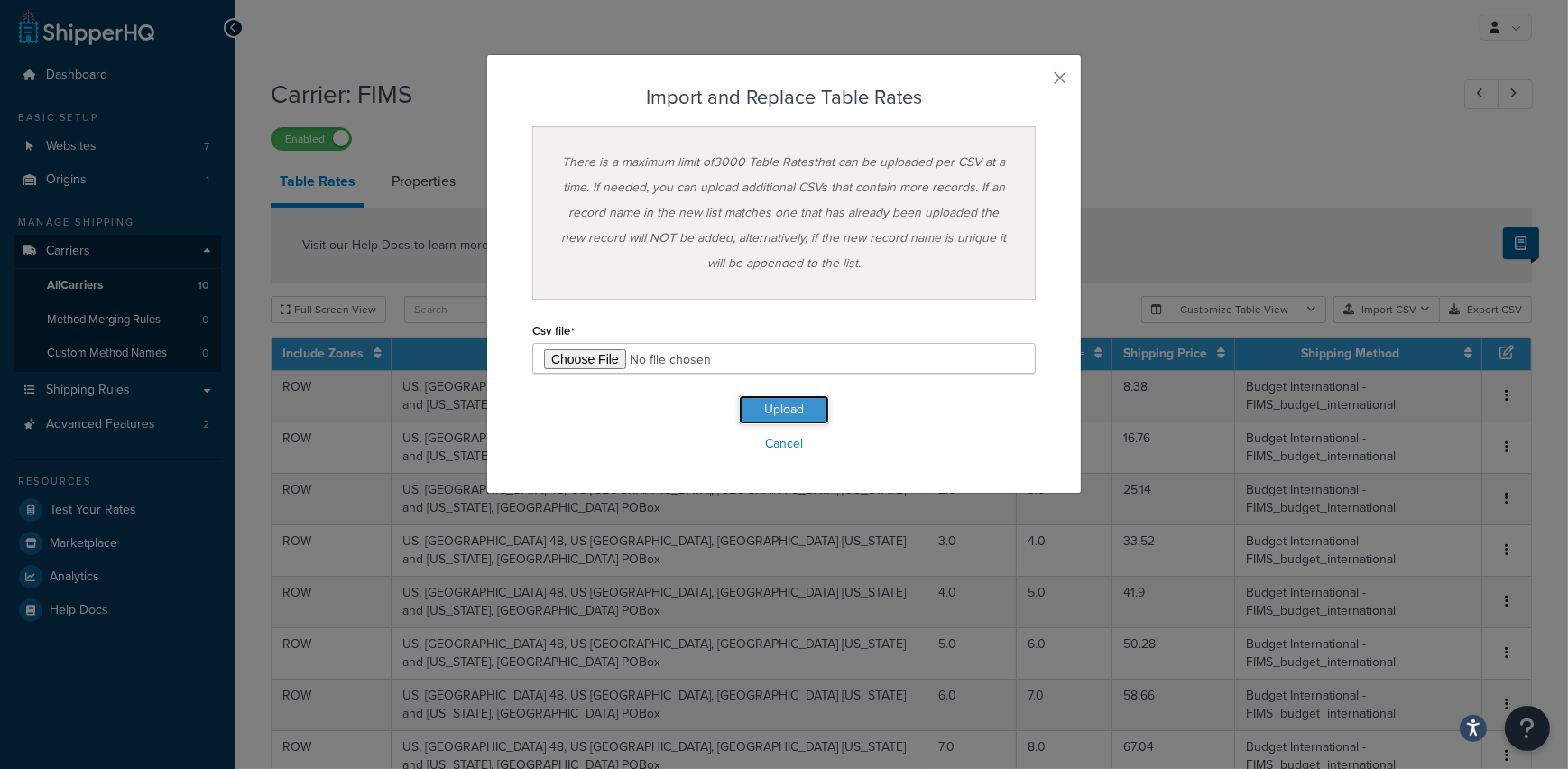 click on "Upload" at bounding box center (784, 410) 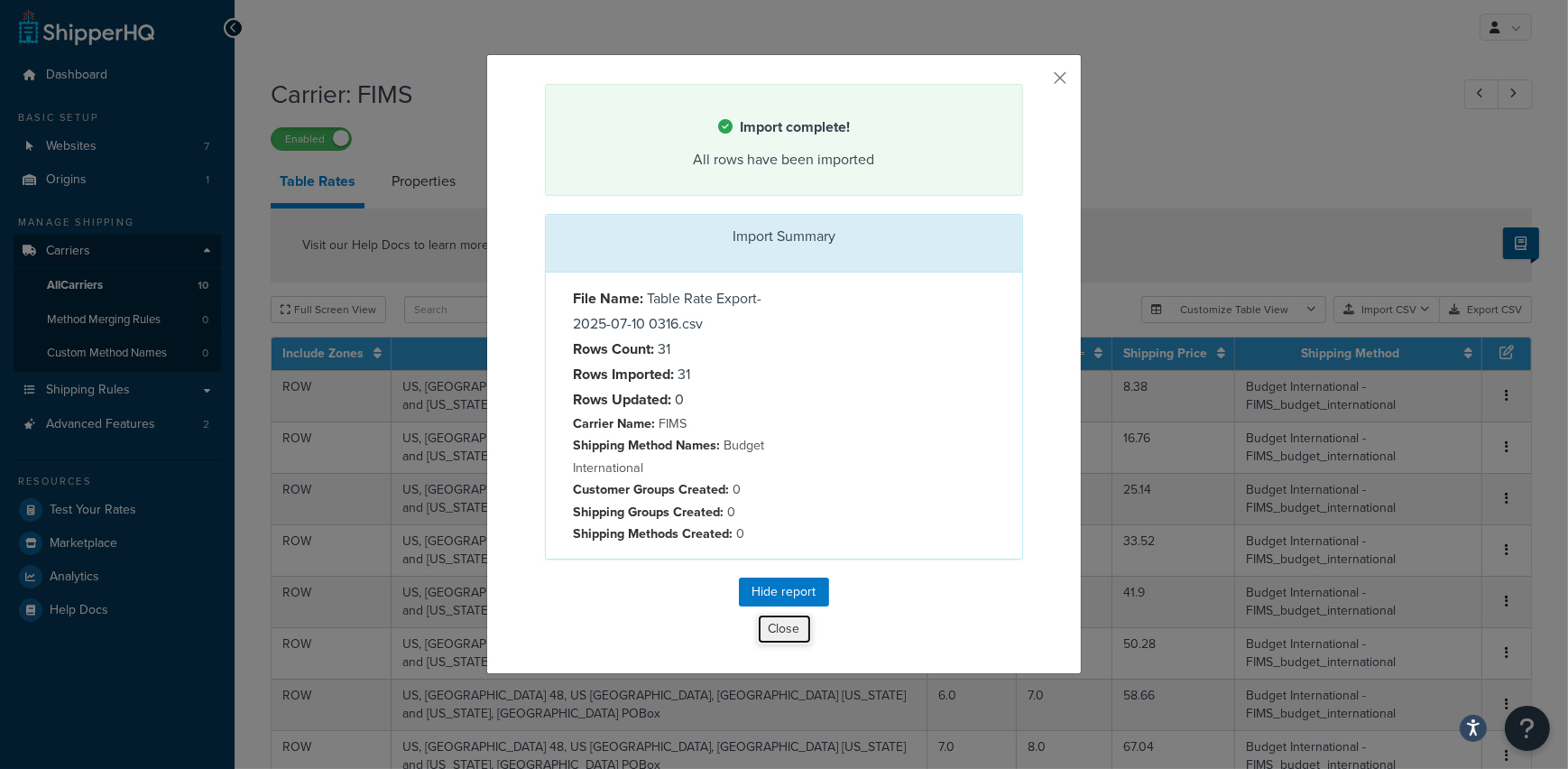 click on "Close" at bounding box center (784, 629) 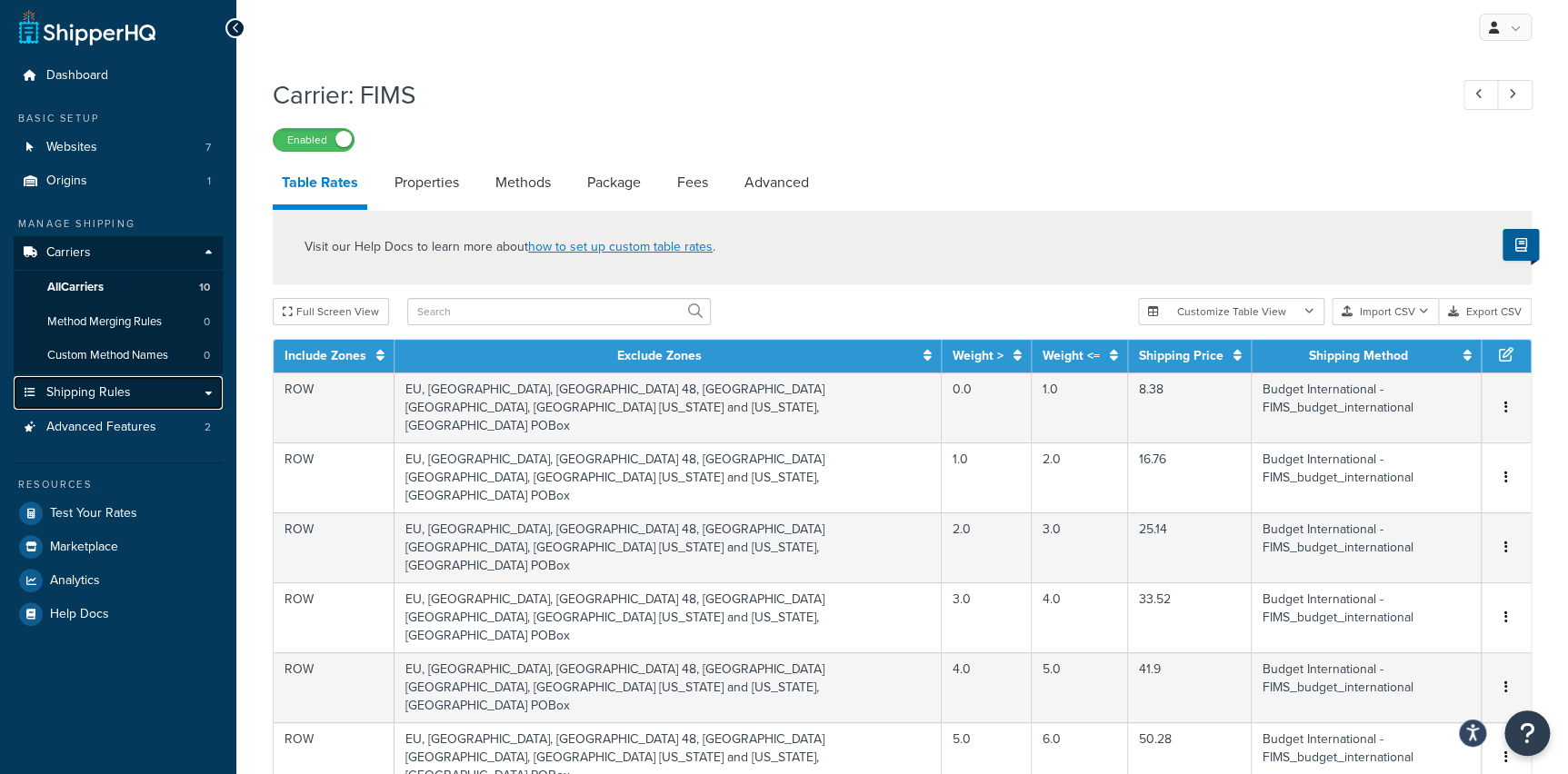 click on "Shipping Rules" at bounding box center (88, 392) 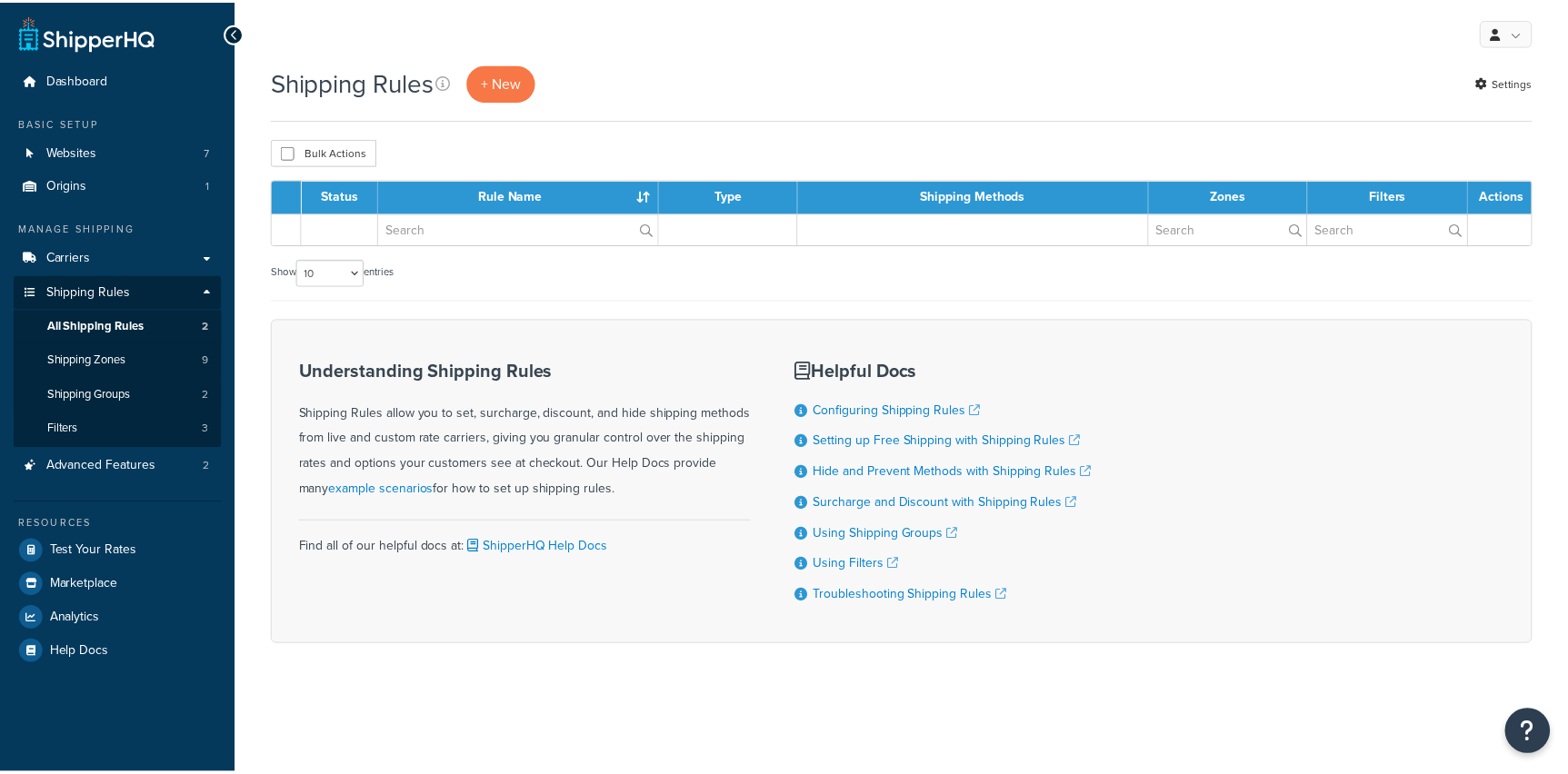 scroll, scrollTop: 0, scrollLeft: 0, axis: both 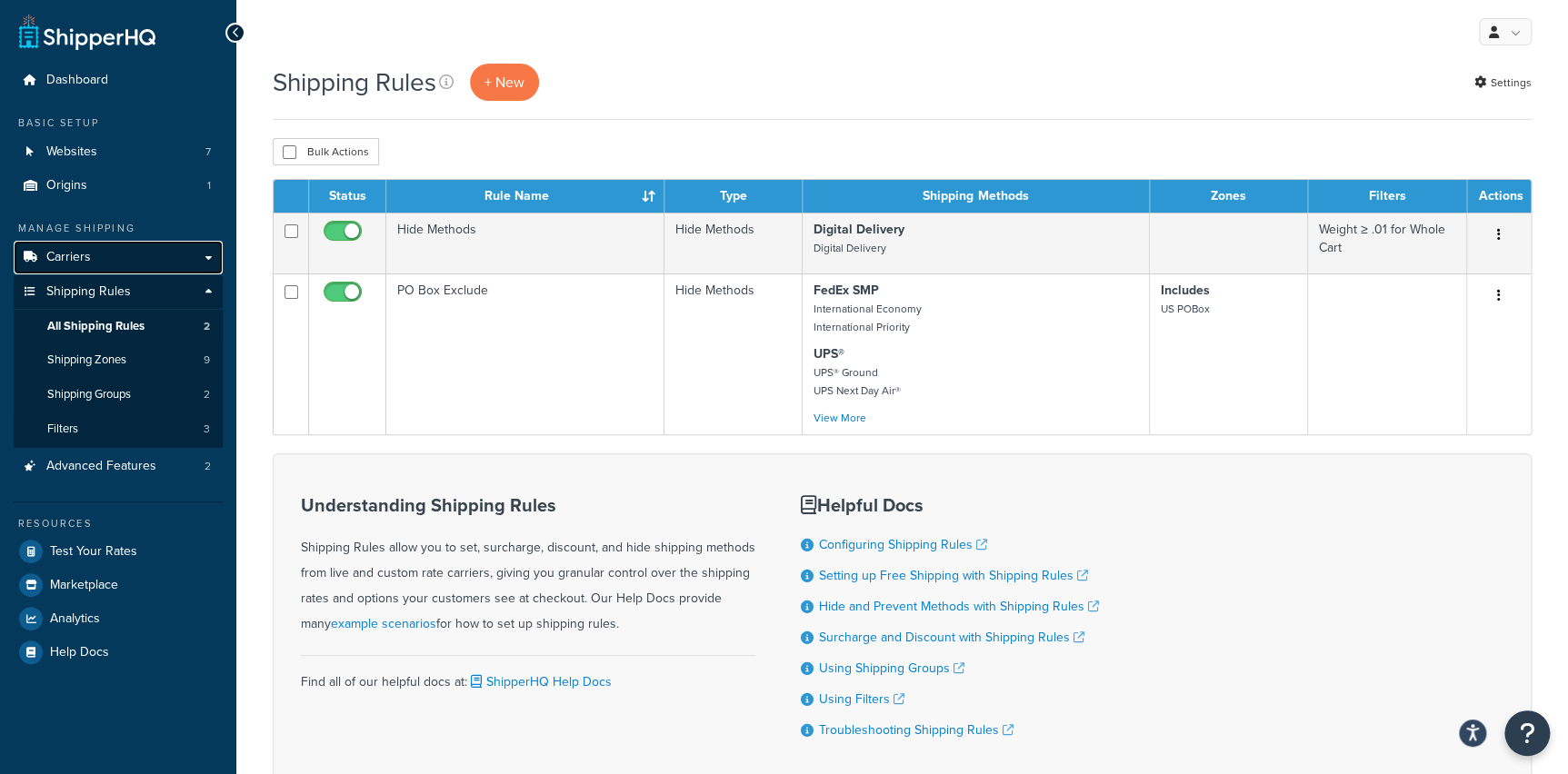 click on "Carriers" at bounding box center [68, 257] 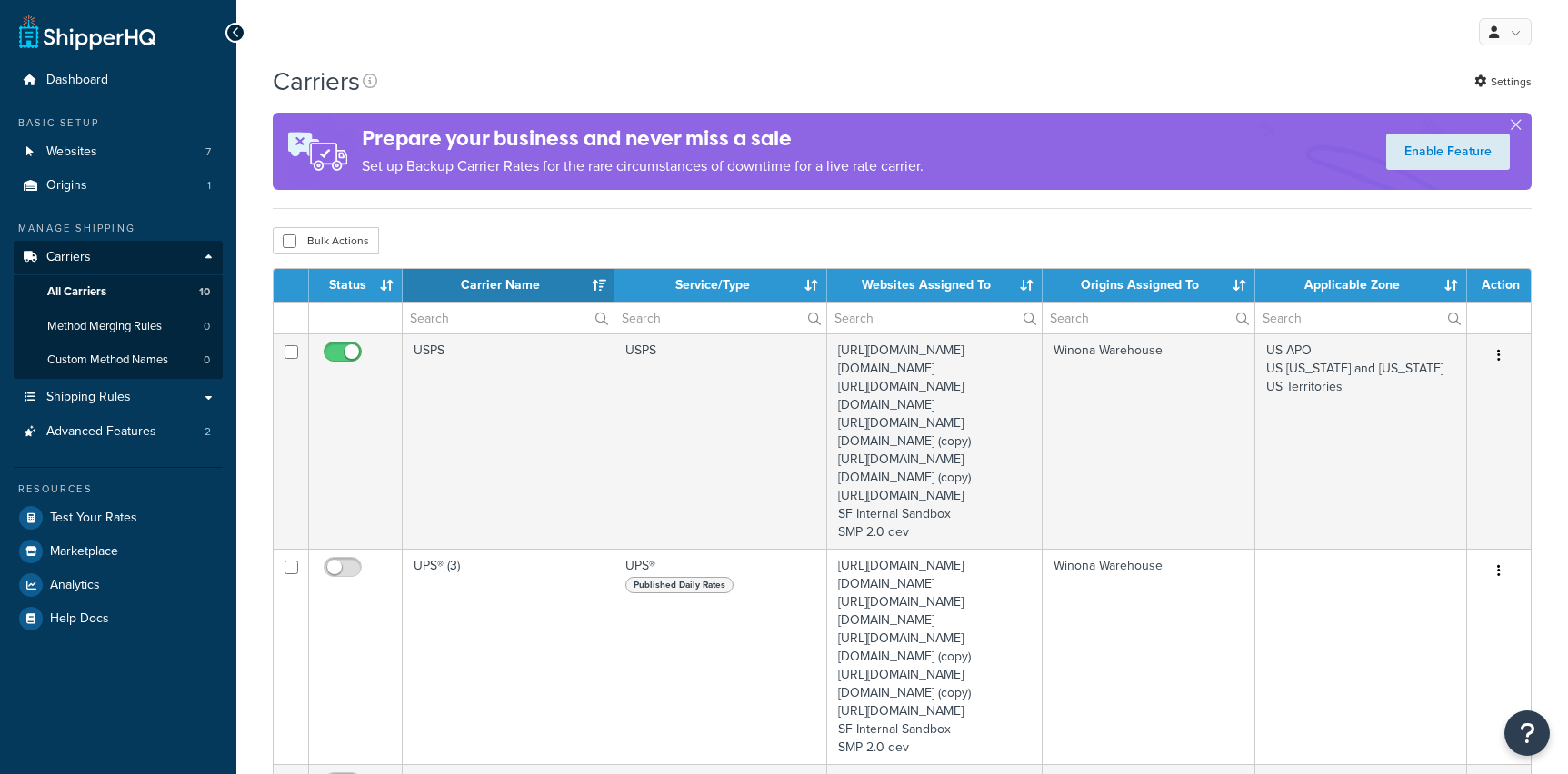 select on "15" 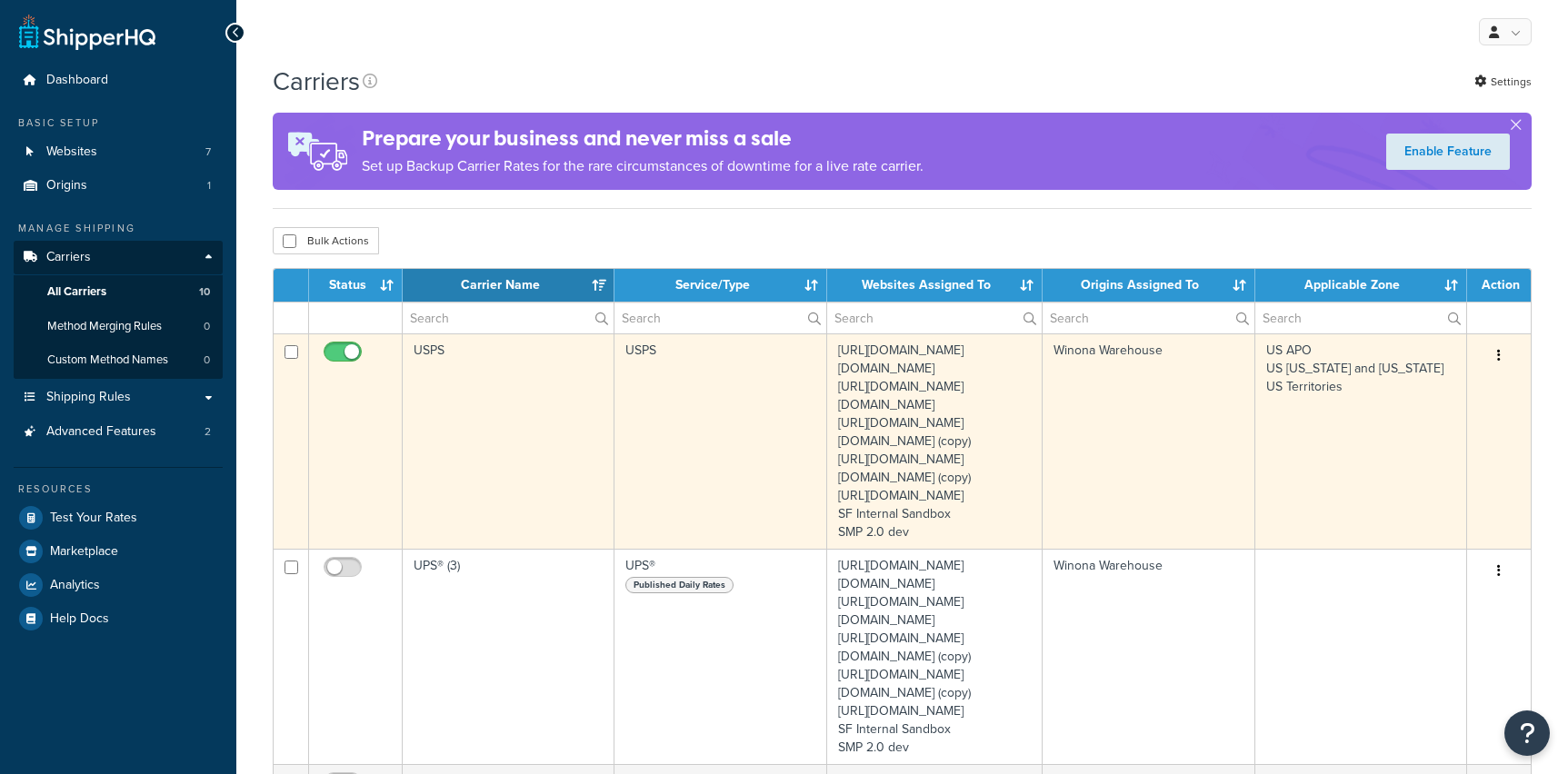 scroll, scrollTop: 0, scrollLeft: 0, axis: both 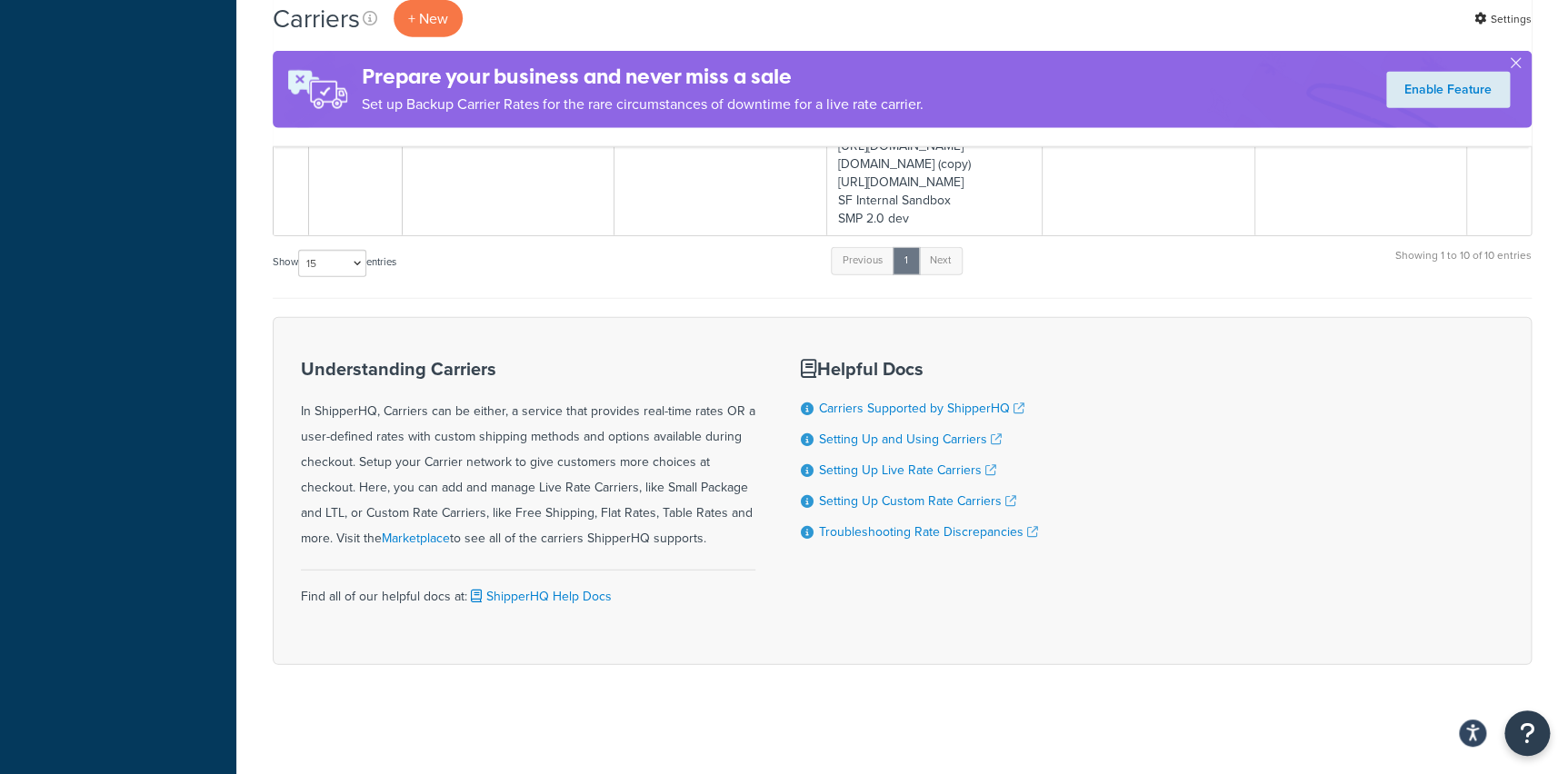 click on "FedEx SMP" at bounding box center (508, -303) 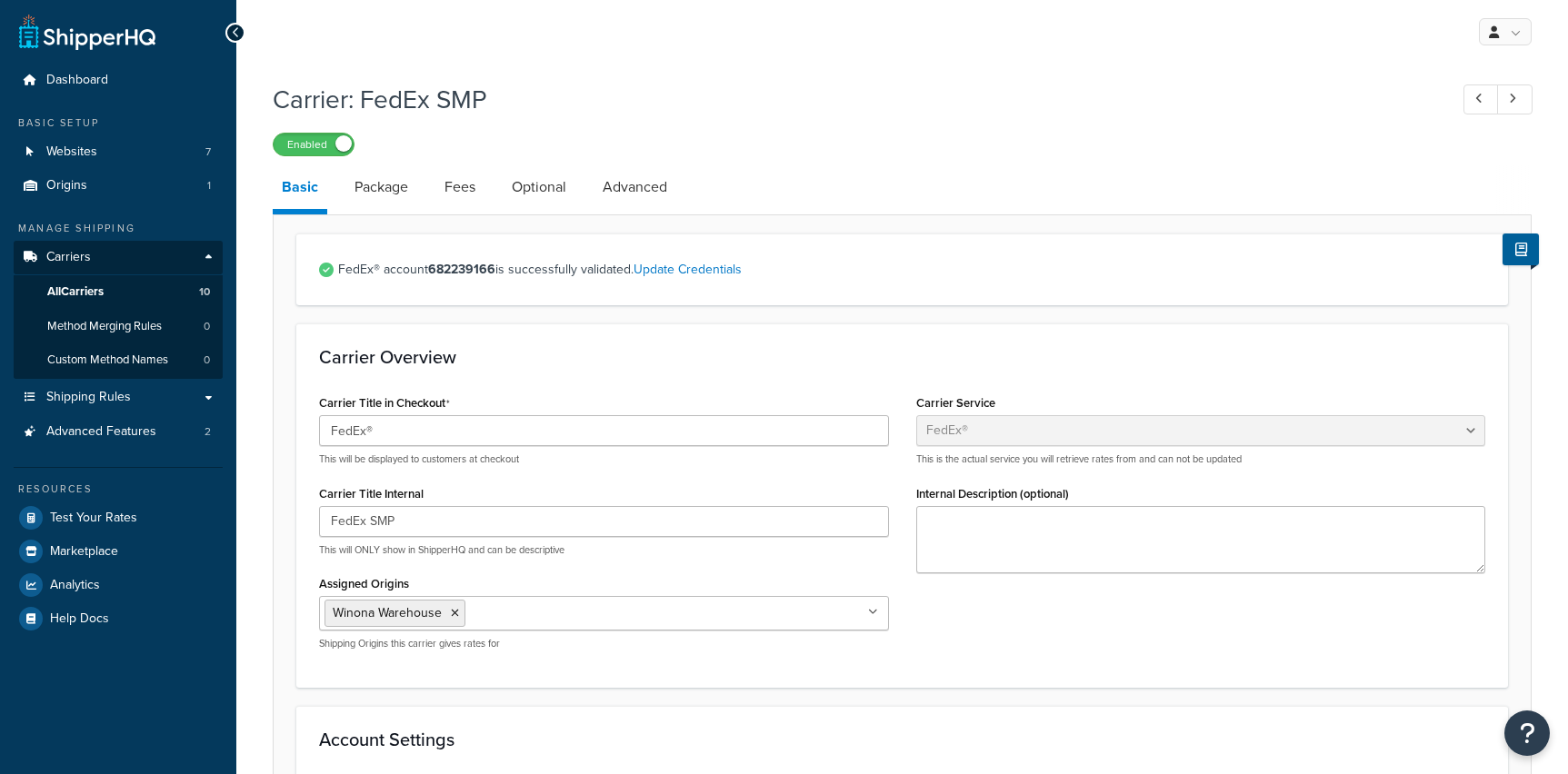 select on "fedEx" 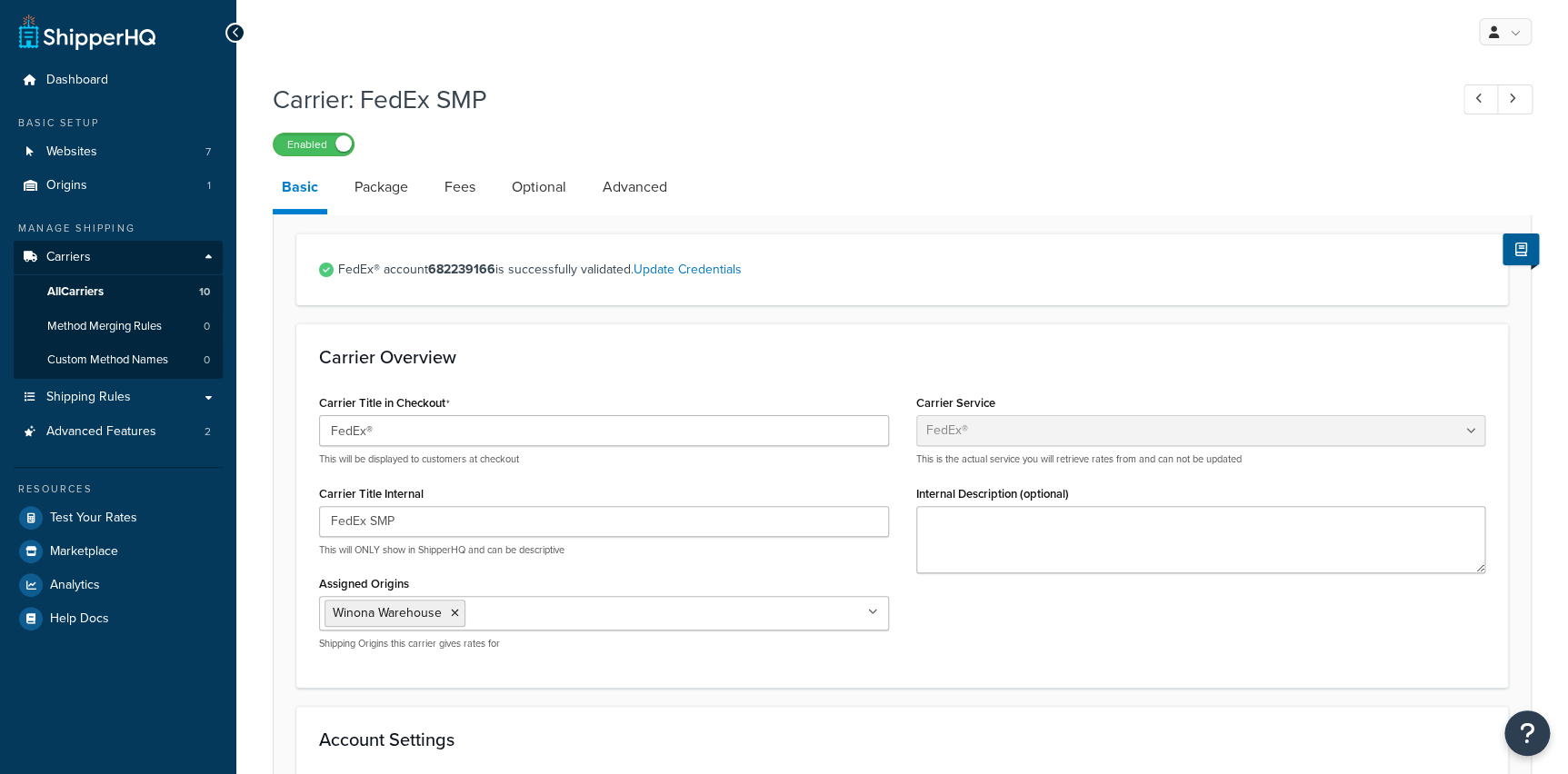 scroll, scrollTop: 0, scrollLeft: 0, axis: both 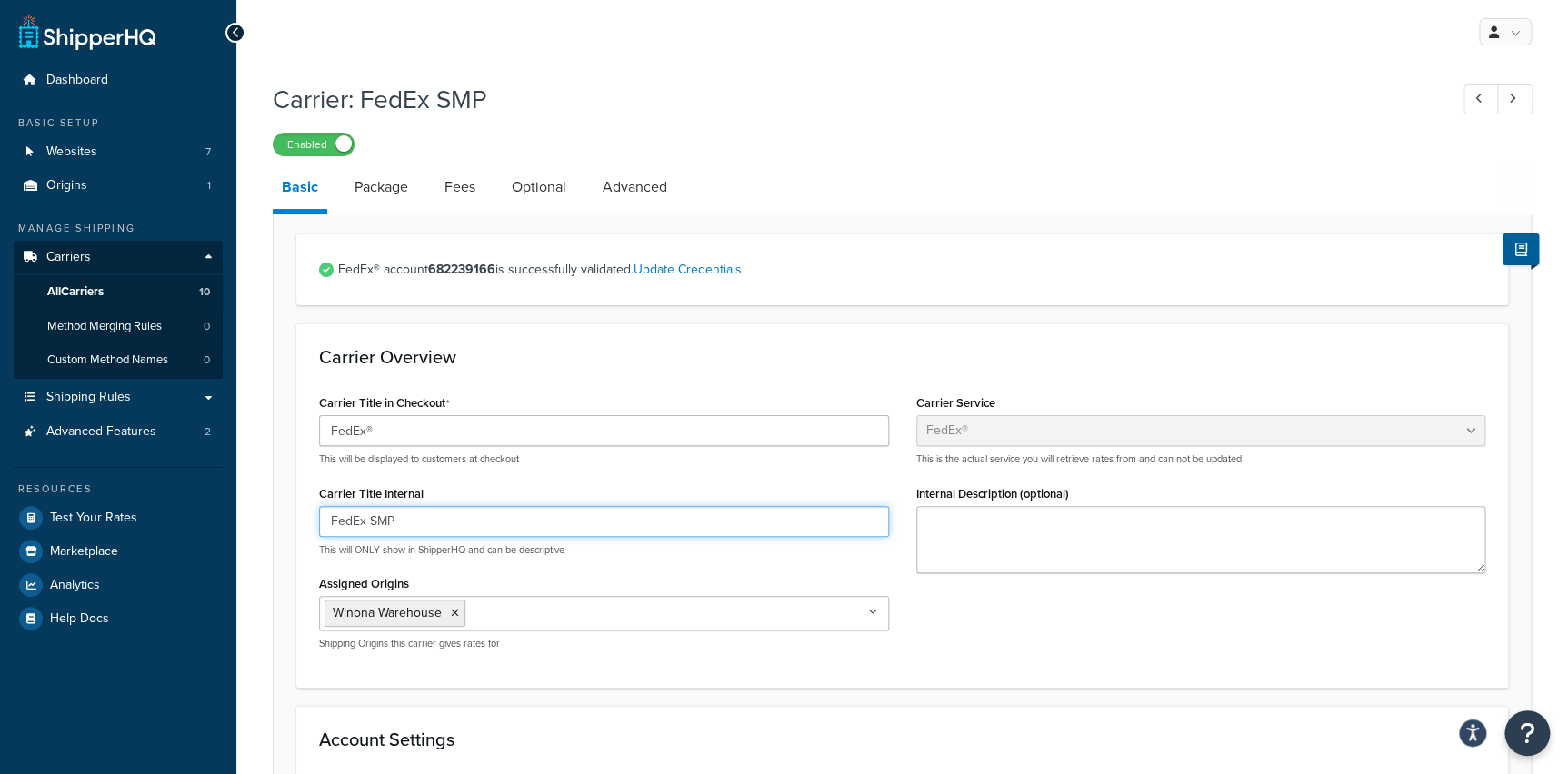 click on "FedEx SMP" at bounding box center [604, 521] 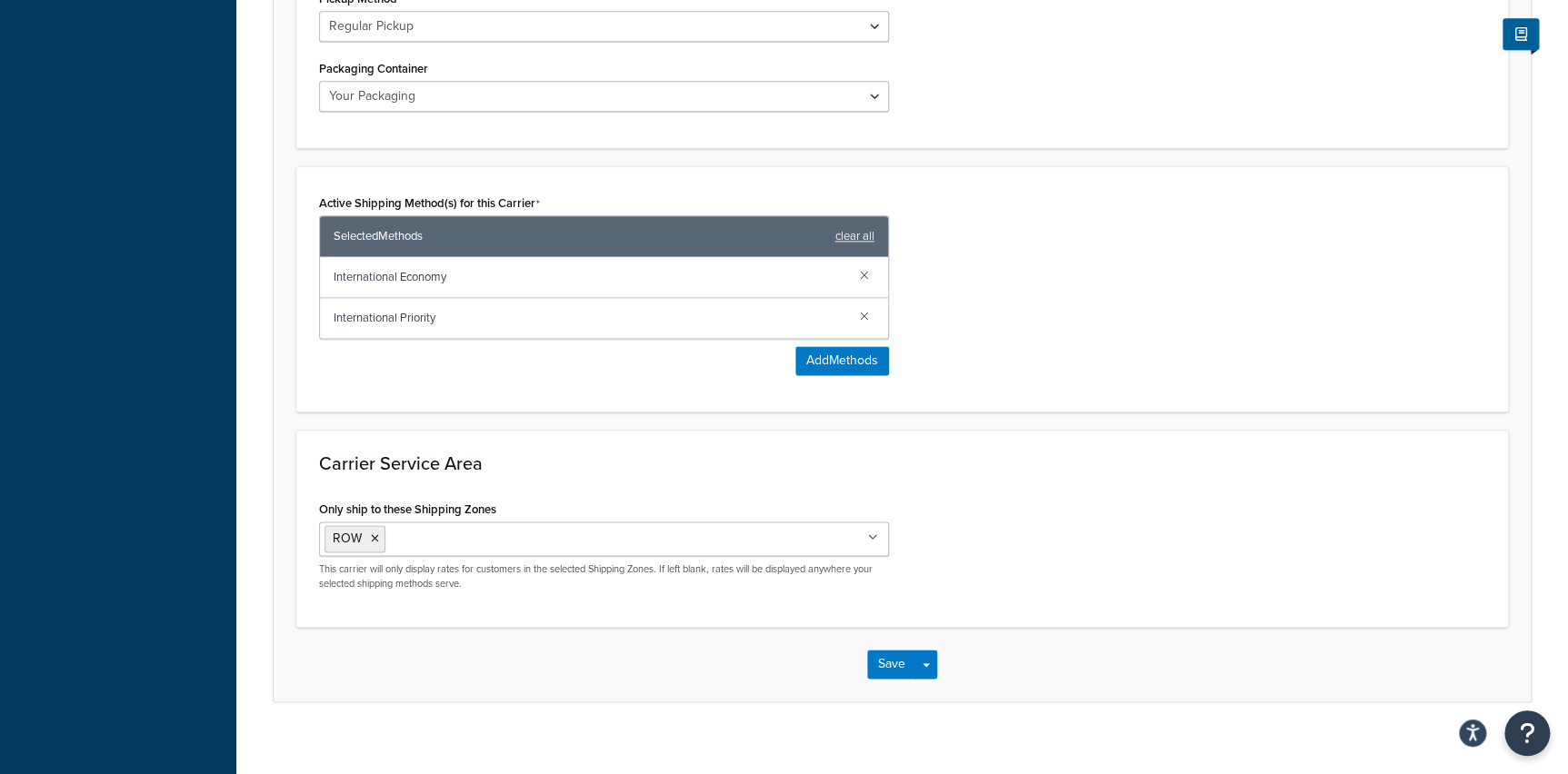 scroll, scrollTop: 983, scrollLeft: 0, axis: vertical 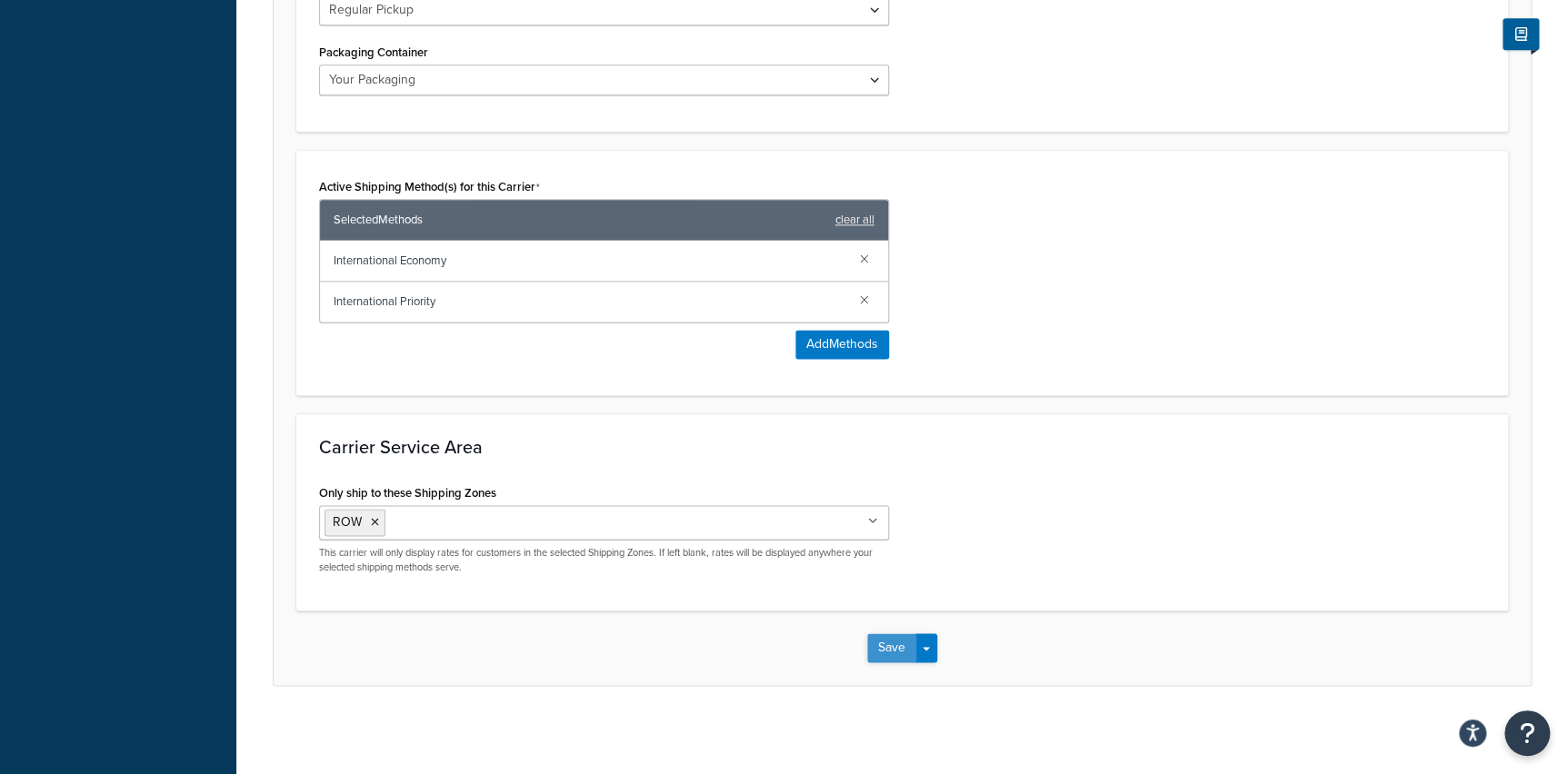 type on "FedEx International" 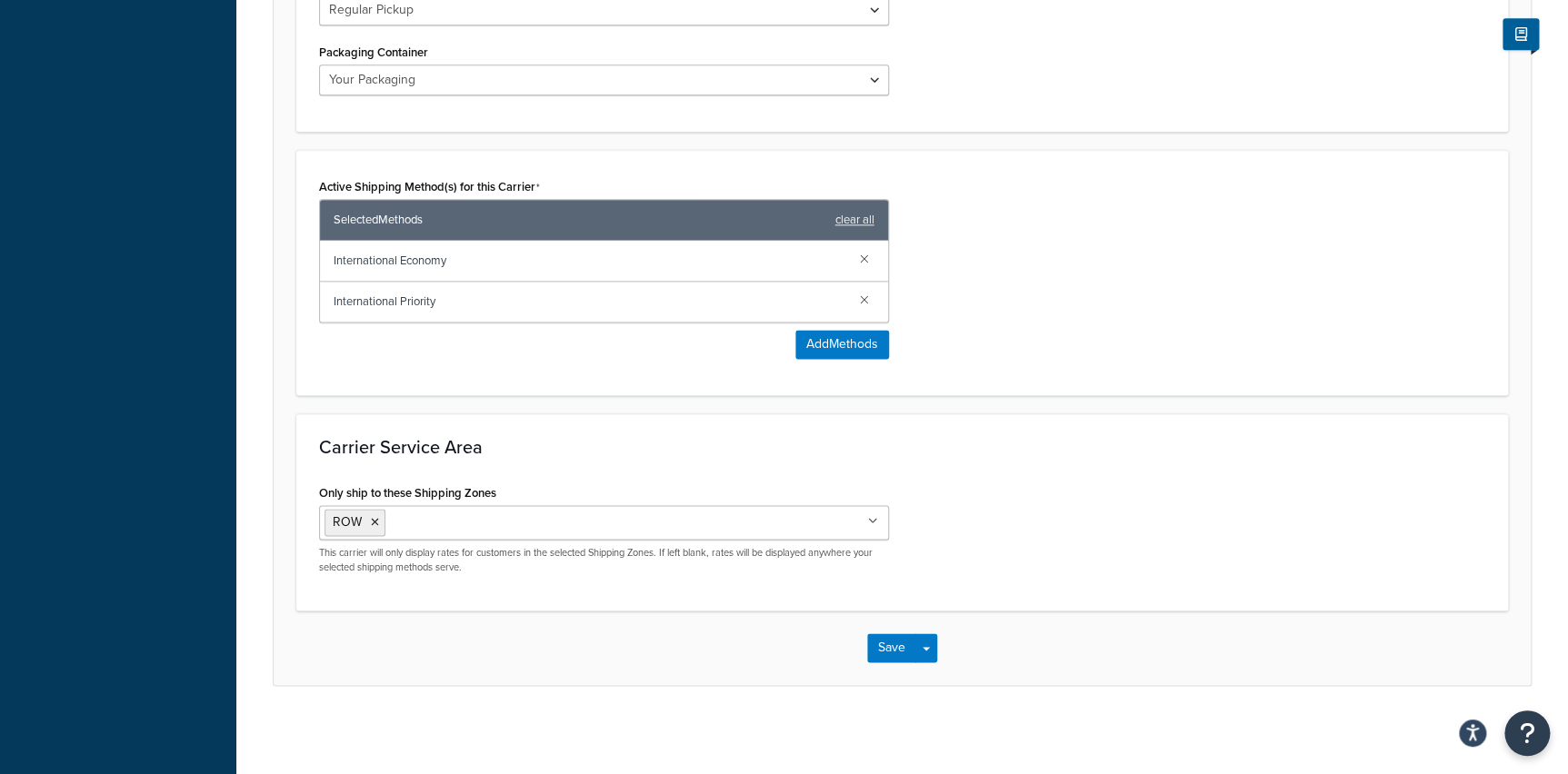 scroll, scrollTop: 0, scrollLeft: 0, axis: both 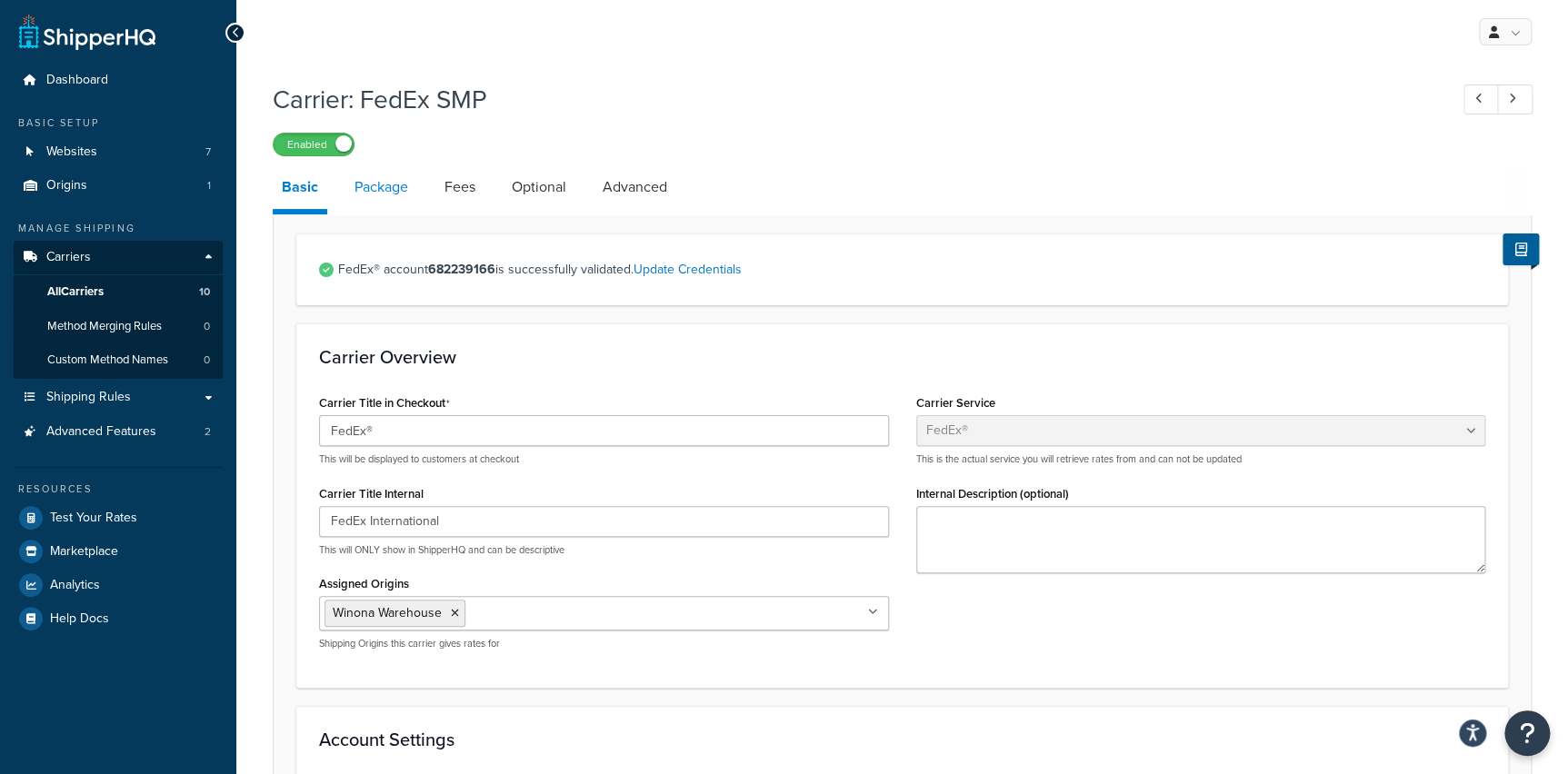 click on "Package" at bounding box center (381, 187) 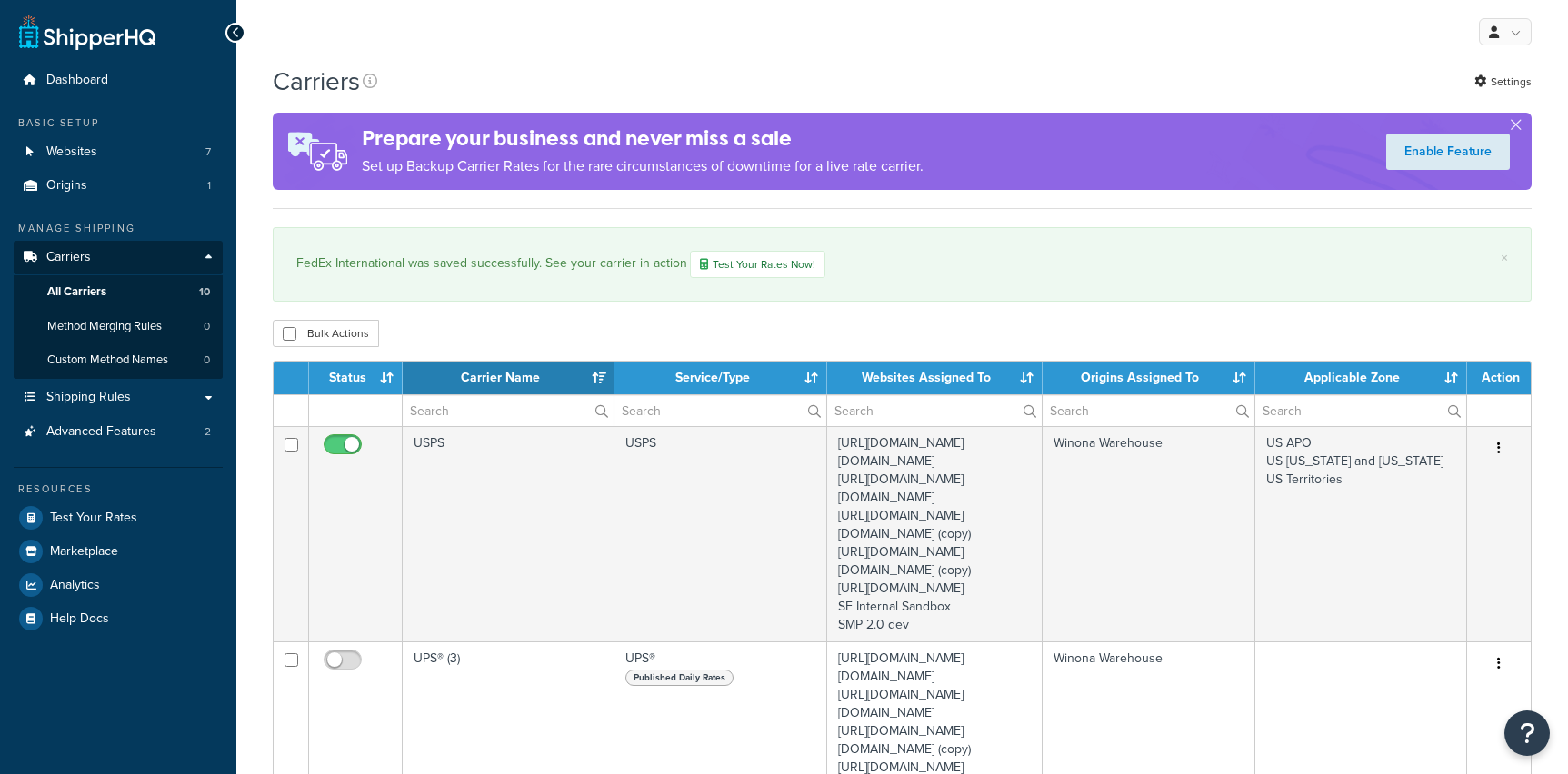 select on "15" 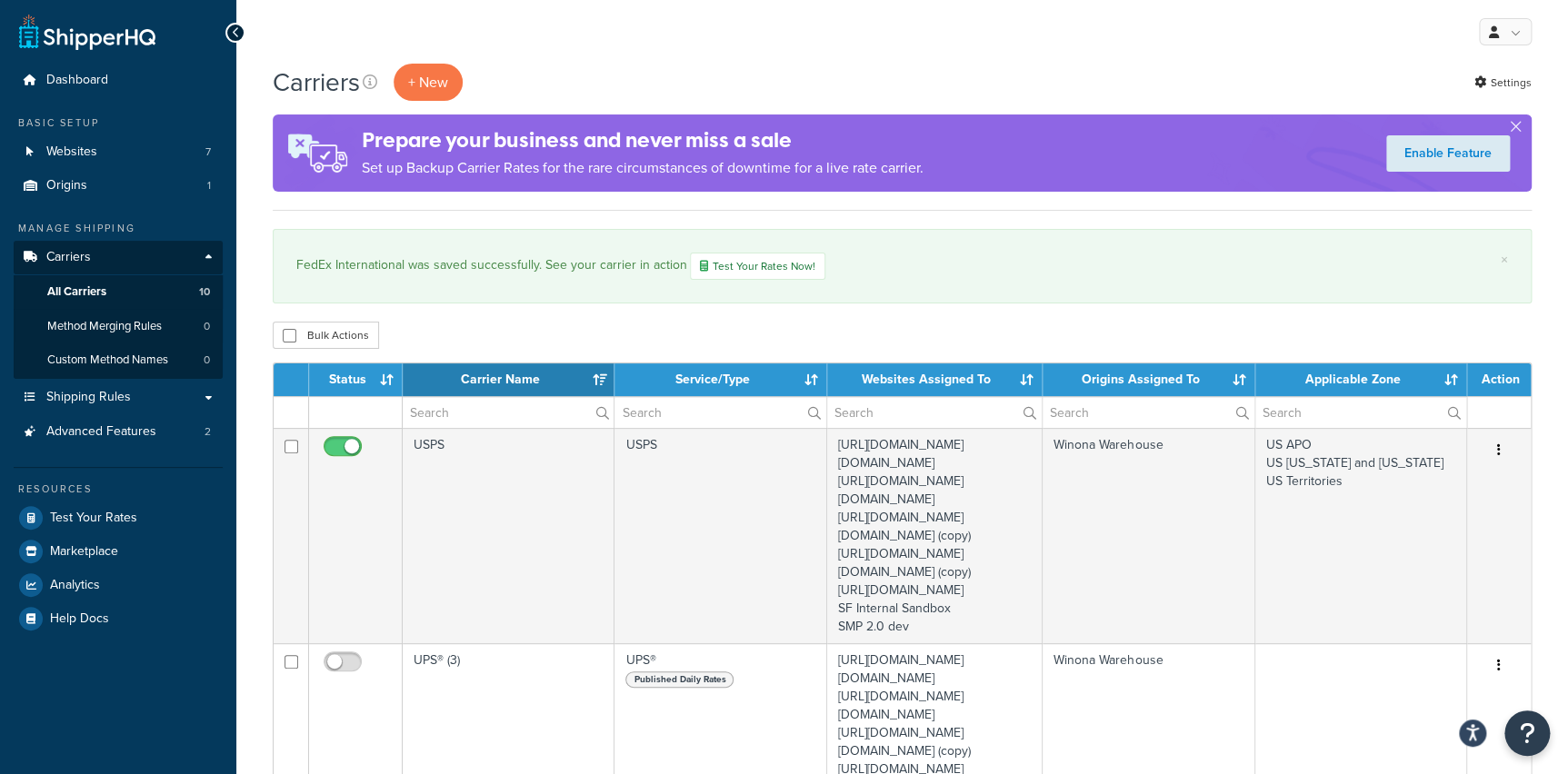 scroll, scrollTop: 0, scrollLeft: 0, axis: both 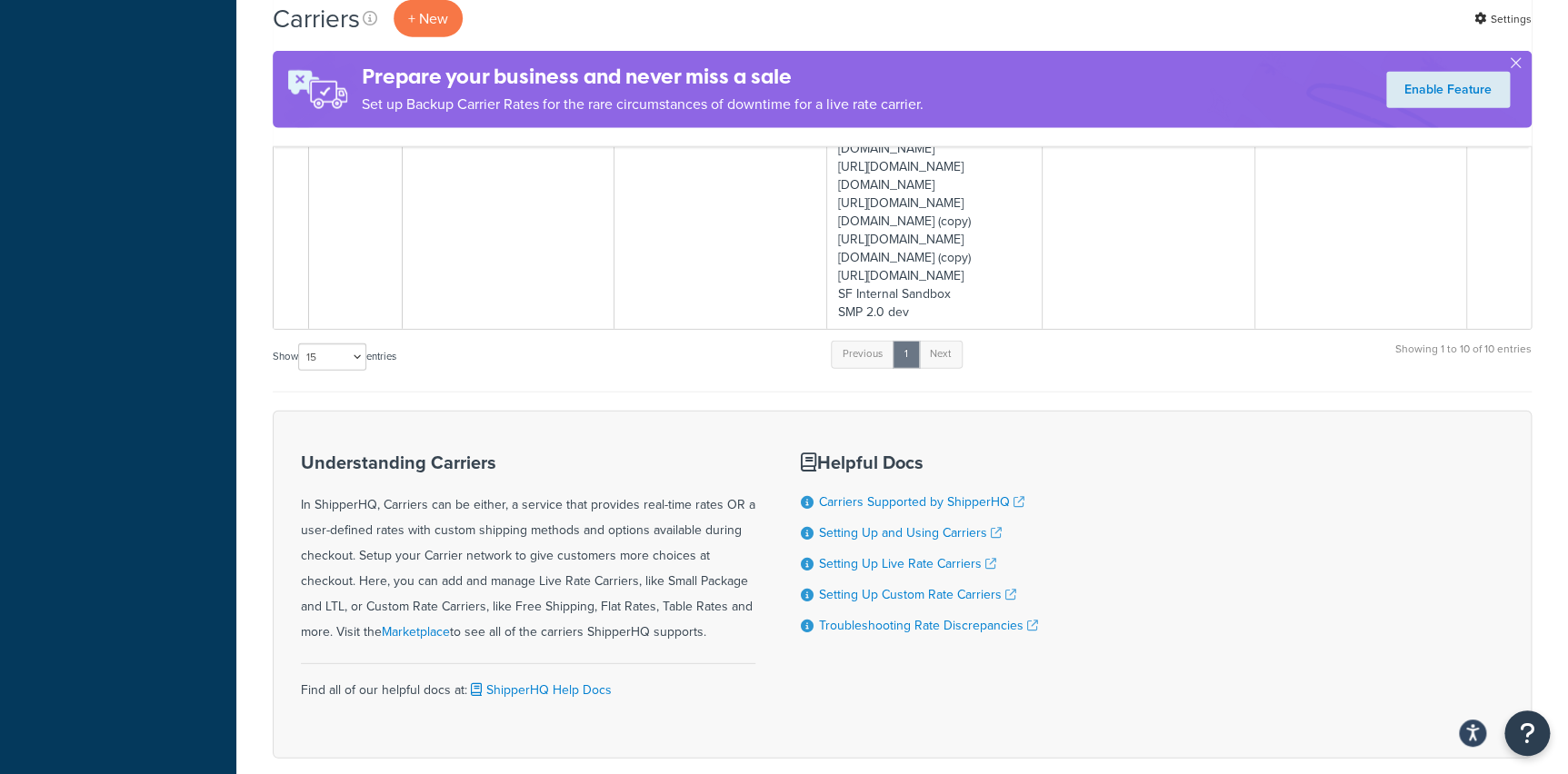 click on "FedEx International" at bounding box center (508, -210) 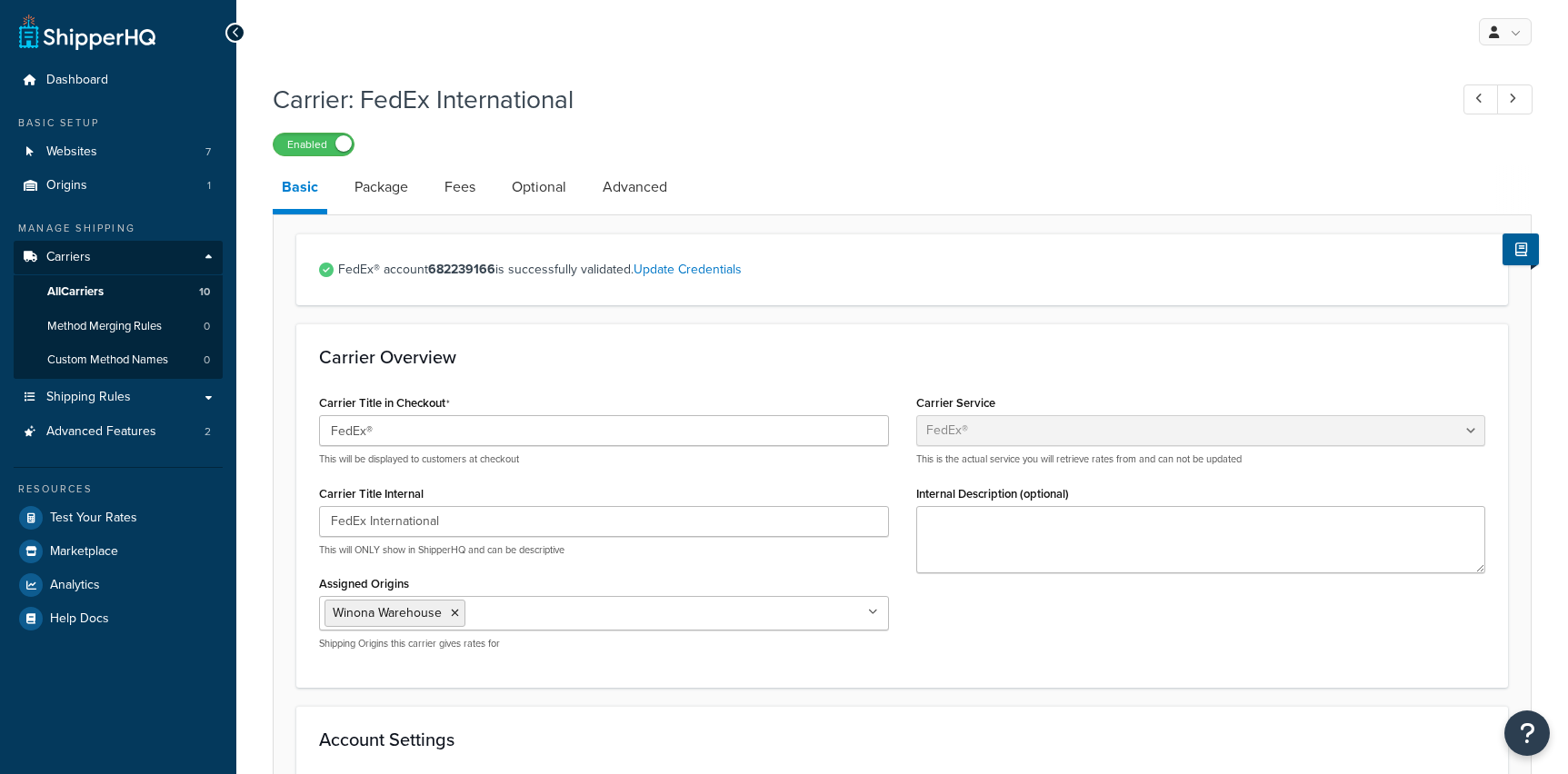 select on "fedEx" 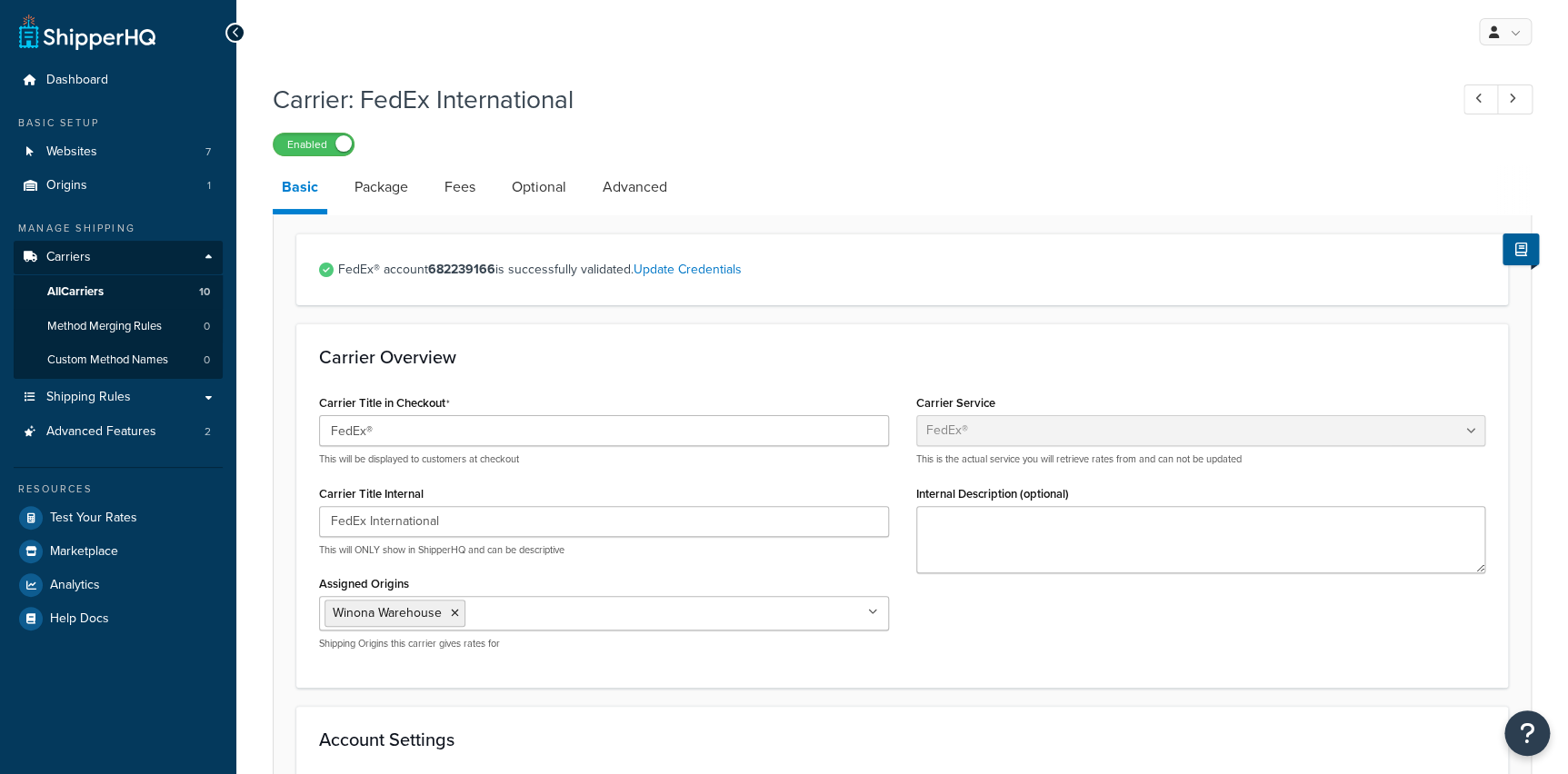 scroll, scrollTop: 8, scrollLeft: 0, axis: vertical 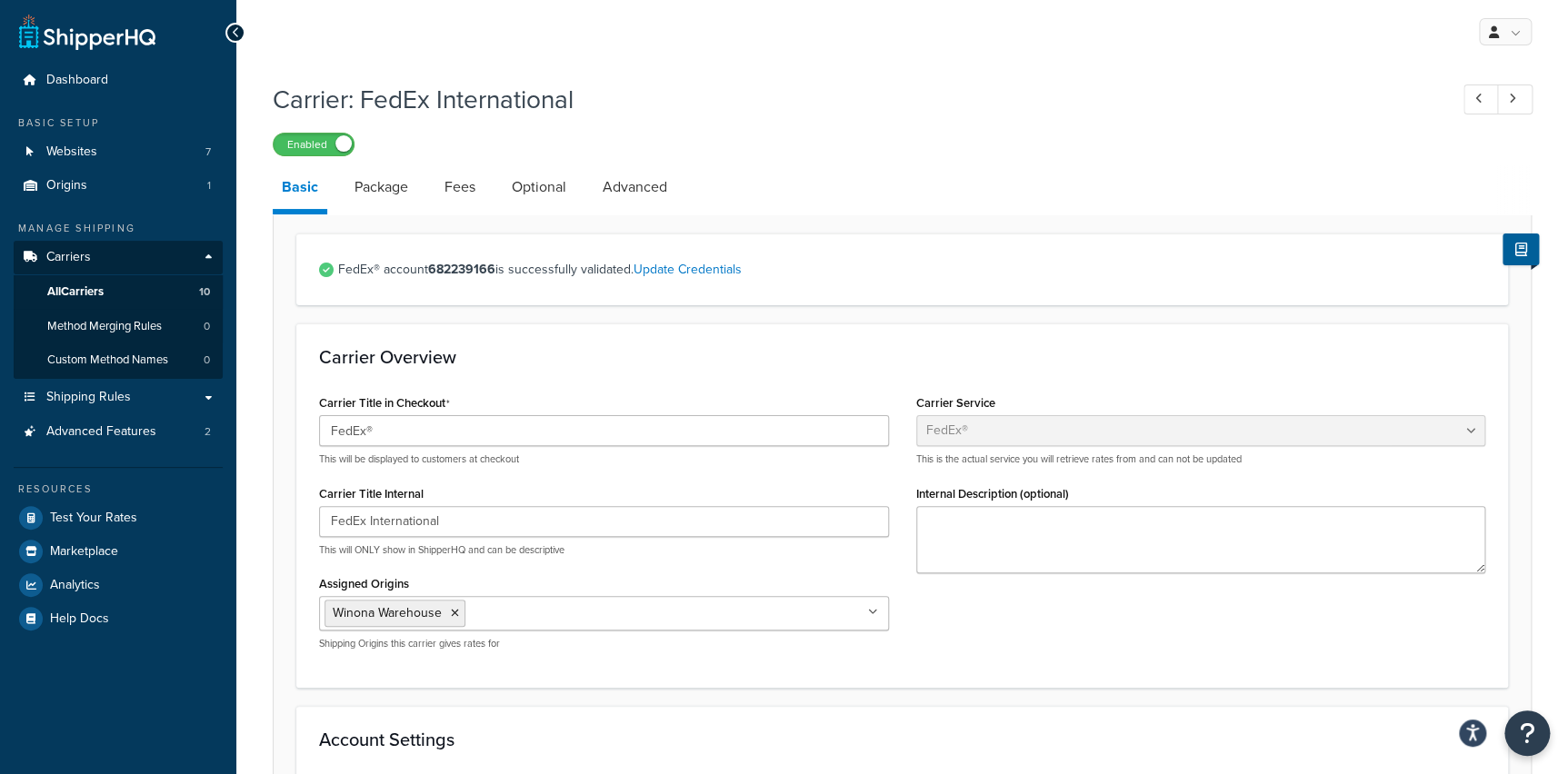 click on "Optional" at bounding box center [548, 187] 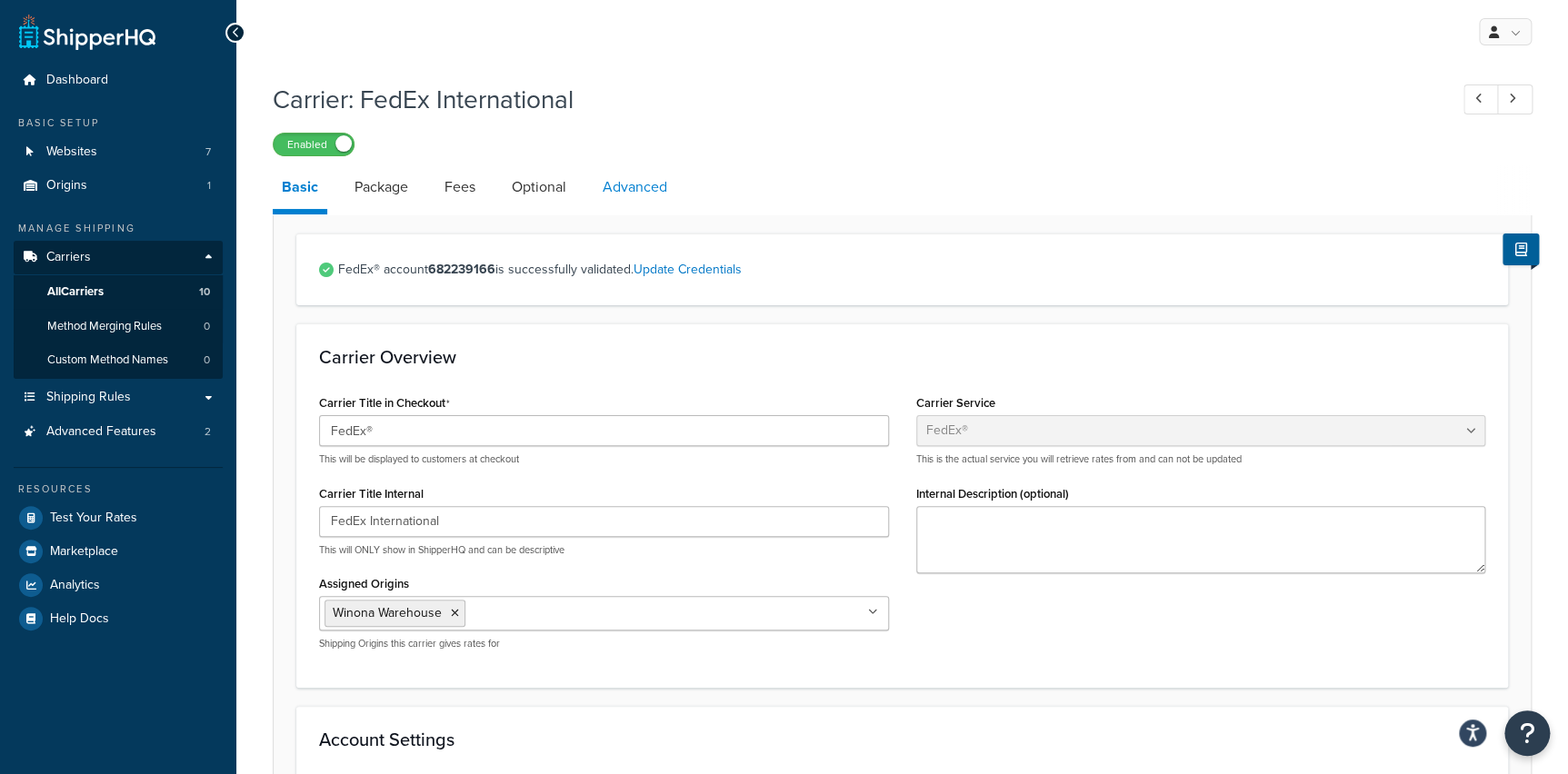 click on "Advanced" at bounding box center [634, 187] 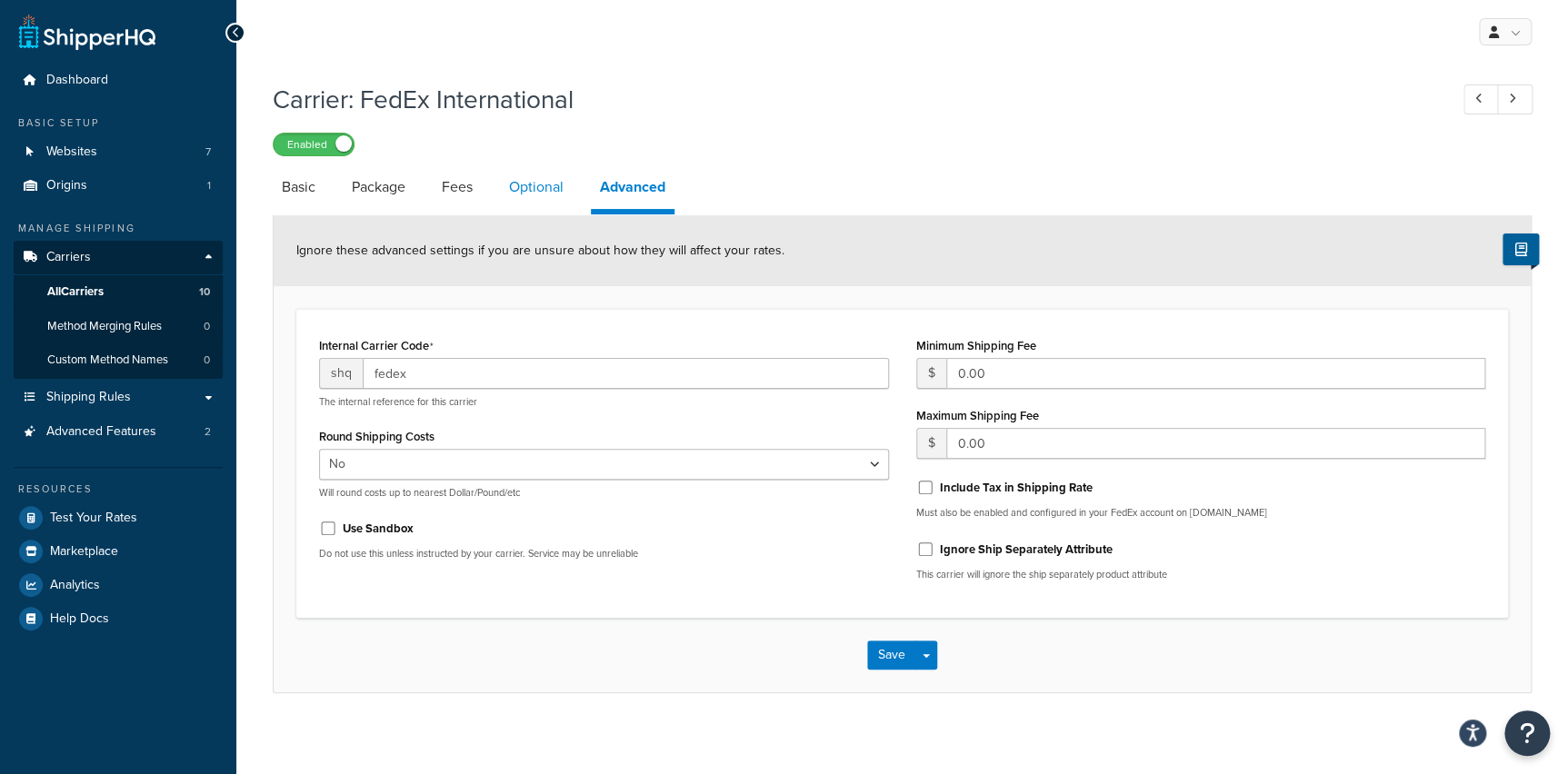 click on "Optional" at bounding box center (536, 187) 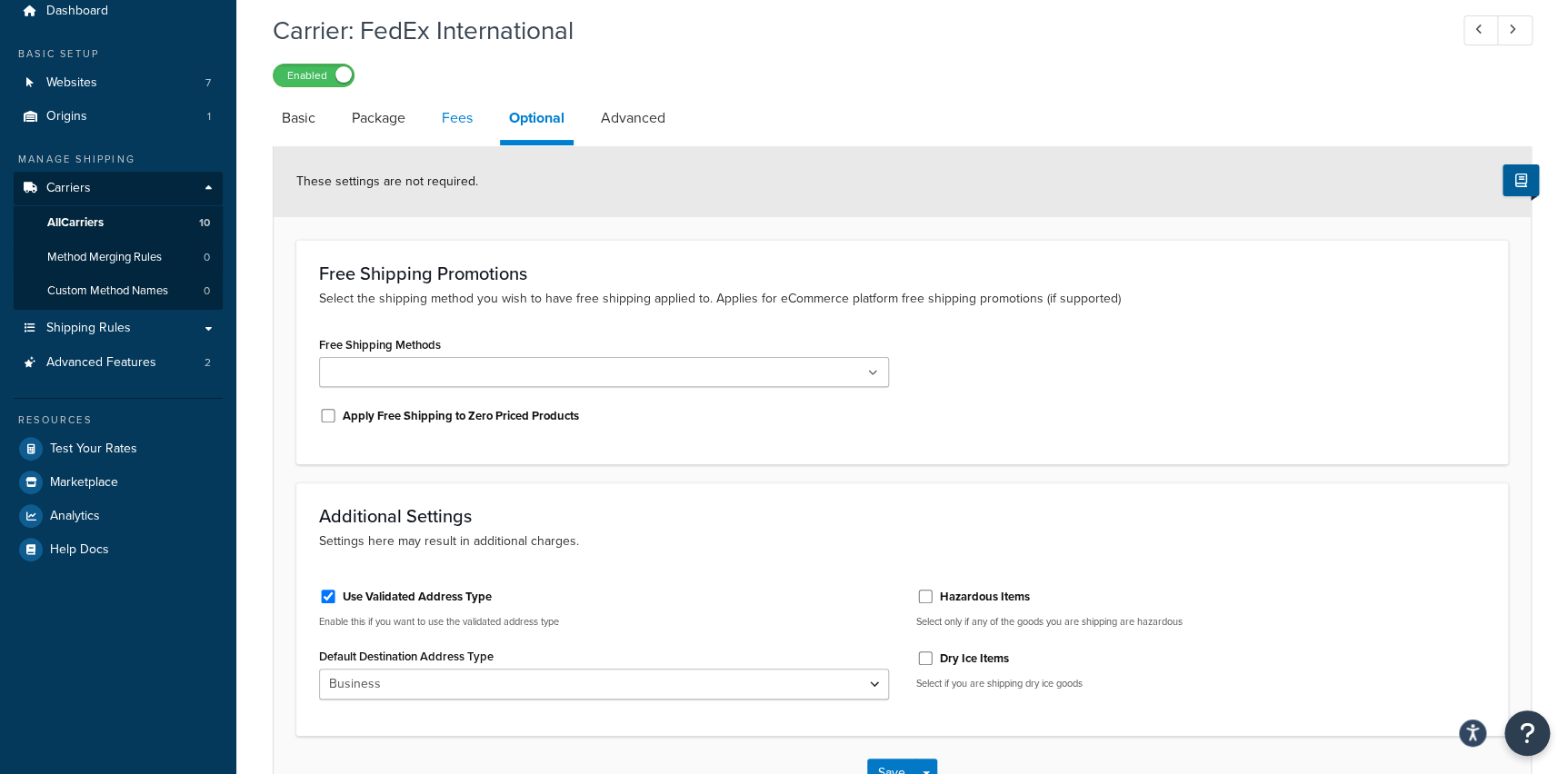 scroll, scrollTop: 195, scrollLeft: 0, axis: vertical 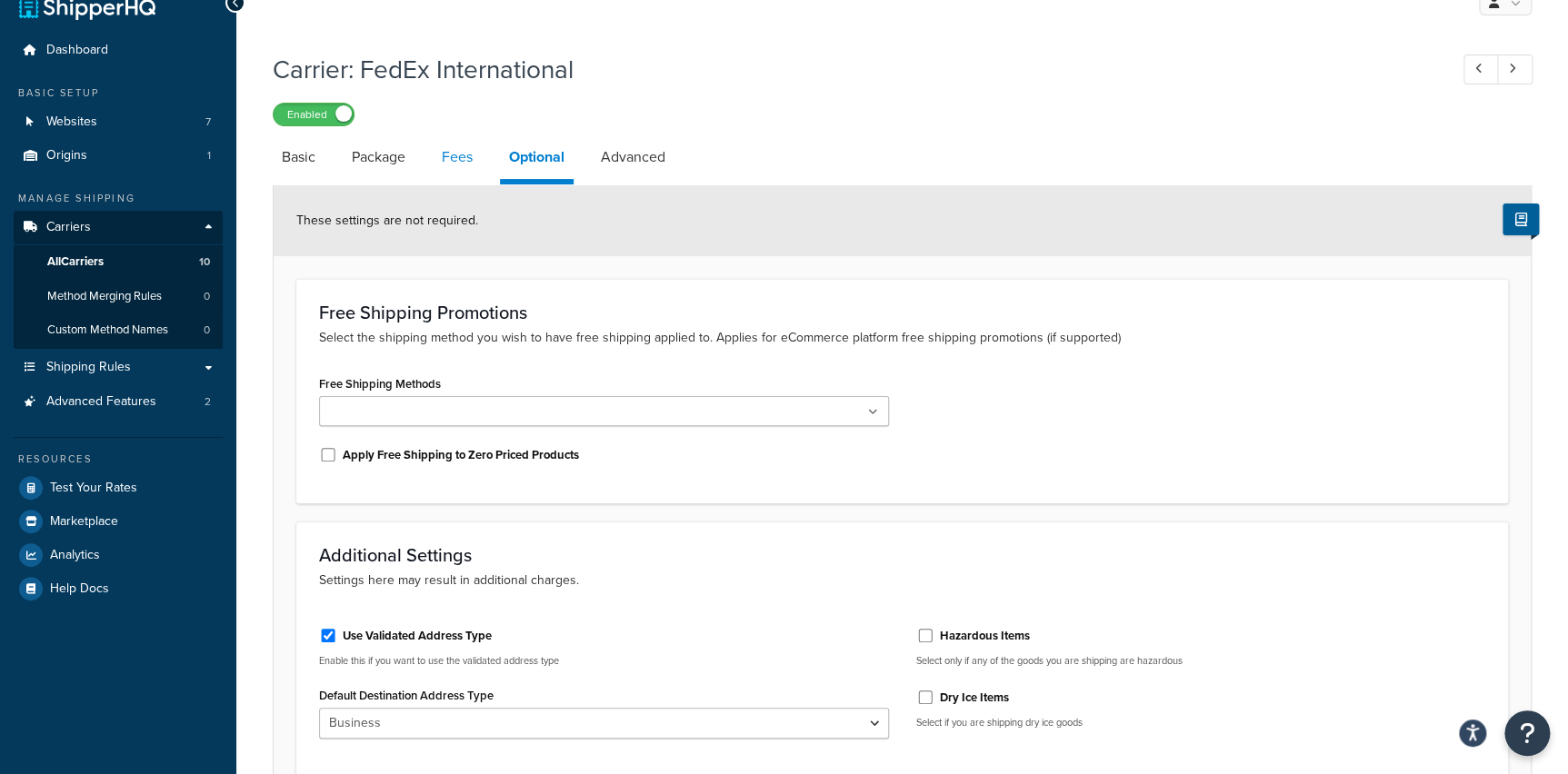 click on "Fees" at bounding box center (457, 157) 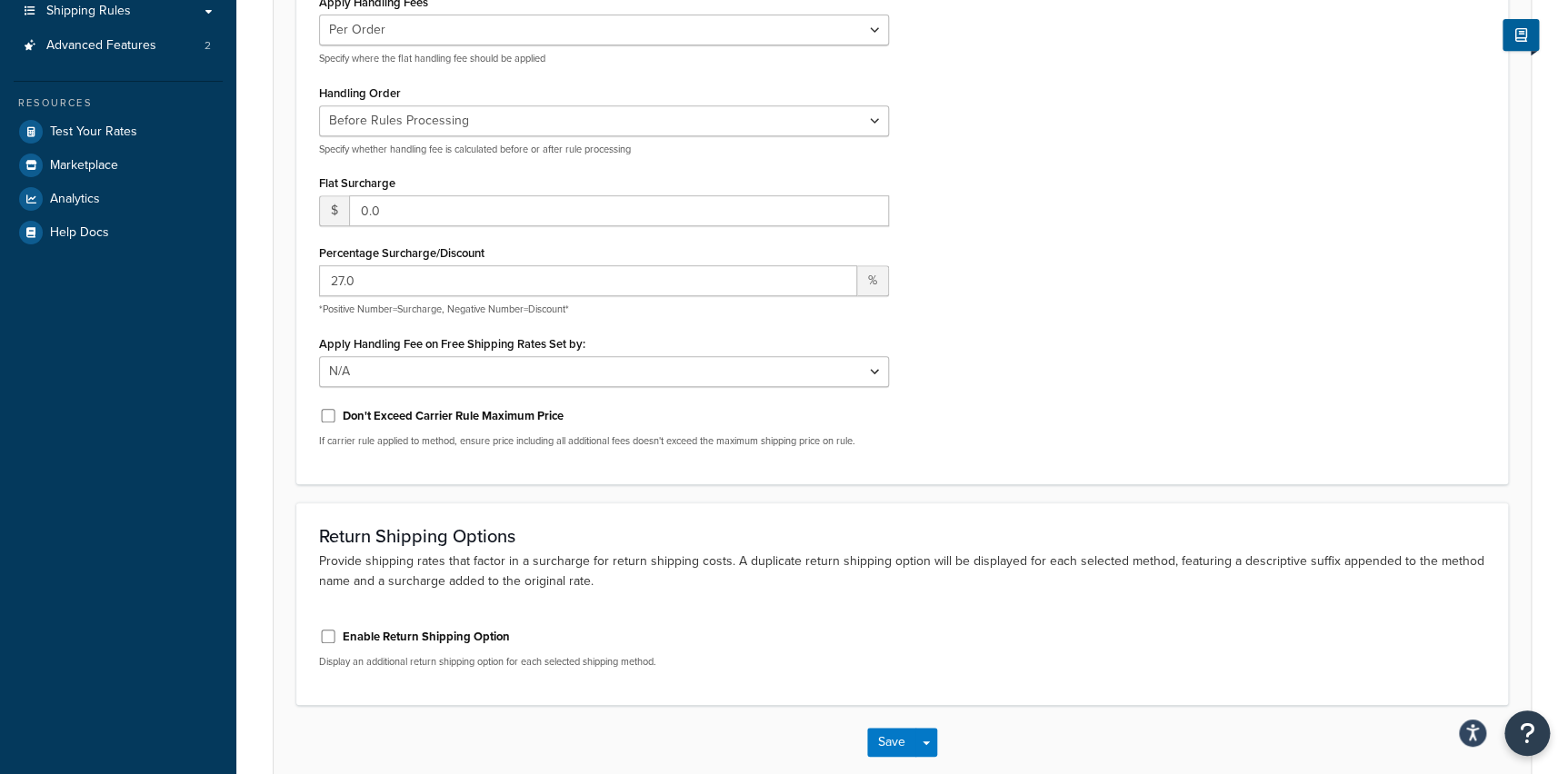 scroll, scrollTop: 0, scrollLeft: 0, axis: both 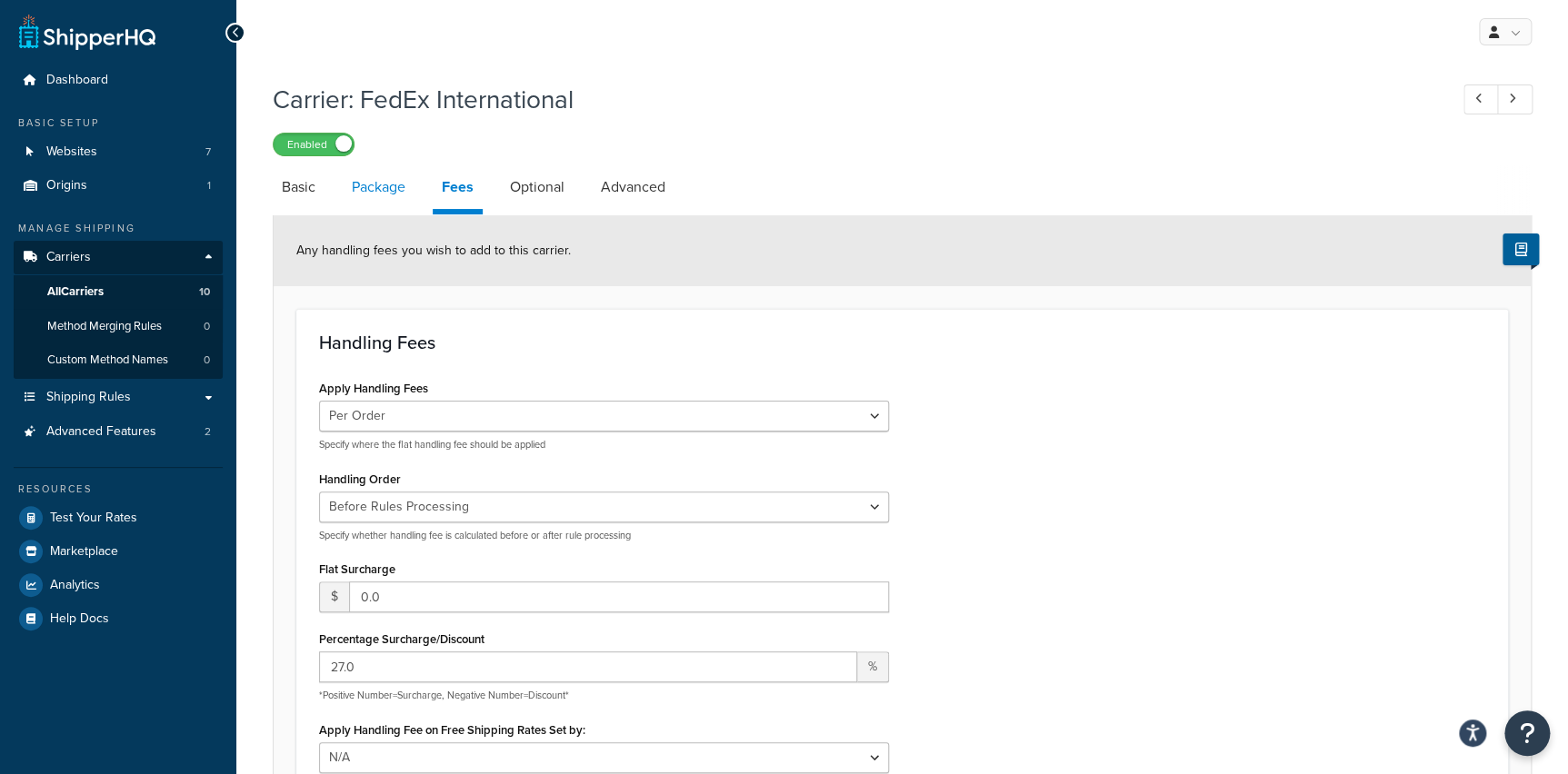 click on "Package" at bounding box center [378, 187] 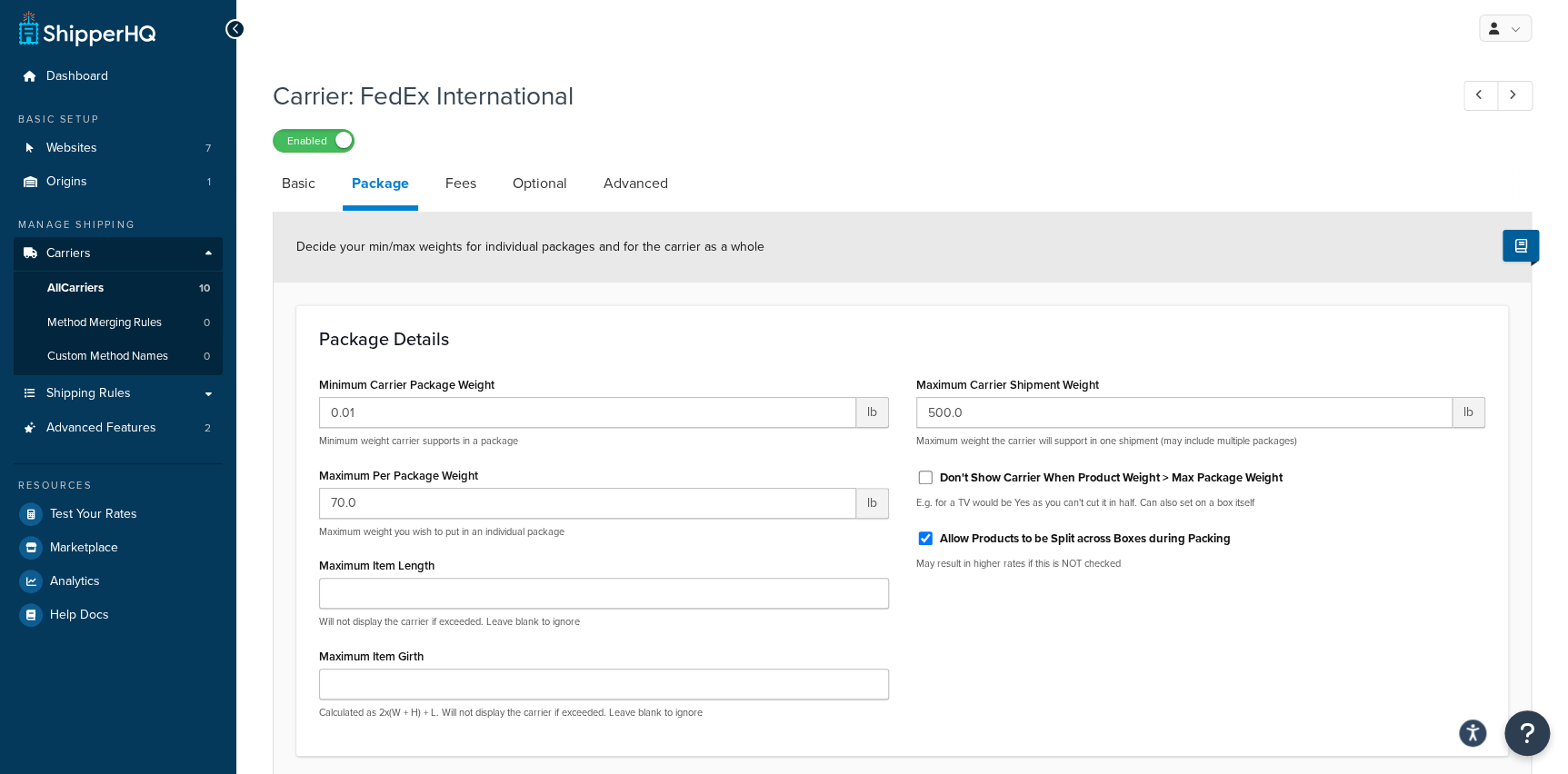 scroll, scrollTop: 0, scrollLeft: 0, axis: both 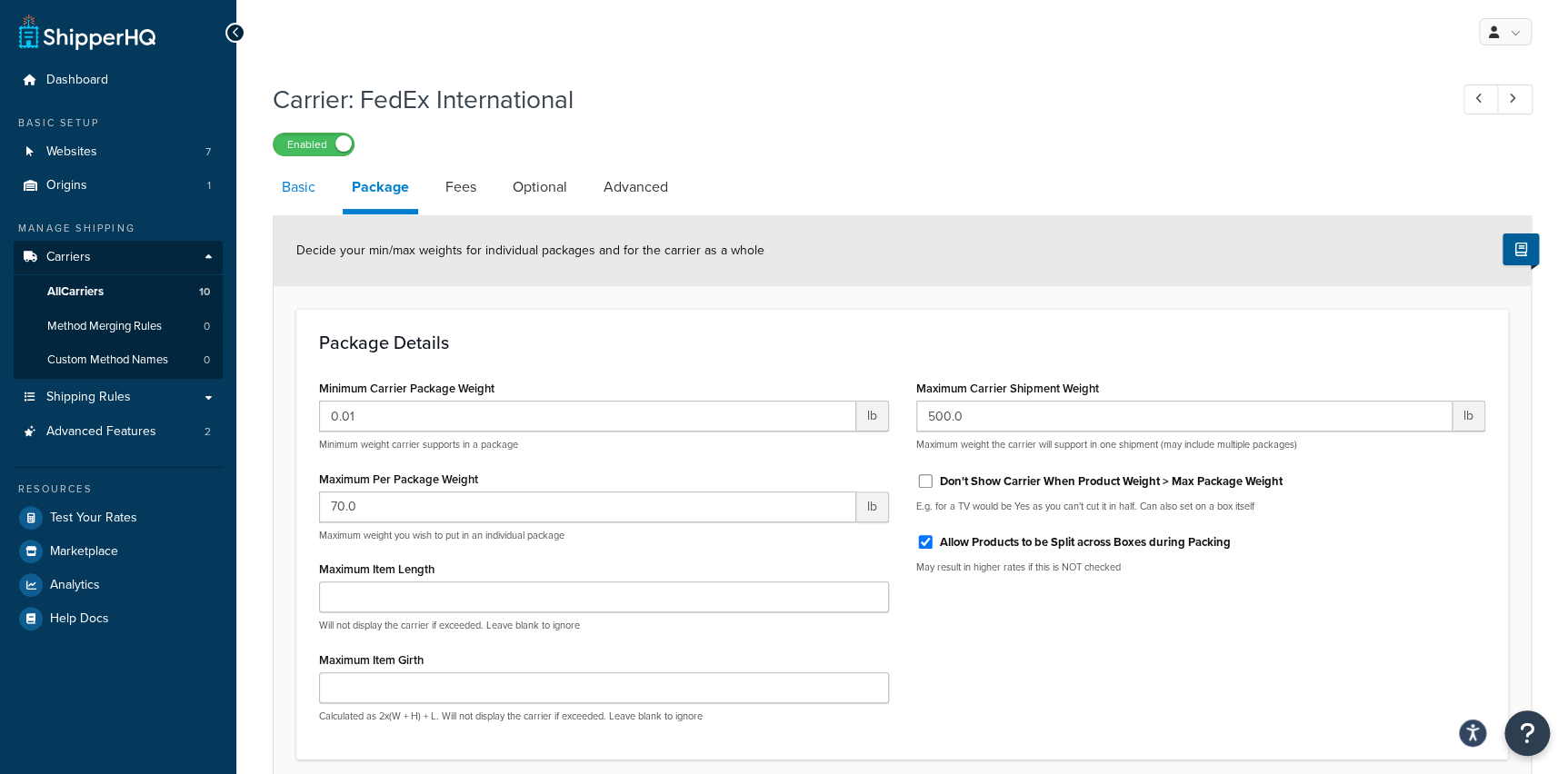click on "Basic" at bounding box center (298, 187) 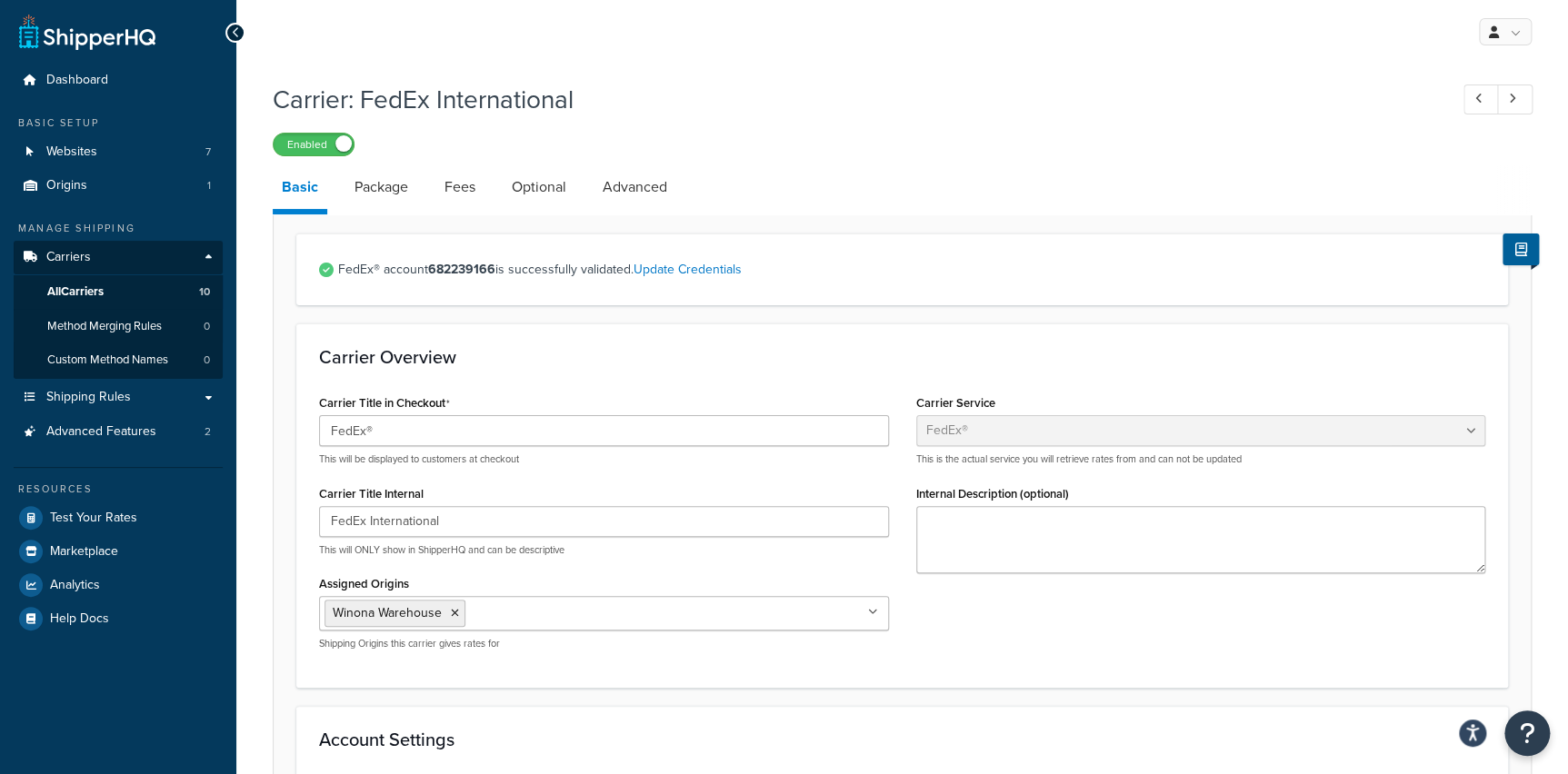 click at bounding box center (87, 32) 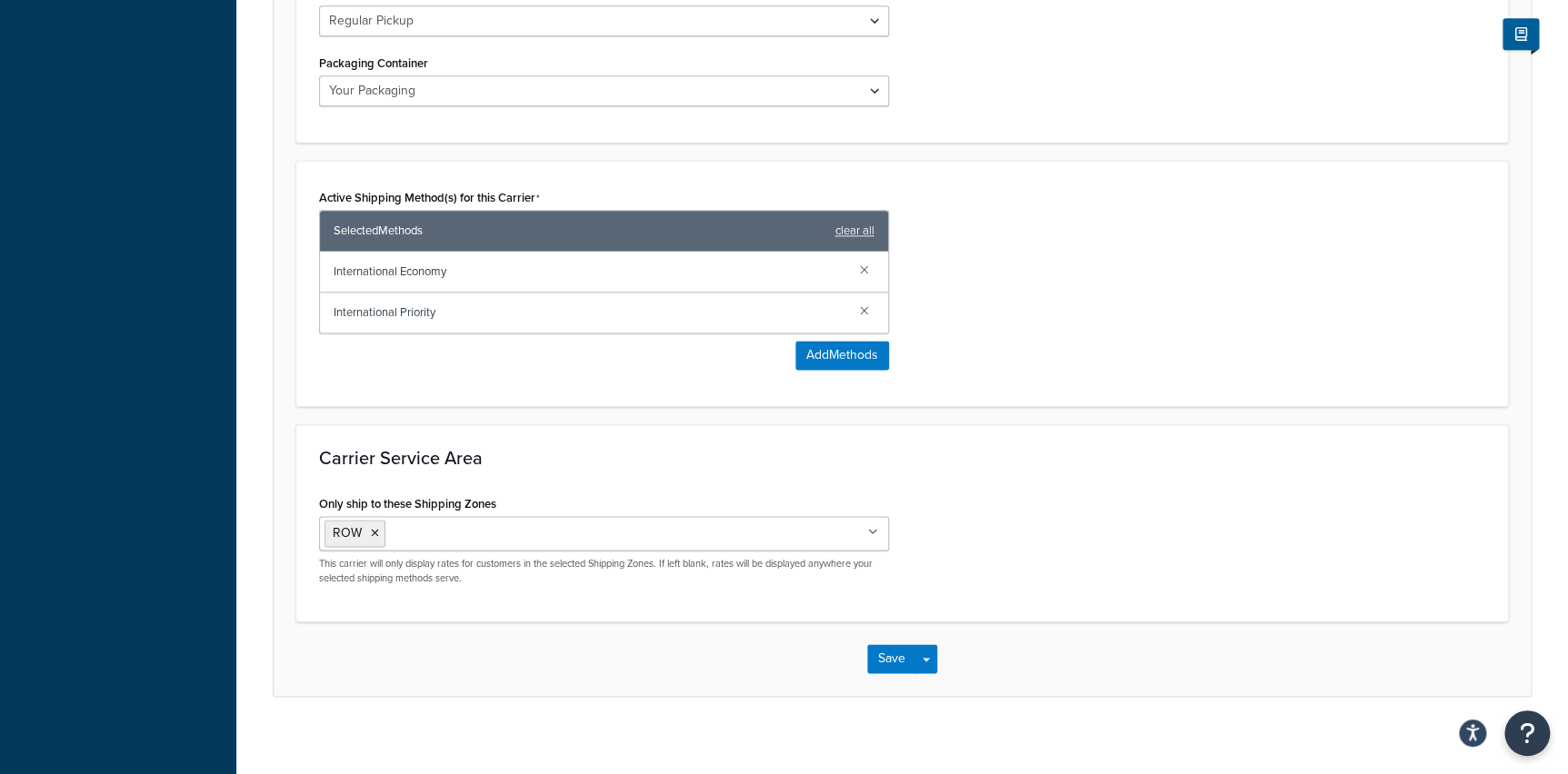 scroll, scrollTop: 0, scrollLeft: 0, axis: both 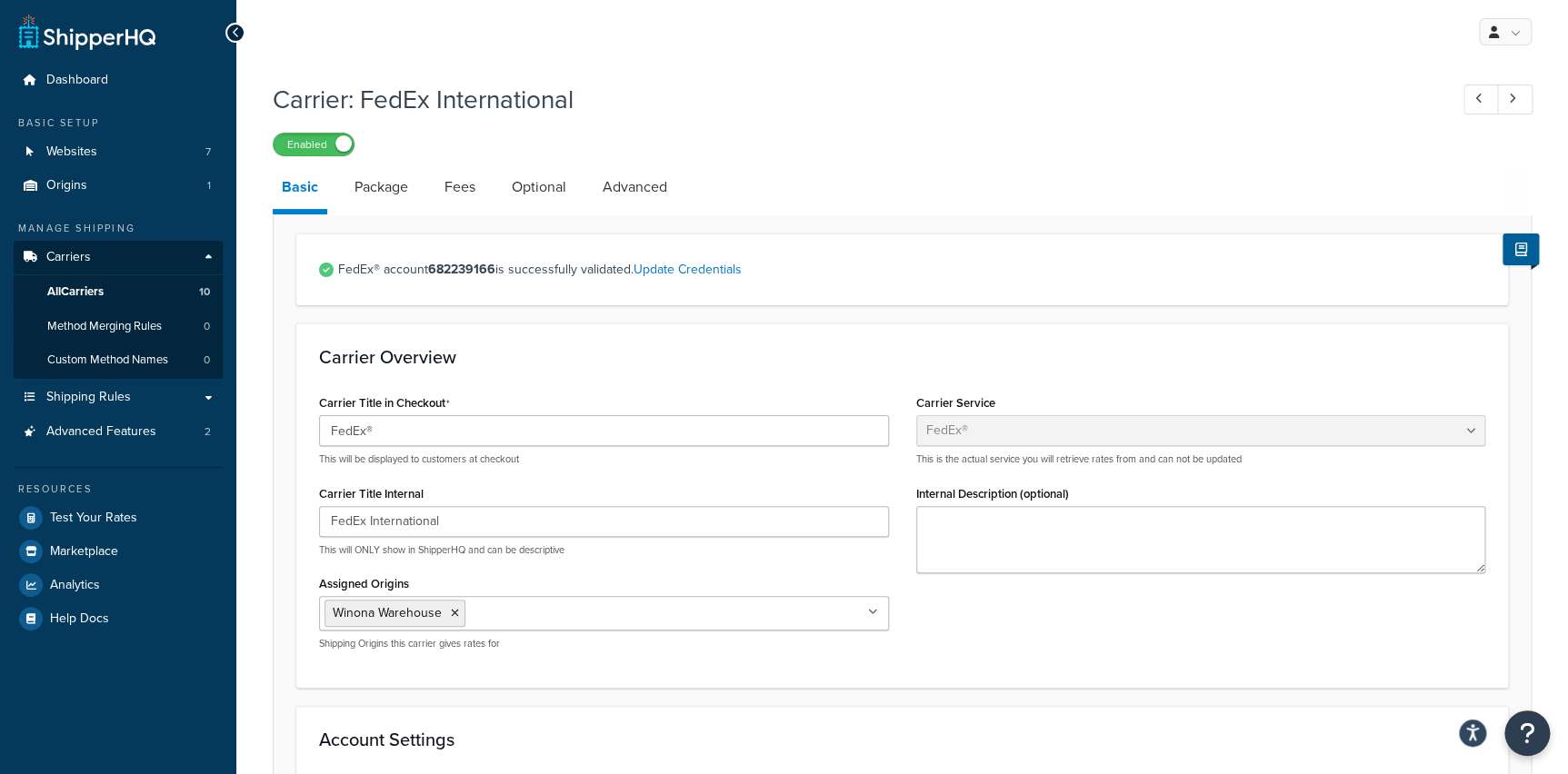 click at bounding box center (87, 32) 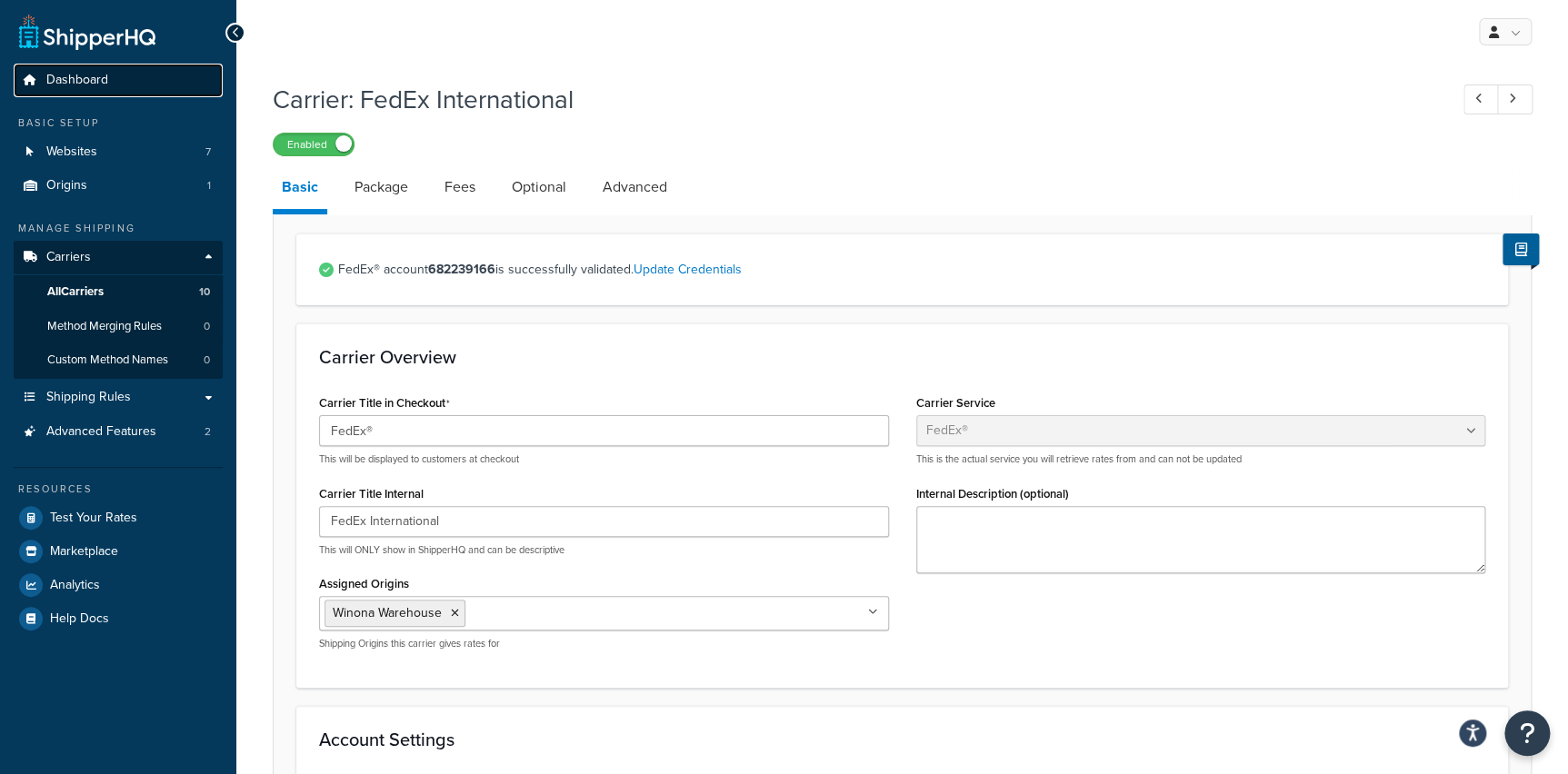 click on "Dashboard" at bounding box center [77, 80] 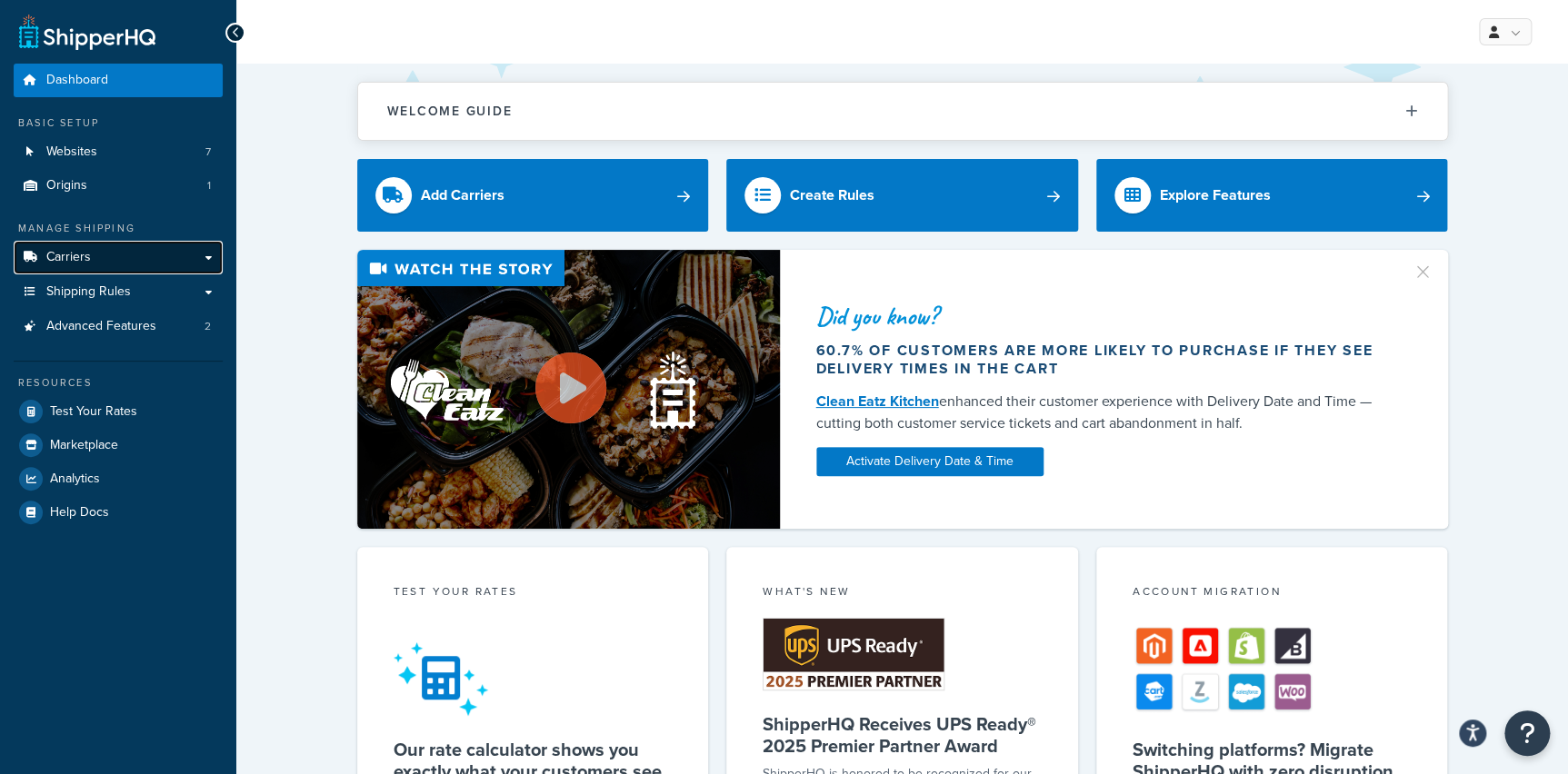 click on "Carriers" at bounding box center (118, 257) 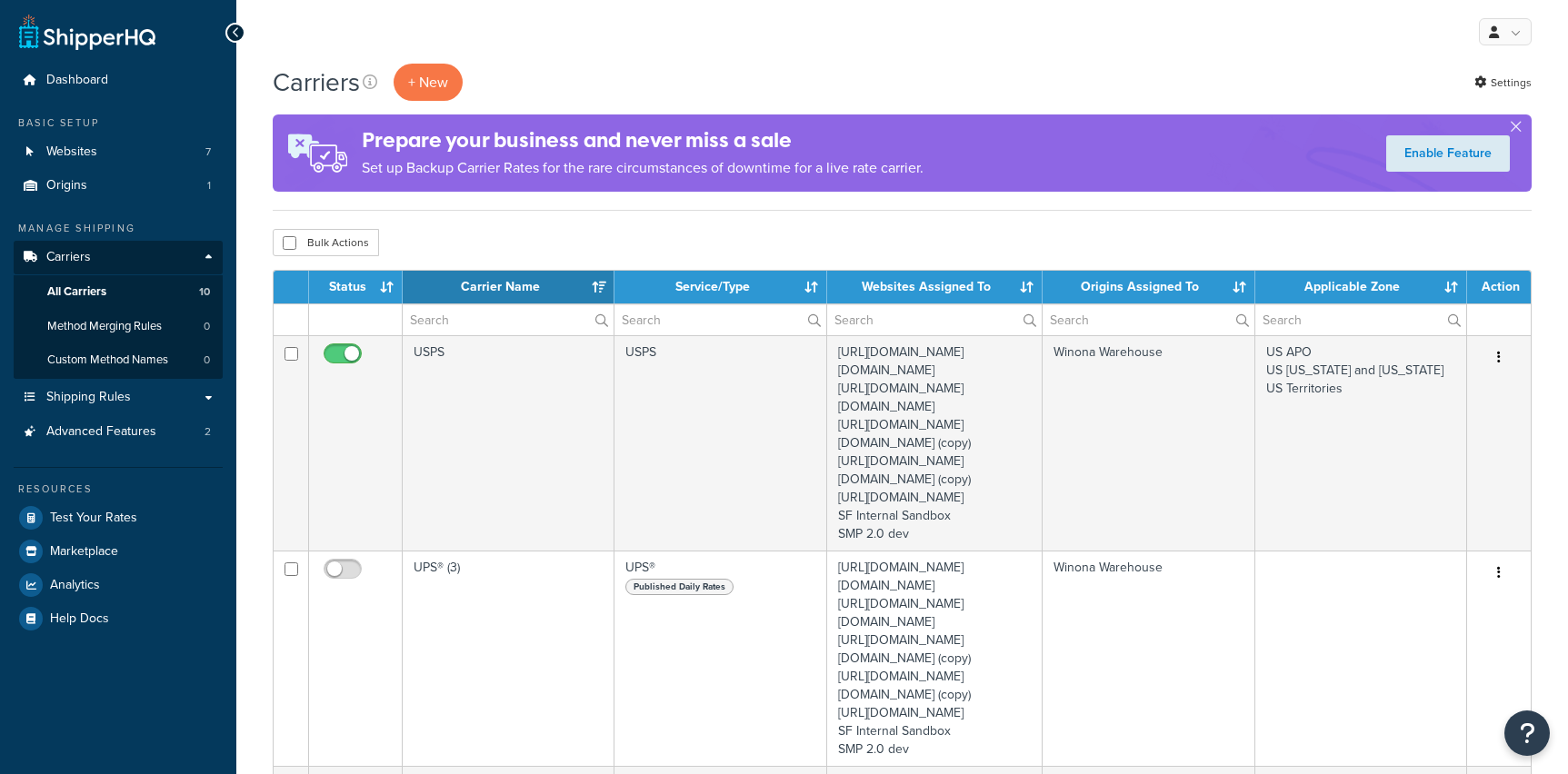 select on "15" 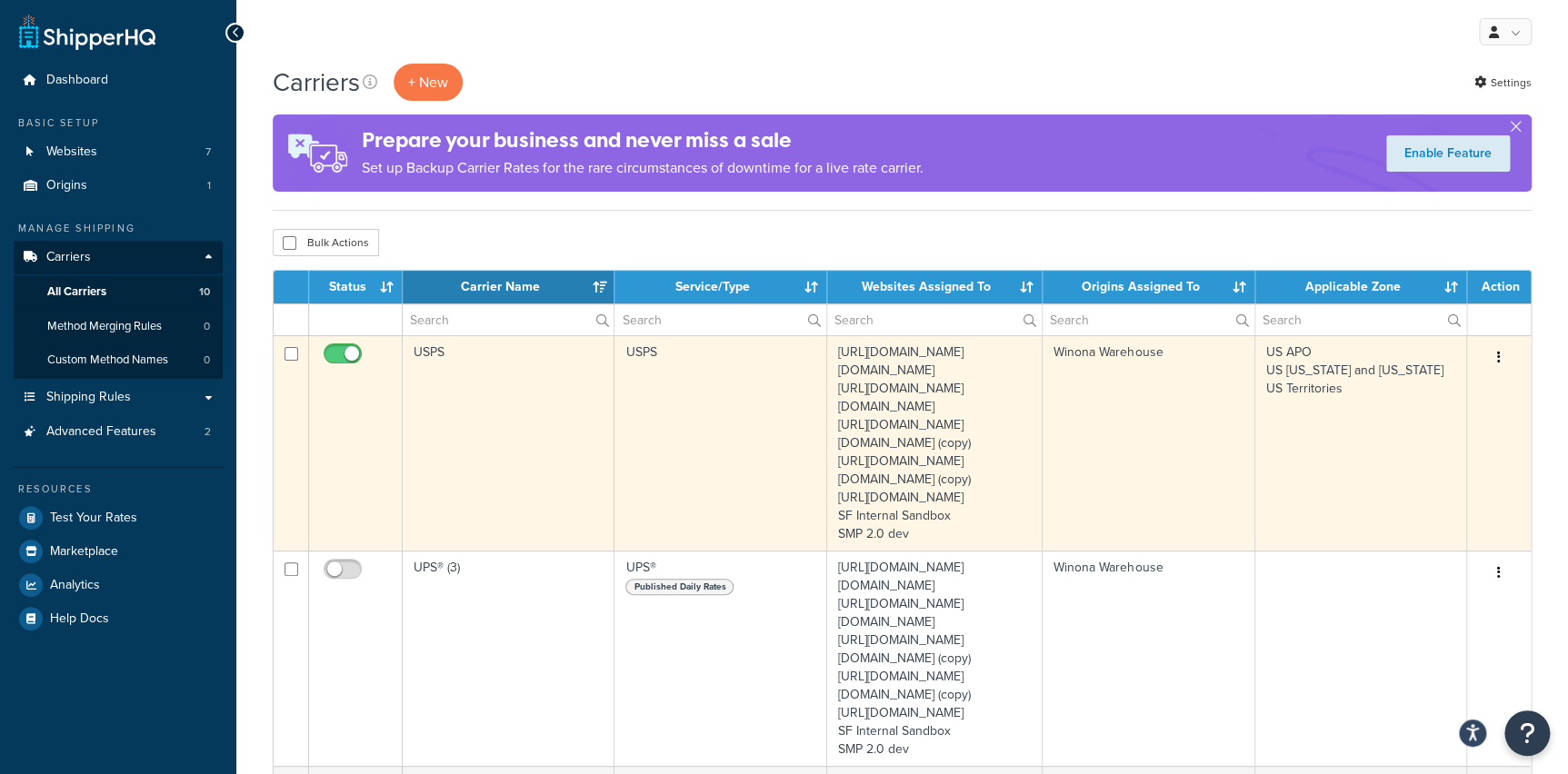 scroll, scrollTop: 0, scrollLeft: 0, axis: both 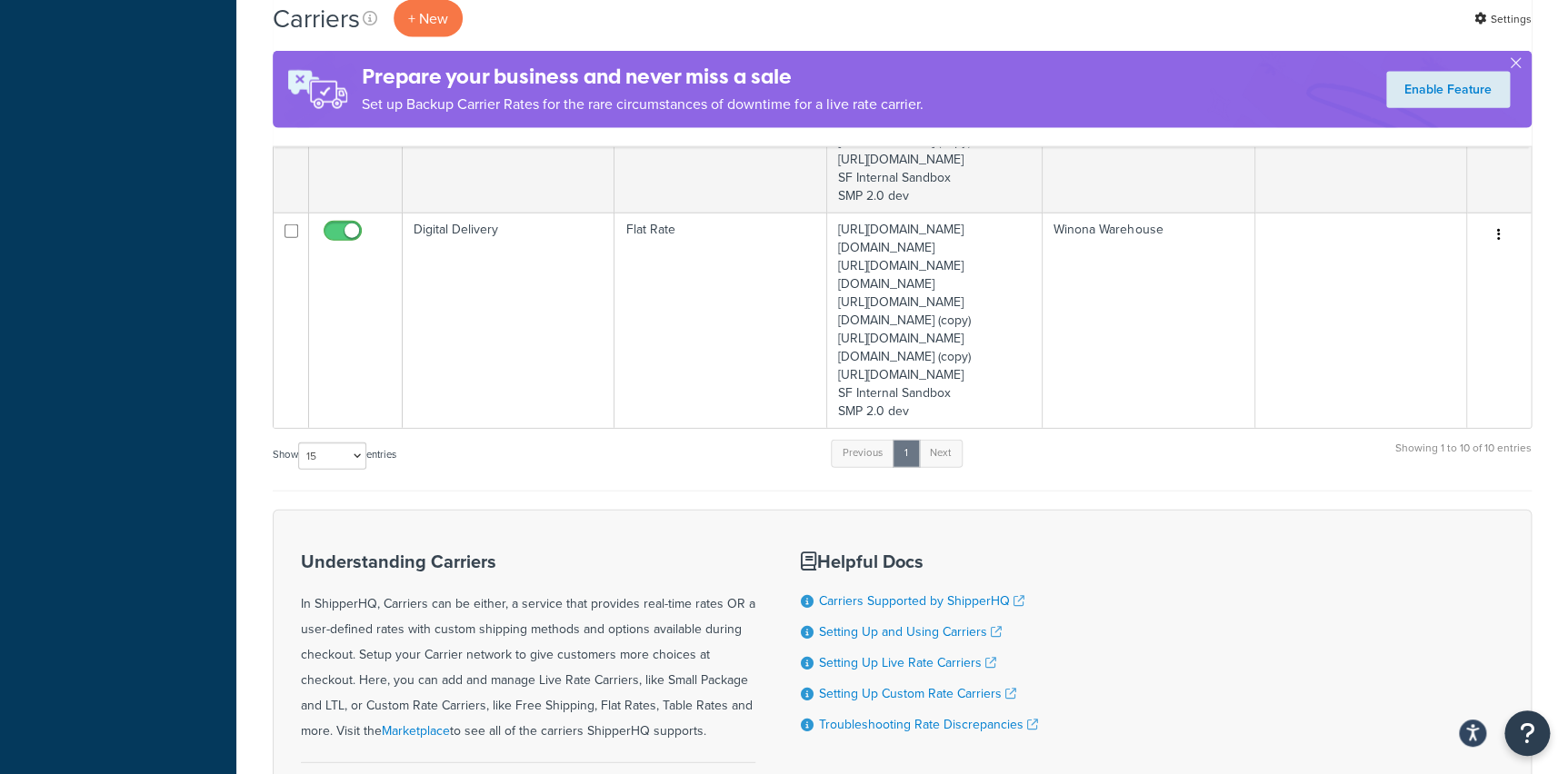 click on "FIMS" at bounding box center (508, -326) 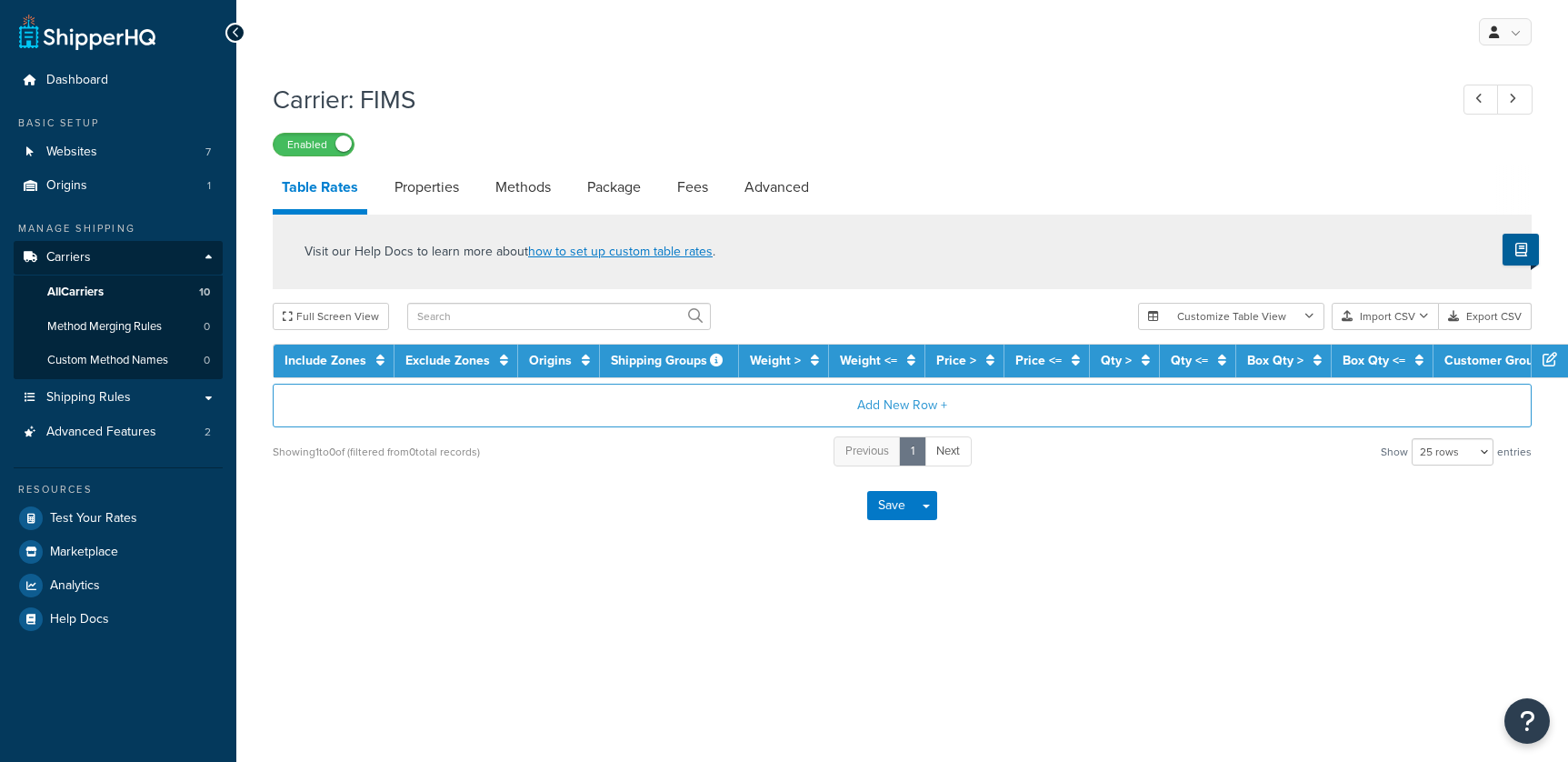 select on "25" 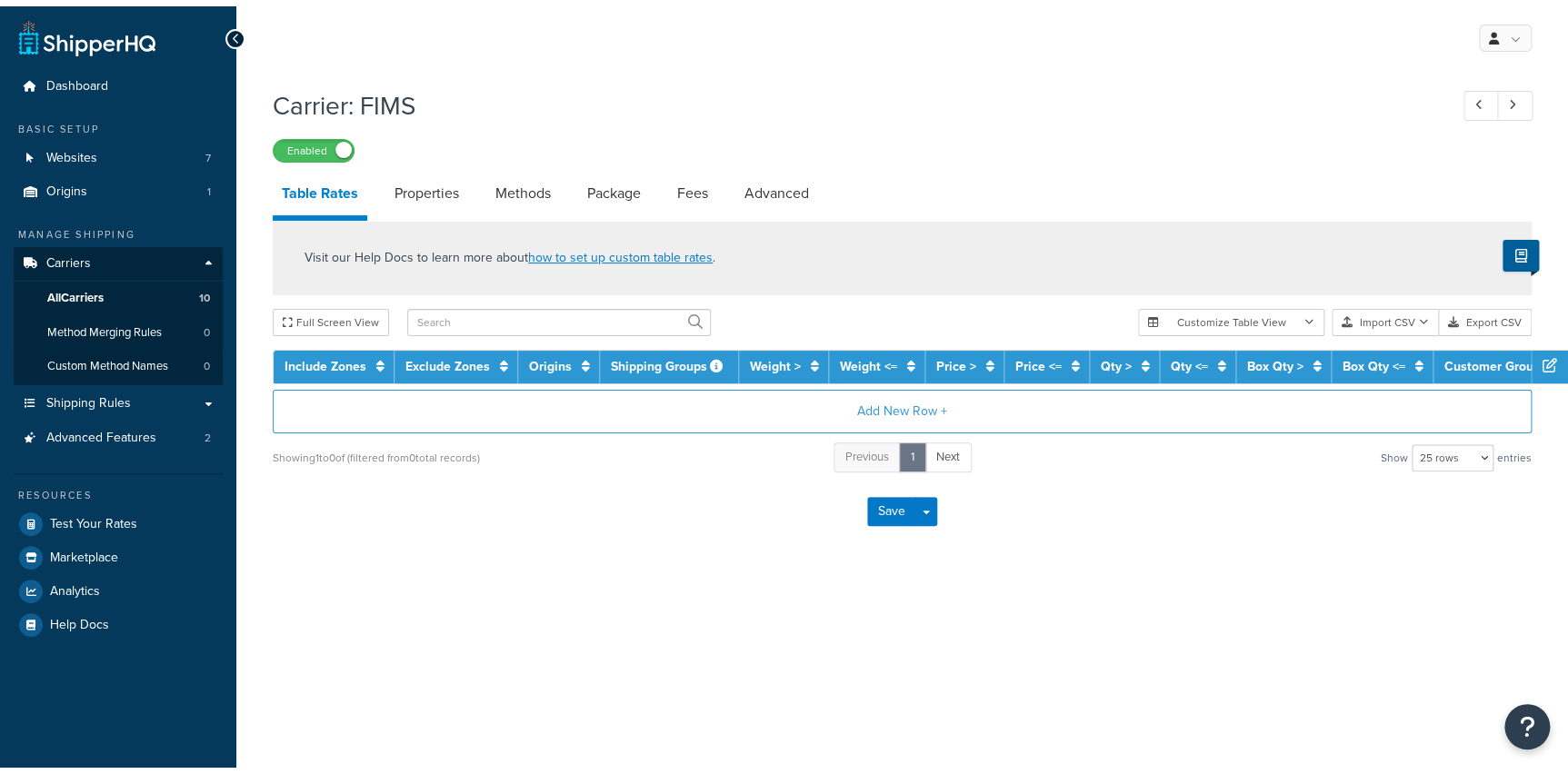 scroll, scrollTop: 0, scrollLeft: 0, axis: both 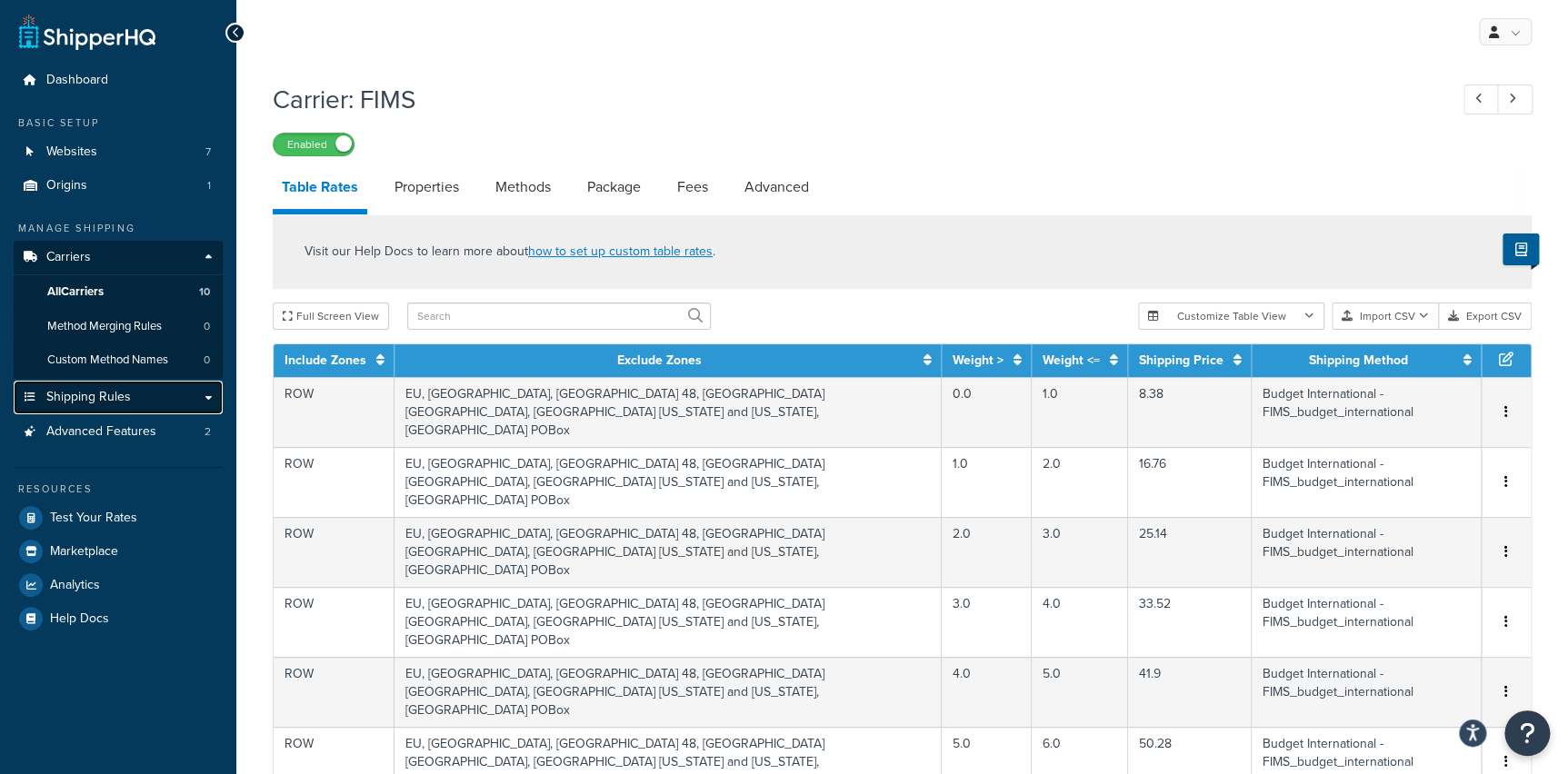 click on "Shipping Rules" at bounding box center [88, 397] 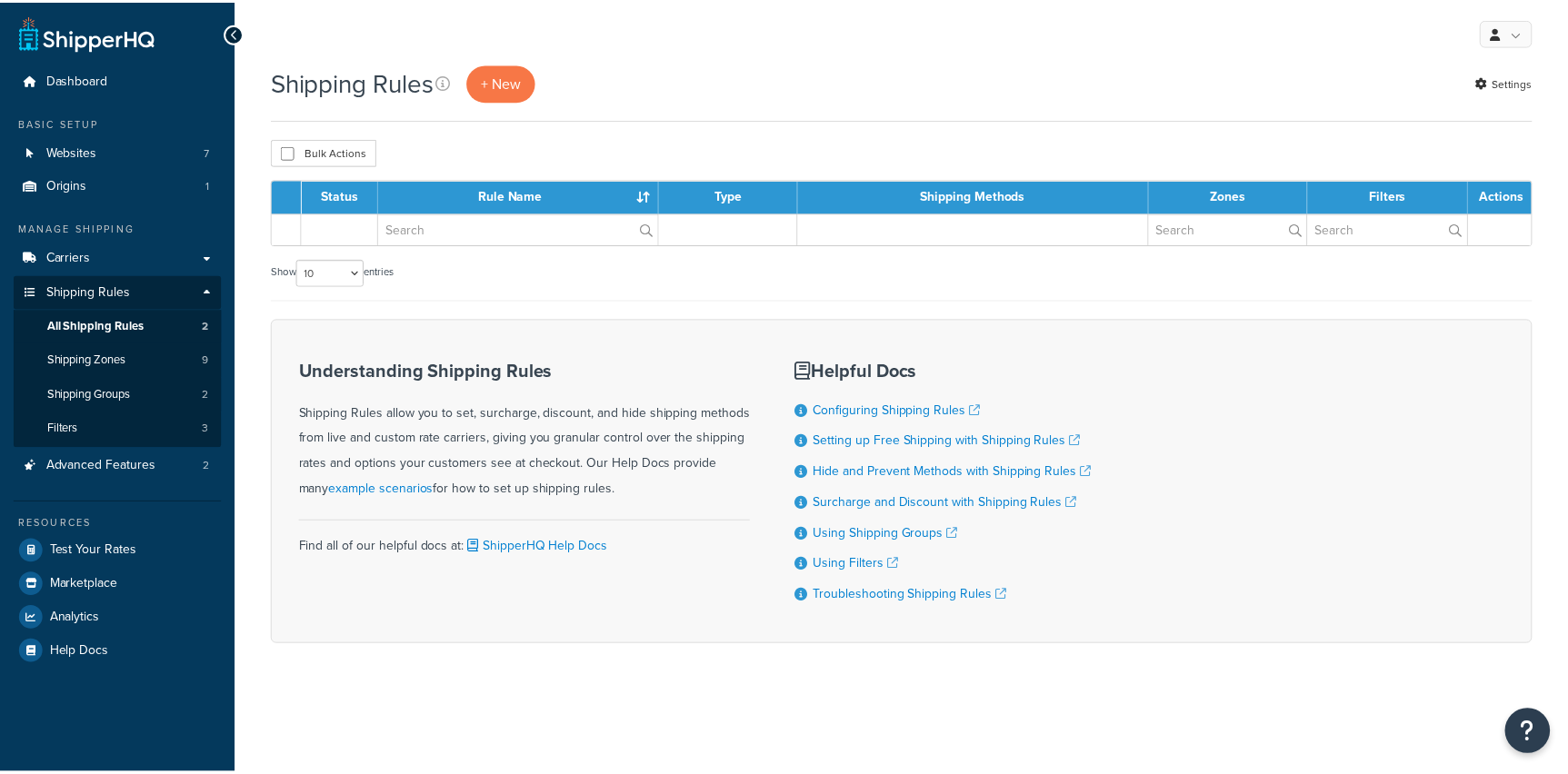 scroll, scrollTop: 0, scrollLeft: 0, axis: both 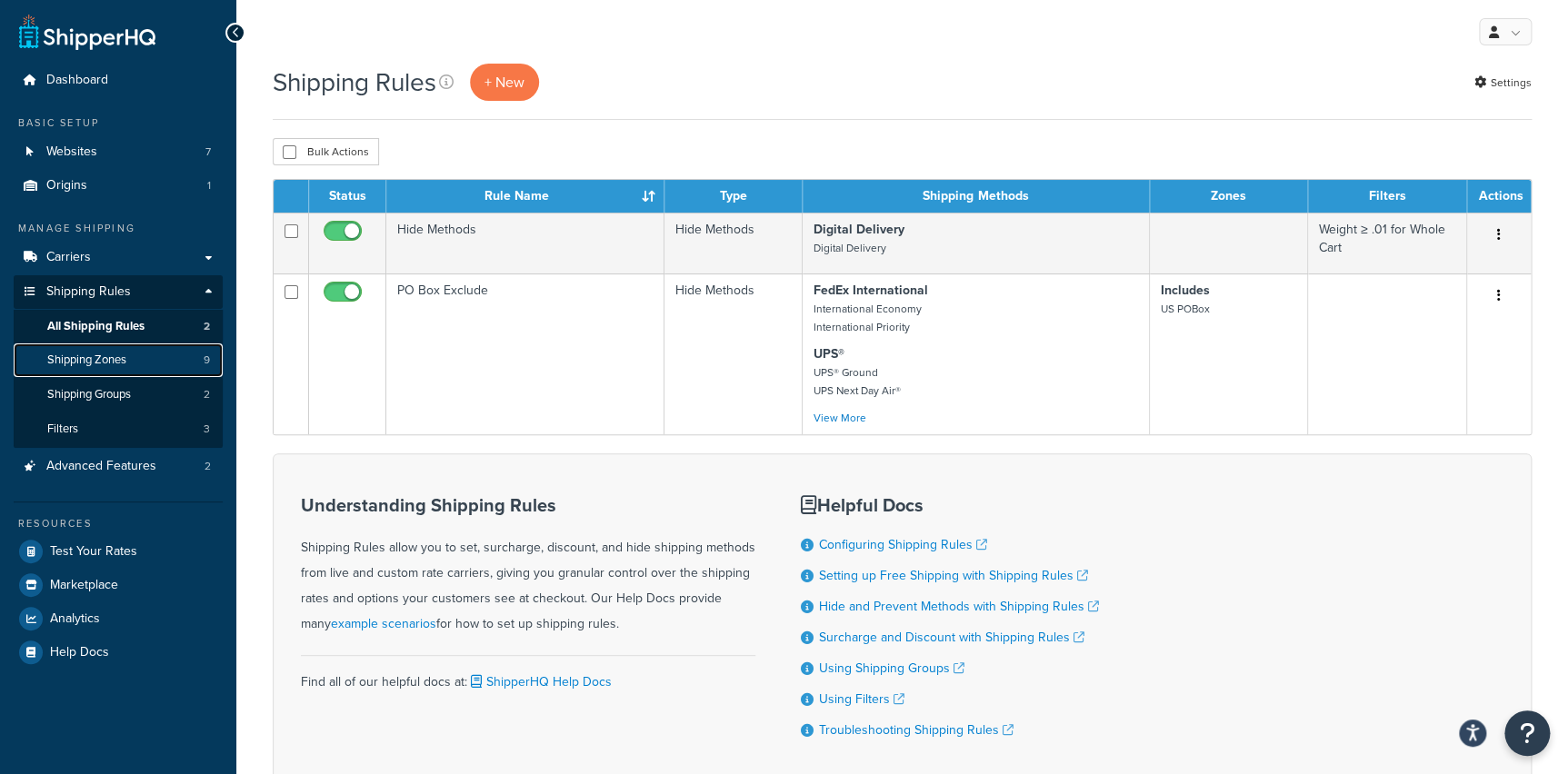 click on "Shipping Zones" at bounding box center (86, 360) 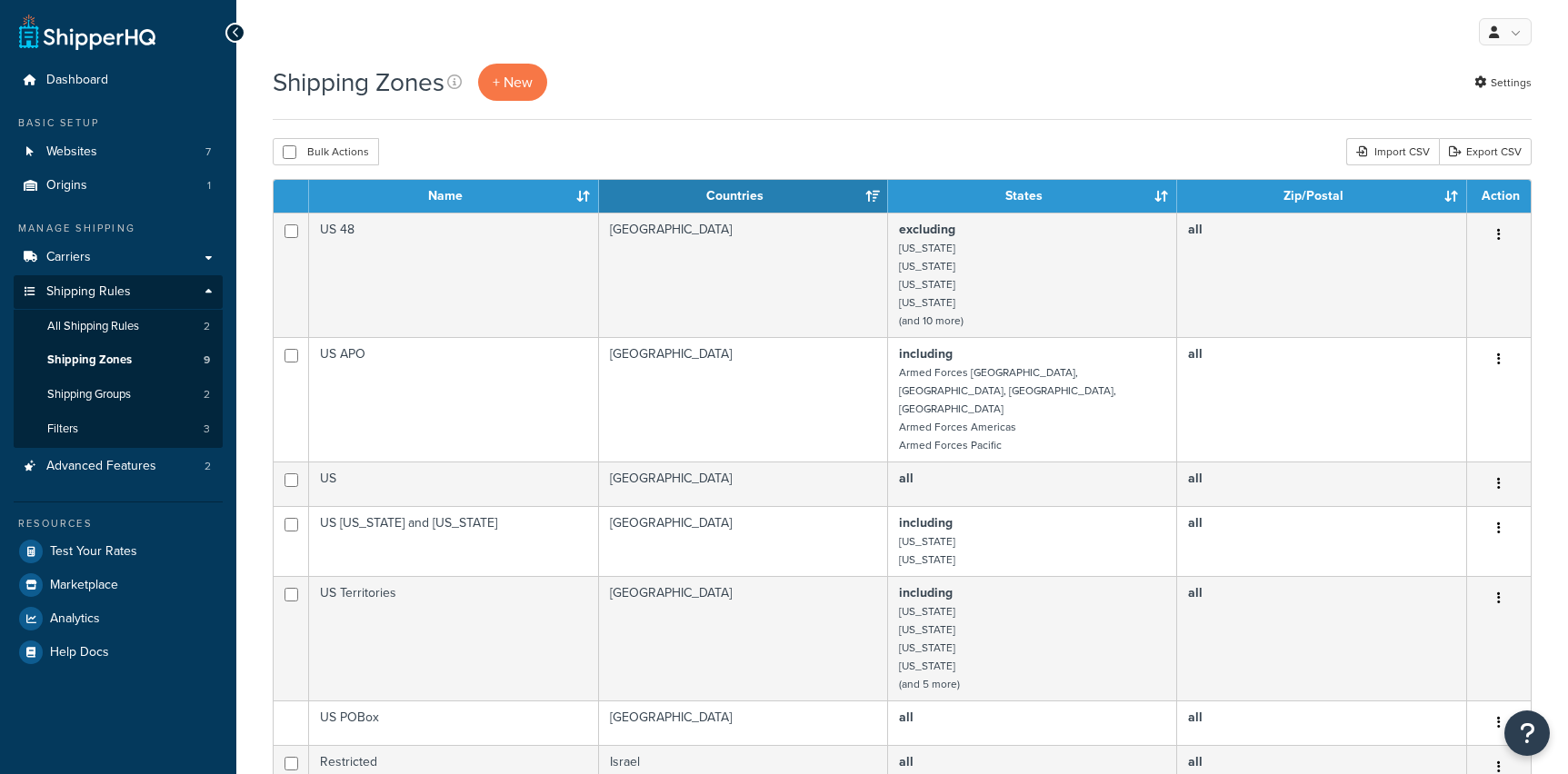 scroll, scrollTop: 0, scrollLeft: 0, axis: both 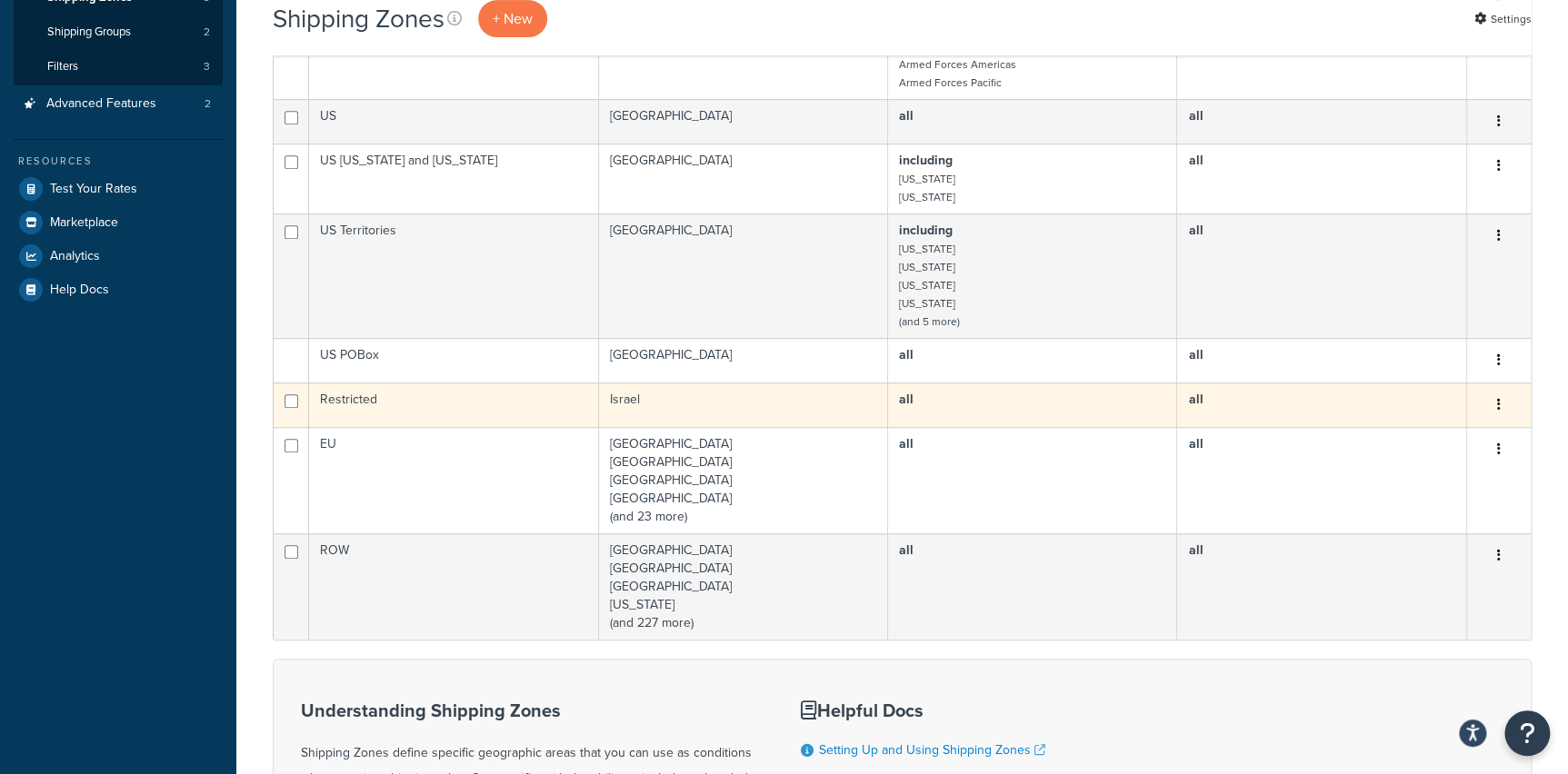 click on "Israel" at bounding box center [744, 404] 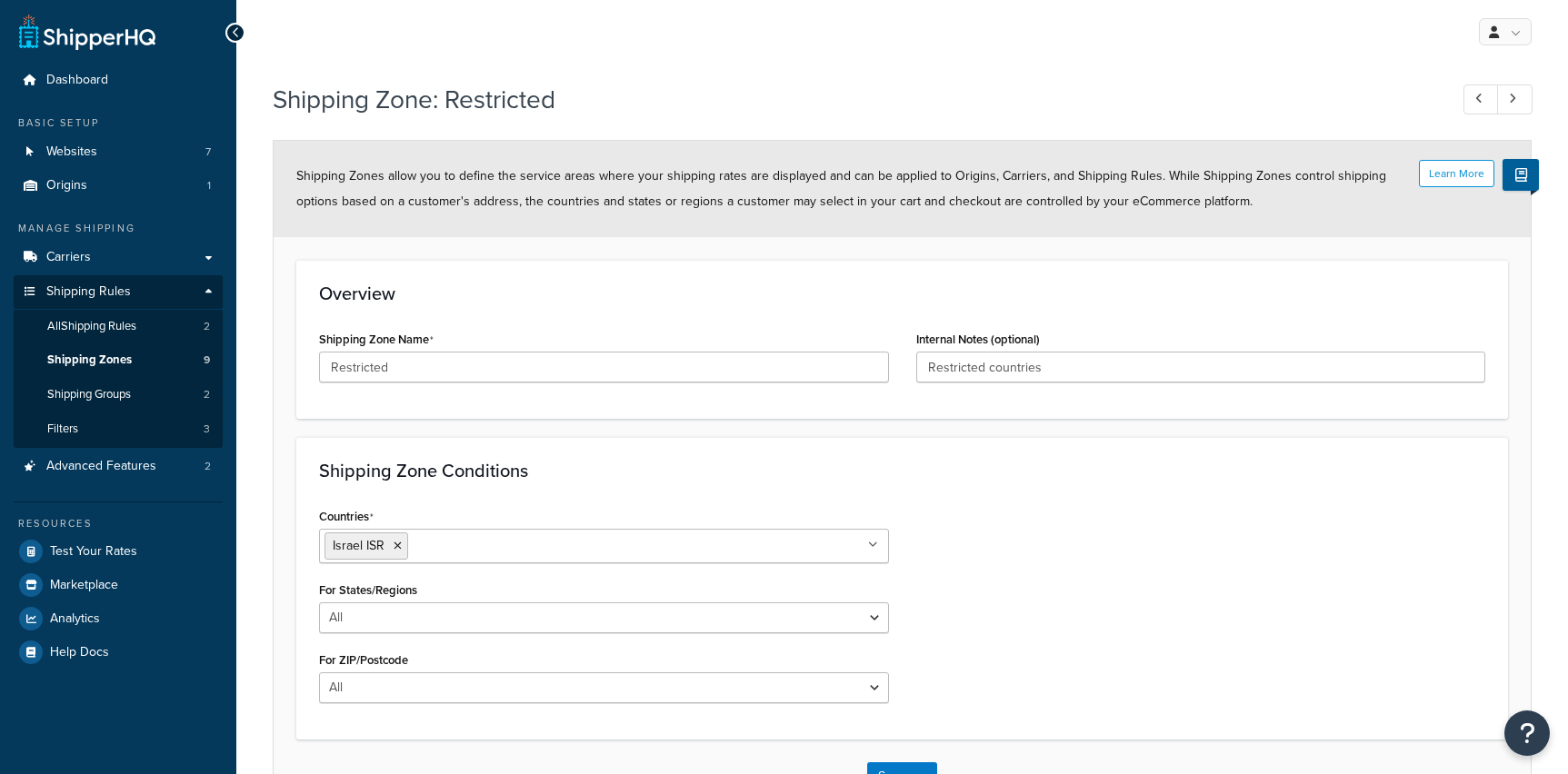 scroll, scrollTop: 0, scrollLeft: 0, axis: both 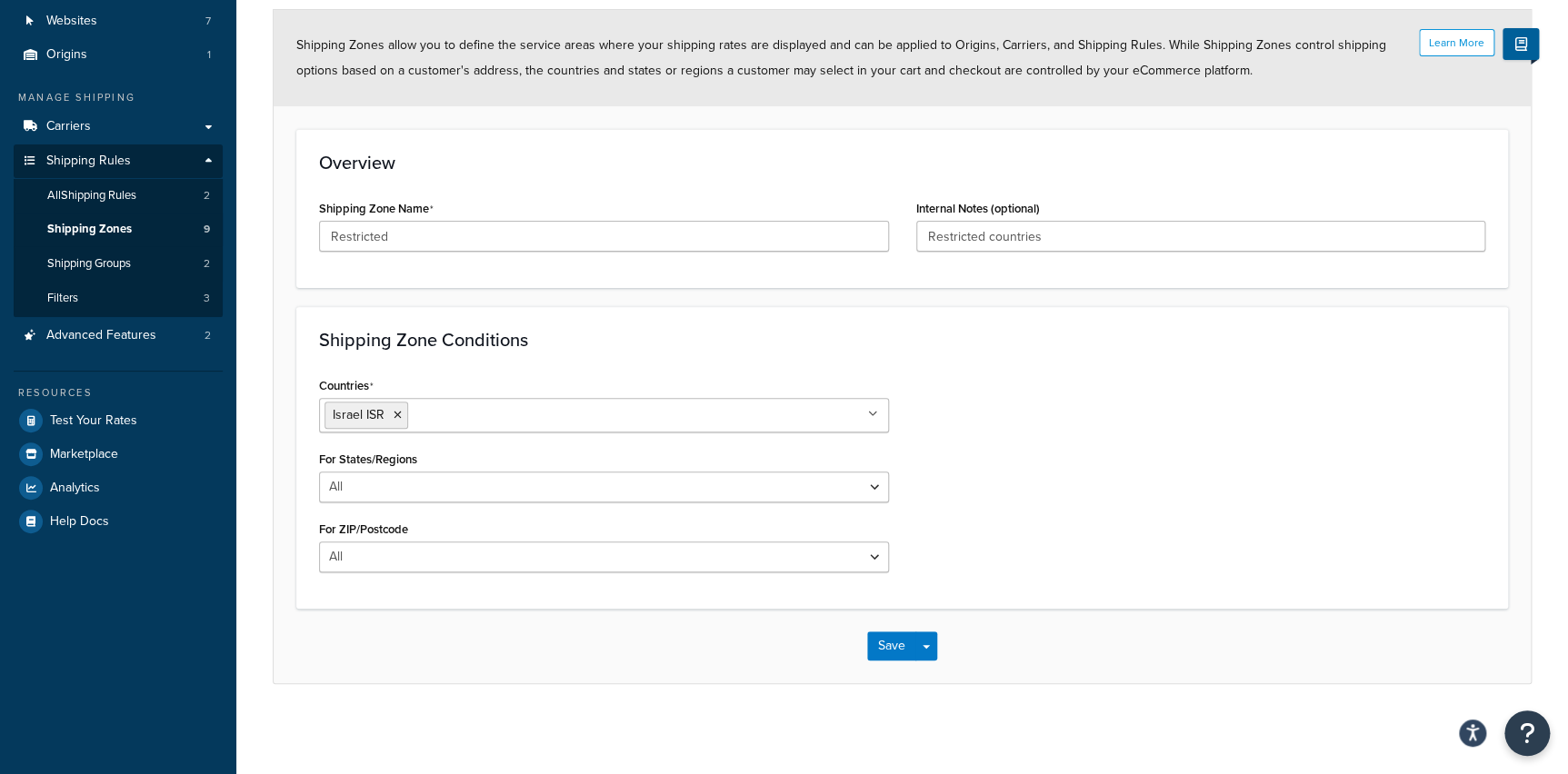 click on "Overview Shipping Zone Name   Restricted Internal Notes (optional)   Restricted countries" at bounding box center [902, 208] 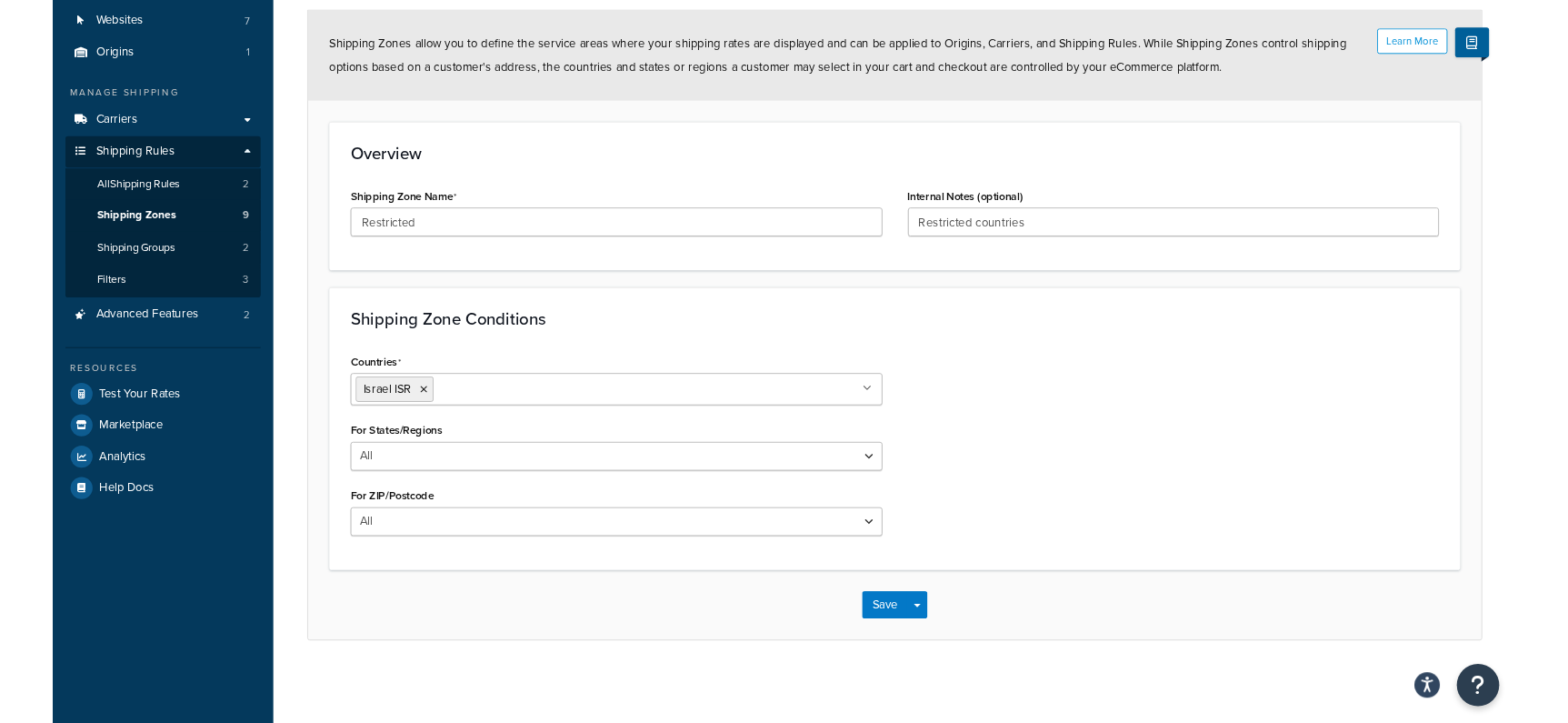 scroll, scrollTop: 131, scrollLeft: 0, axis: vertical 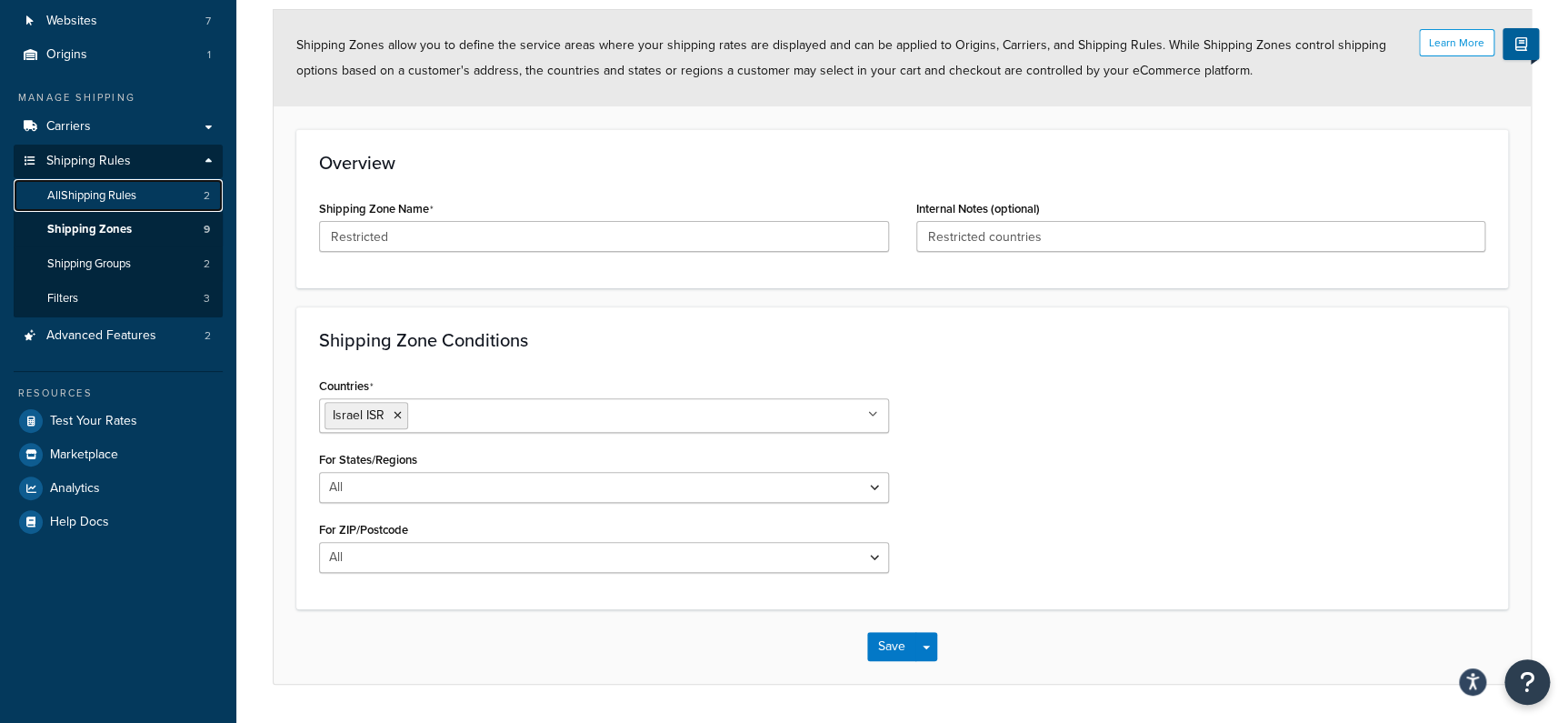 click on "All  Shipping Rules" at bounding box center (92, 196) 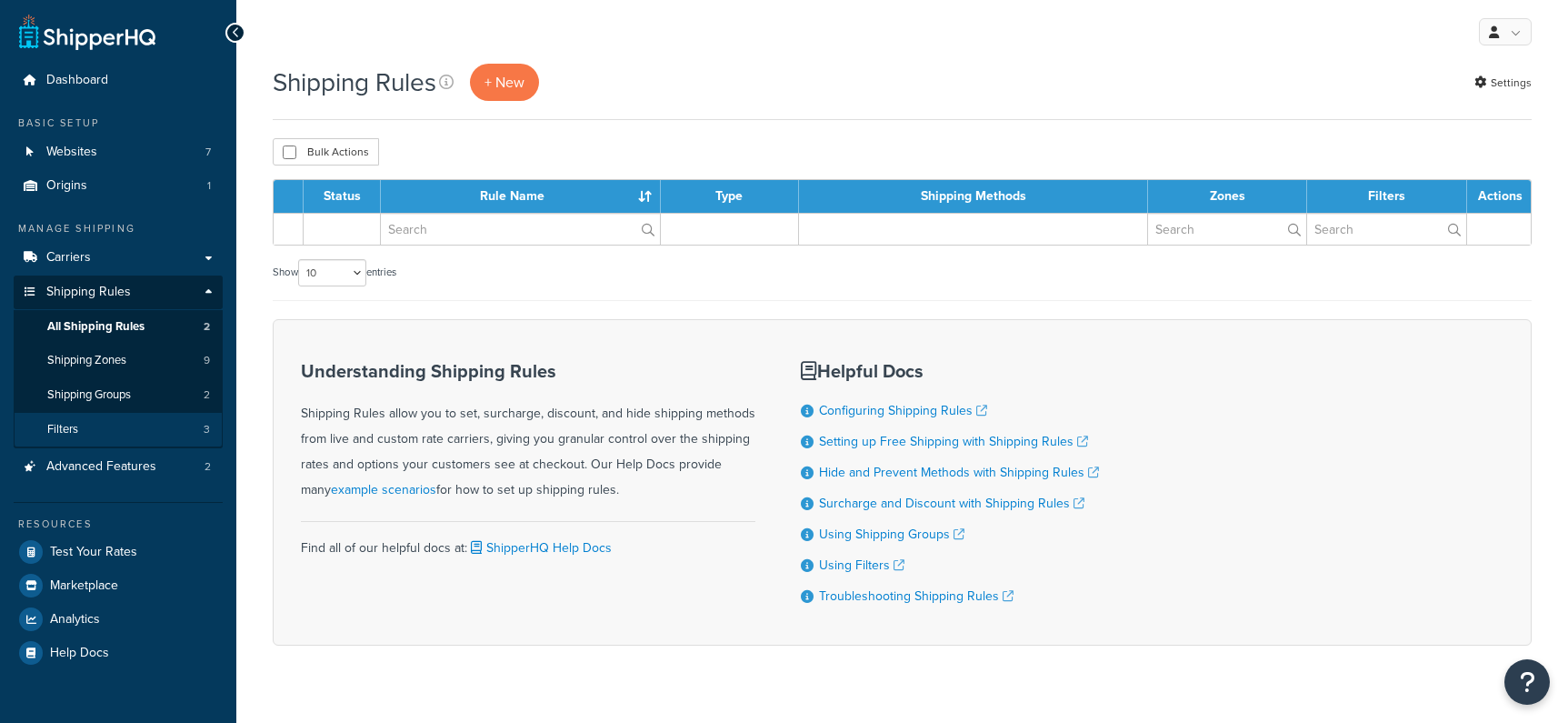 scroll, scrollTop: 0, scrollLeft: 0, axis: both 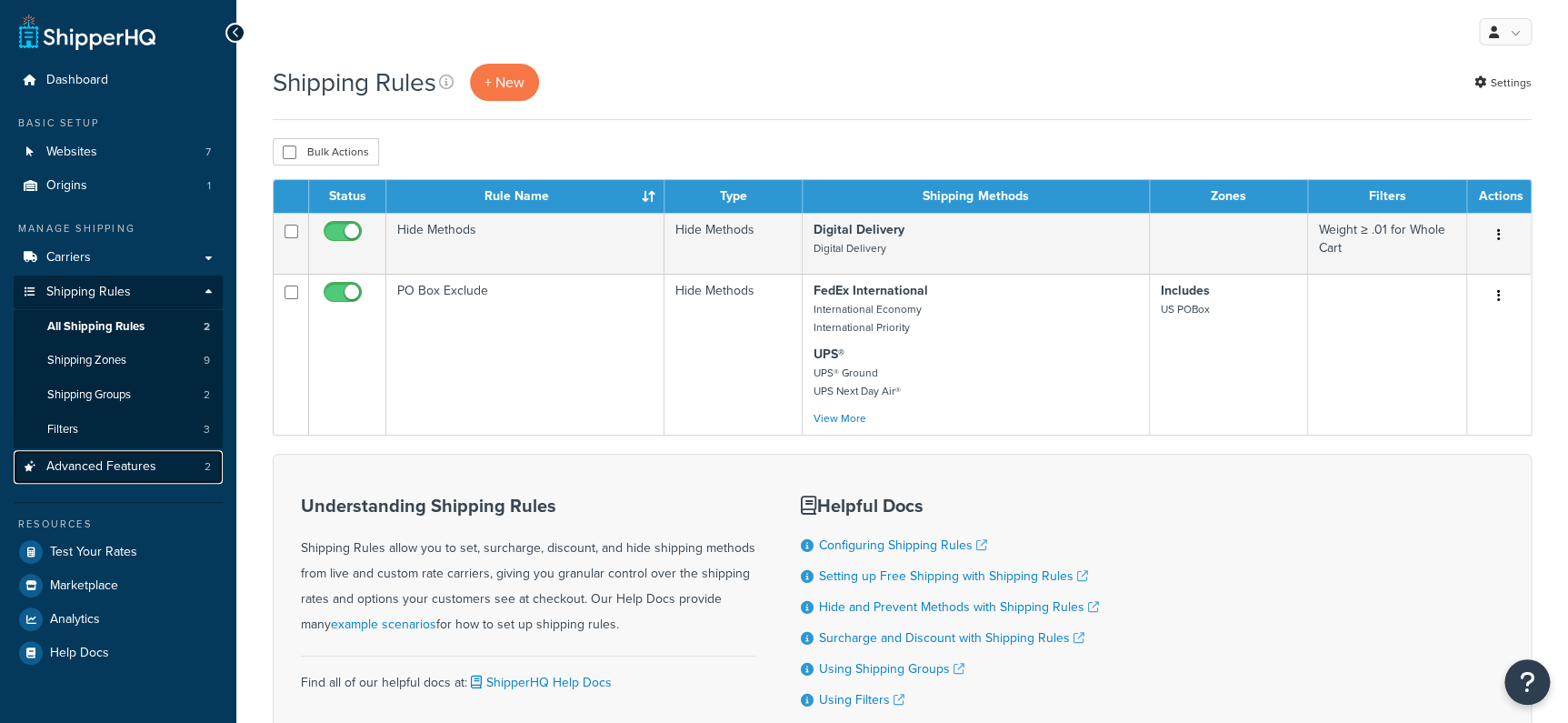 click on "Advanced Features" at bounding box center (101, 467) 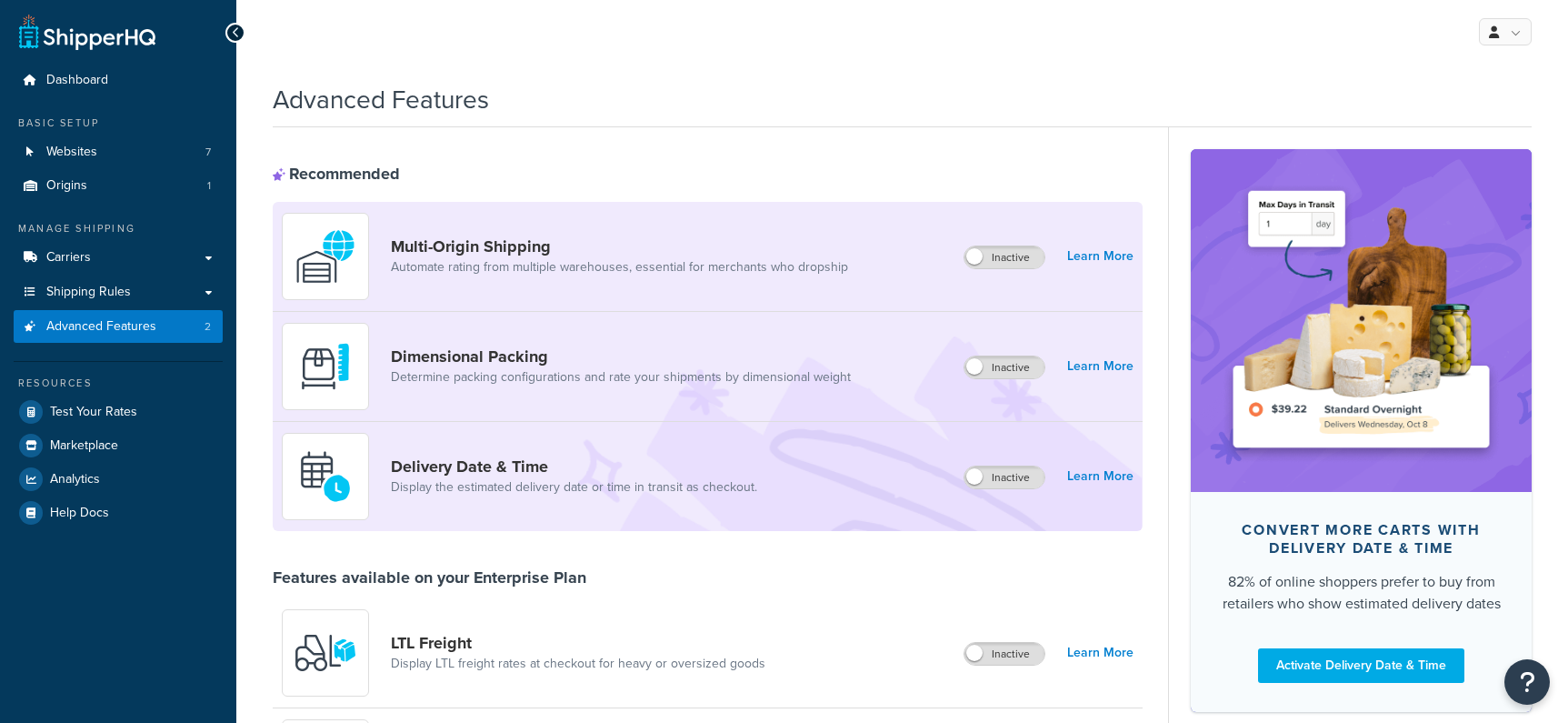 scroll, scrollTop: 0, scrollLeft: 0, axis: both 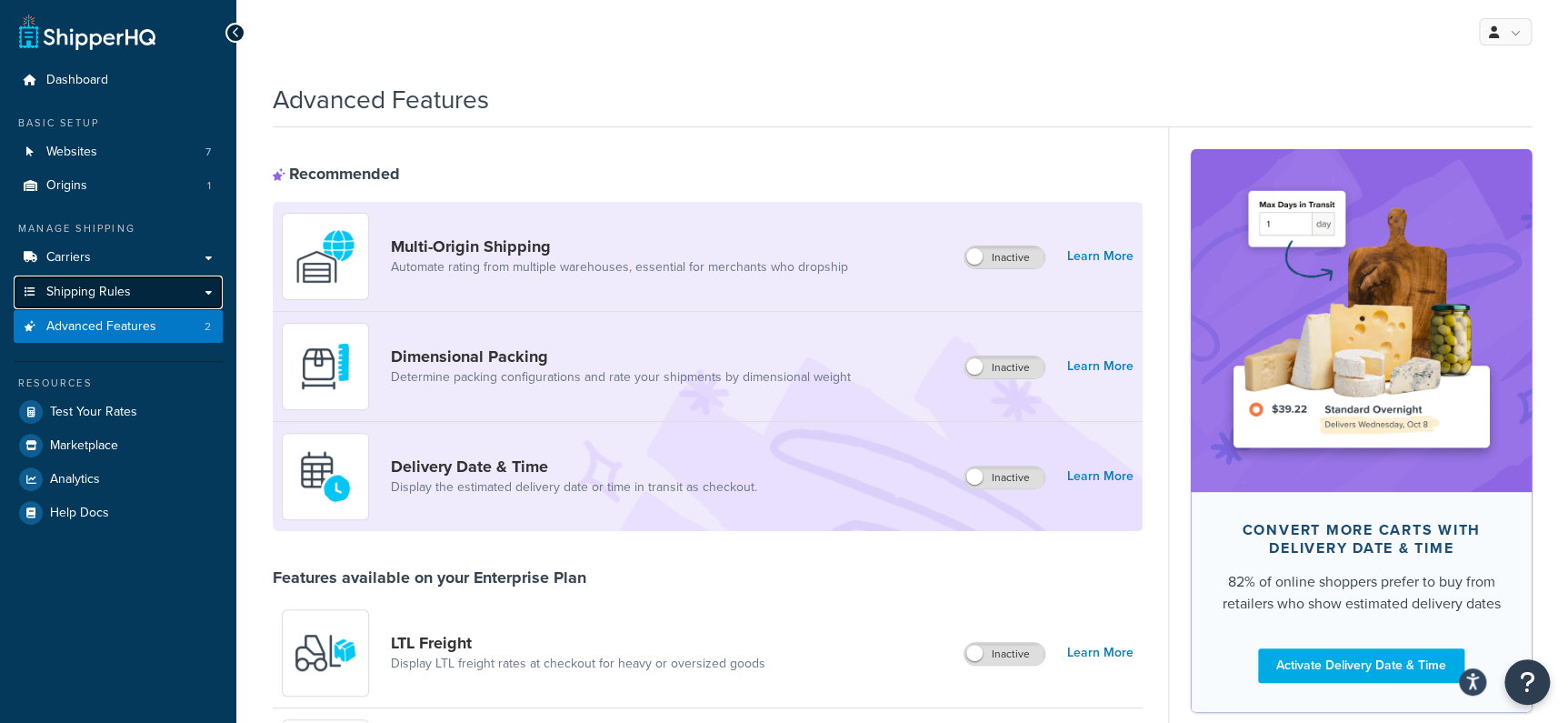 click on "Shipping Rules" at bounding box center [118, 292] 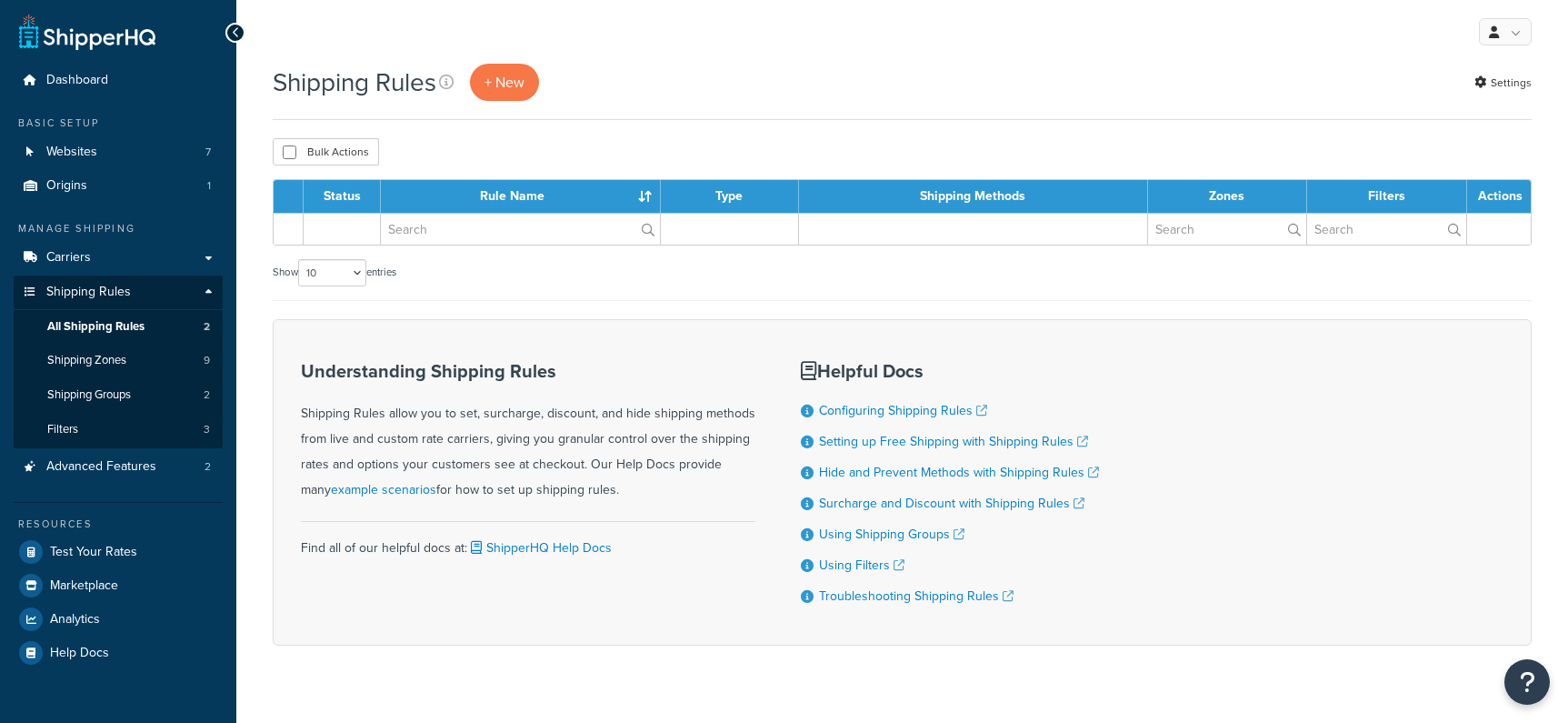 scroll, scrollTop: 0, scrollLeft: 0, axis: both 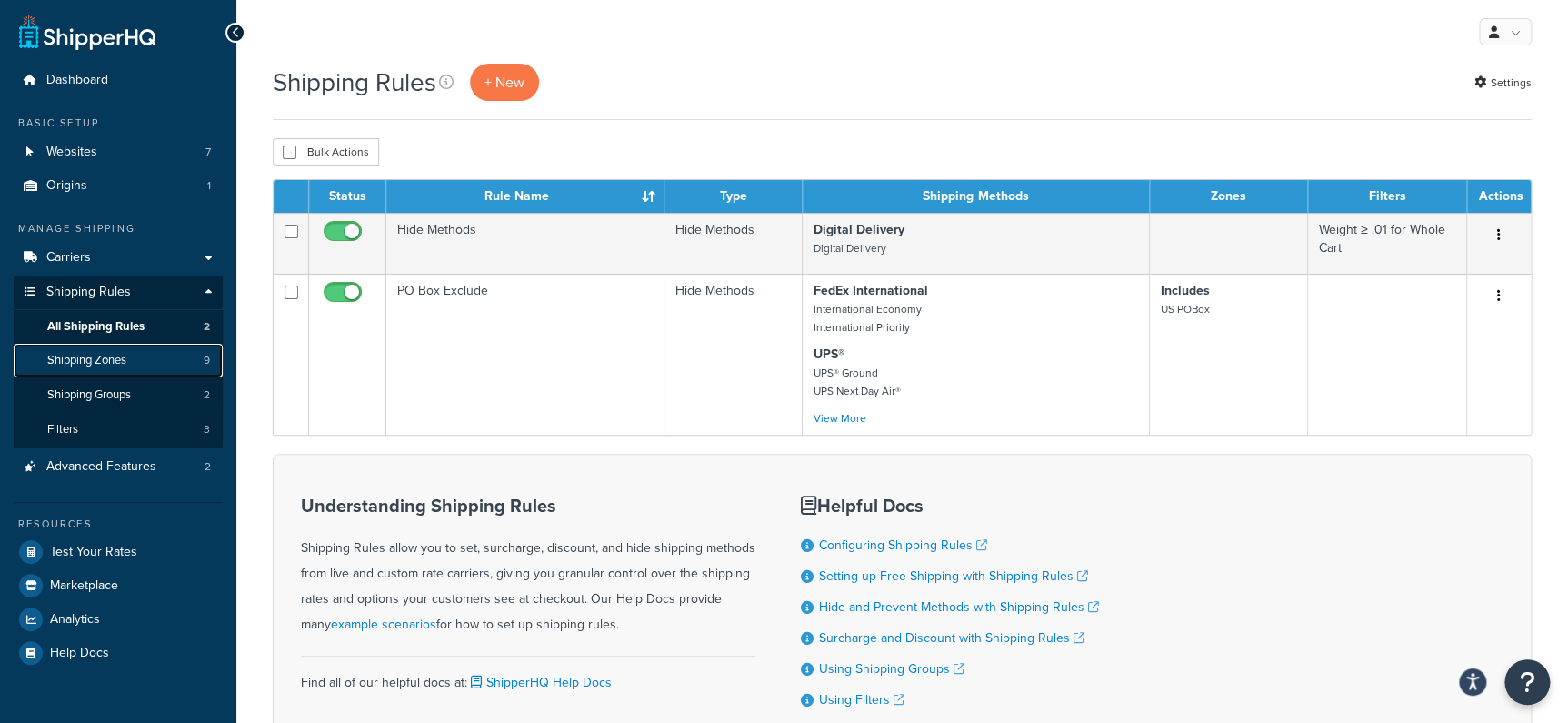 click on "Shipping Zones" at bounding box center (86, 360) 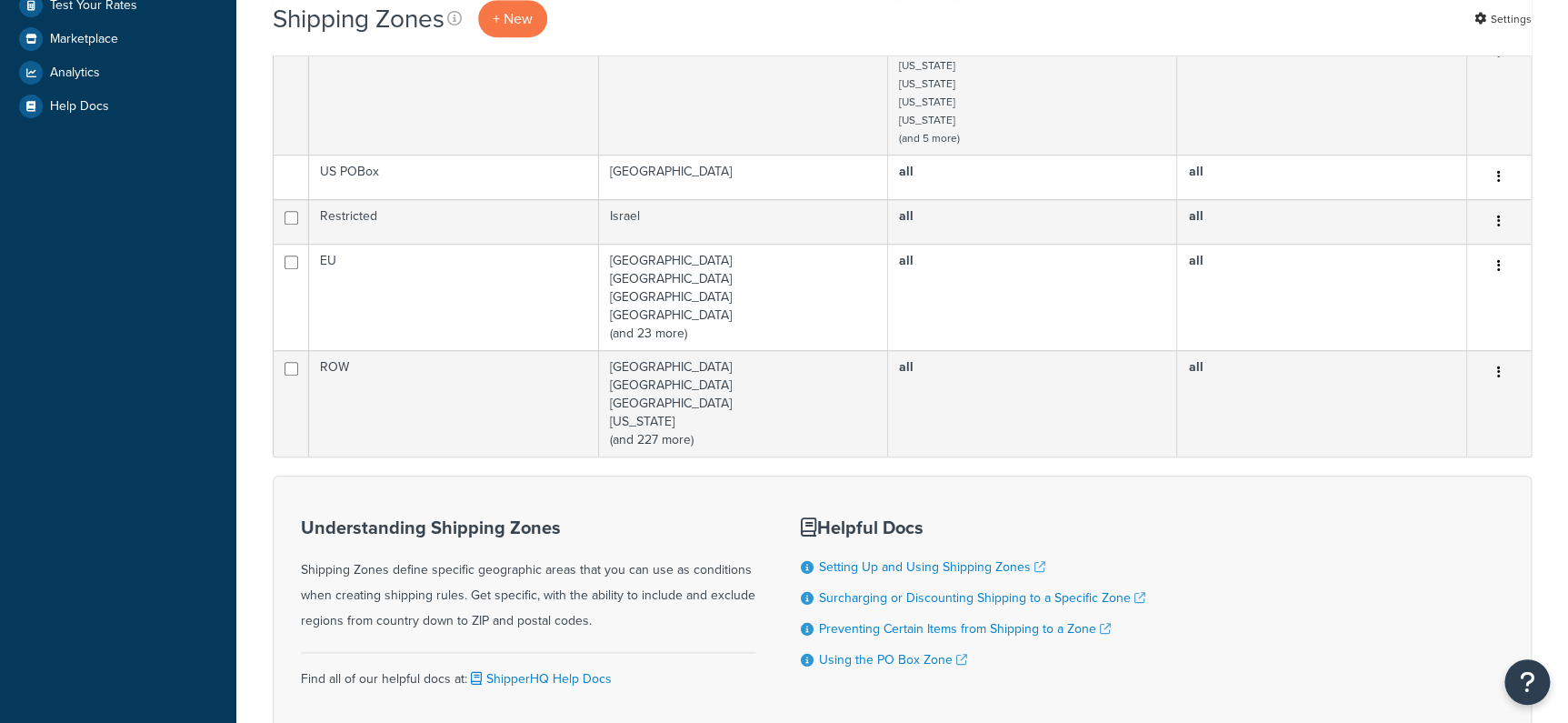 scroll, scrollTop: 643, scrollLeft: 0, axis: vertical 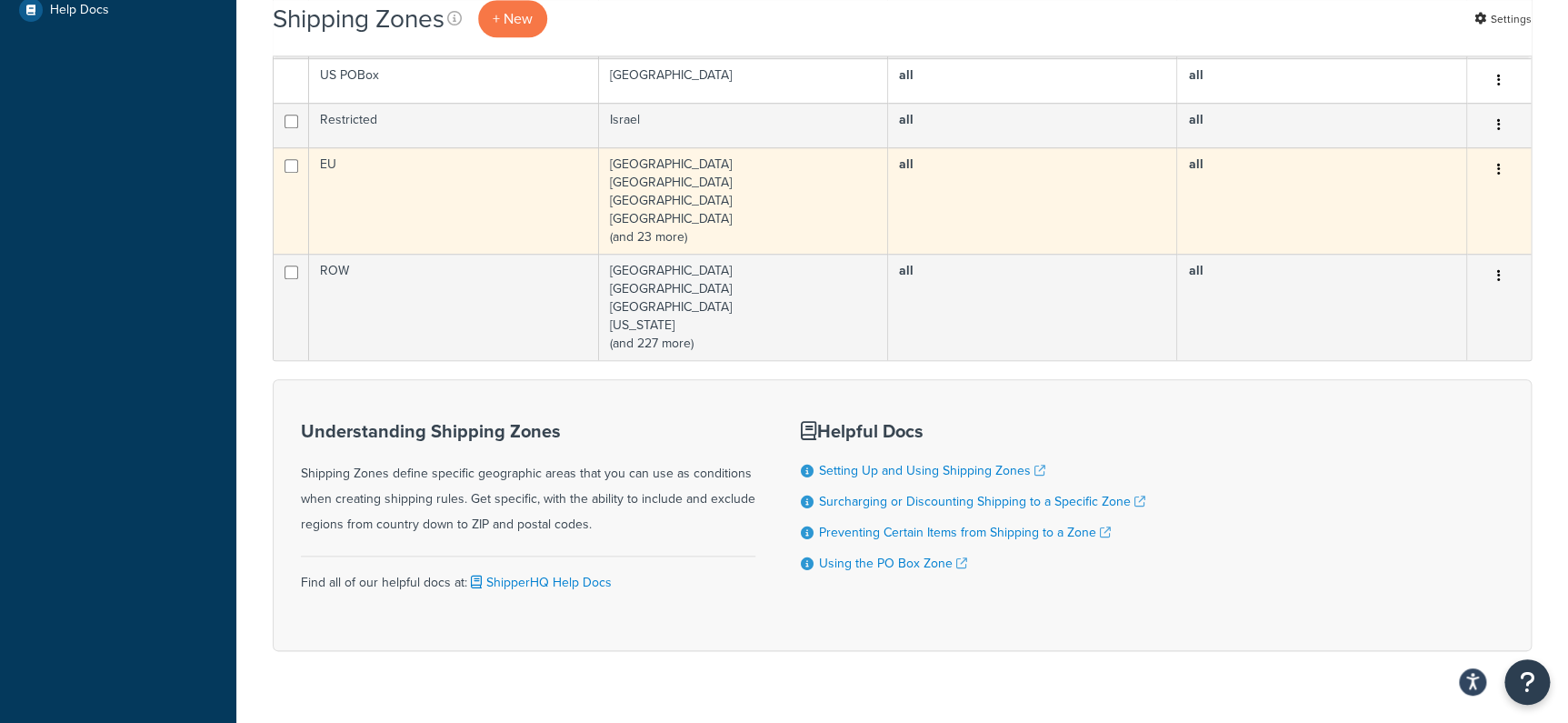click on "EU" at bounding box center [454, 200] 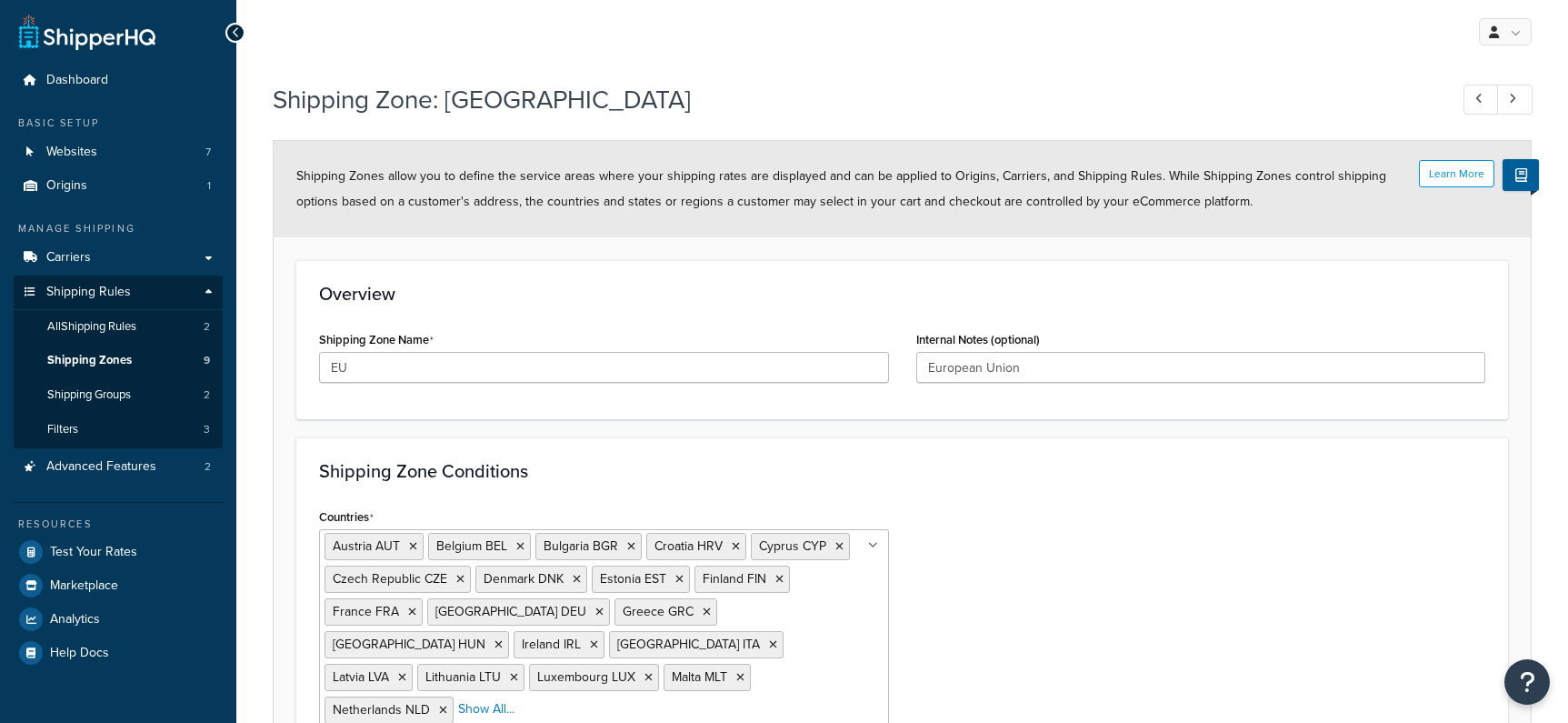 scroll, scrollTop: 0, scrollLeft: 0, axis: both 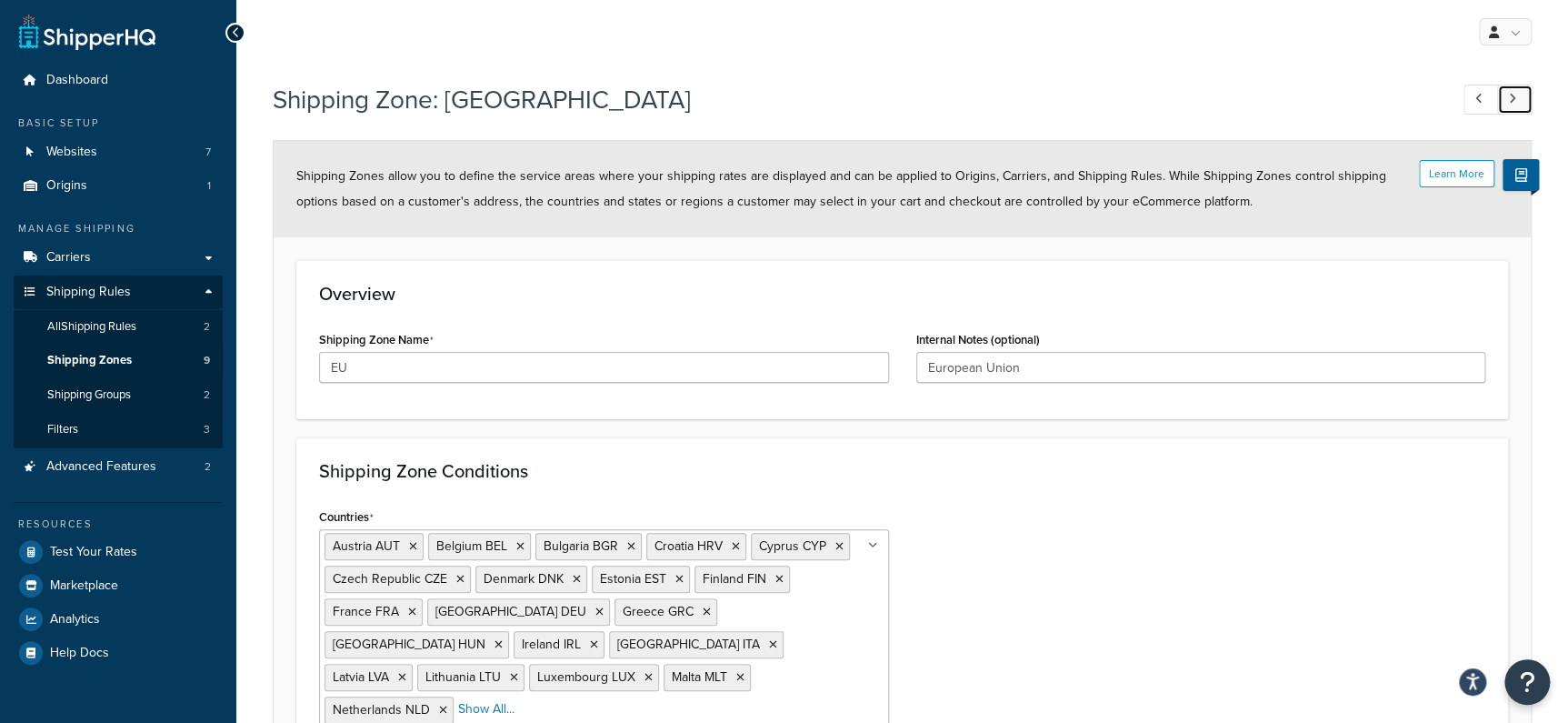 click at bounding box center [1514, 99] 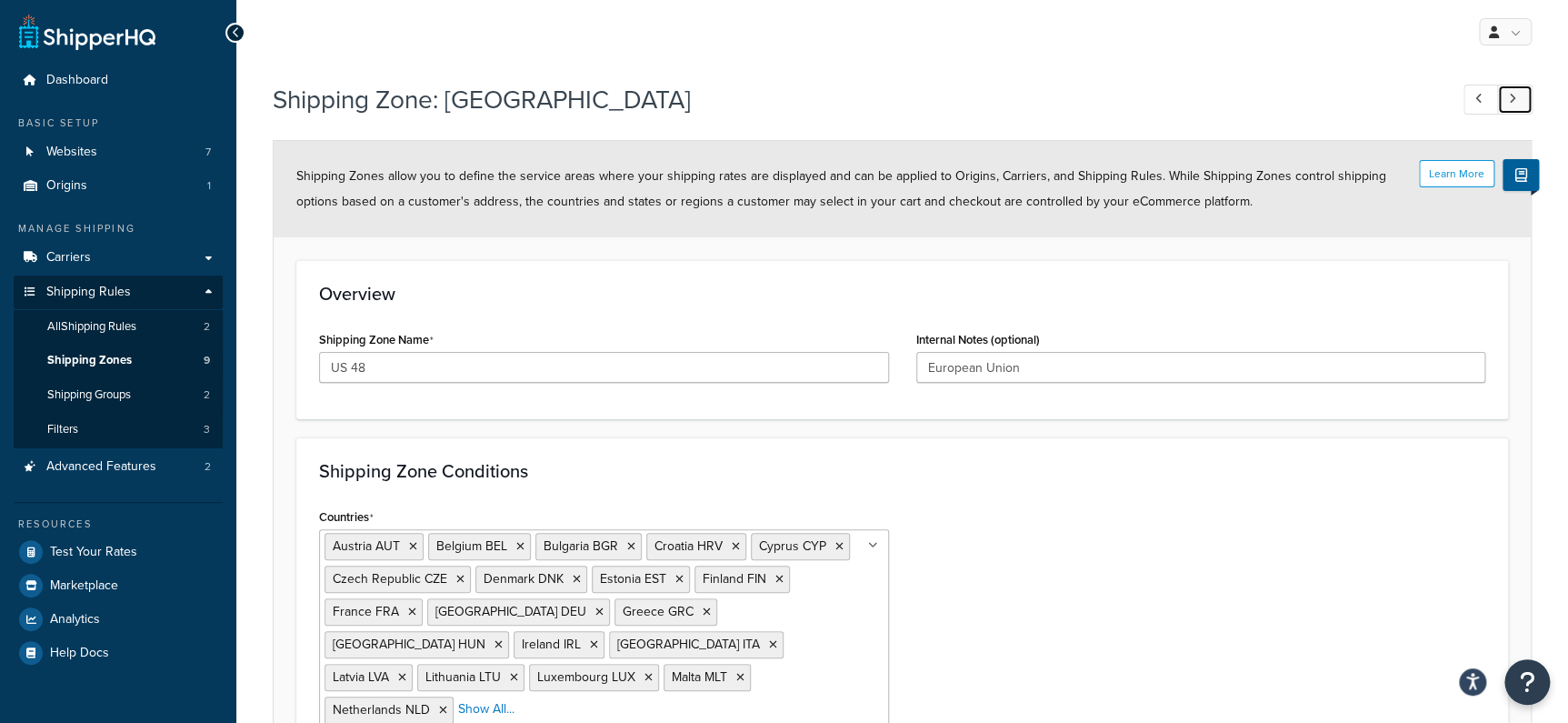 type on "US 48" 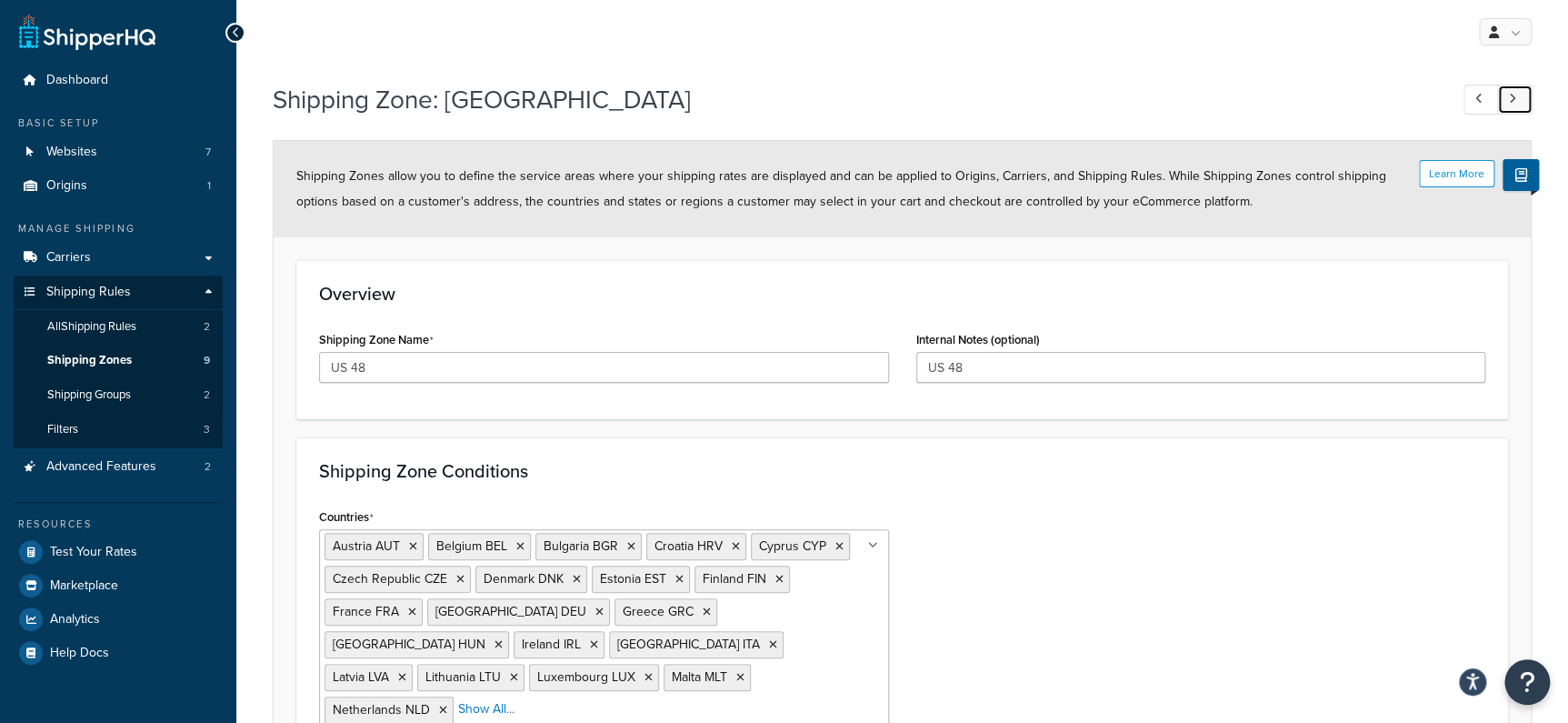 select on "excluding" 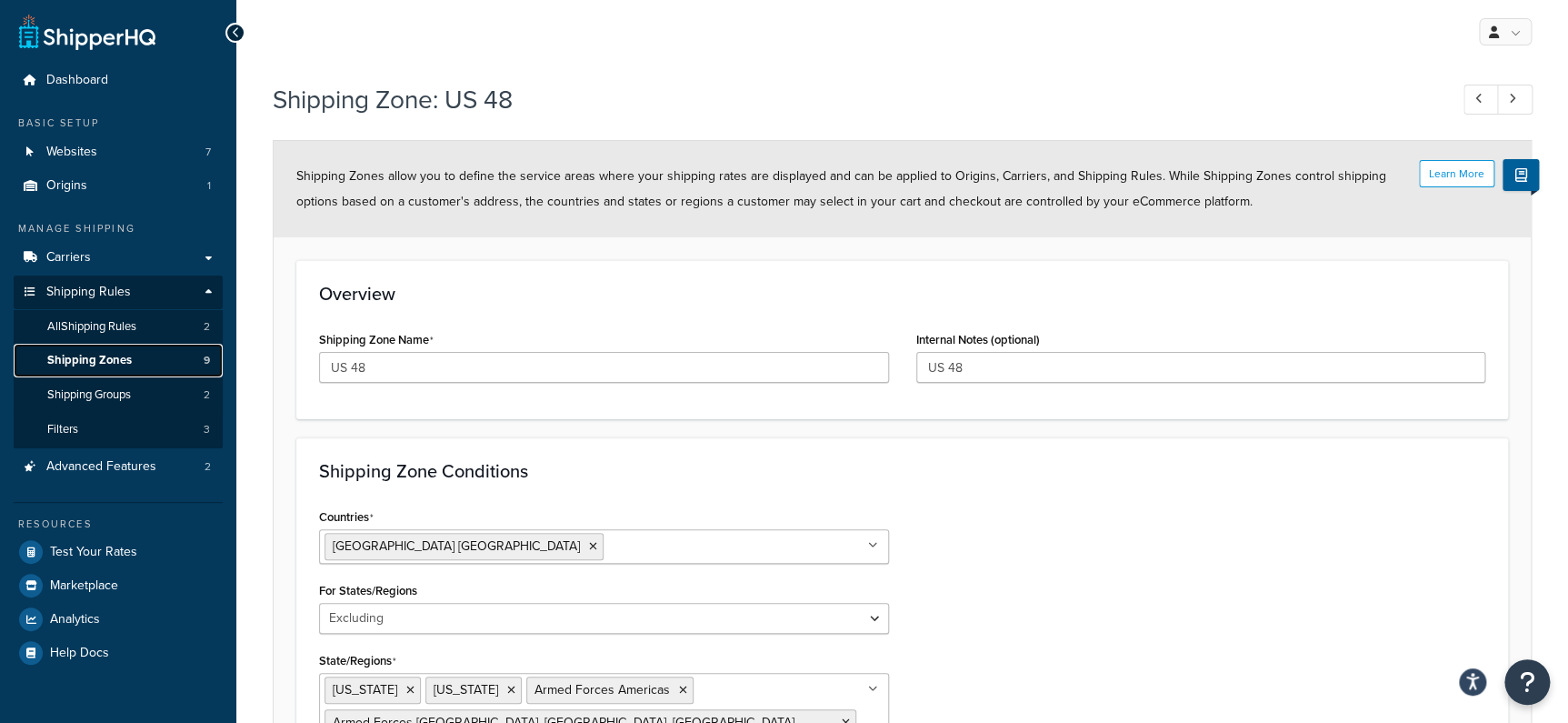 click on "Shipping Zones" at bounding box center [89, 360] 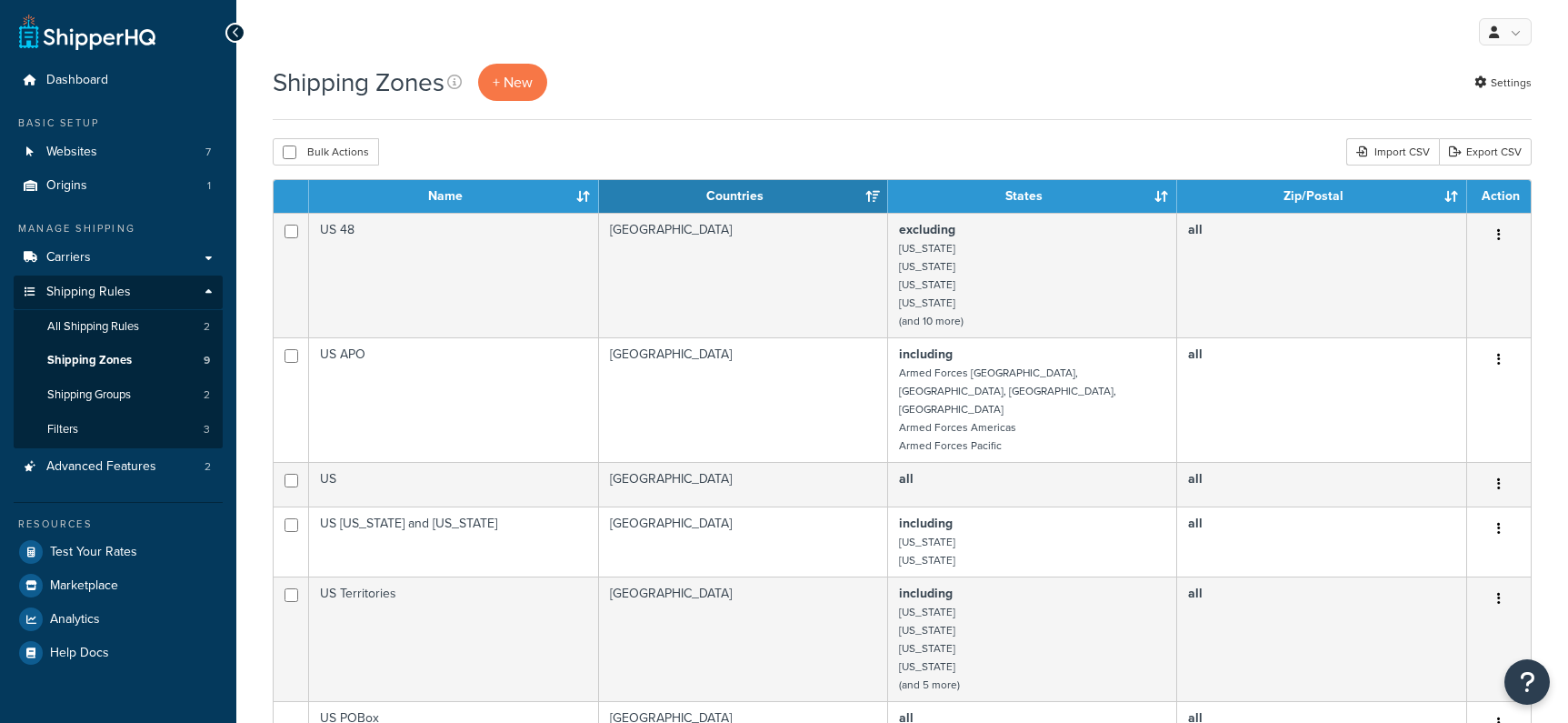 scroll, scrollTop: 0, scrollLeft: 0, axis: both 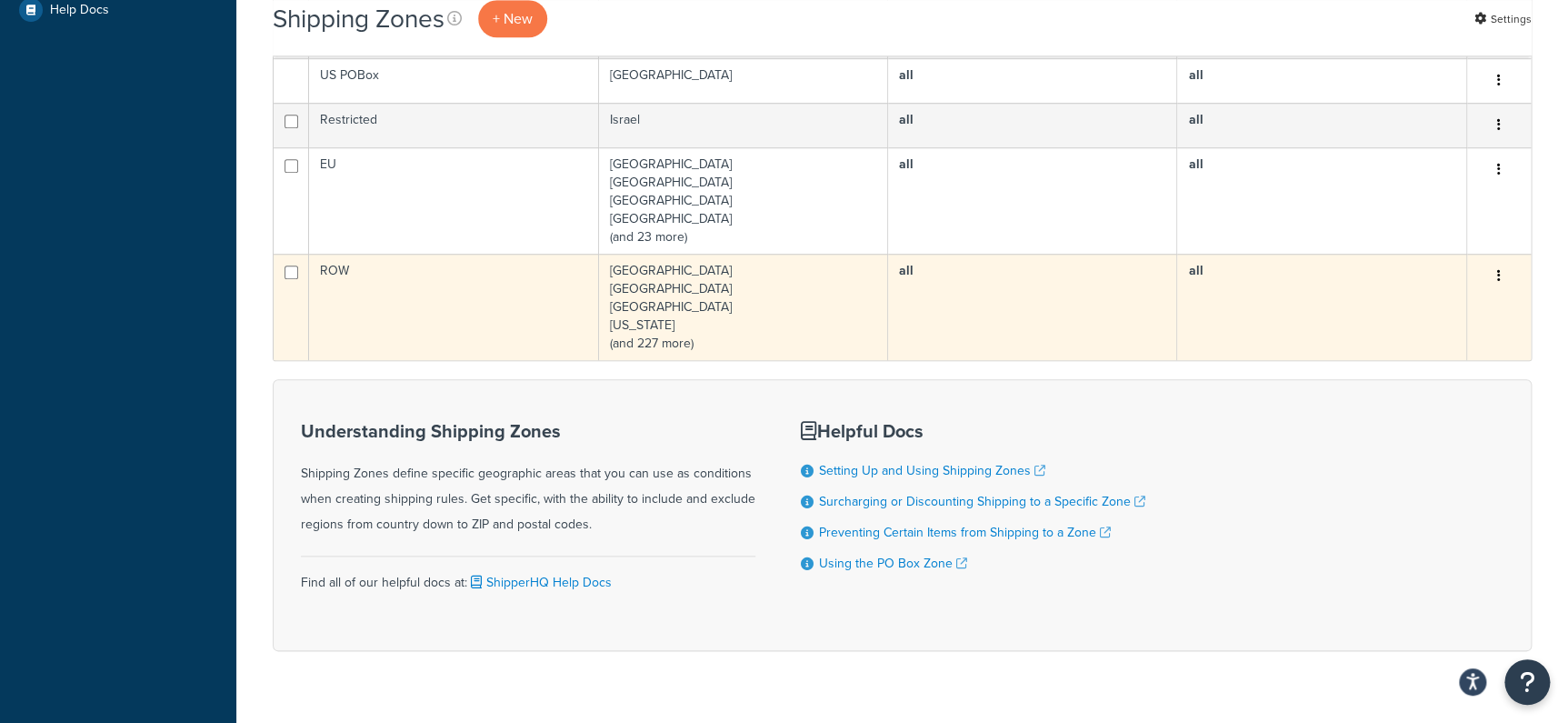 click on "ROW" at bounding box center (454, 306) 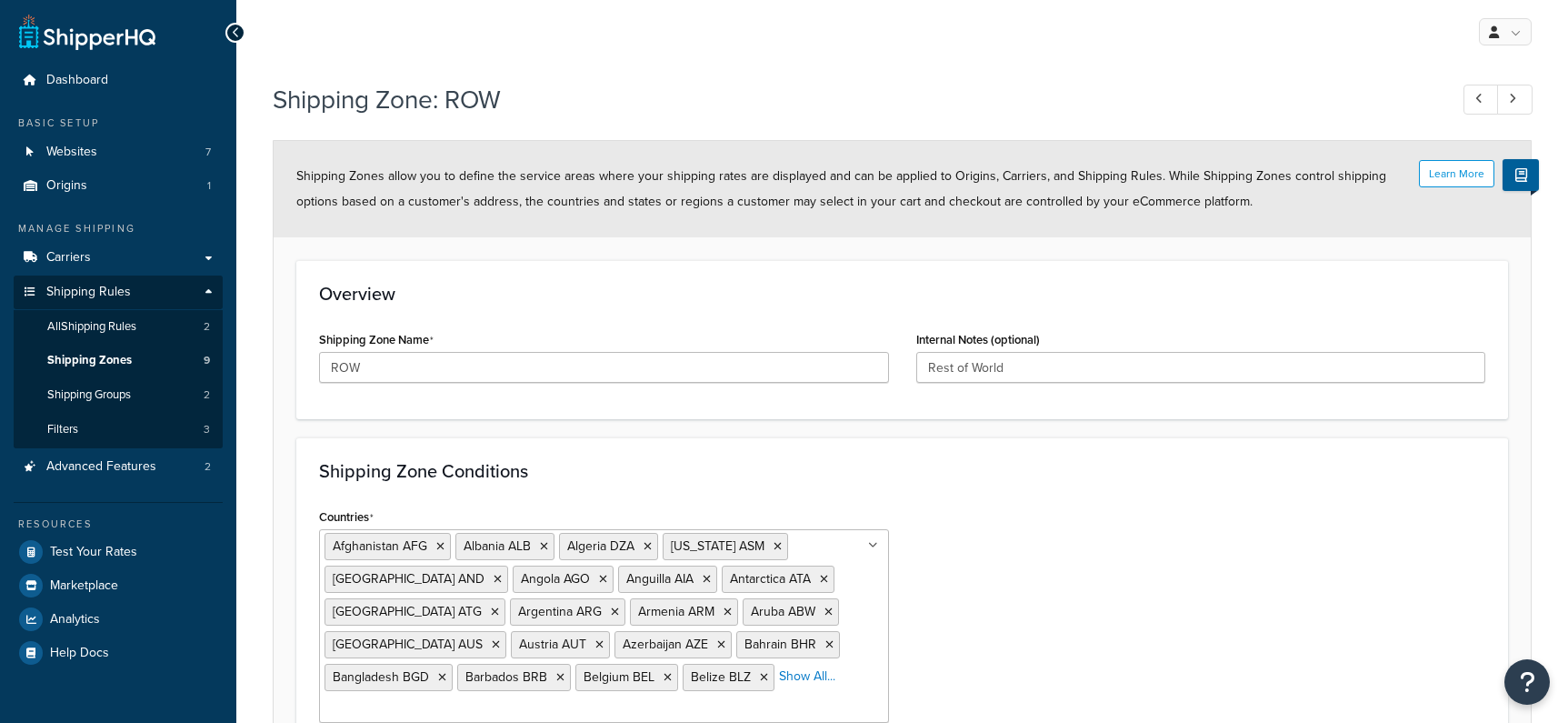 scroll, scrollTop: 0, scrollLeft: 0, axis: both 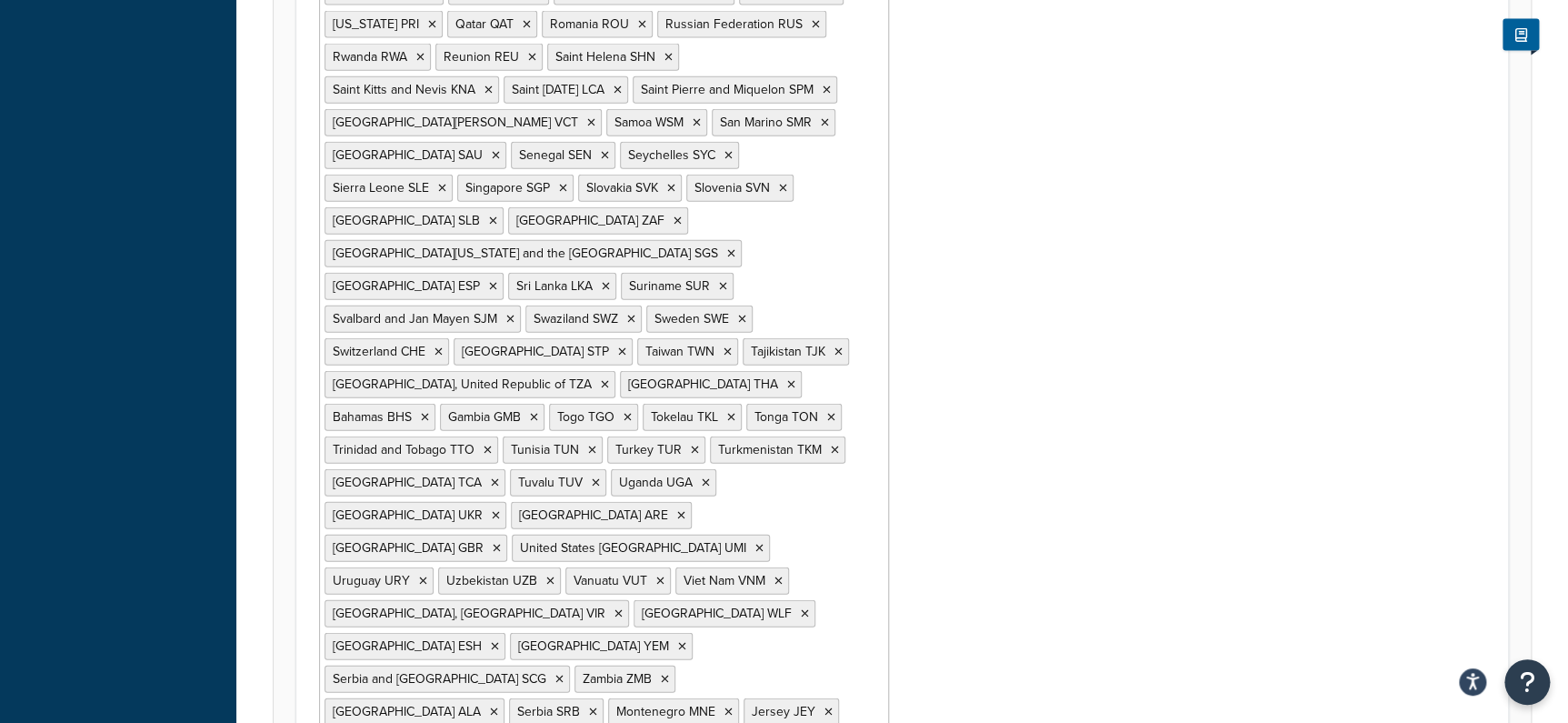click on "Countries" at bounding box center (404, 842) 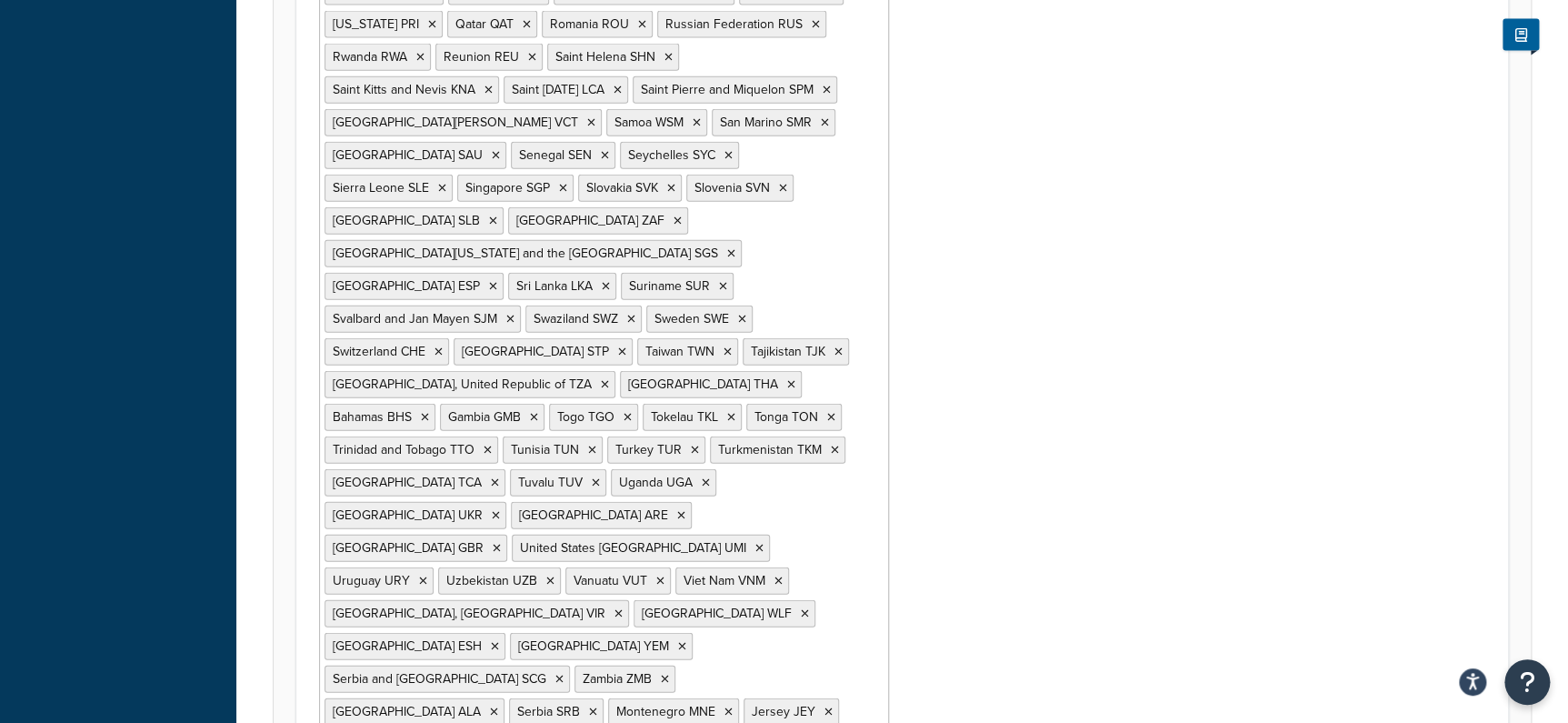 type on "isra" 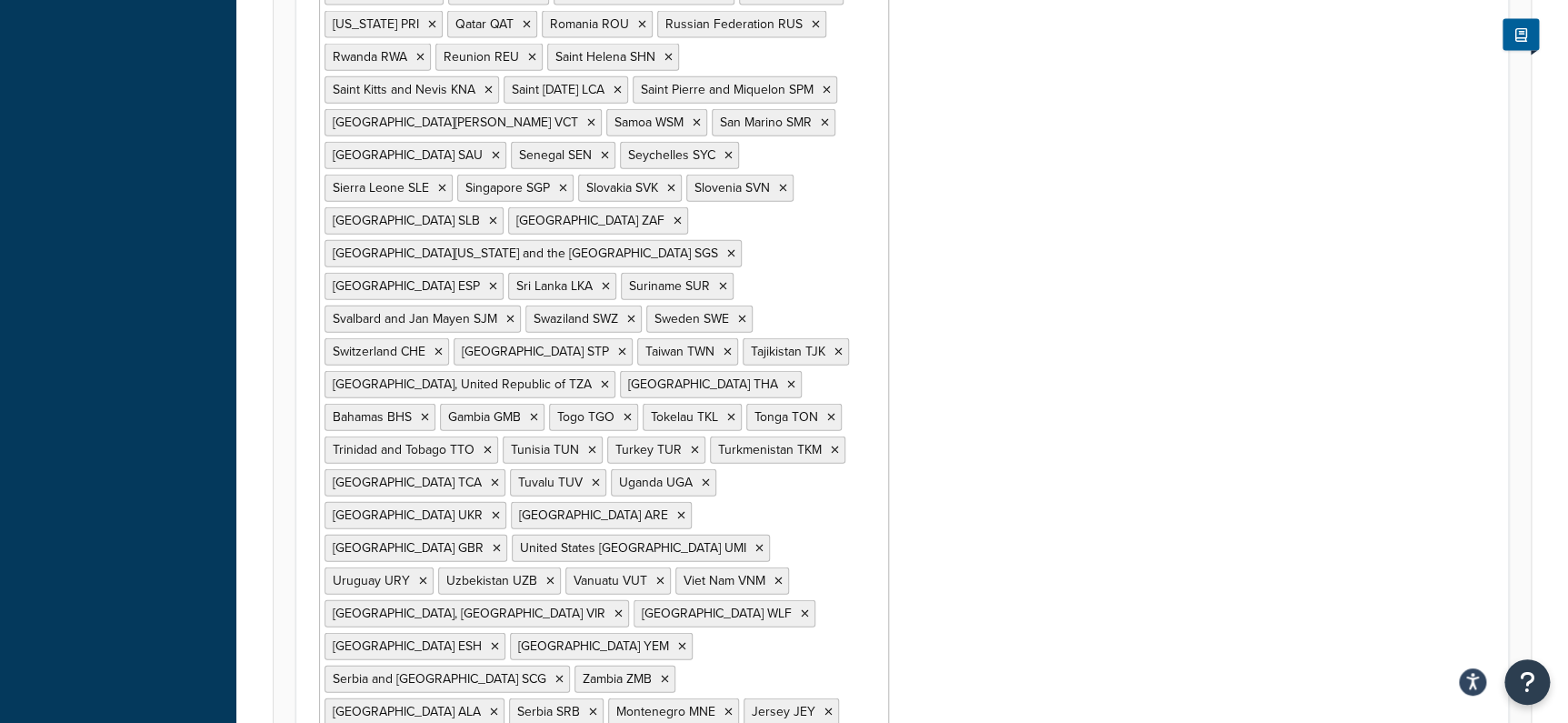 click on "Save" at bounding box center [892, 929] 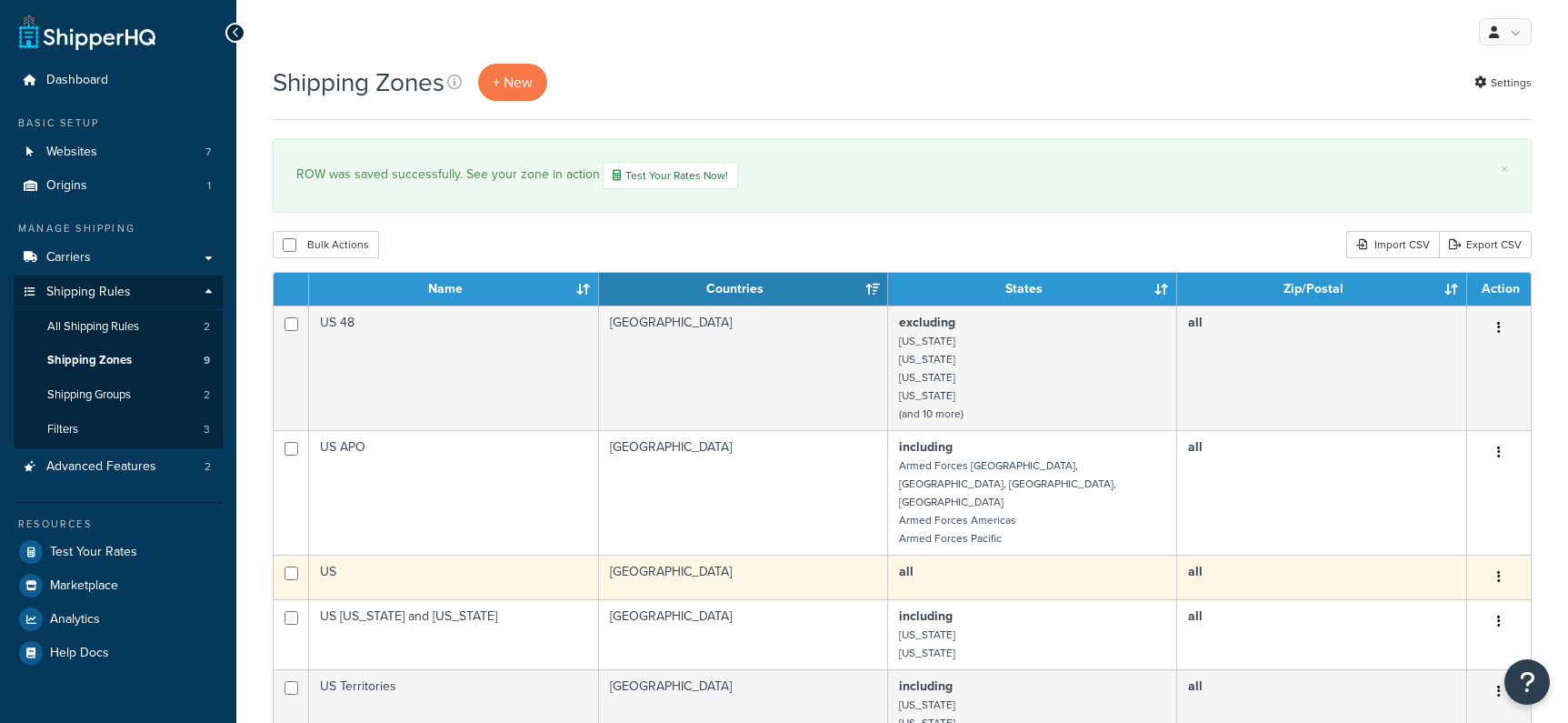 scroll, scrollTop: 0, scrollLeft: 0, axis: both 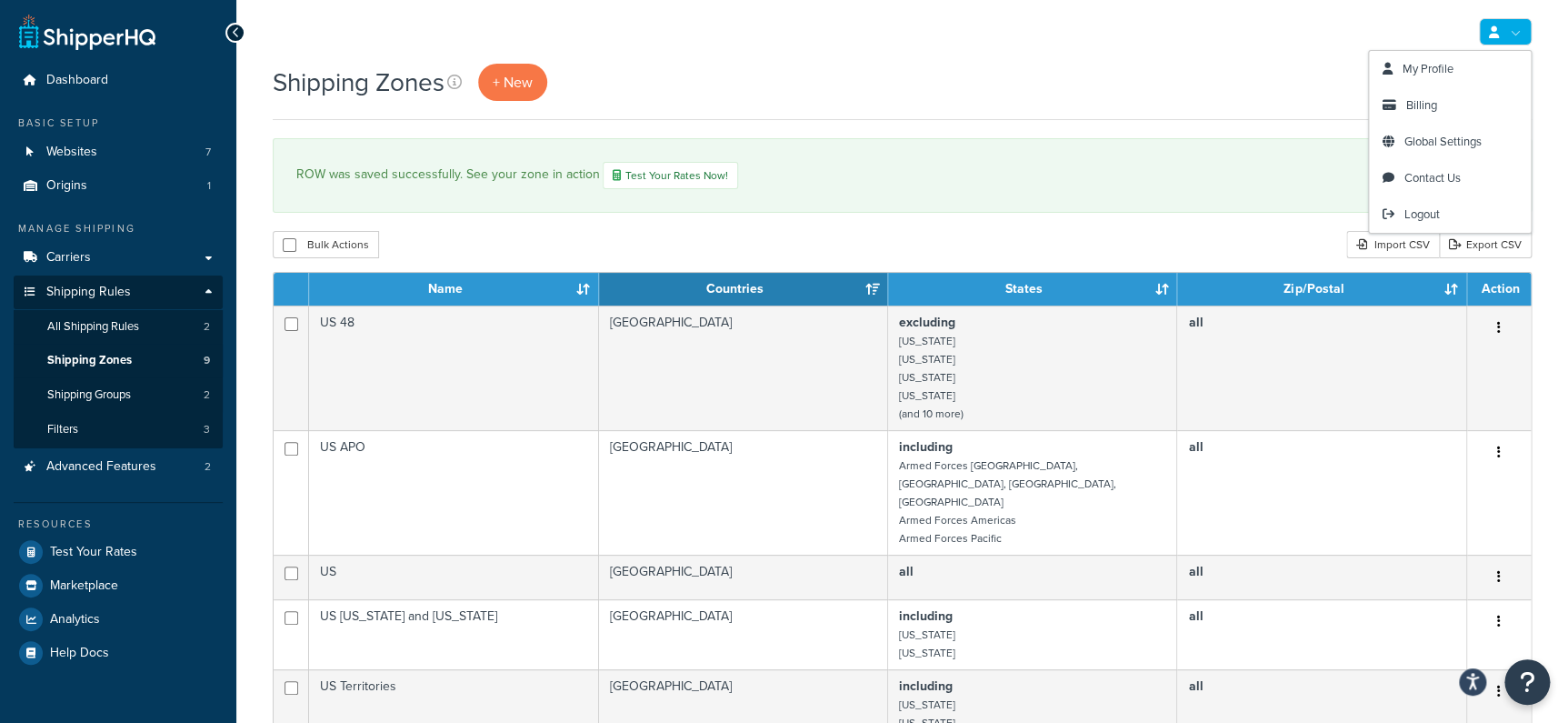 click at bounding box center (1505, 32) 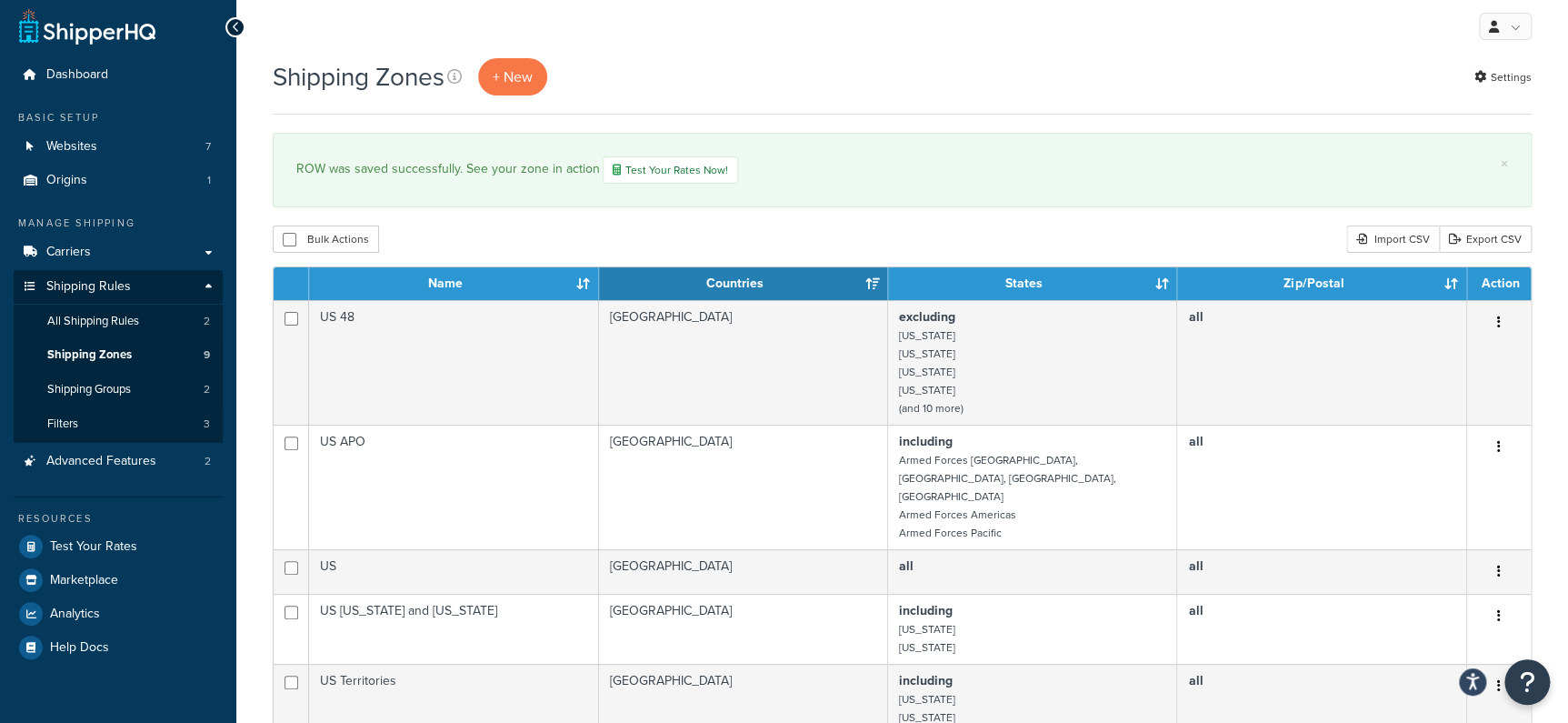 click on "Bulk Actions
Duplicate
Delete
Import CSV
Export CSV" at bounding box center [902, 239] 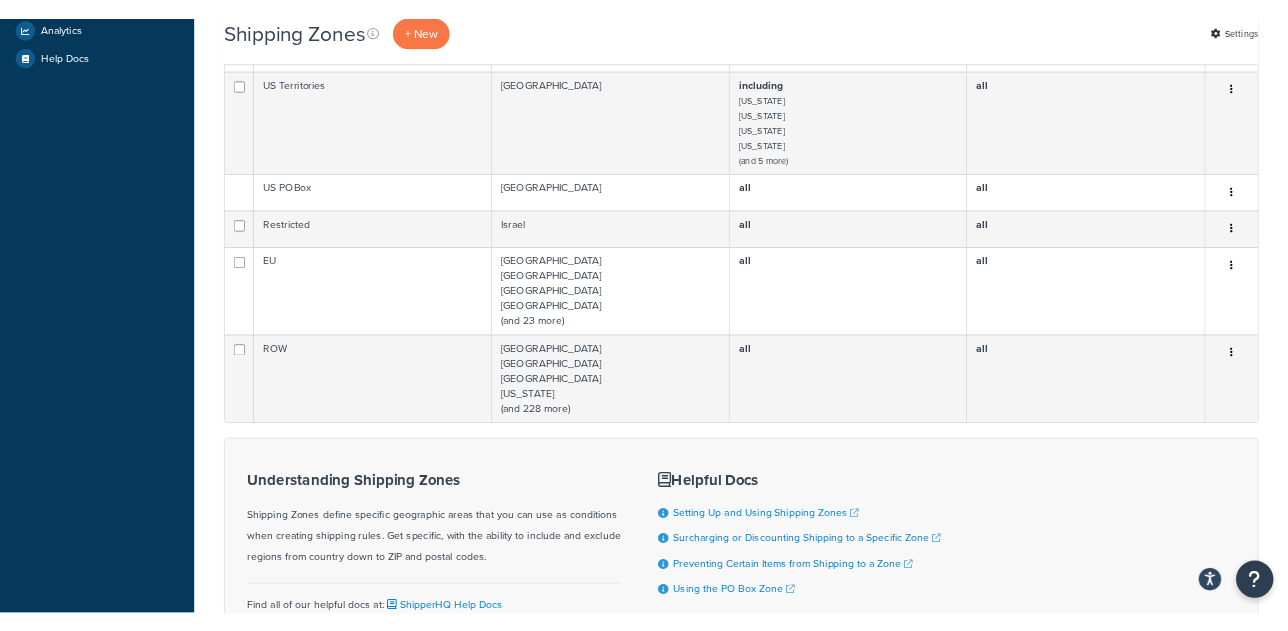 scroll, scrollTop: 666, scrollLeft: 0, axis: vertical 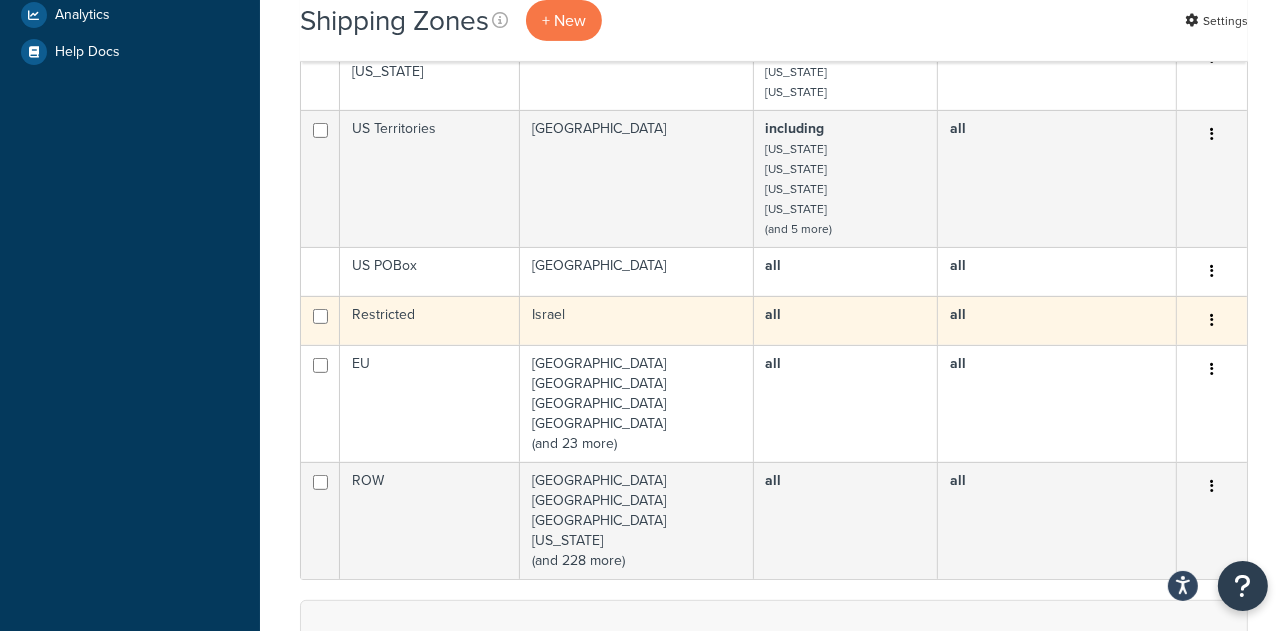click on "Restricted" at bounding box center (430, 320) 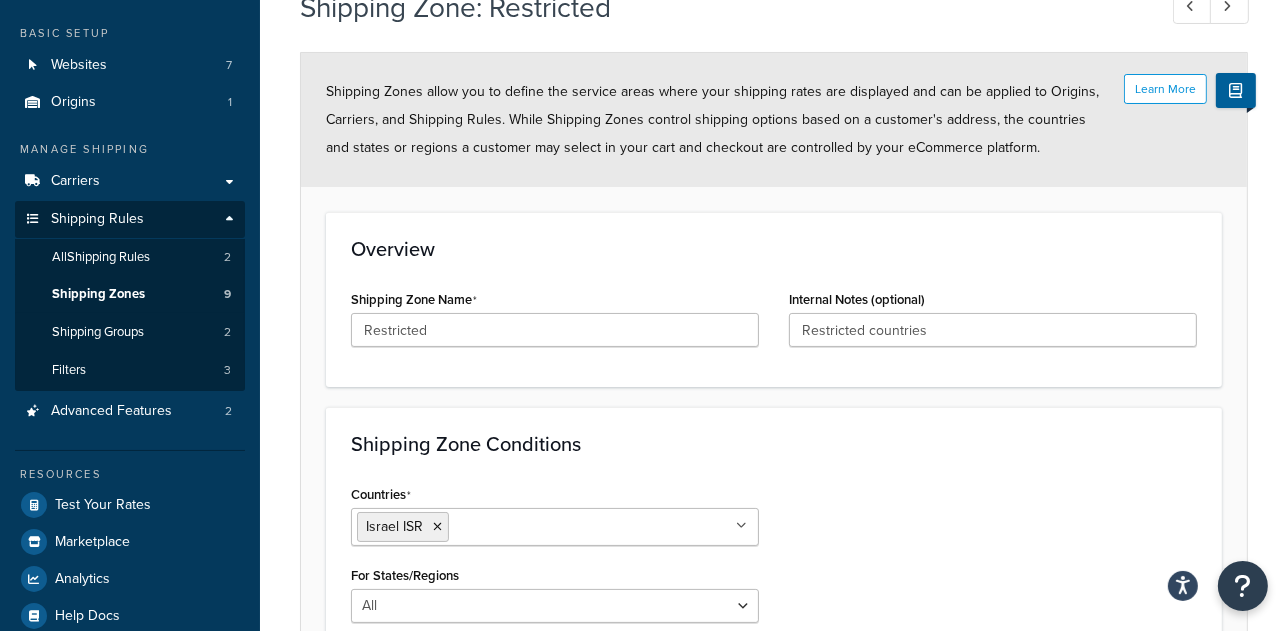 scroll, scrollTop: 198, scrollLeft: 0, axis: vertical 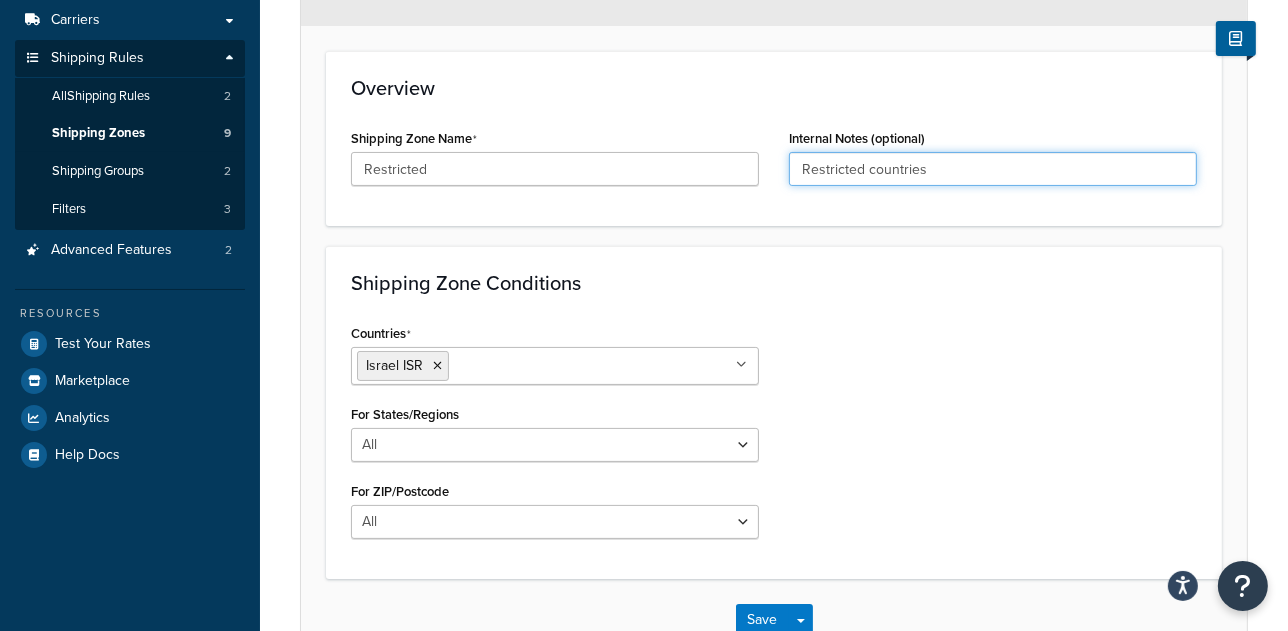 click on "Restricted countries" at bounding box center [993, 169] 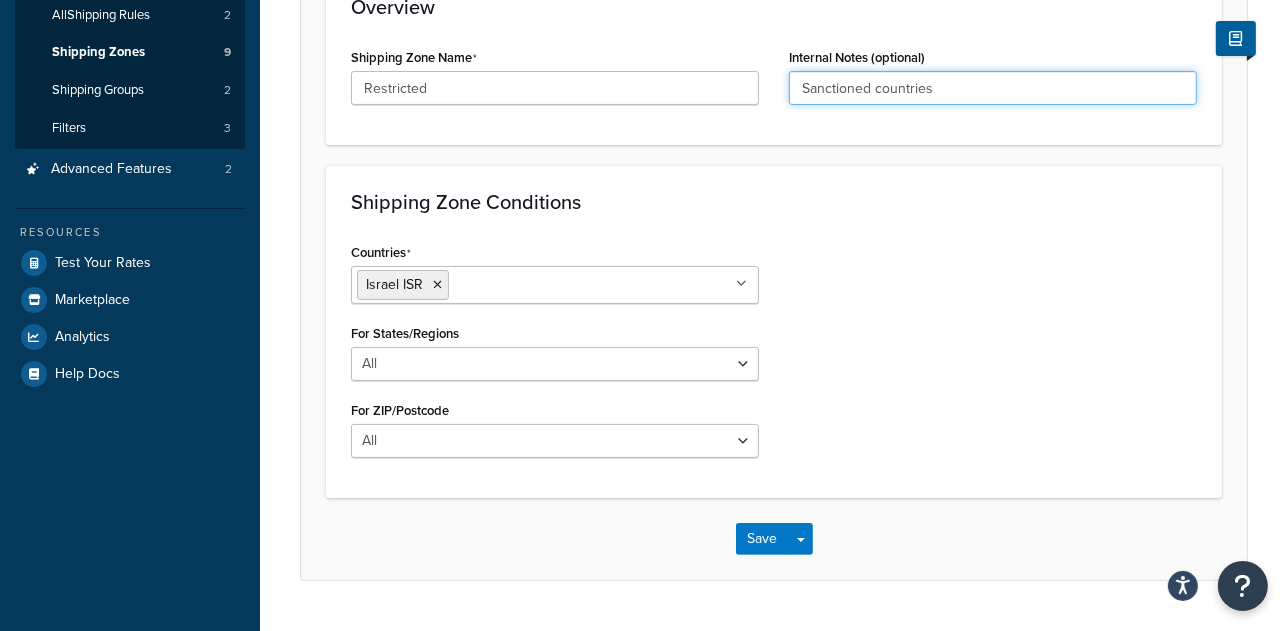 scroll, scrollTop: 346, scrollLeft: 0, axis: vertical 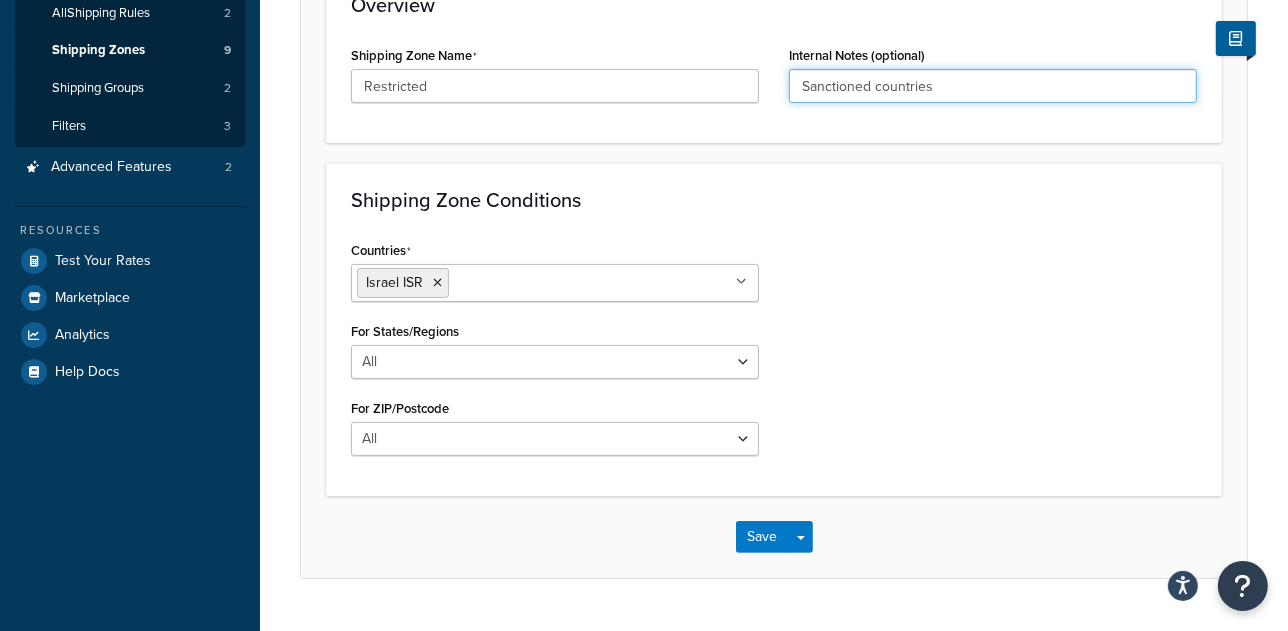 type on "Sanctioned countries" 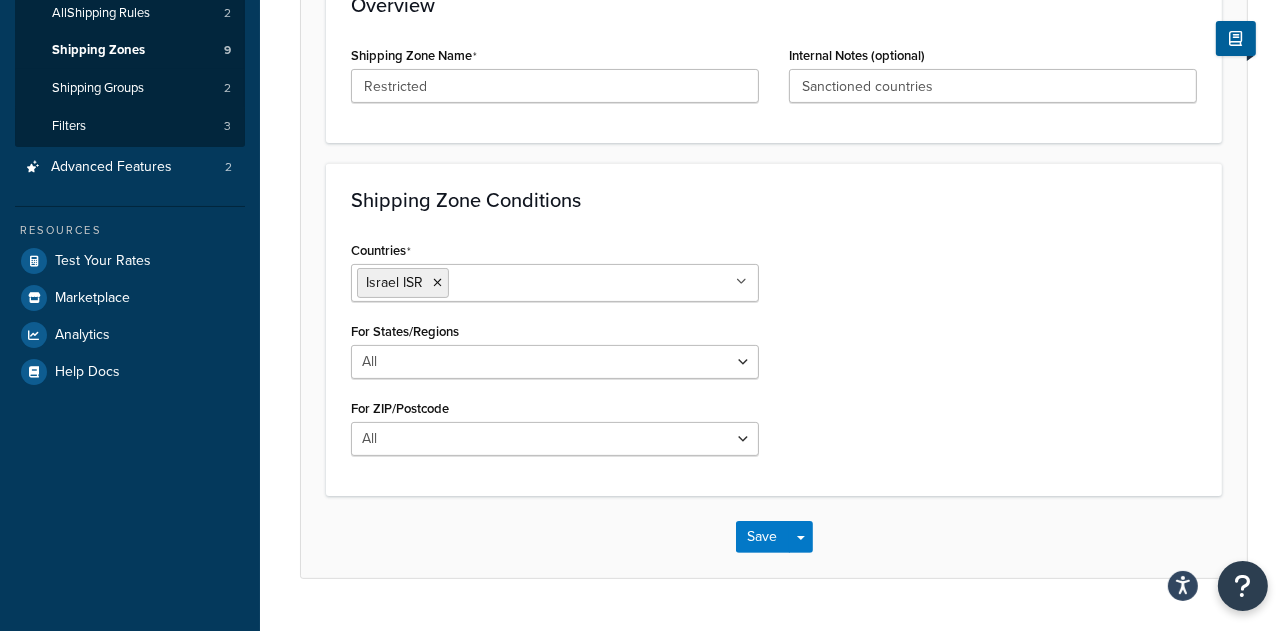 click on "Israel ISR" at bounding box center (555, 283) 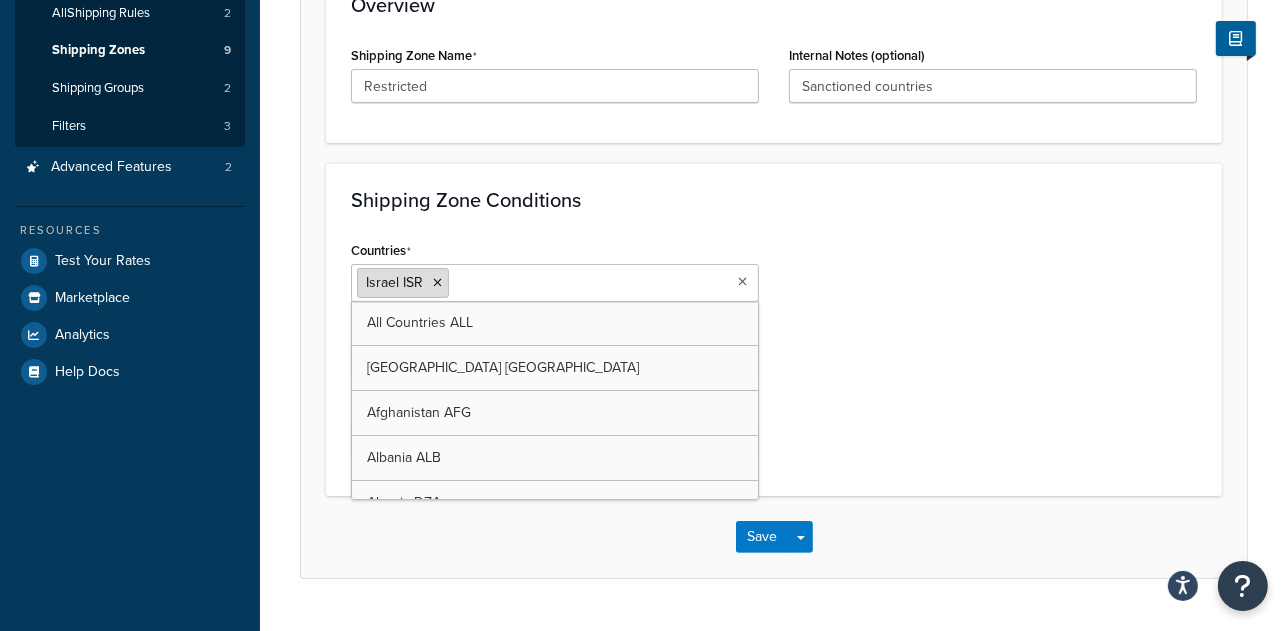 click on "Israel ISR" at bounding box center [403, 283] 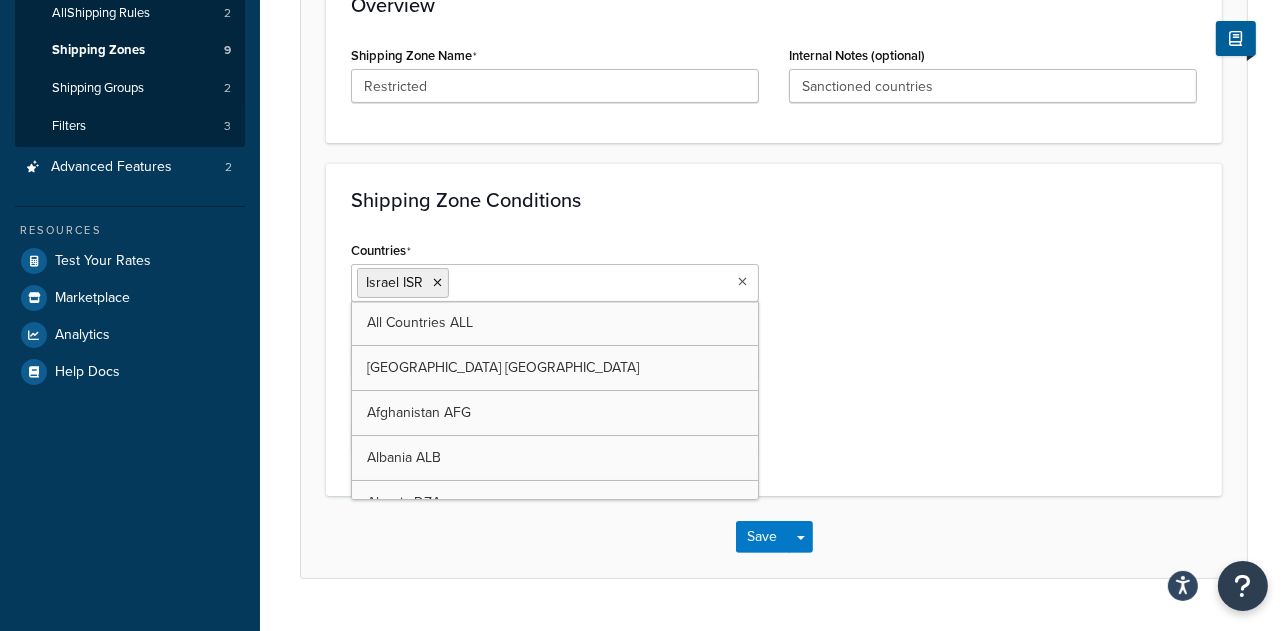 scroll, scrollTop: 234, scrollLeft: 0, axis: vertical 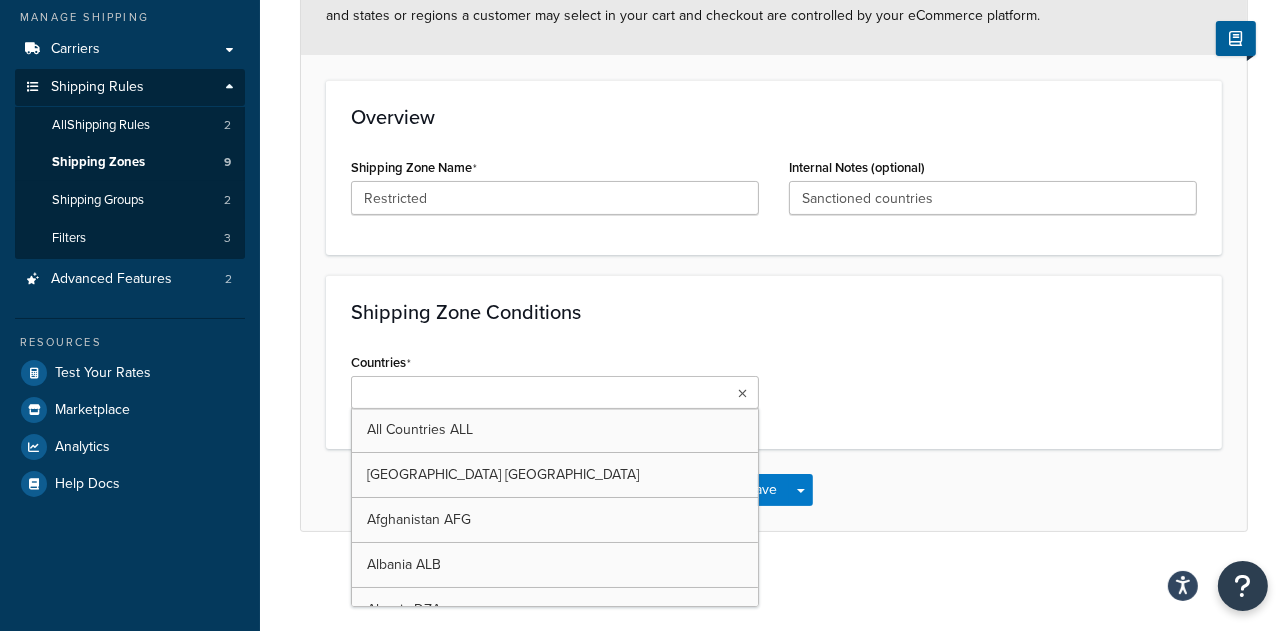 click on "Countries" at bounding box center (445, 394) 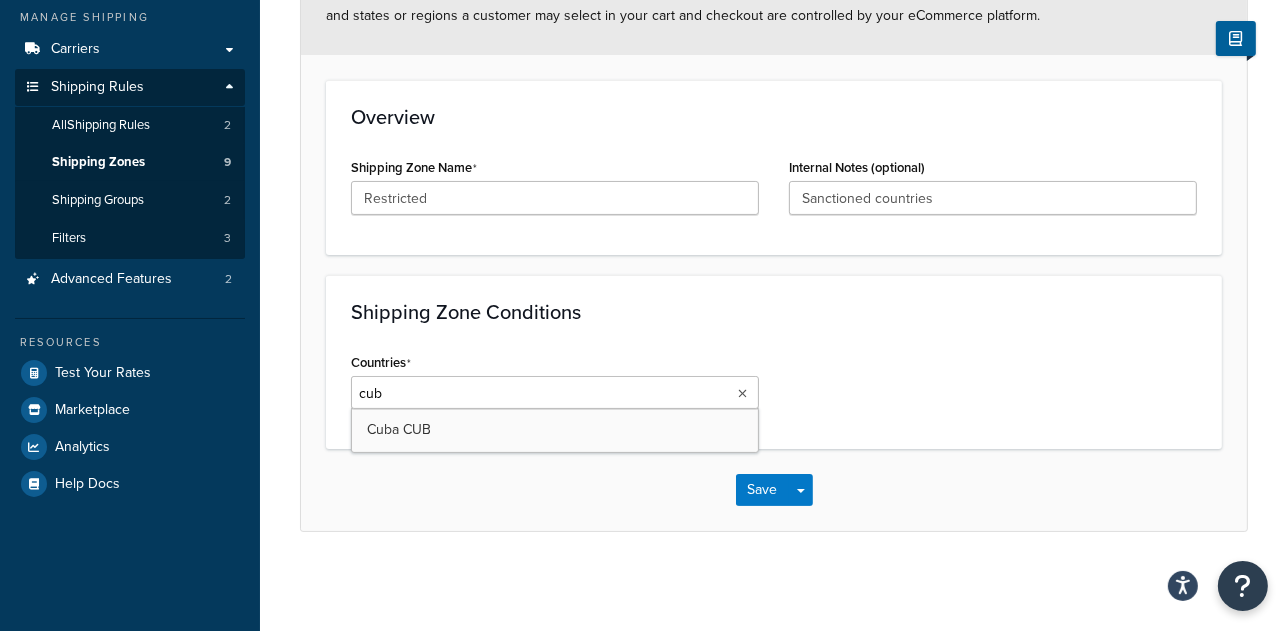 type on "cuba" 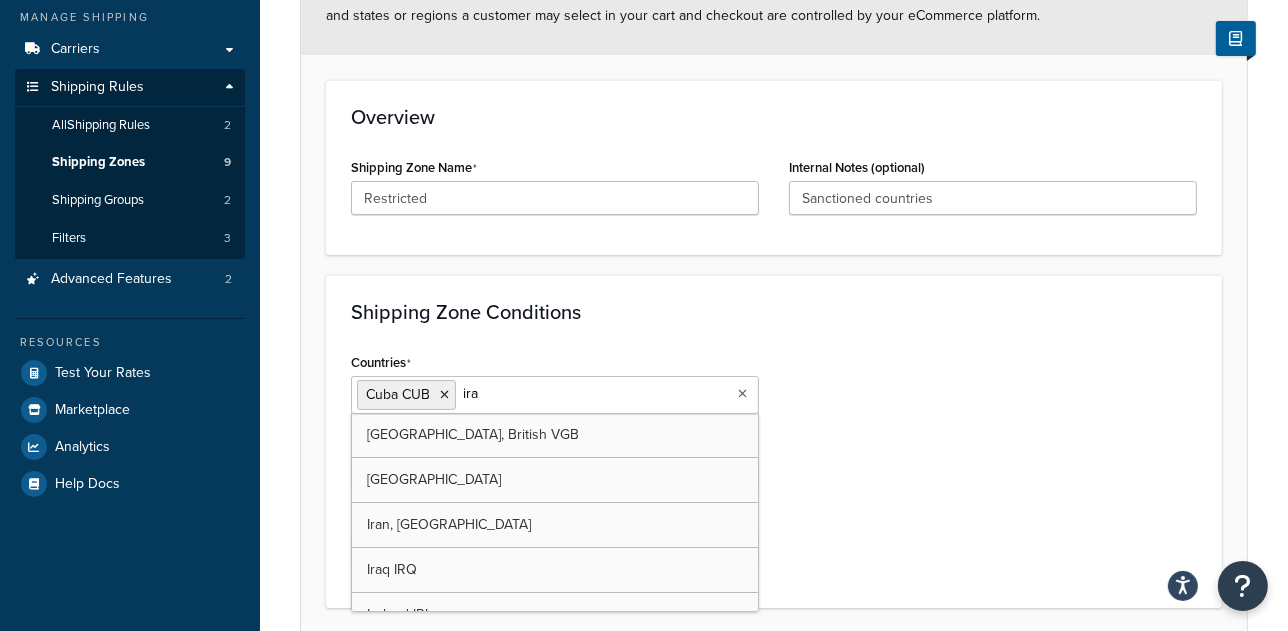 type on "iran" 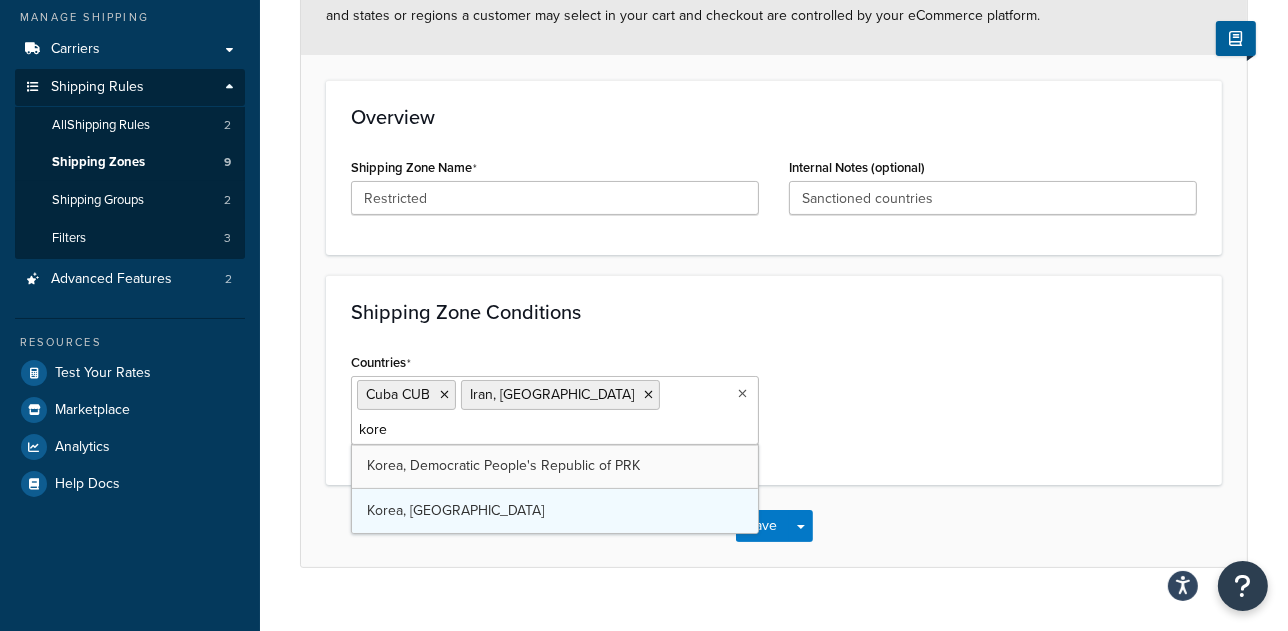 type on "kore" 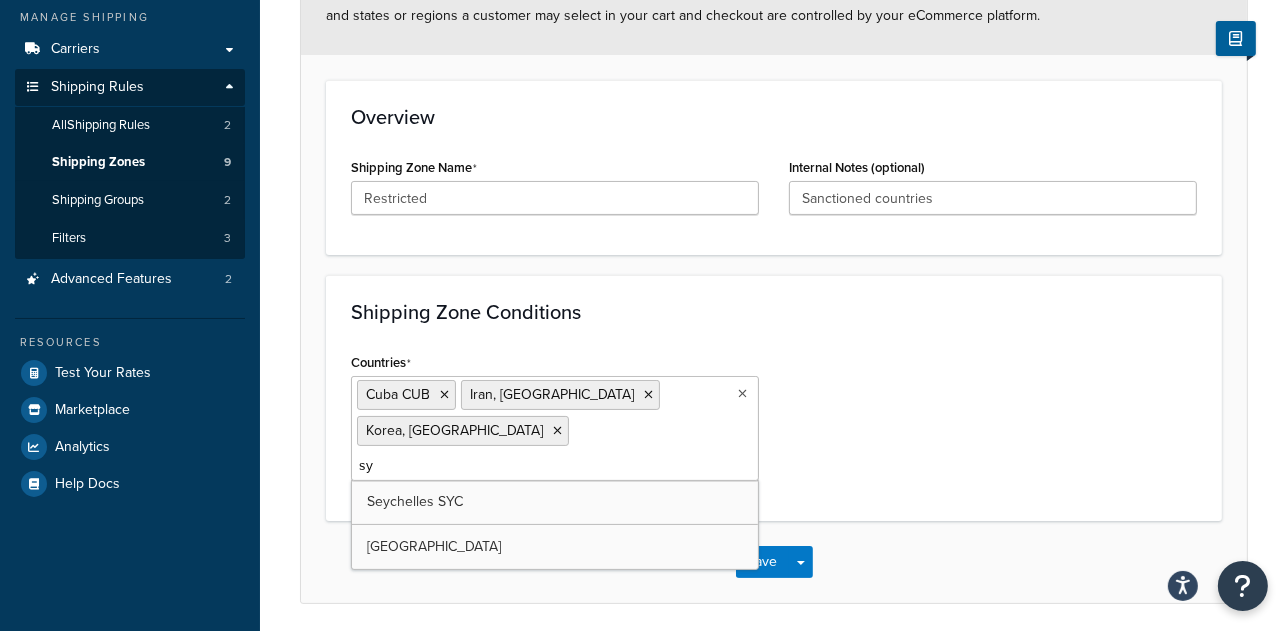 type on "syr" 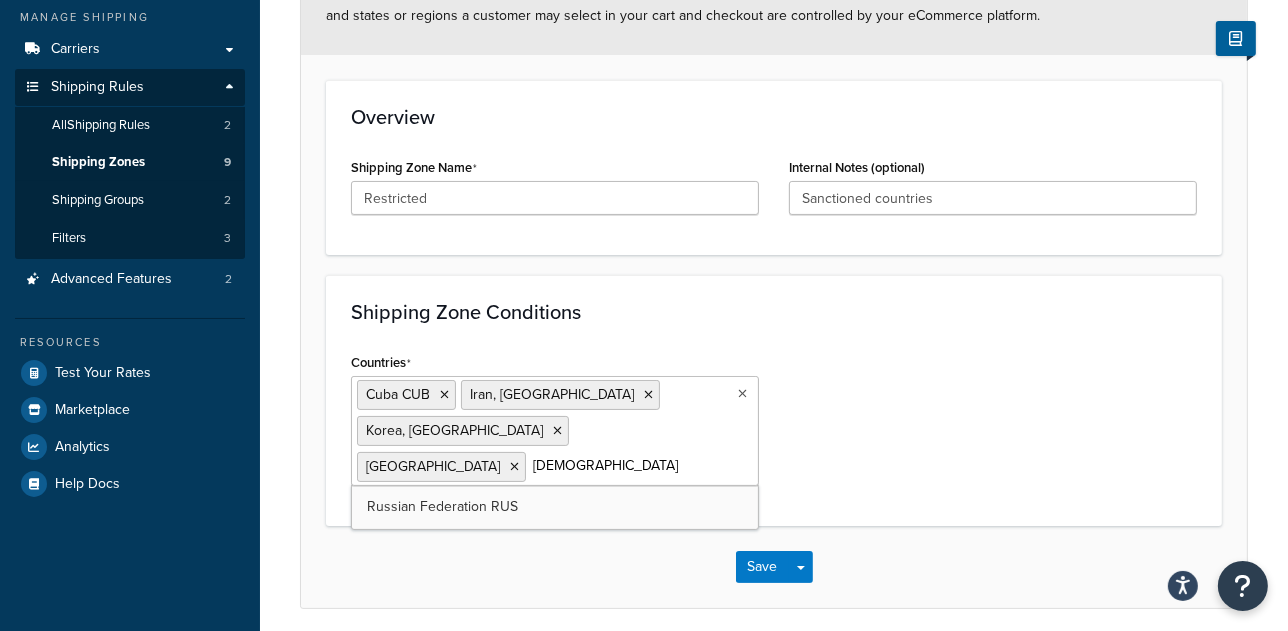 type on "russia" 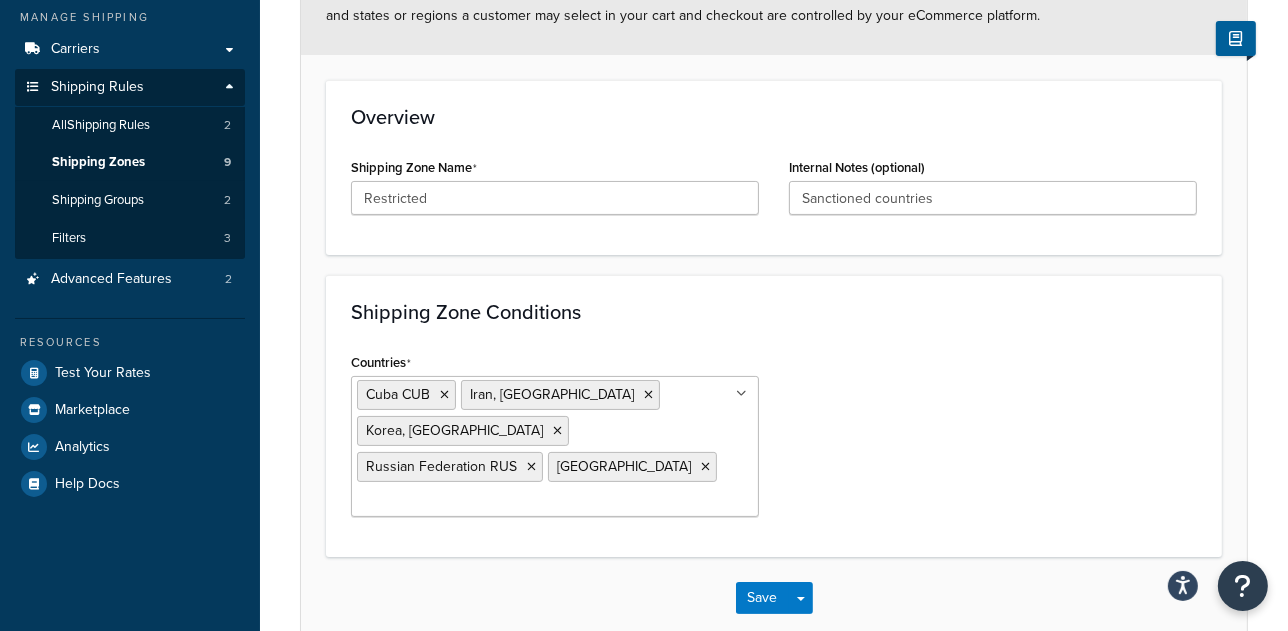 click on "Countries   Cuba CUB   Iran, Islamic Republic of IRN   Korea, Republic of KOR   Russian Federation RUS   Syrian Arab Republic SYR   All Countries ALL United States USA Afghanistan AFG Albania ALB Algeria DZA American Samoa ASM Andorra AND Angola AGO Anguilla AIA Antarctica ATA Antigua and Barbuda ATG Argentina ARG Armenia ARM Aruba ABW Australia AUS Austria AUT Azerbaijan AZE Bahrain BHR Bangladesh BGD Barbados BRB Belarus BLR Belgium BEL Belize BLZ Benin BEN Bermuda BMU Bhutan BTN Bolivia BOL Bosnia and Herzegovina BIH Botswana BWA Bouvet Island BVT Brazil BRA British Indian Ocean Territory IOT Virgin Islands, British VGB Brunei Darussalam BRN Bulgaria BGR Burkina Faso BFA Myanmar MMR Burundi BDI Cambodia KHM Cameroon CMR Canada CAN Cape Verde CPV Cayman Islands CYM Central African Republic CAF Chad TCD Chile CHL China CHN Christmas Island CXR Cocos (Keeling) Islands CCK Colombia COL Comoros COM Congo, The Democratic Republic of the COD Congo COG Cook Islands COK Costa Rica CRI Côte d'Ivoire CIV Croatia HRV" at bounding box center [774, 440] 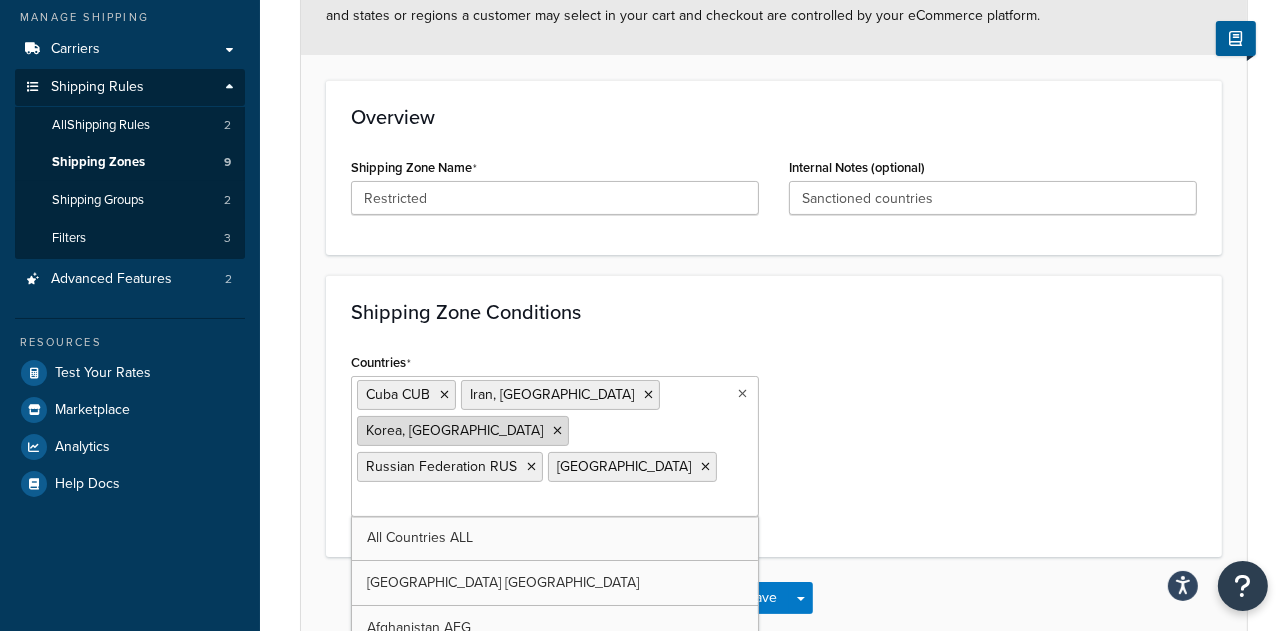 click at bounding box center [557, 431] 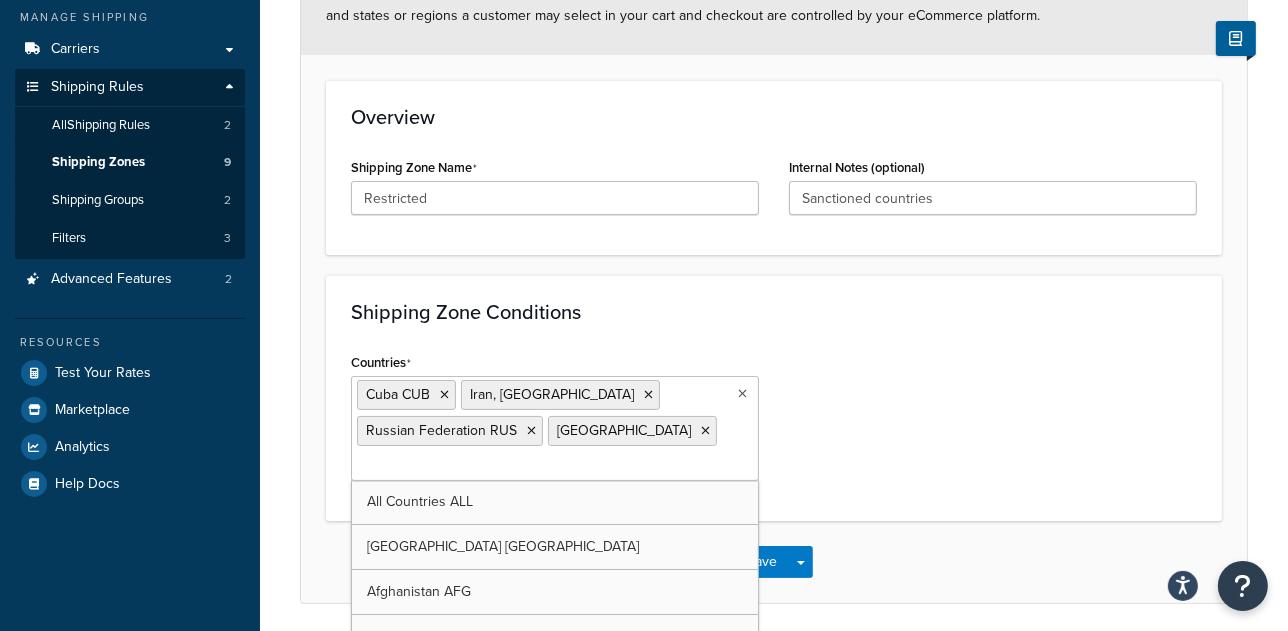 click on "Cuba CUB   Iran, Islamic Republic of IRN   Russian Federation RUS   Syrian Arab Republic SYR" at bounding box center (555, 428) 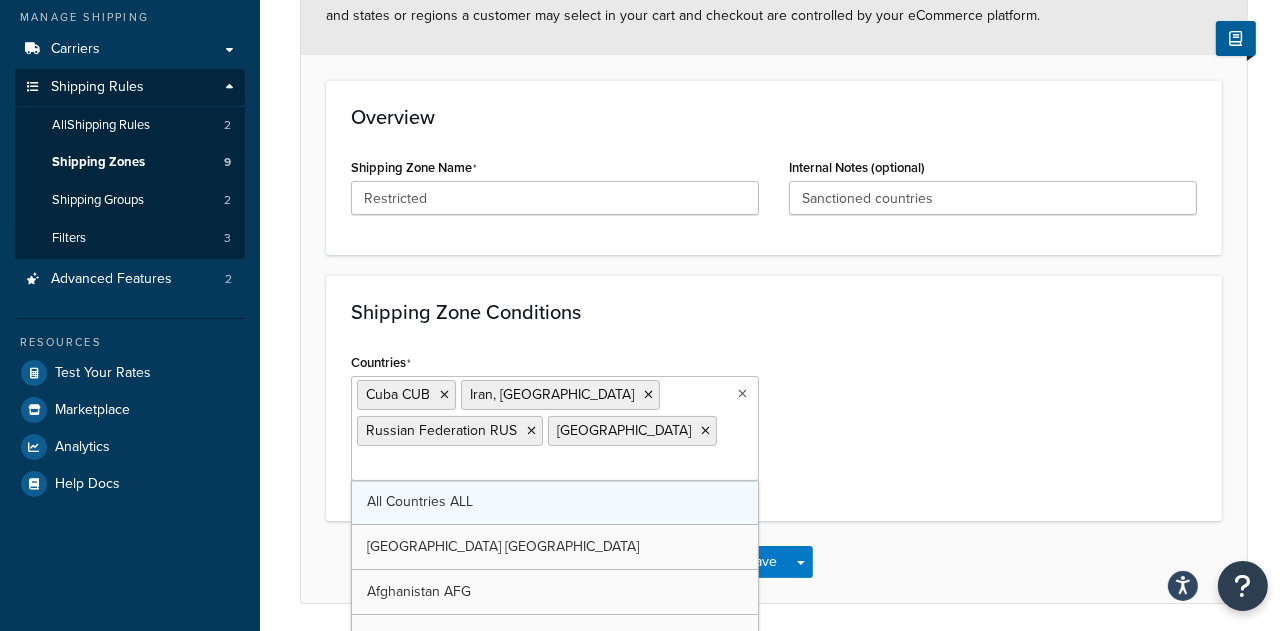 scroll, scrollTop: 4, scrollLeft: 0, axis: vertical 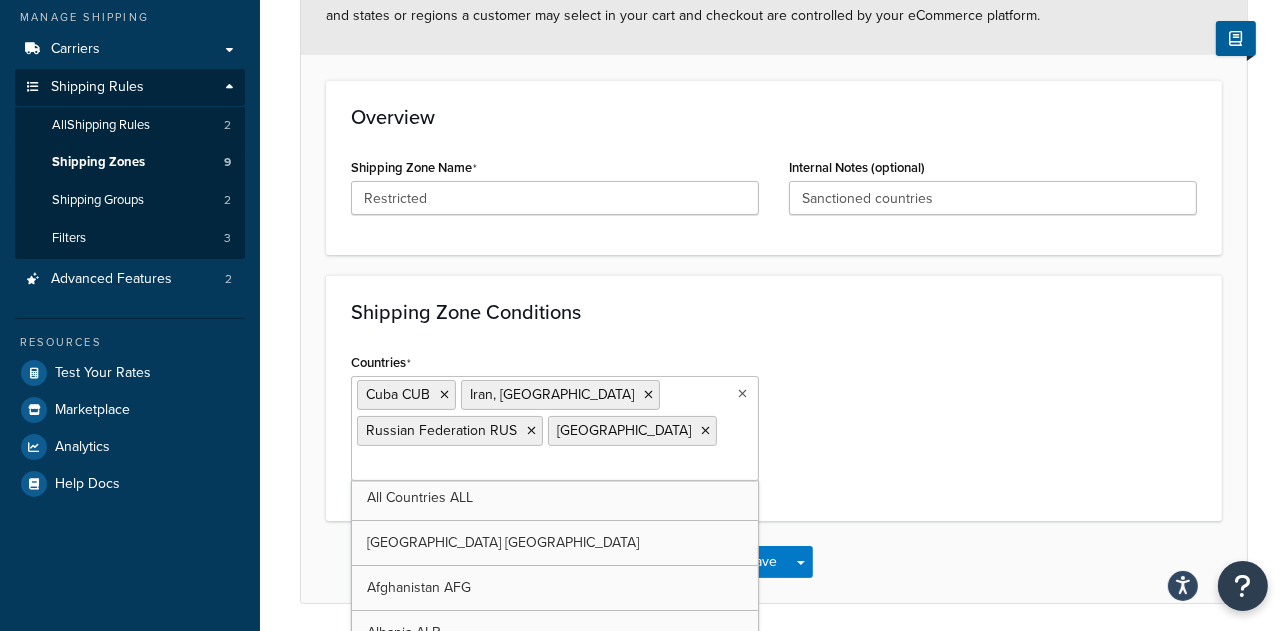 click on "Countries" at bounding box center [445, 466] 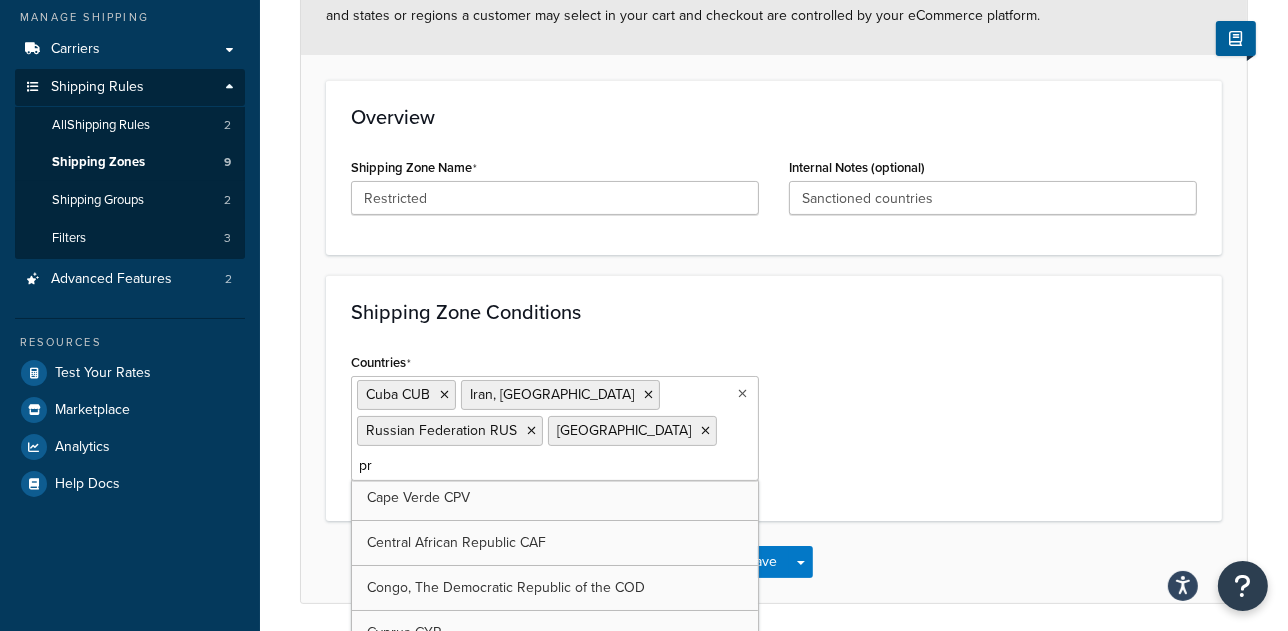 type on "prk" 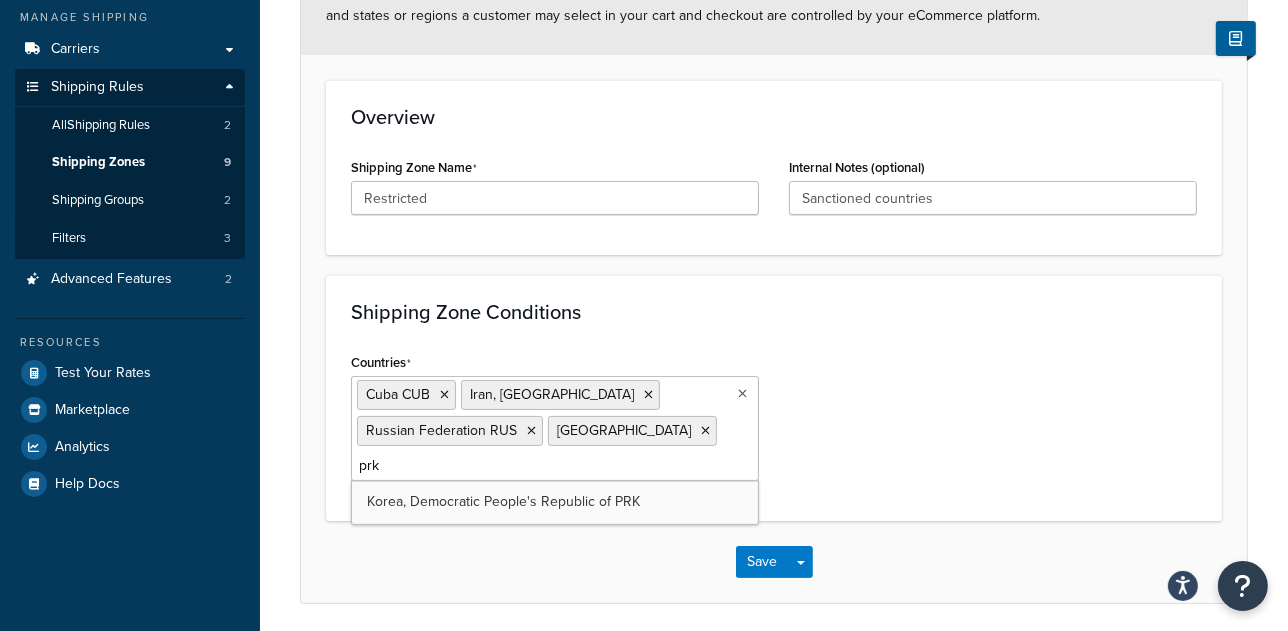 scroll, scrollTop: 0, scrollLeft: 0, axis: both 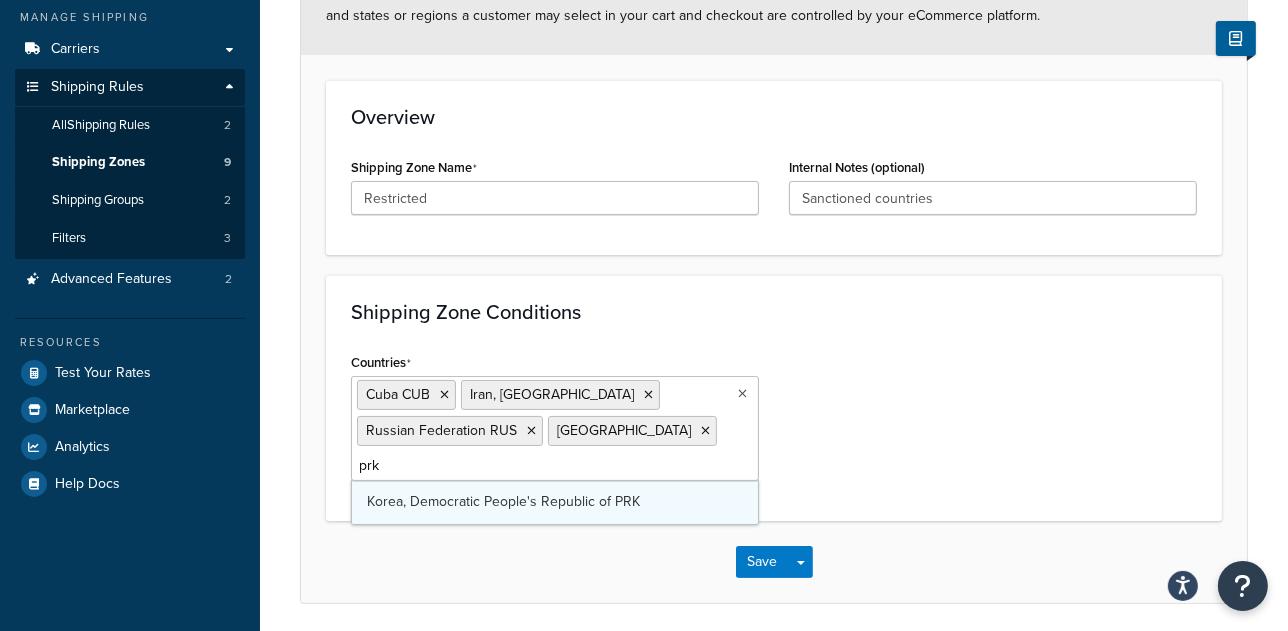type 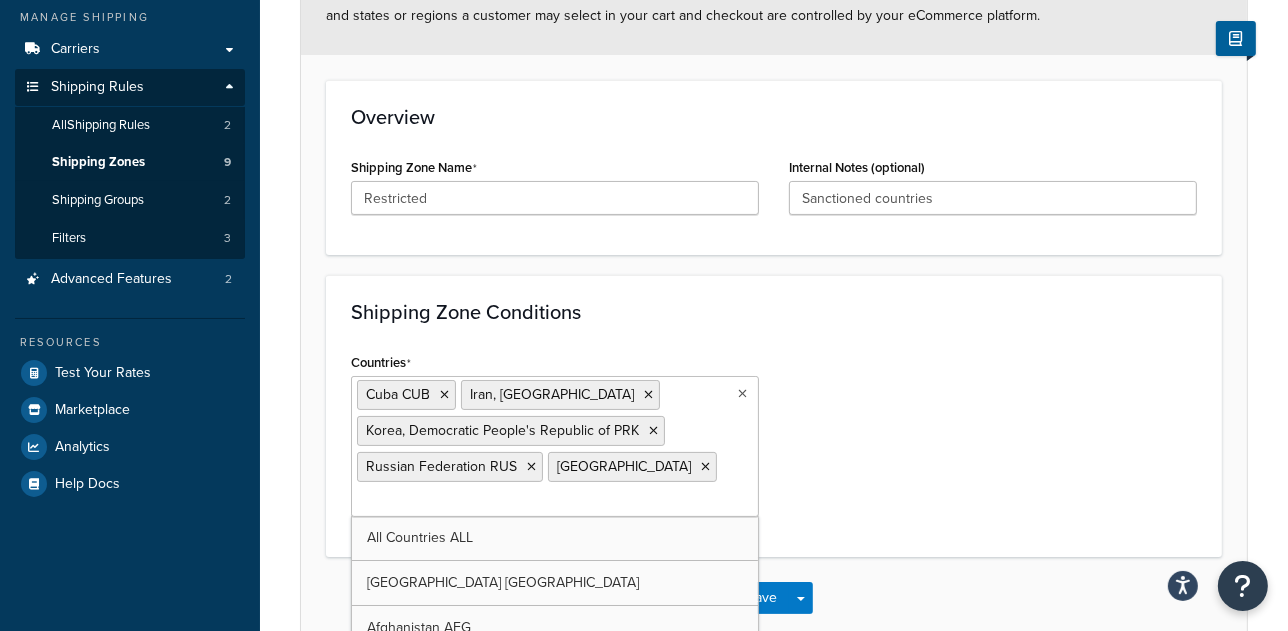 click on "Countries   Cuba CUB   Iran, Islamic Republic of IRN   Korea, Democratic People's Republic of PRK   Russian Federation RUS   Syrian Arab Republic SYR   All Countries ALL United States USA Afghanistan AFG Albania ALB Algeria DZA American Samoa ASM Andorra AND Angola AGO Anguilla AIA Antarctica ATA Antigua and Barbuda ATG Argentina ARG Armenia ARM Aruba ABW Australia AUS Austria AUT Azerbaijan AZE Bahrain BHR Bangladesh BGD Barbados BRB Belarus BLR Belgium BEL Belize BLZ Benin BEN Bermuda BMU Bhutan BTN Bolivia BOL Bosnia and Herzegovina BIH Botswana BWA Bouvet Island BVT Brazil BRA British Indian Ocean Territory IOT Virgin Islands, British VGB Brunei Darussalam BRN Bulgaria BGR Burkina Faso BFA Myanmar MMR Burundi BDI Cambodia KHM Cameroon CMR Canada CAN Cape Verde CPV Cayman Islands CYM Central African Republic CAF Chad TCD Chile CHL China CHN Christmas Island CXR Cocos (Keeling) Islands CCK Colombia COL Comoros COM Congo, The Democratic Republic of the COD Congo COG Cook Islands COK Costa Rica CRI Cyprus CYP" at bounding box center [774, 440] 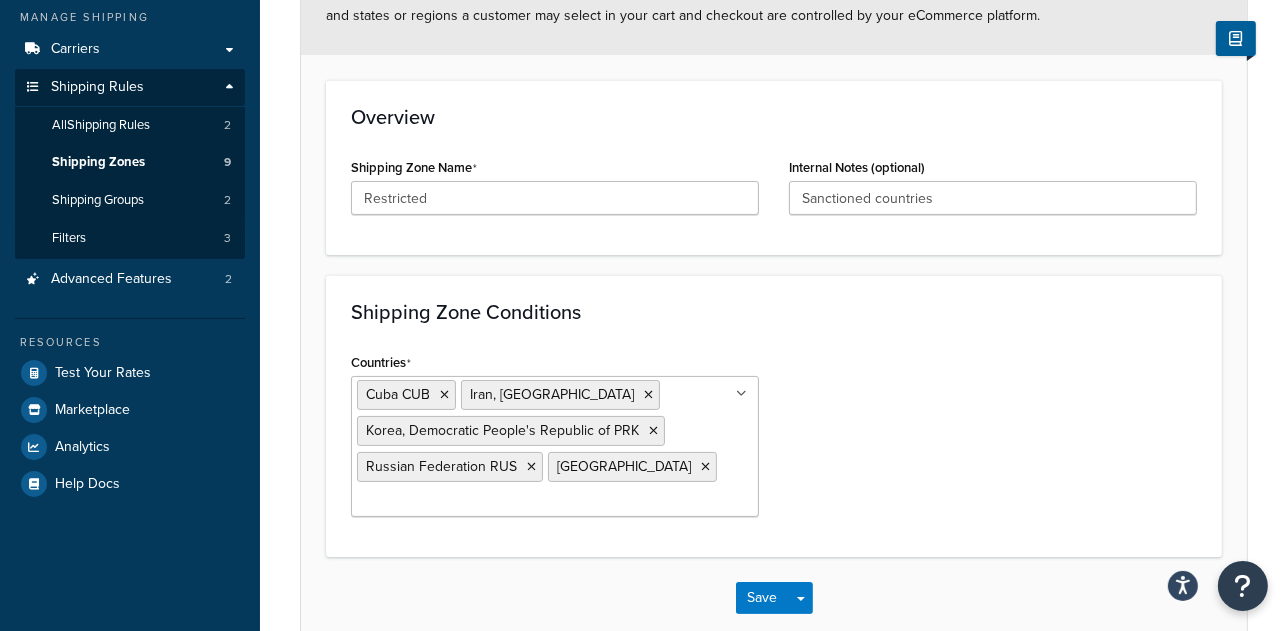 scroll, scrollTop: 346, scrollLeft: 0, axis: vertical 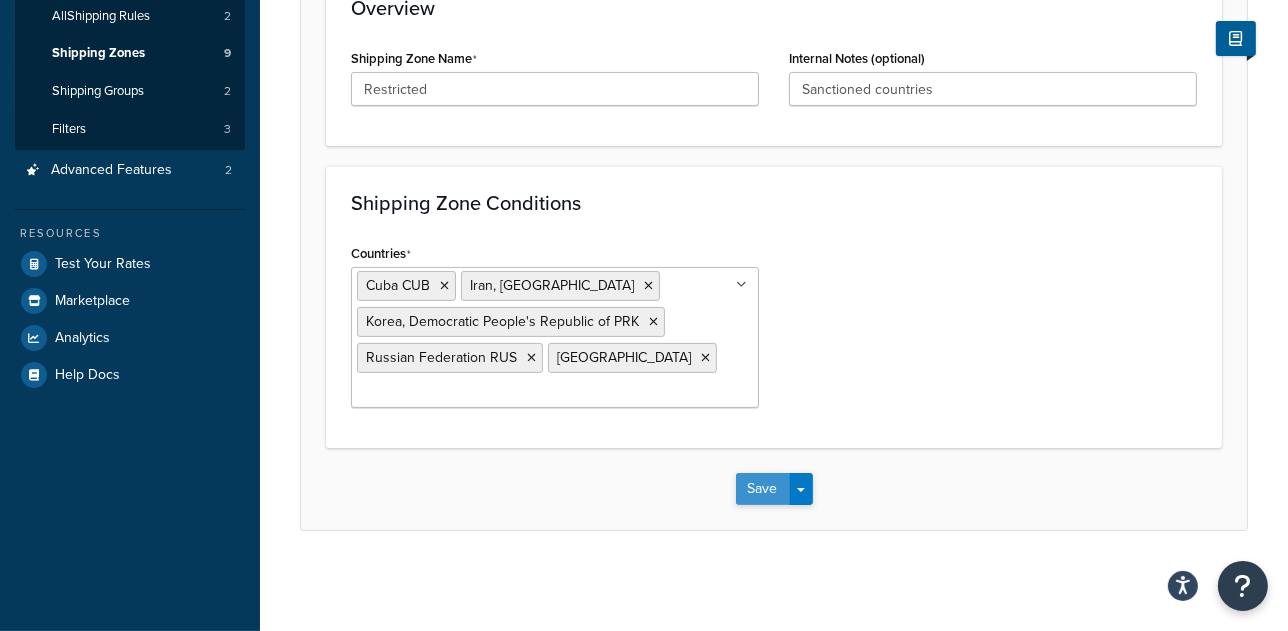 click on "Save" at bounding box center [763, 489] 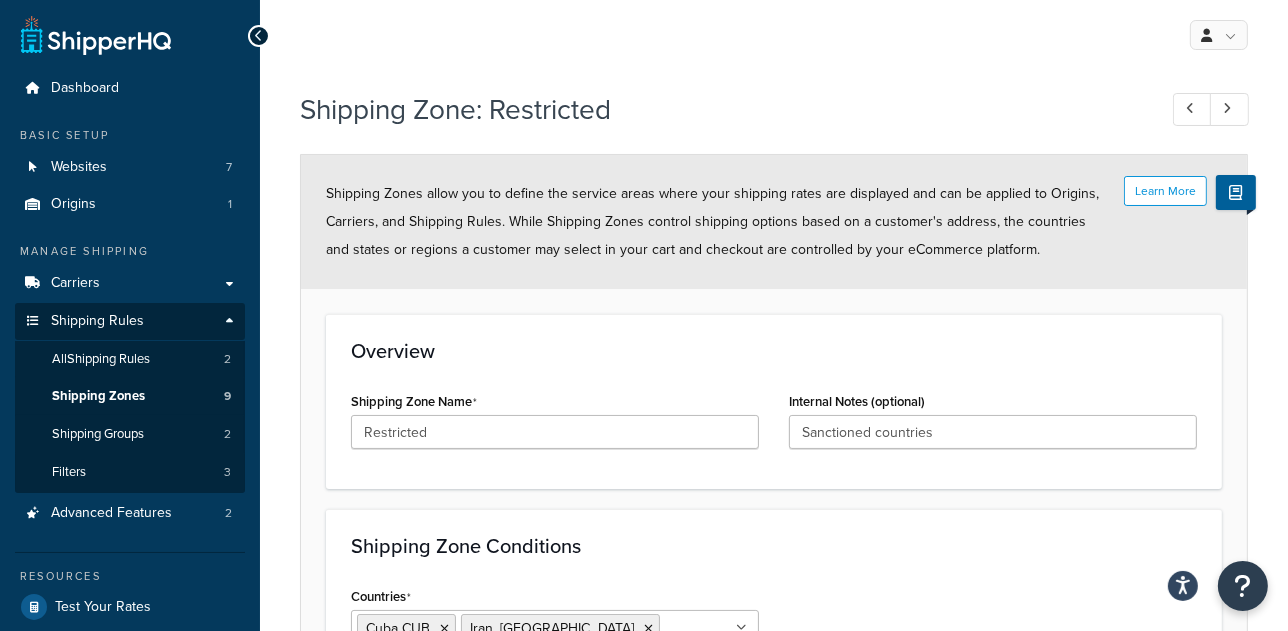 scroll, scrollTop: 346, scrollLeft: 0, axis: vertical 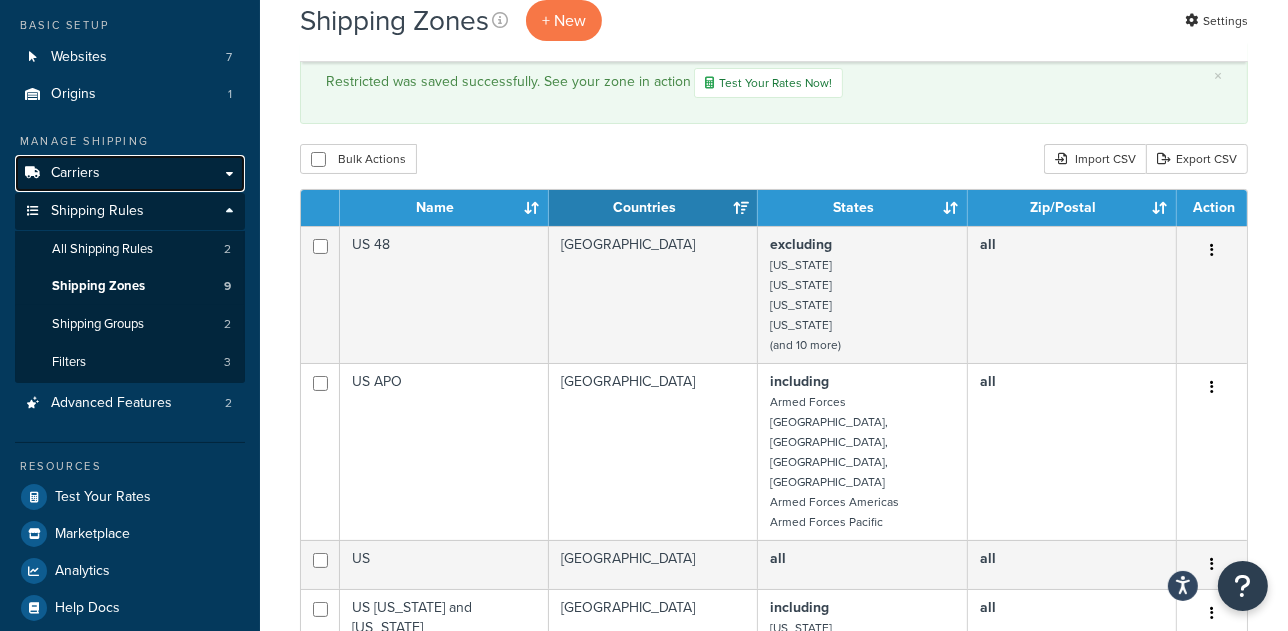 click on "Carriers" at bounding box center (130, 173) 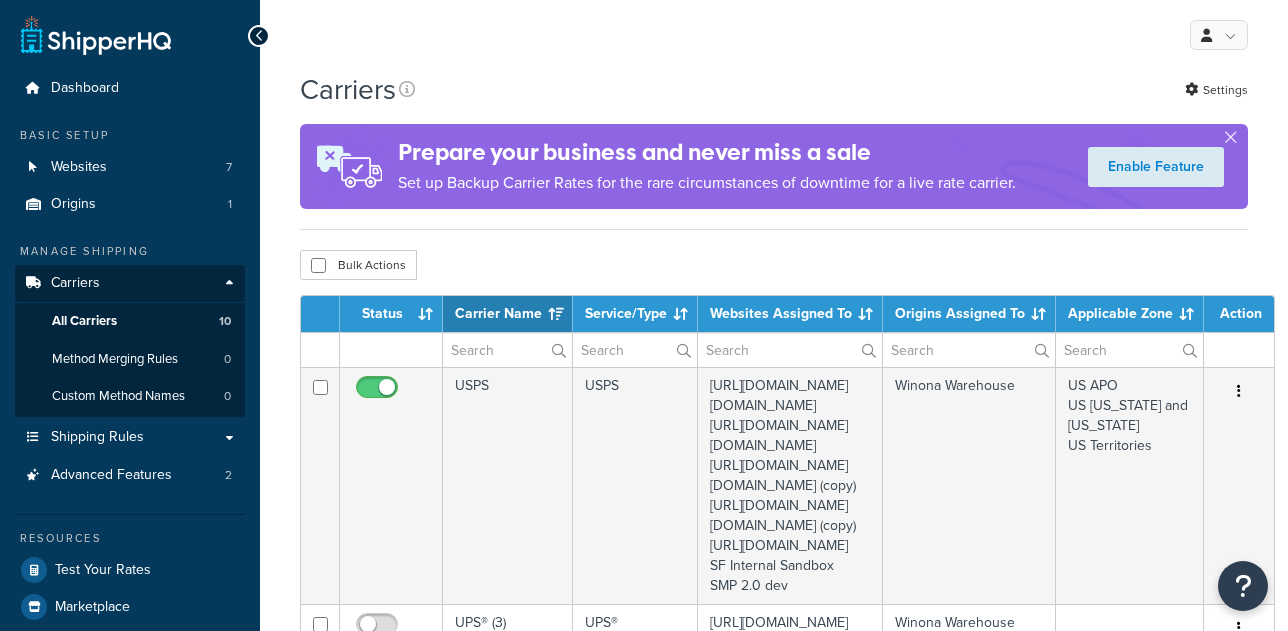 select on "15" 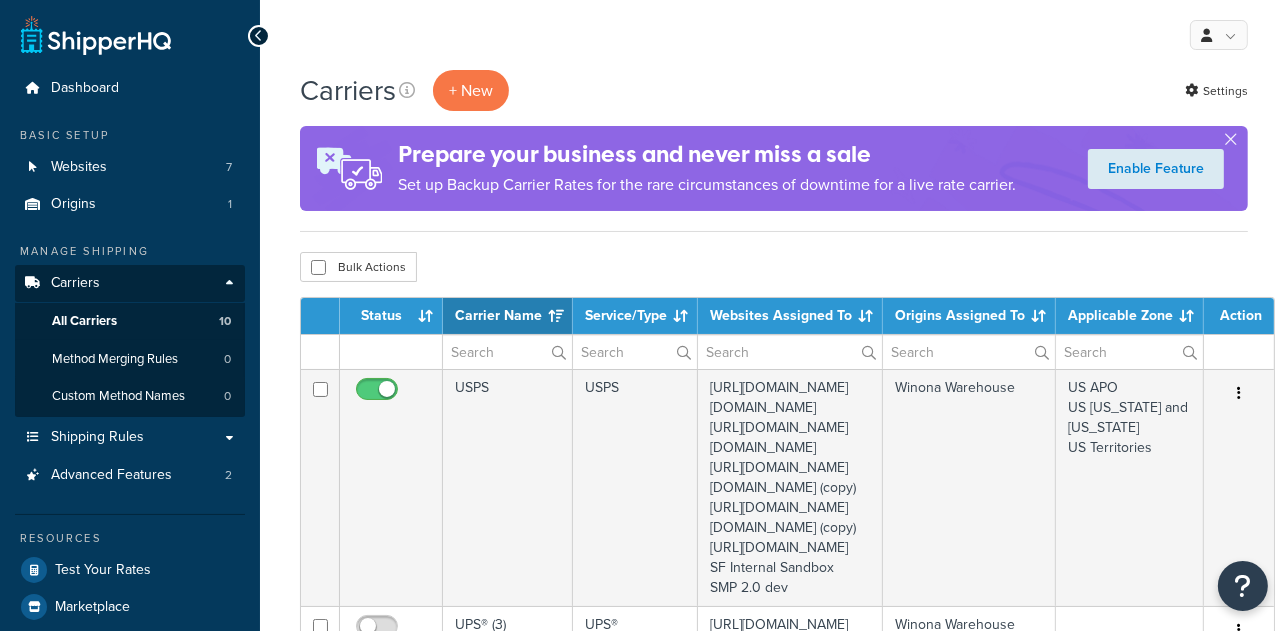 scroll, scrollTop: 0, scrollLeft: 0, axis: both 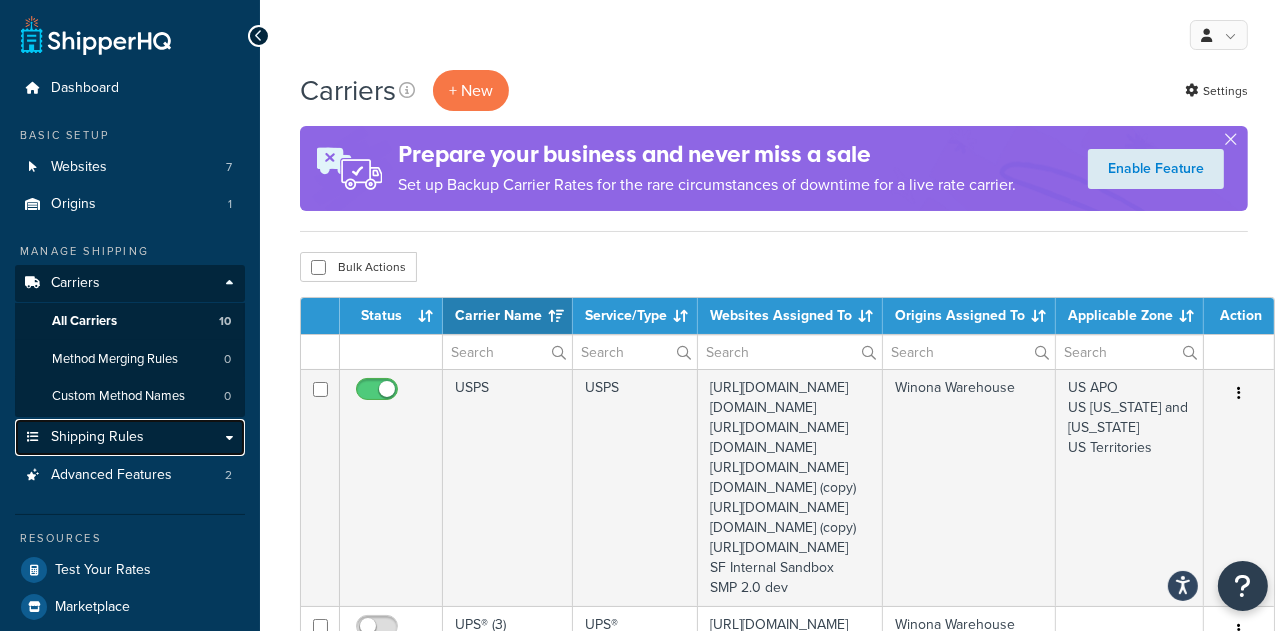 click on "Shipping Rules" at bounding box center (97, 437) 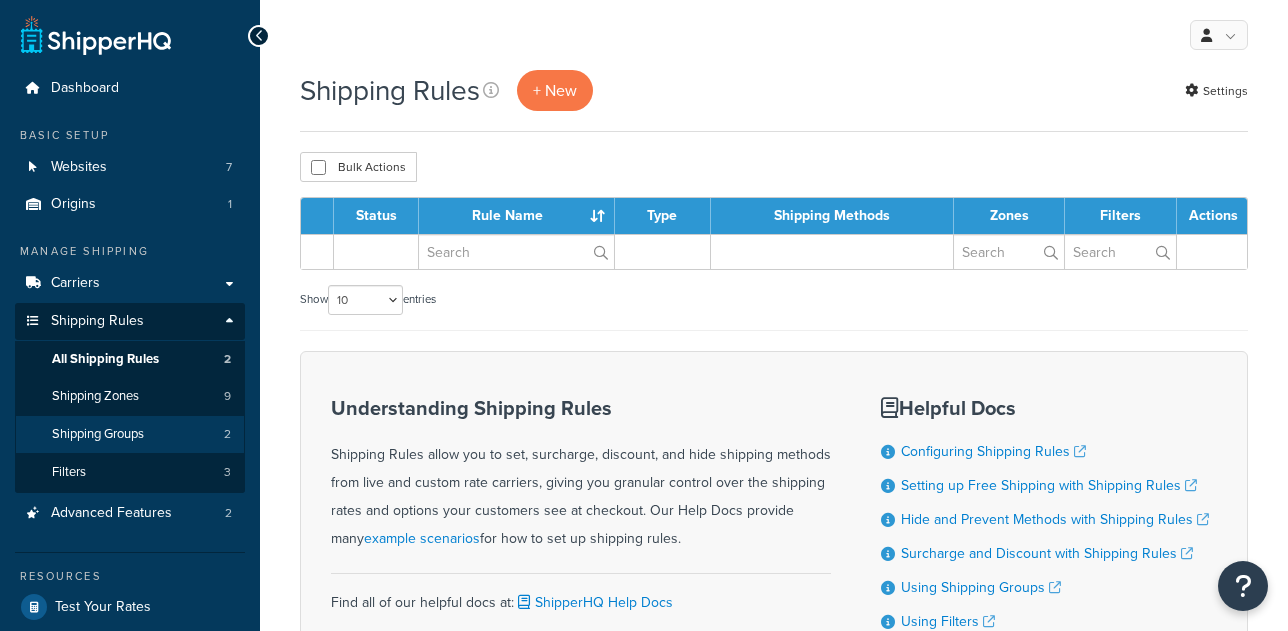 scroll, scrollTop: 0, scrollLeft: 0, axis: both 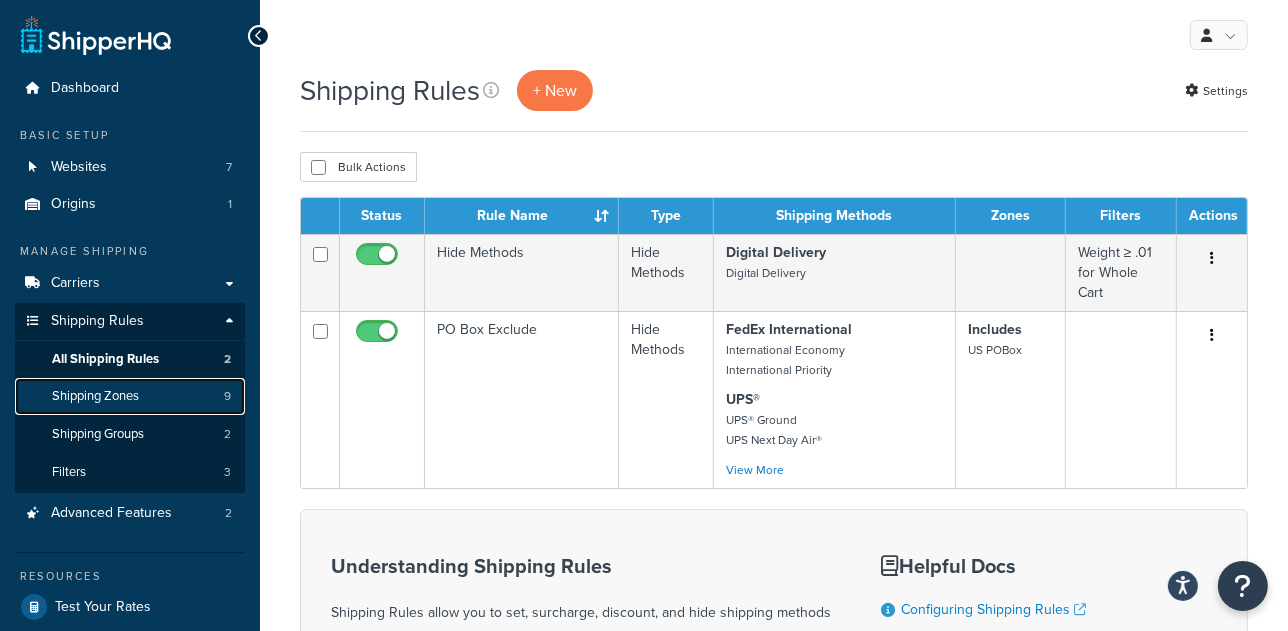 click on "Shipping Zones" at bounding box center (95, 396) 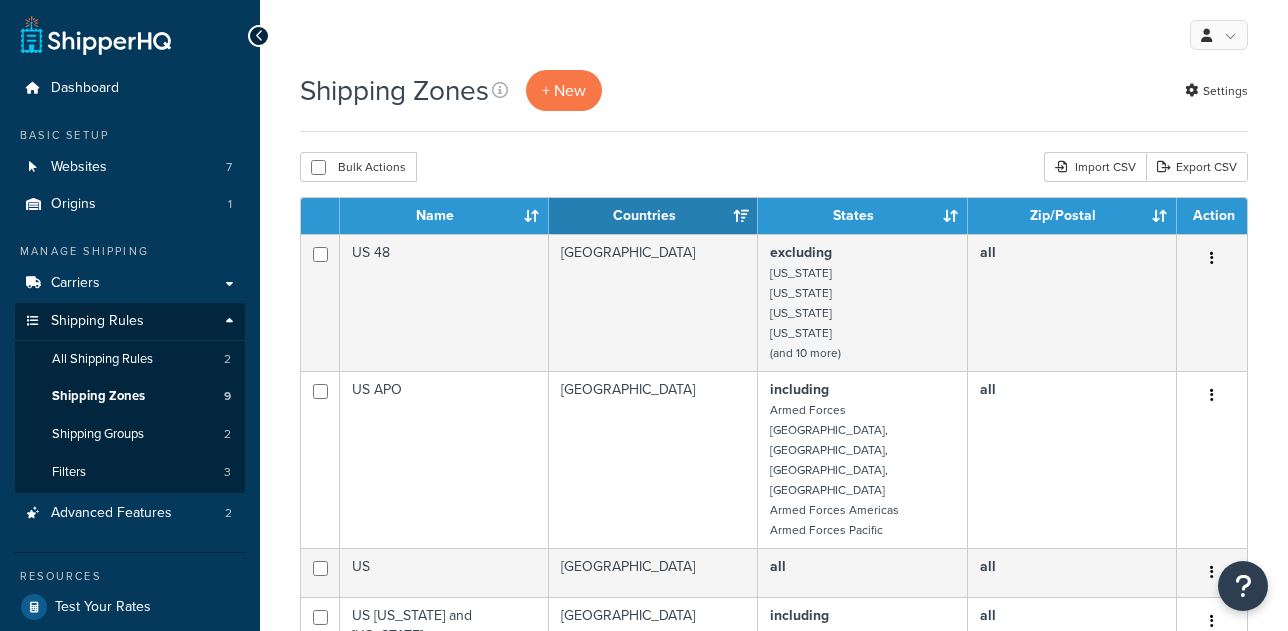 scroll, scrollTop: 0, scrollLeft: 0, axis: both 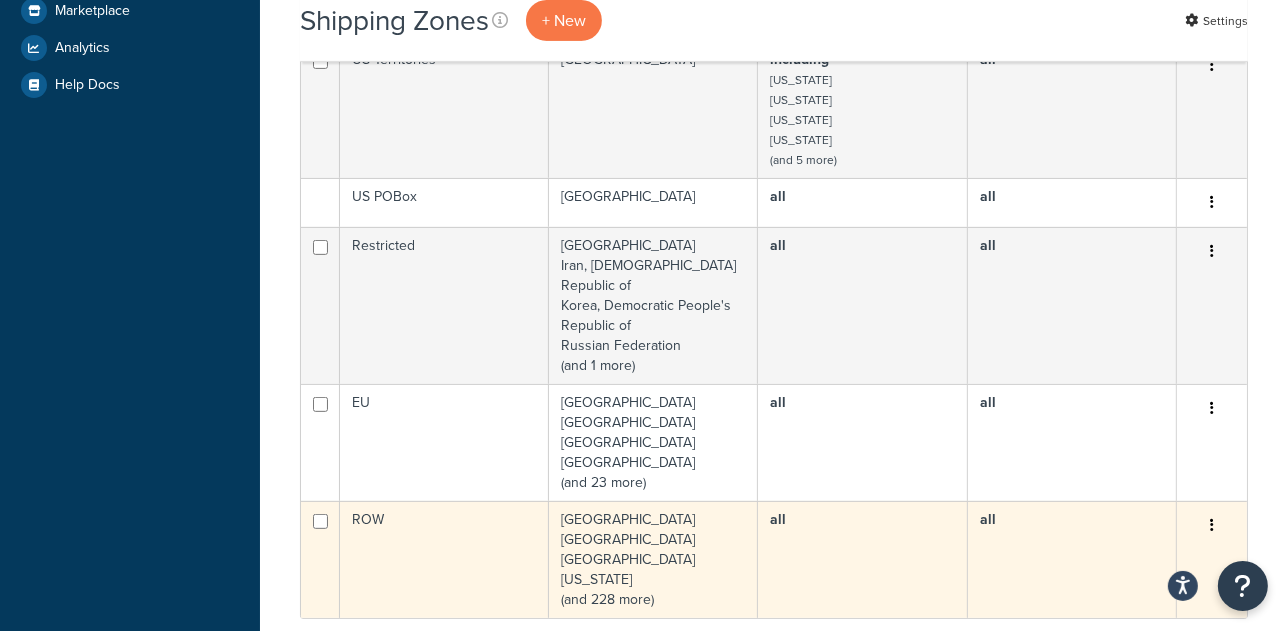 click on "Afghanistan
Albania
Algeria
American Samoa
(and 228 more)" at bounding box center (653, 559) 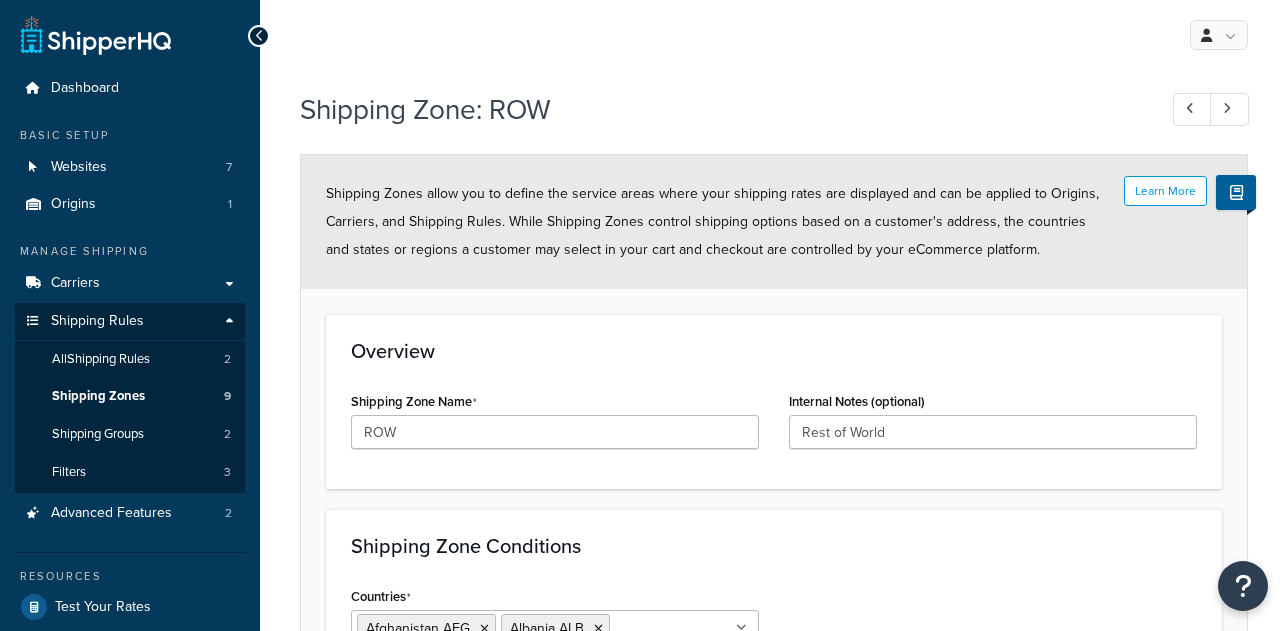 scroll, scrollTop: 0, scrollLeft: 0, axis: both 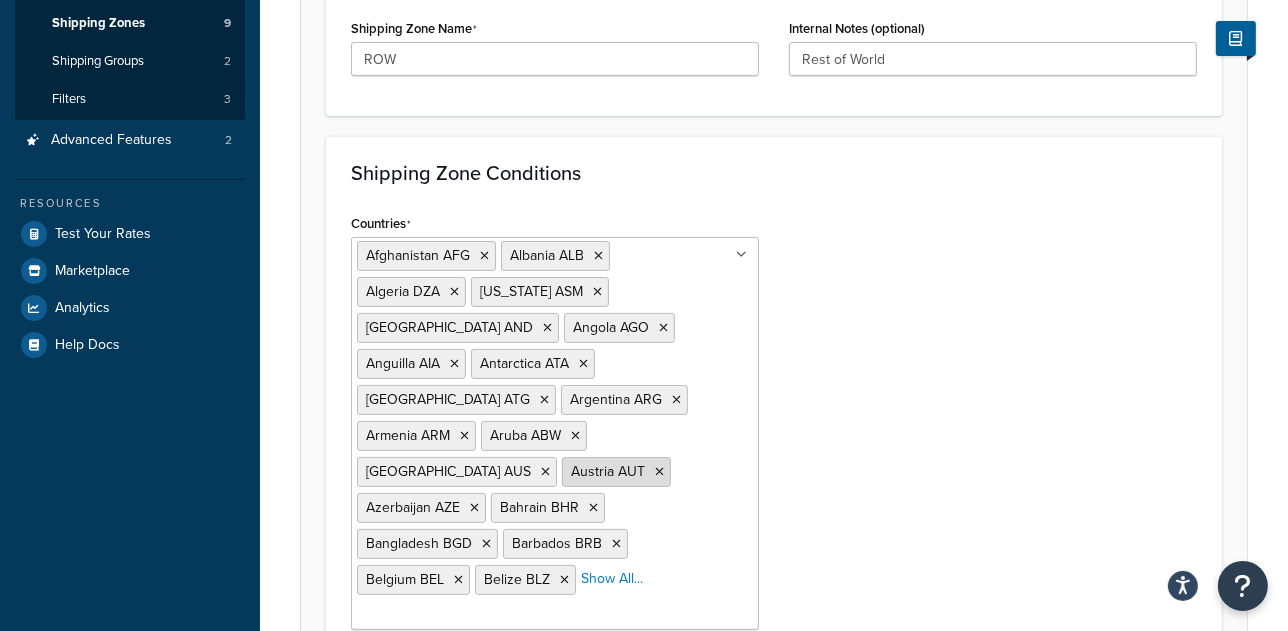 click at bounding box center [659, 472] 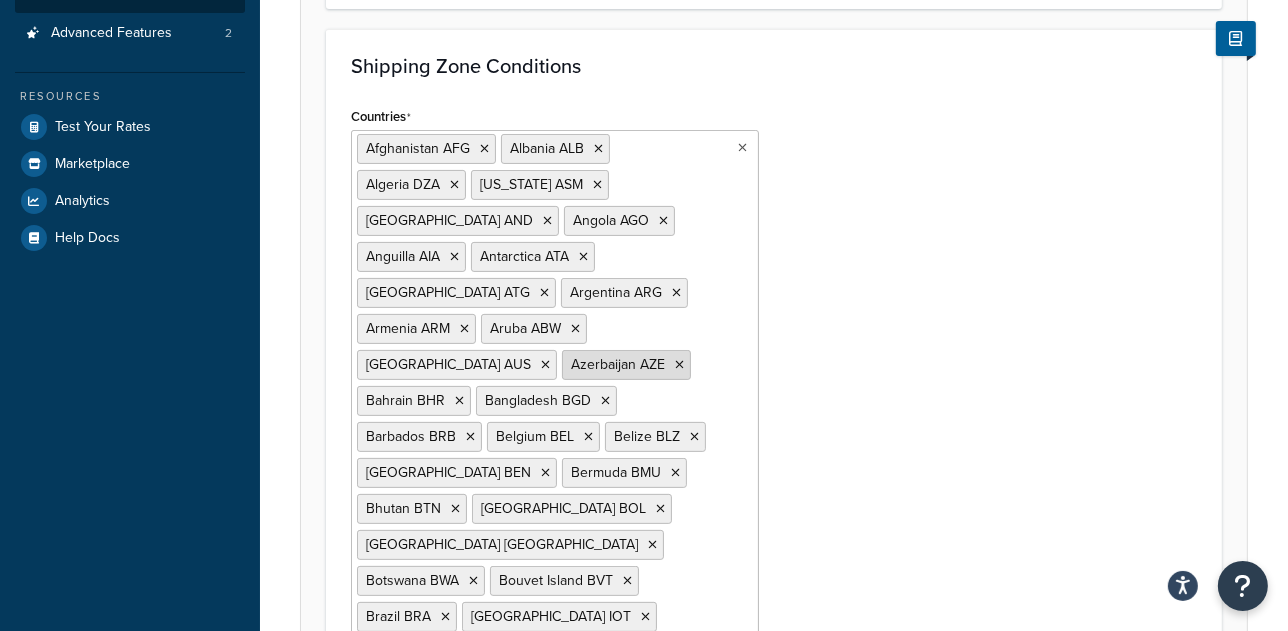scroll, scrollTop: 482, scrollLeft: 0, axis: vertical 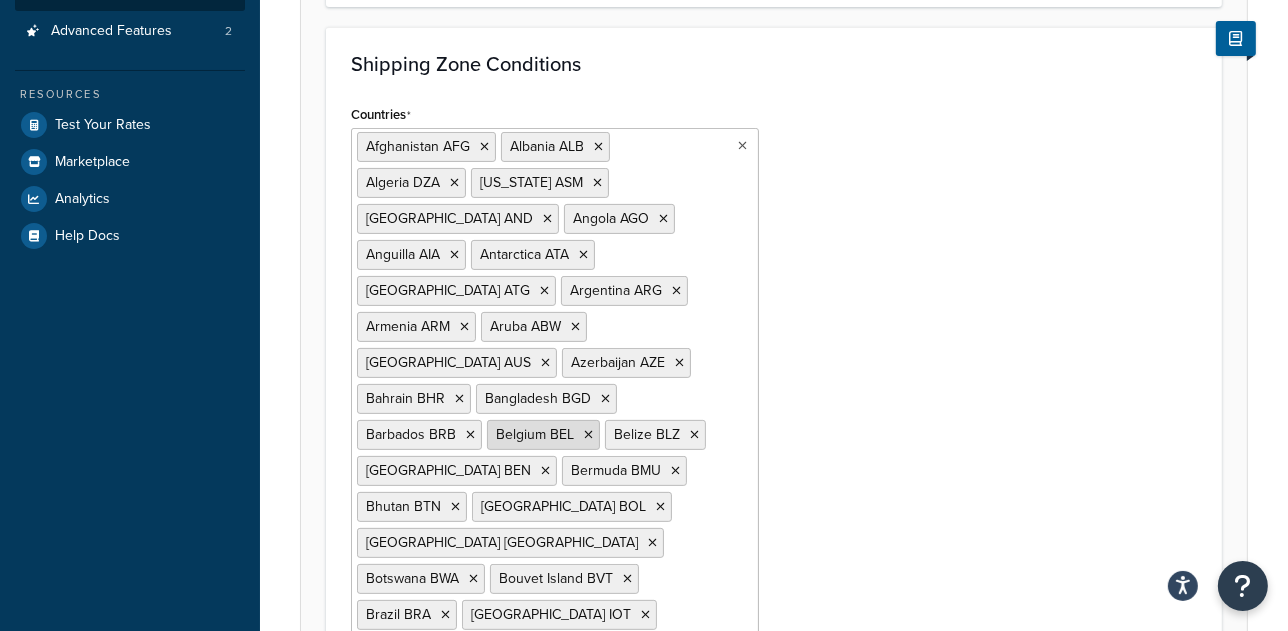click at bounding box center [588, 435] 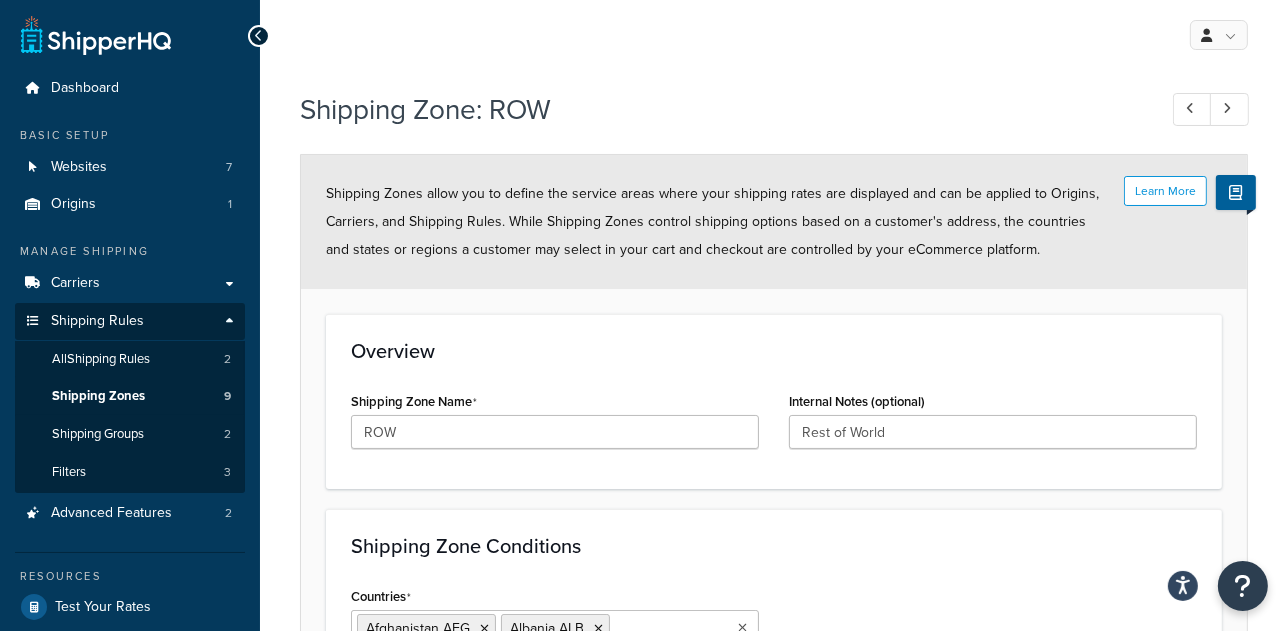 scroll, scrollTop: 778, scrollLeft: 0, axis: vertical 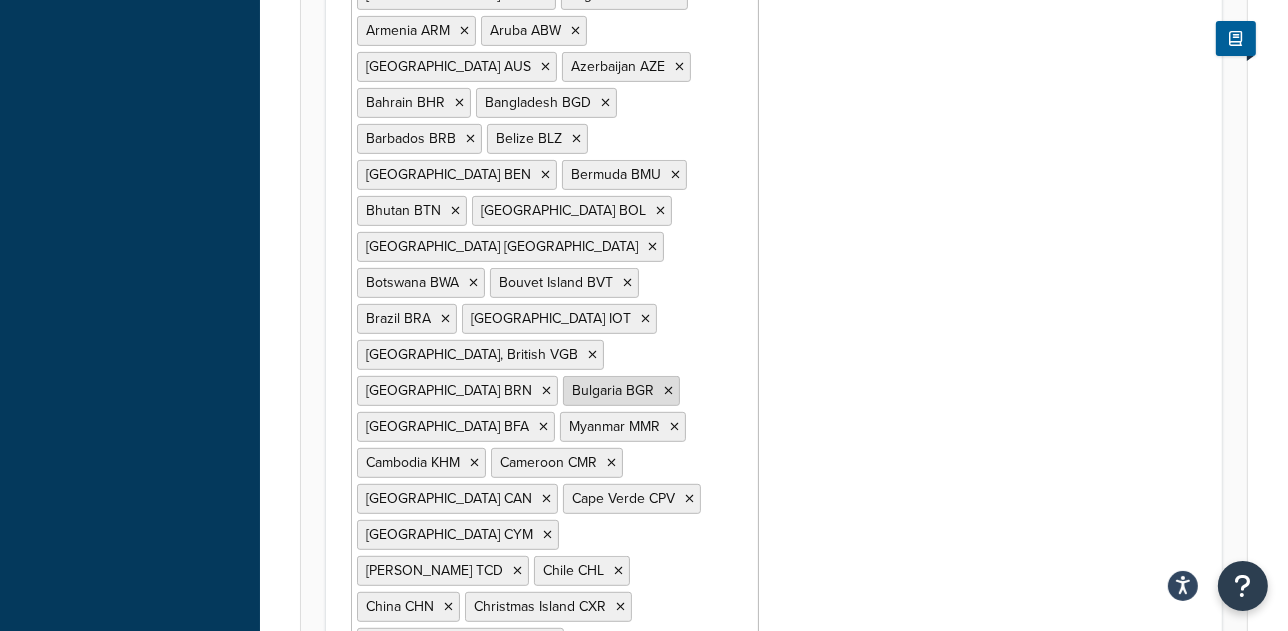 click at bounding box center [668, 391] 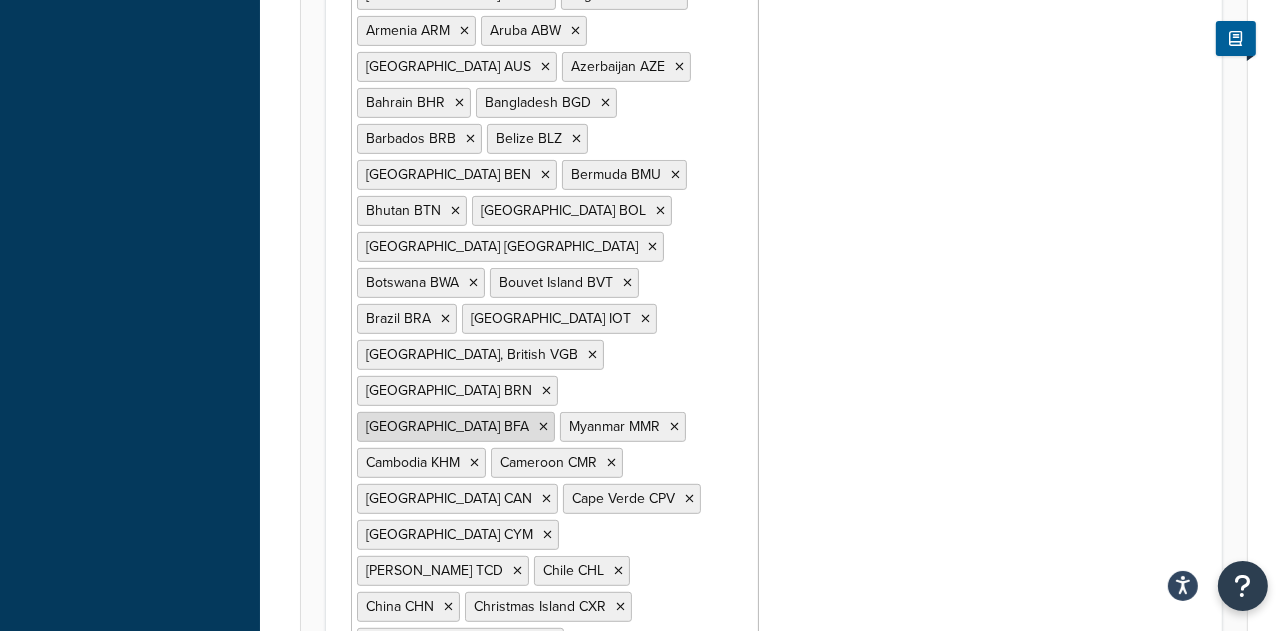 scroll, scrollTop: 795, scrollLeft: 0, axis: vertical 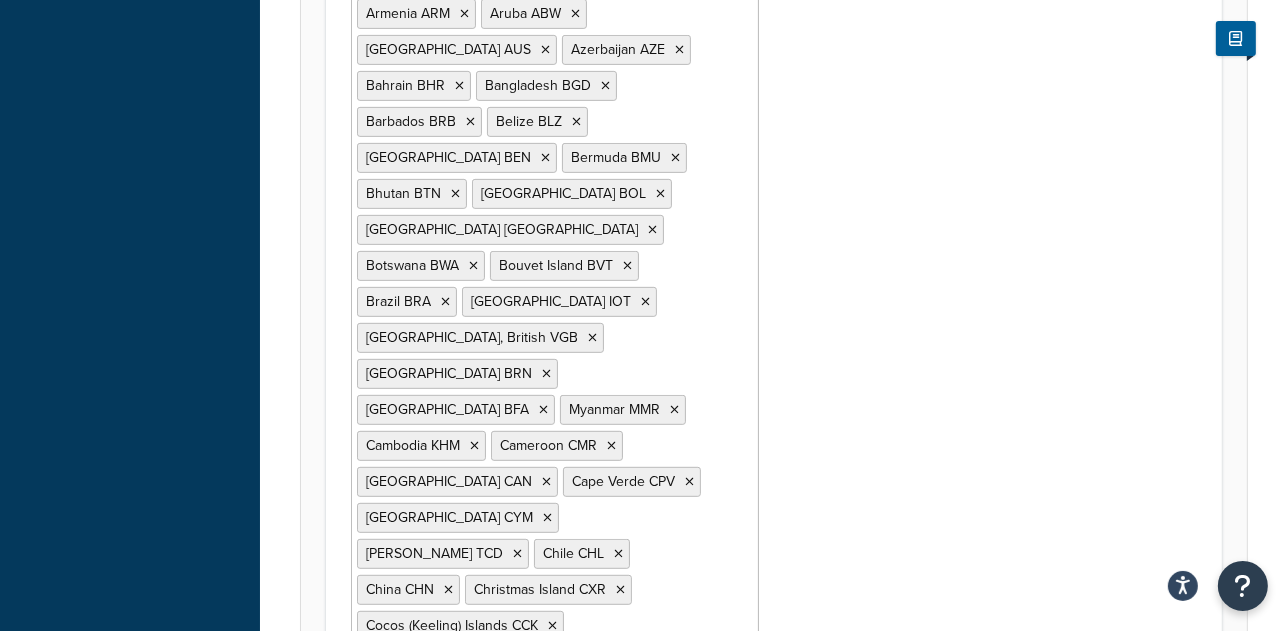 click at bounding box center [455, 770] 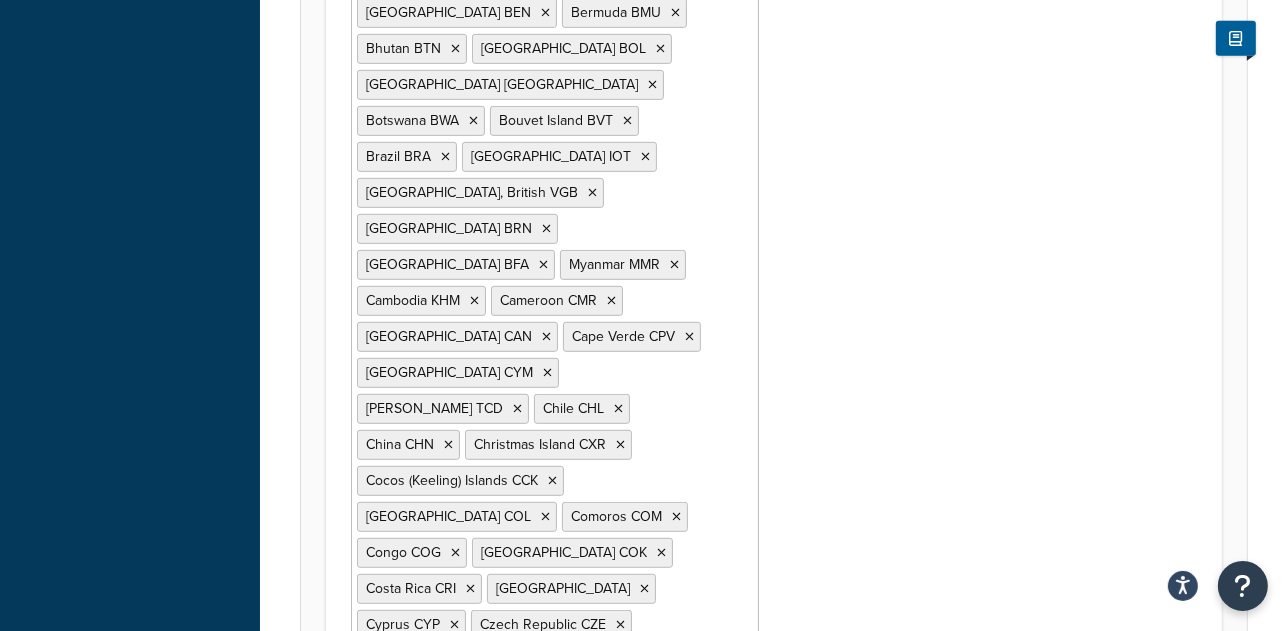 scroll, scrollTop: 941, scrollLeft: 0, axis: vertical 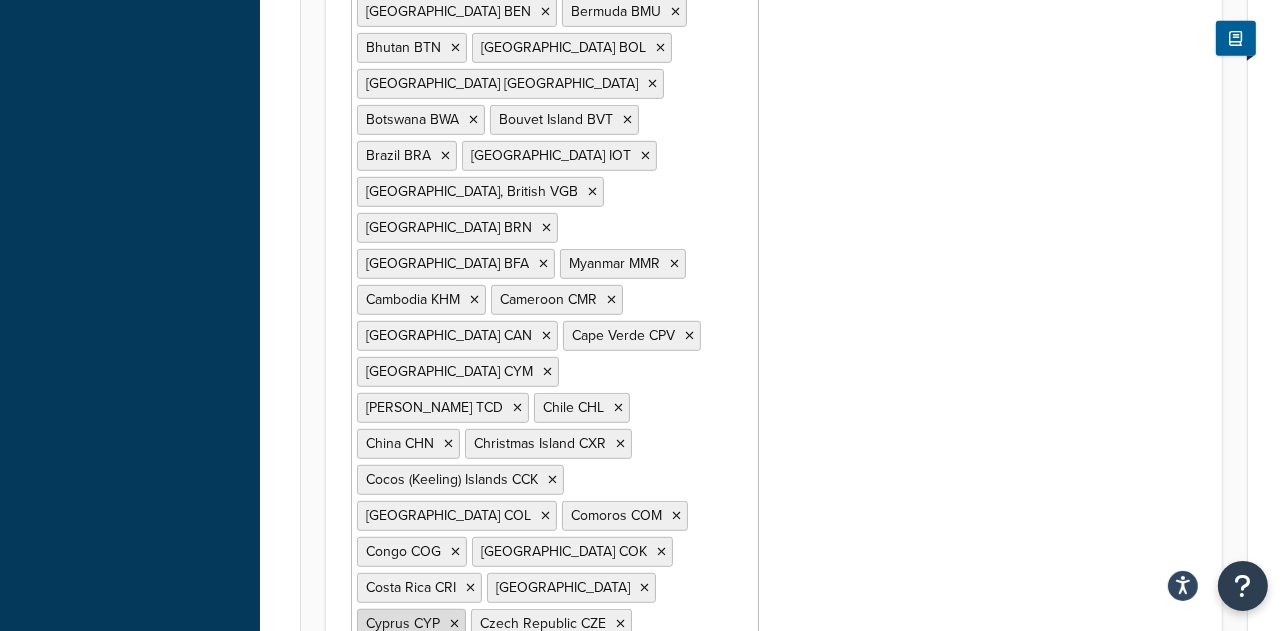click at bounding box center [454, 624] 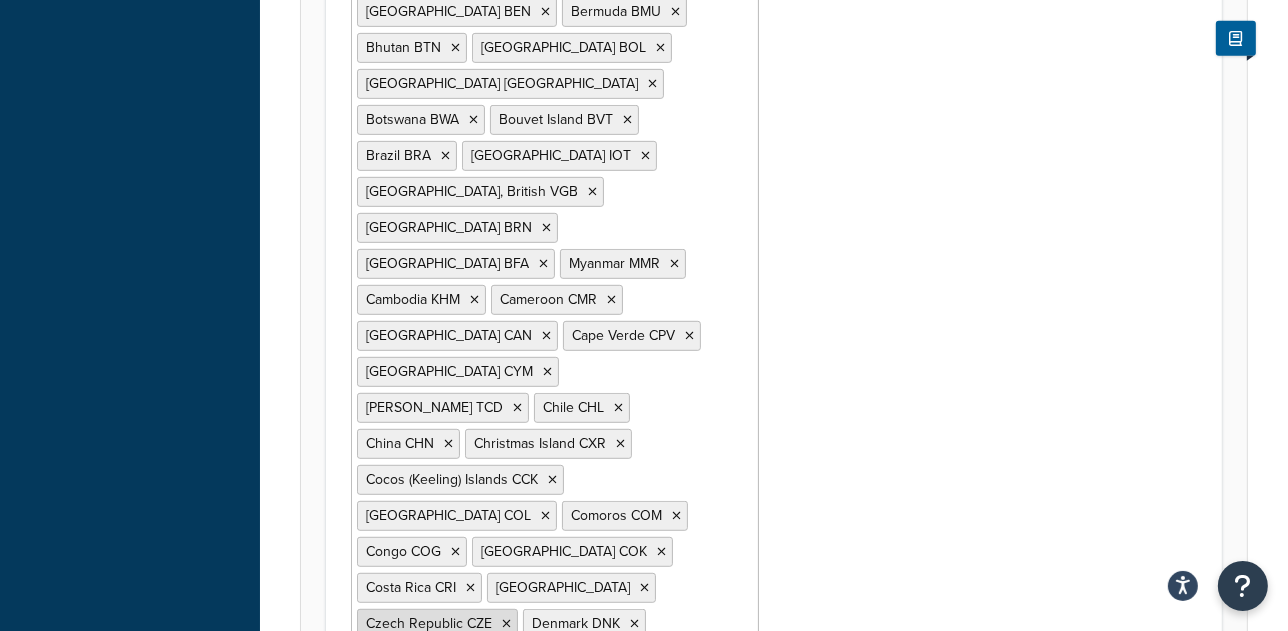 click at bounding box center (506, 624) 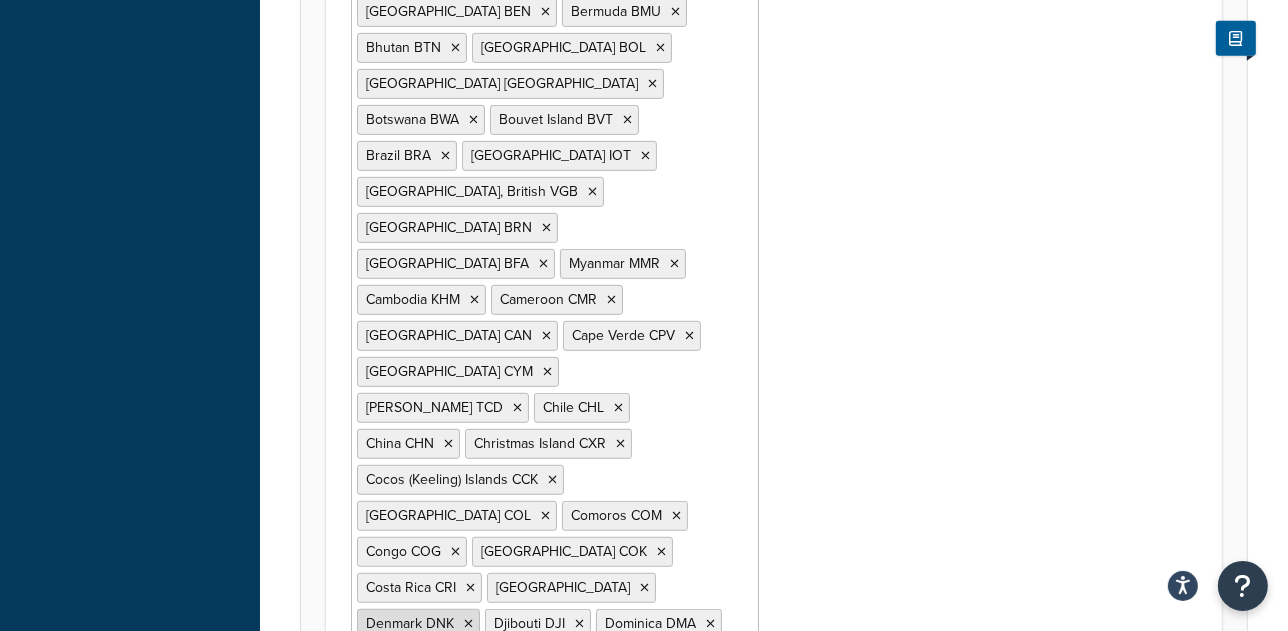 click at bounding box center [468, 624] 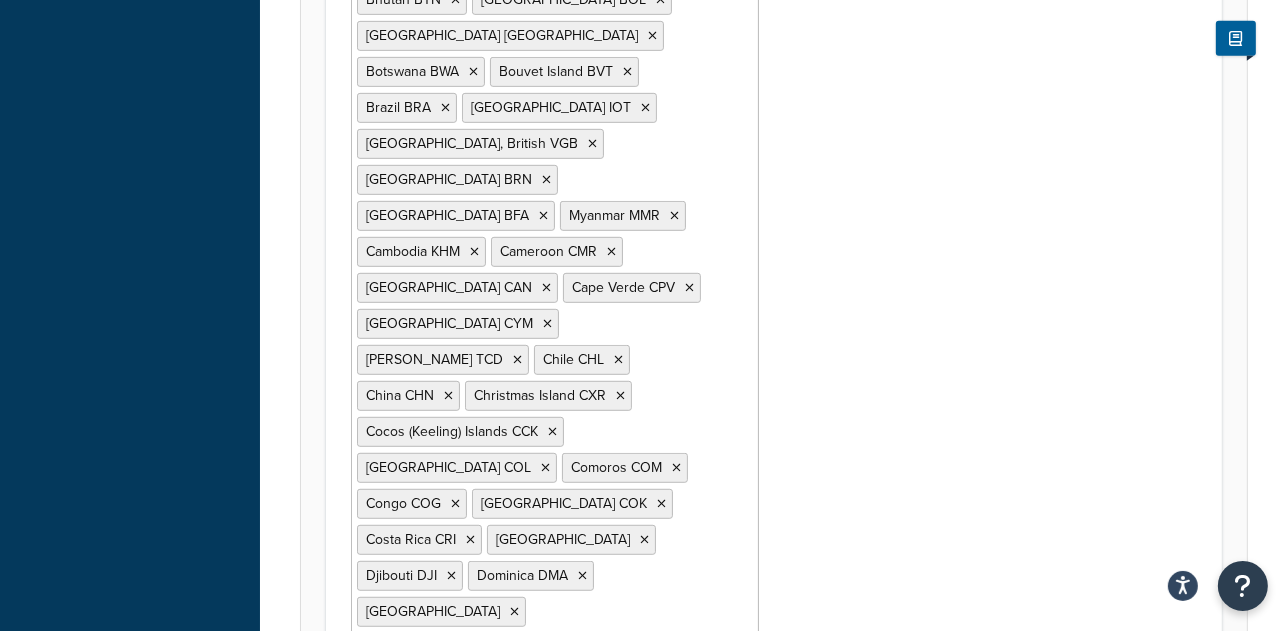 scroll, scrollTop: 1008, scrollLeft: 0, axis: vertical 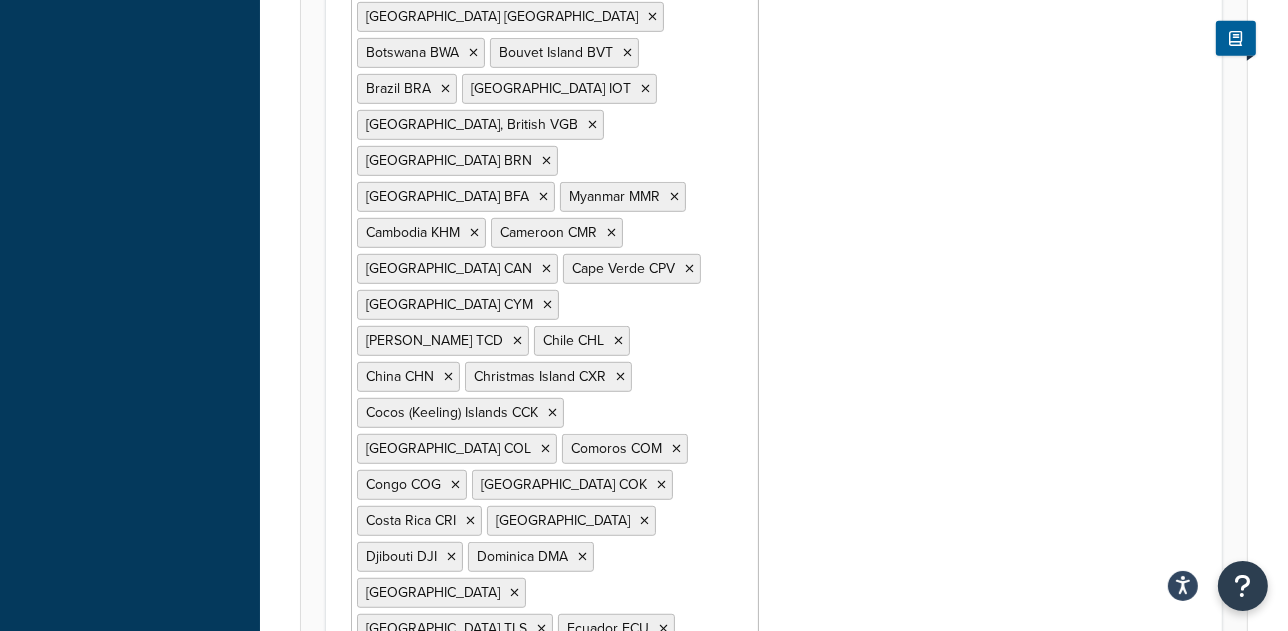 click at bounding box center [453, 737] 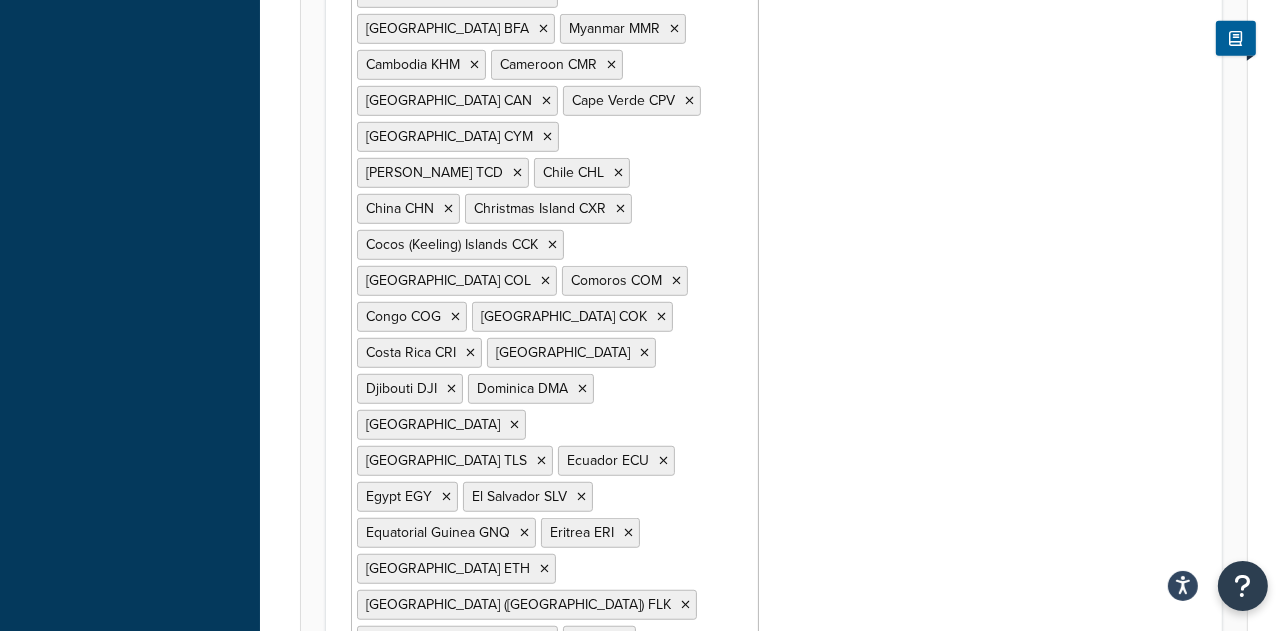 scroll, scrollTop: 1242, scrollLeft: 0, axis: vertical 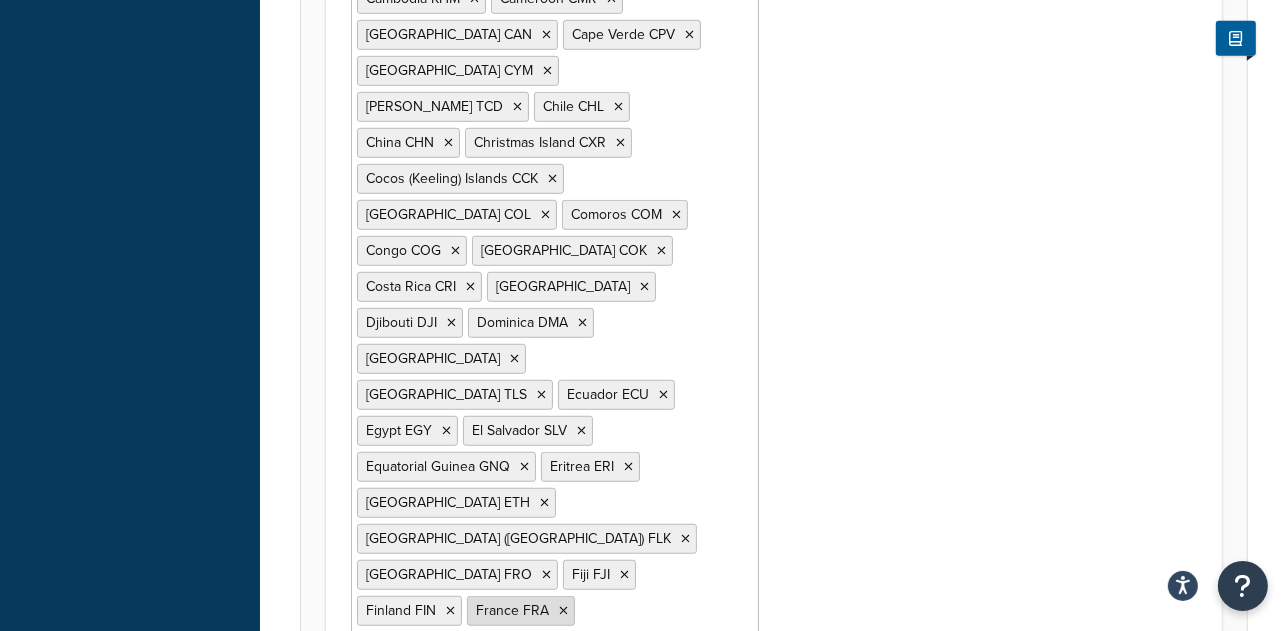 click at bounding box center (563, 611) 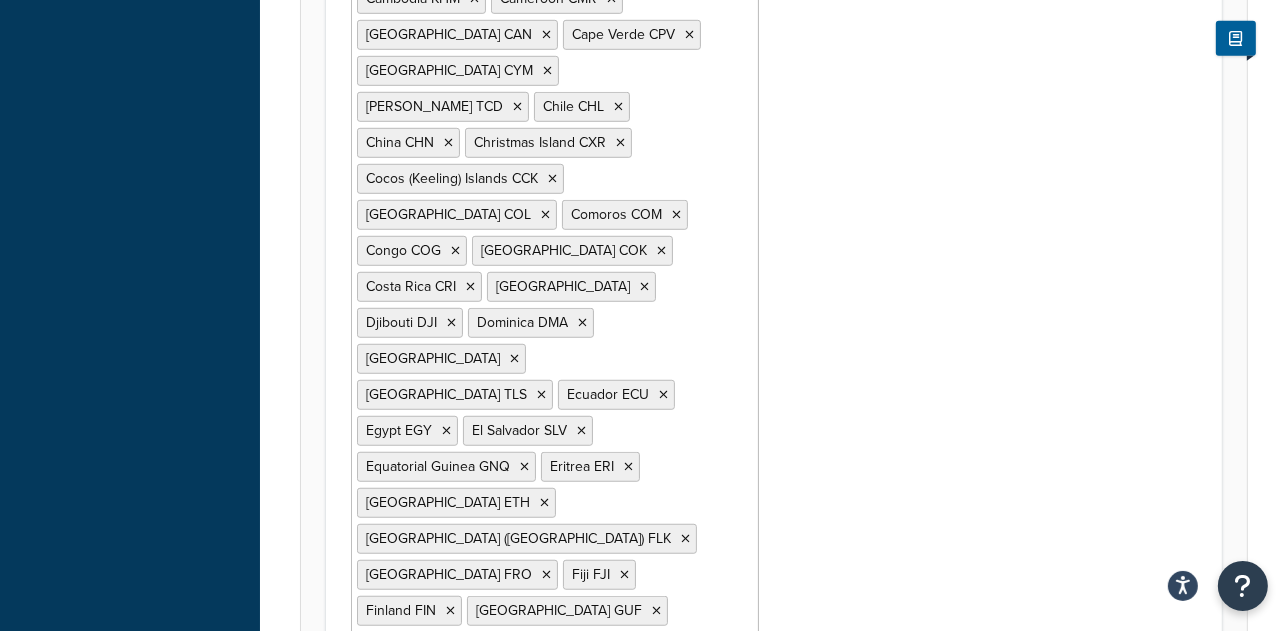 click at bounding box center (546, 755) 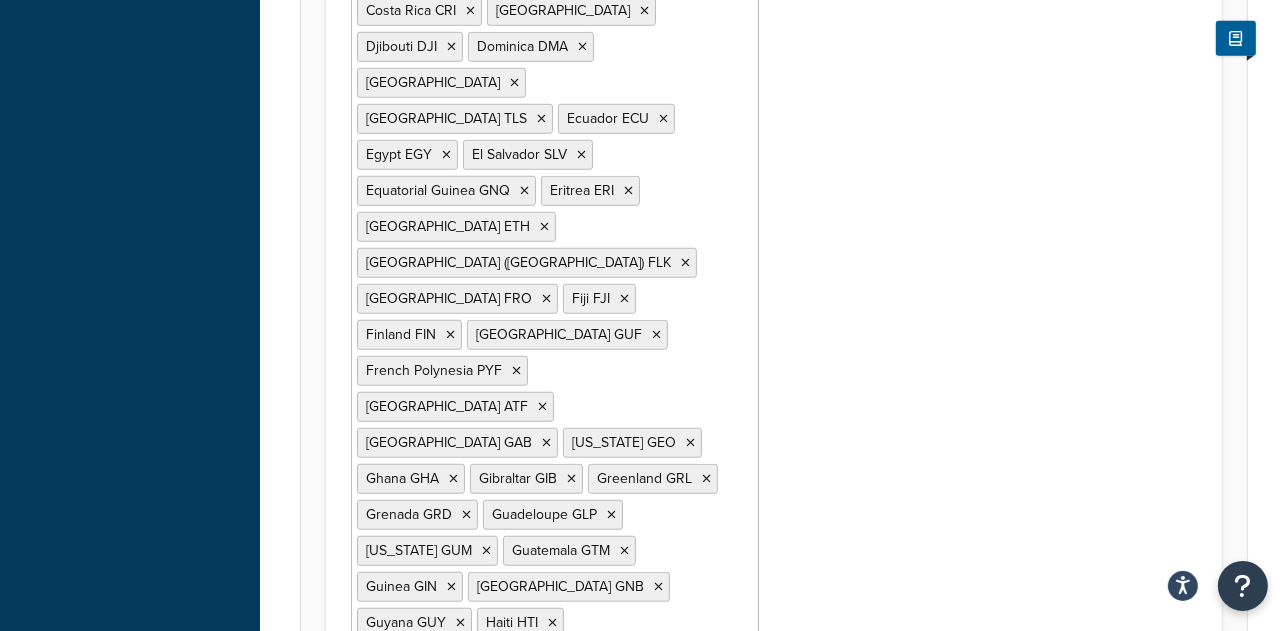 scroll, scrollTop: 1547, scrollLeft: 0, axis: vertical 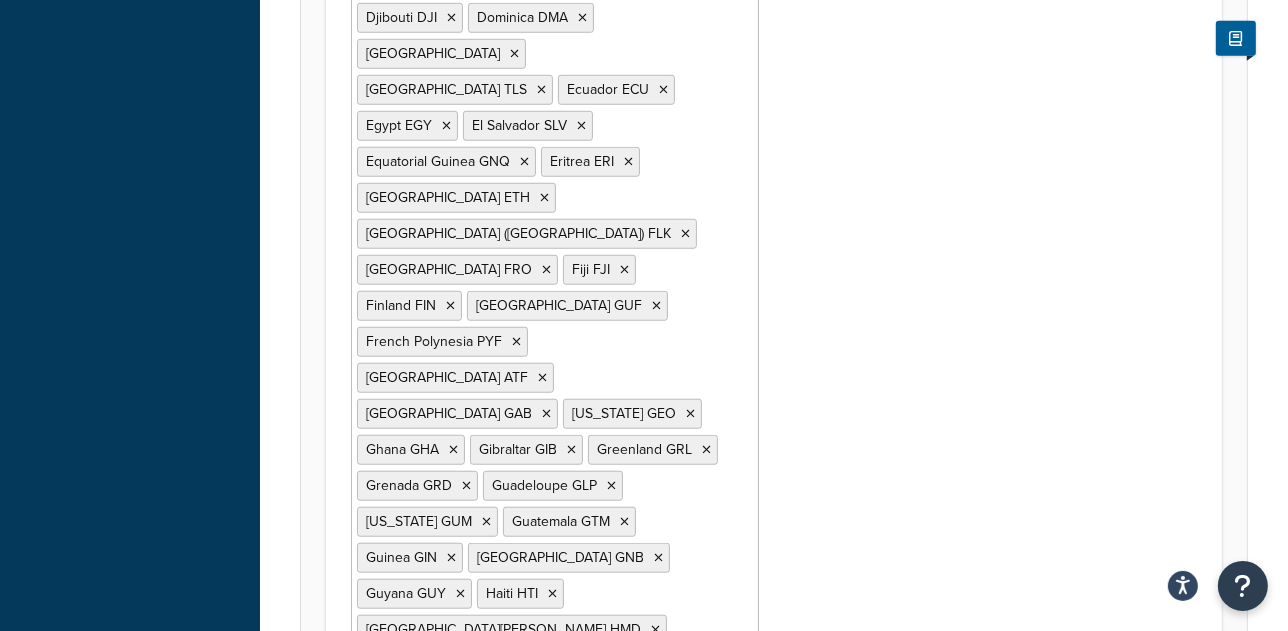 click at bounding box center [548, 738] 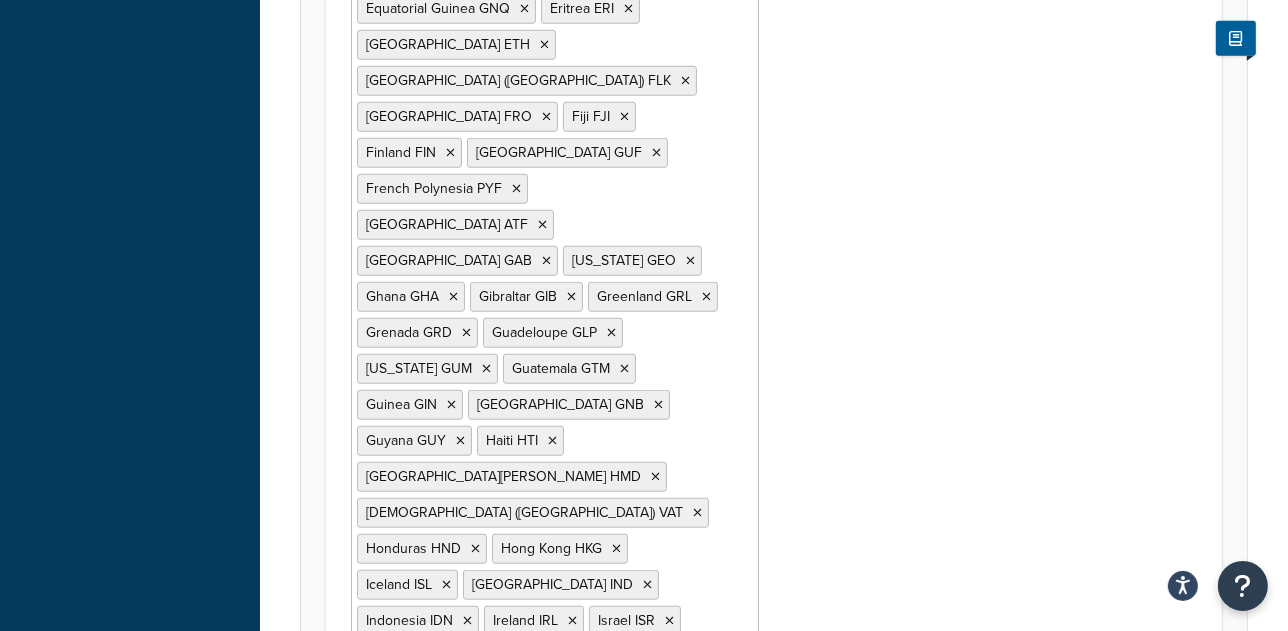 scroll, scrollTop: 1701, scrollLeft: 0, axis: vertical 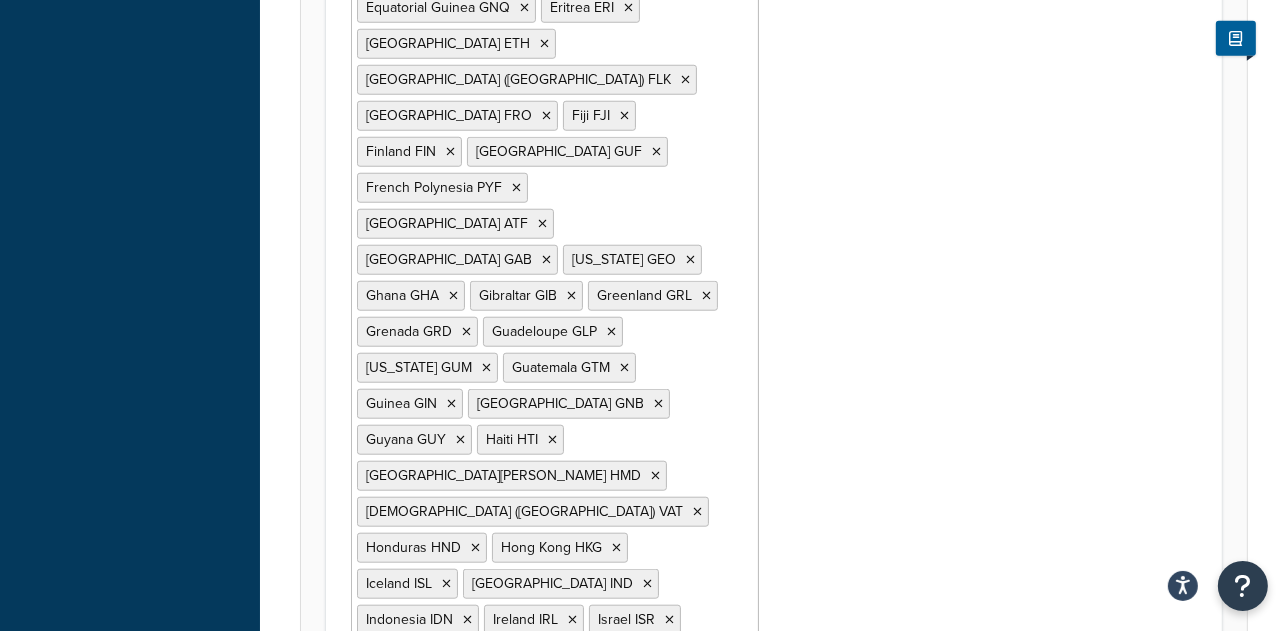 click at bounding box center (537, 656) 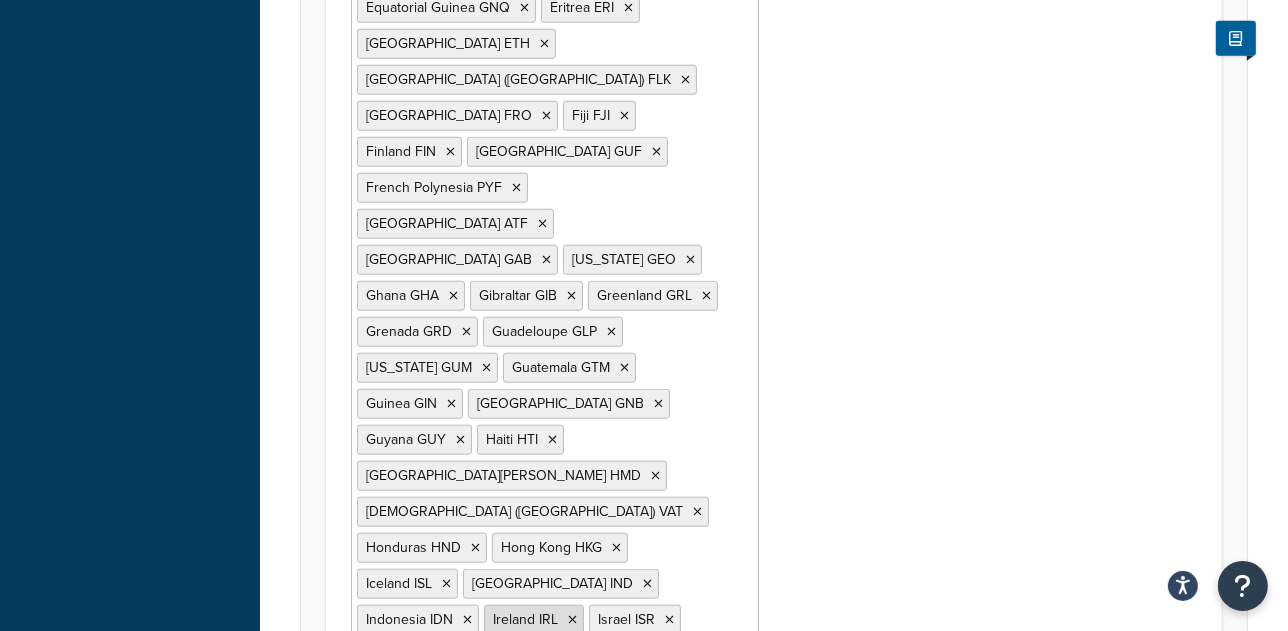 click at bounding box center (572, 620) 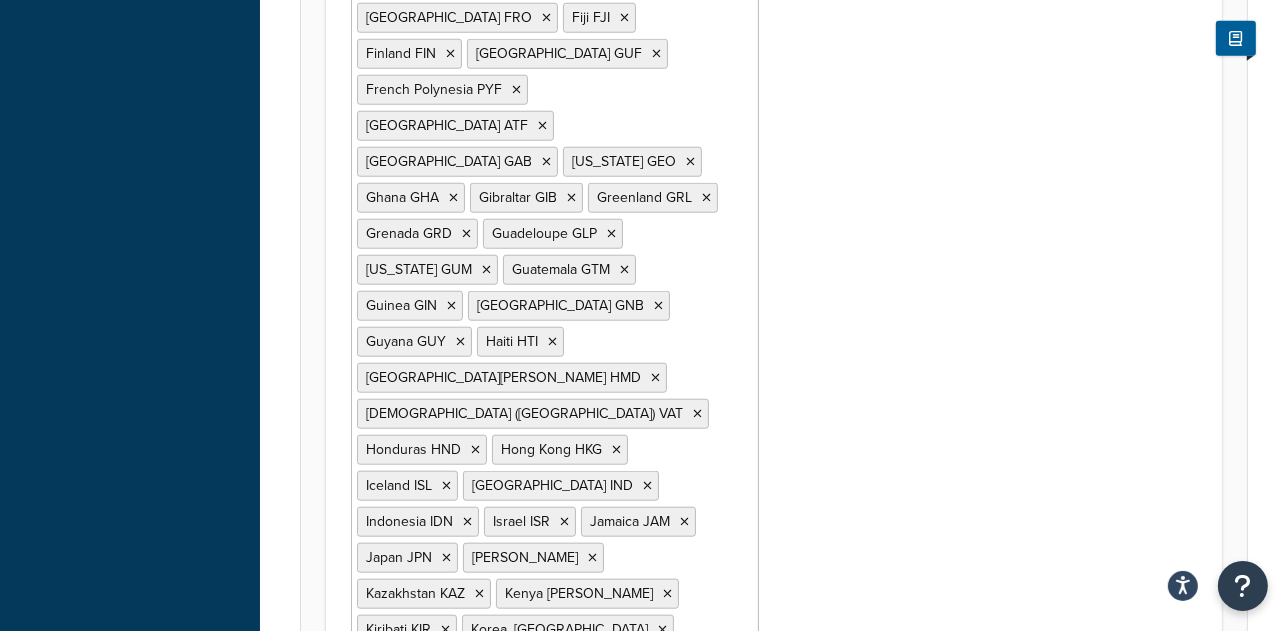 scroll, scrollTop: 1800, scrollLeft: 0, axis: vertical 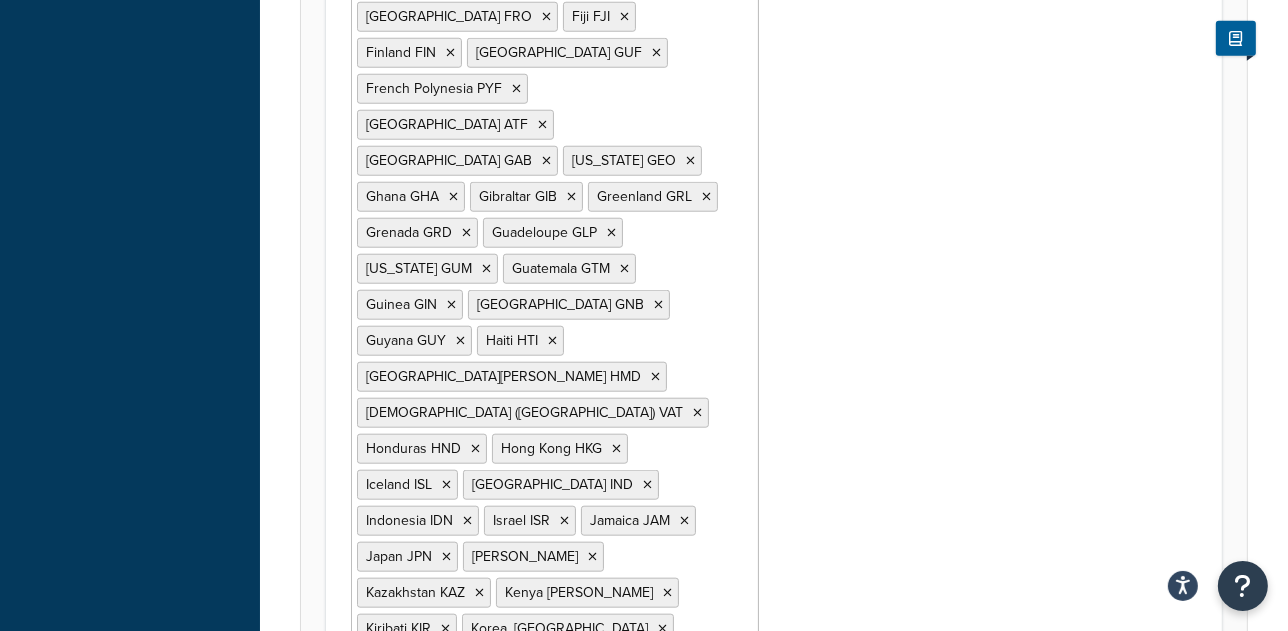 click at bounding box center (442, 737) 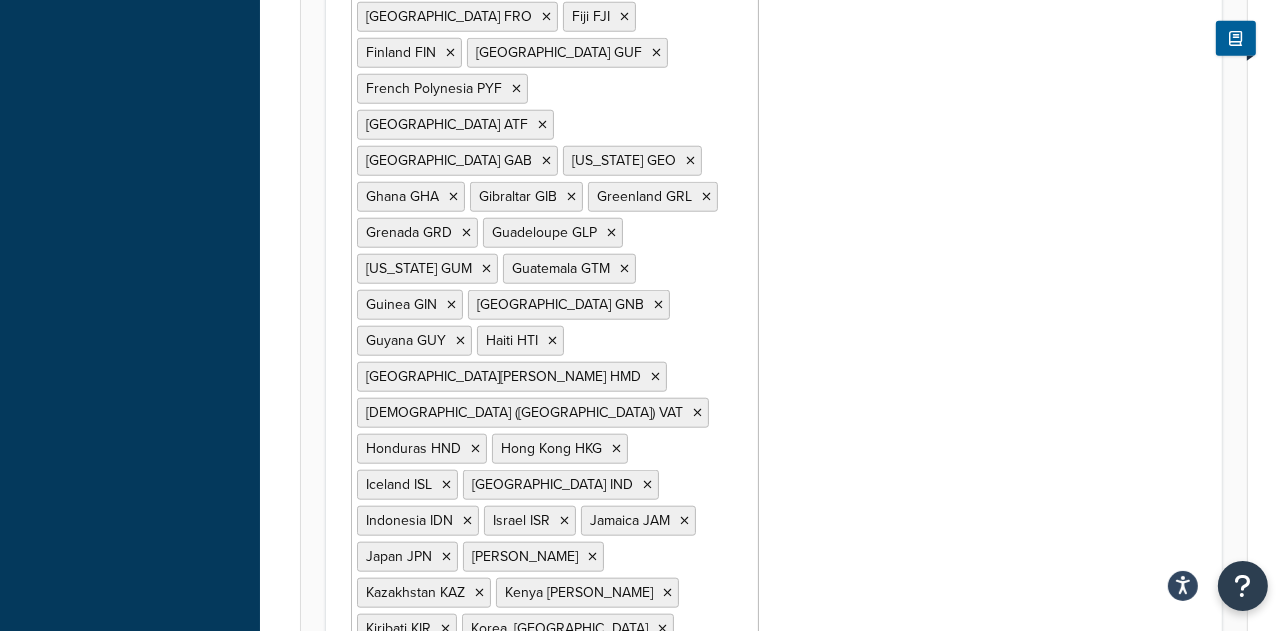click at bounding box center [608, 773] 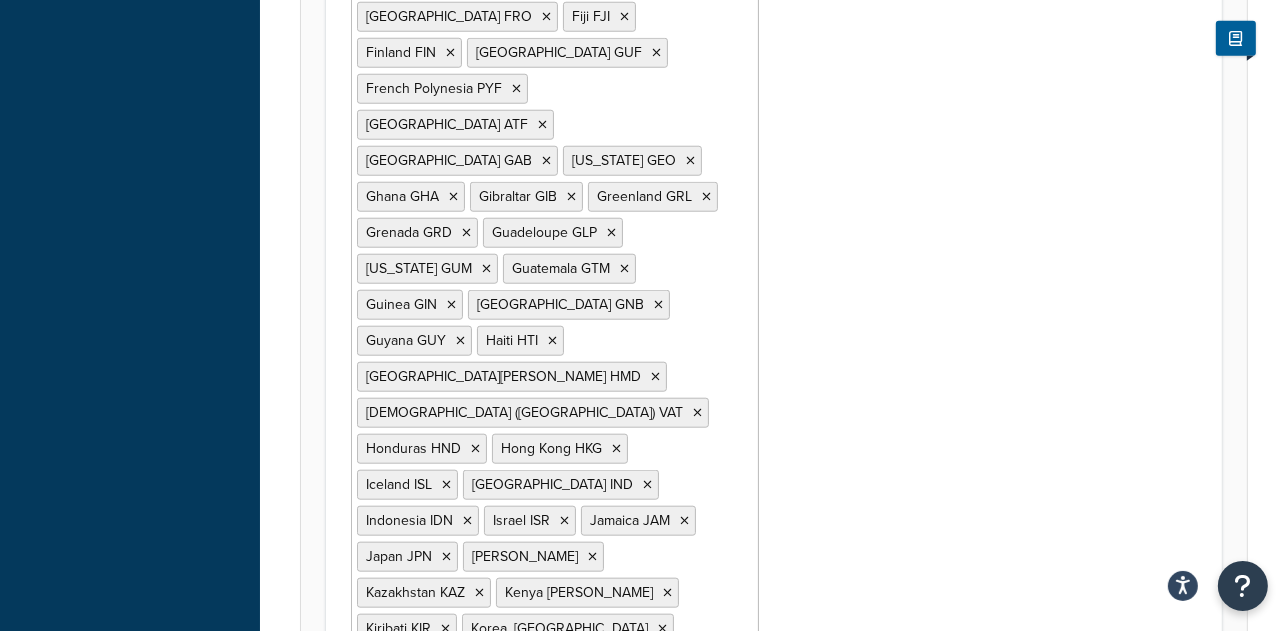 click at bounding box center (633, 773) 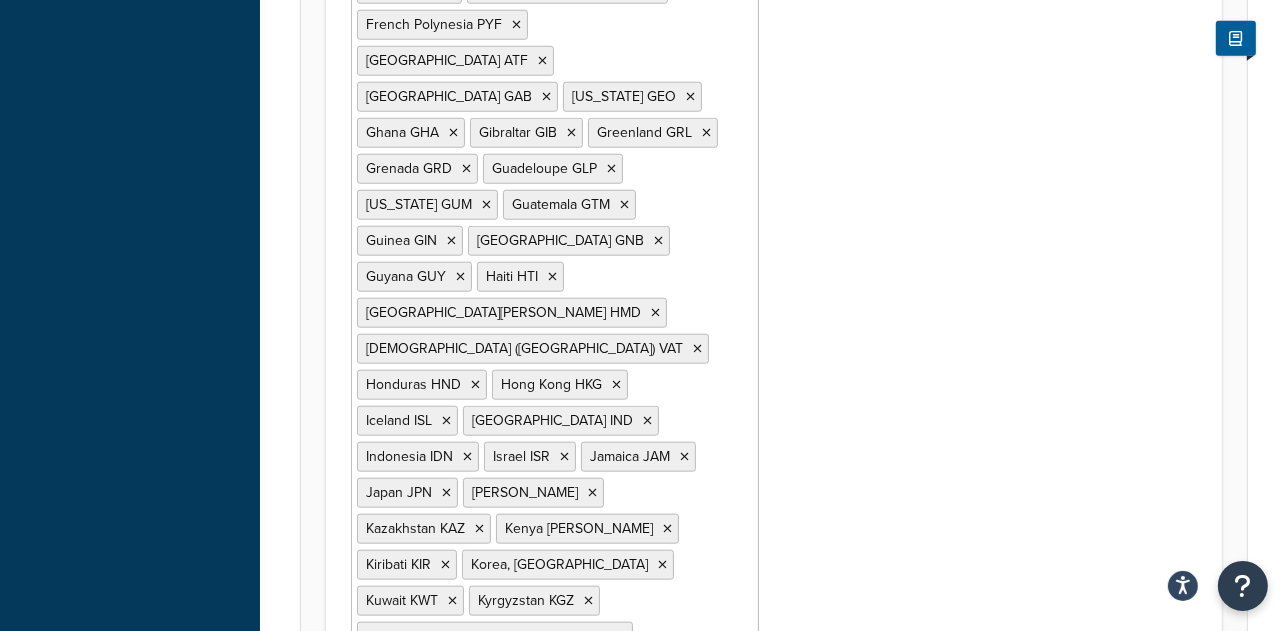 scroll, scrollTop: 1867, scrollLeft: 0, axis: vertical 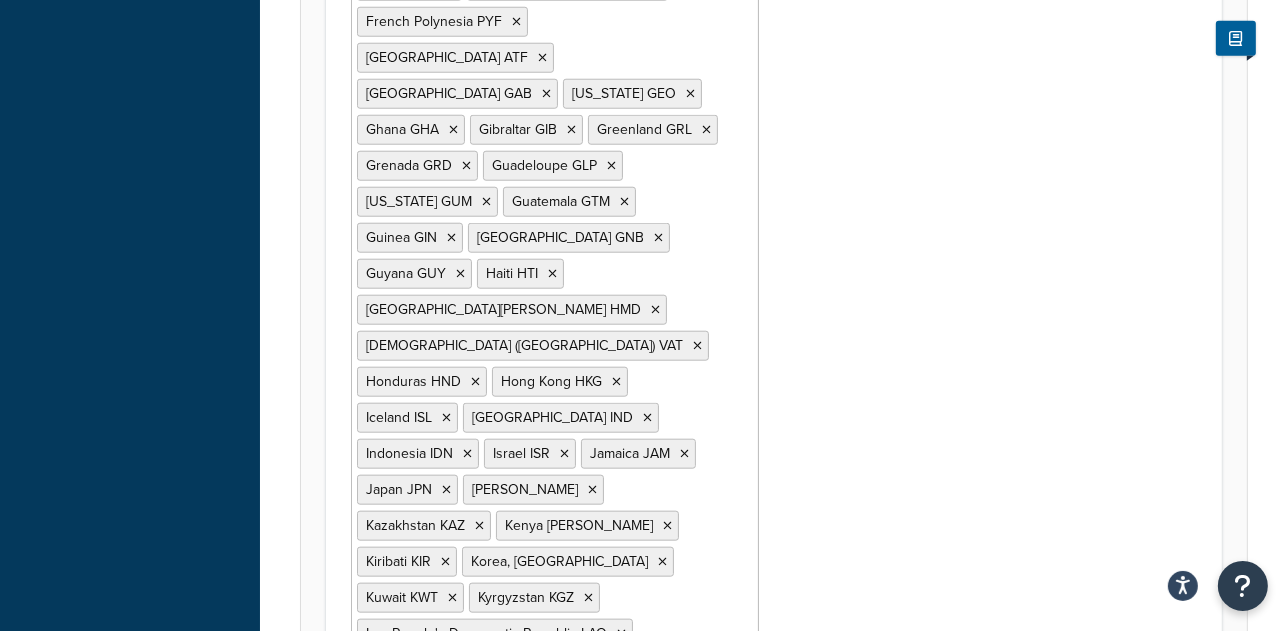 click at bounding box center (441, 850) 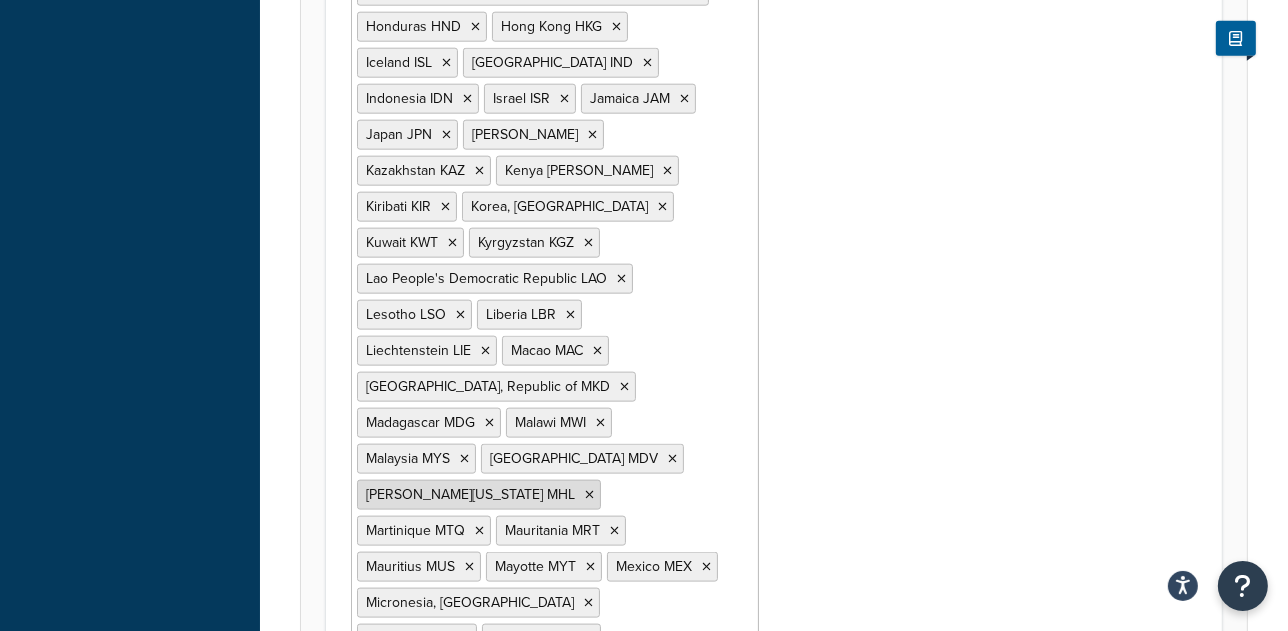 scroll, scrollTop: 2223, scrollLeft: 0, axis: vertical 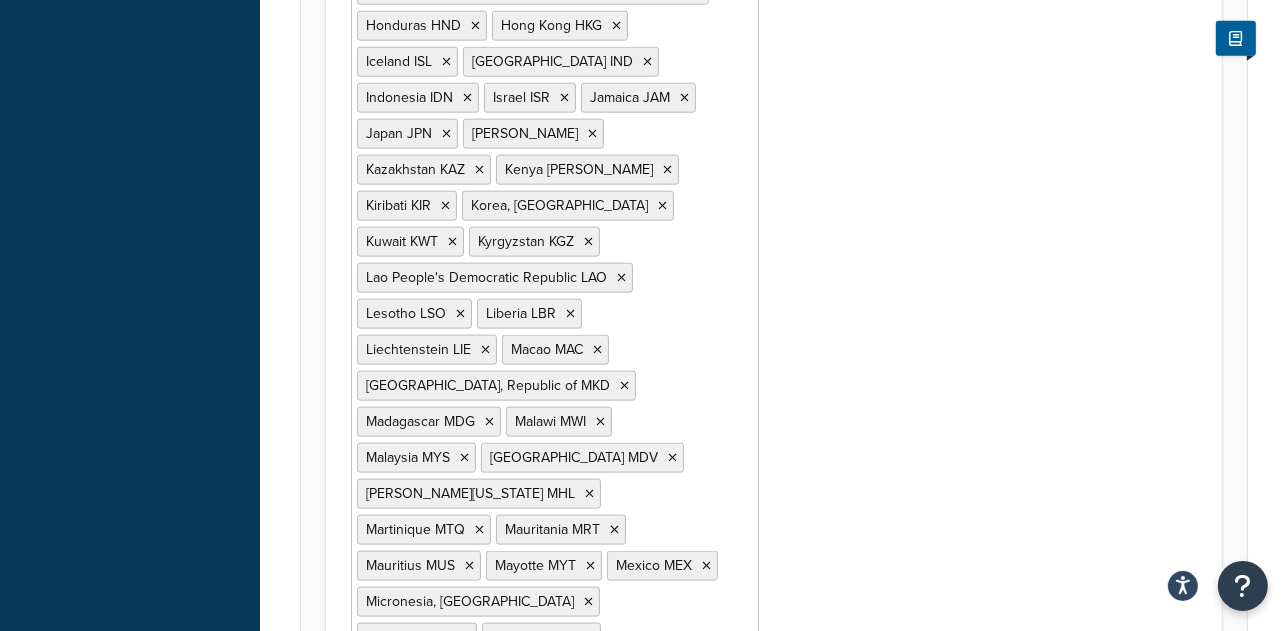 click at bounding box center [692, 782] 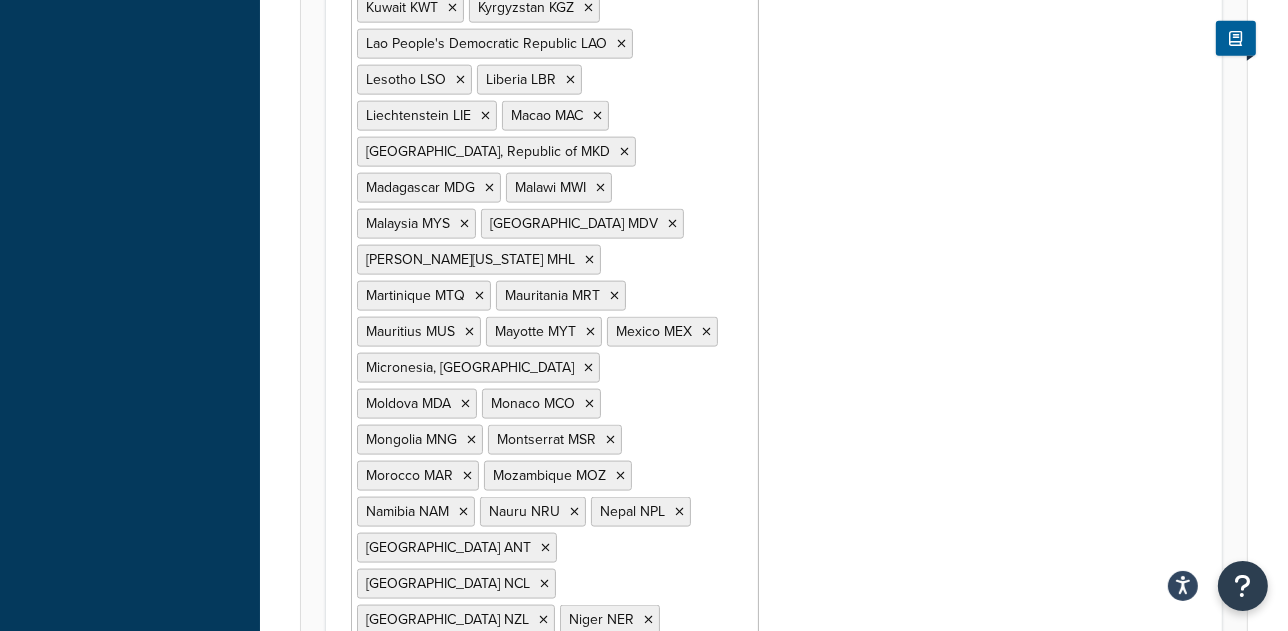 scroll, scrollTop: 2555, scrollLeft: 0, axis: vertical 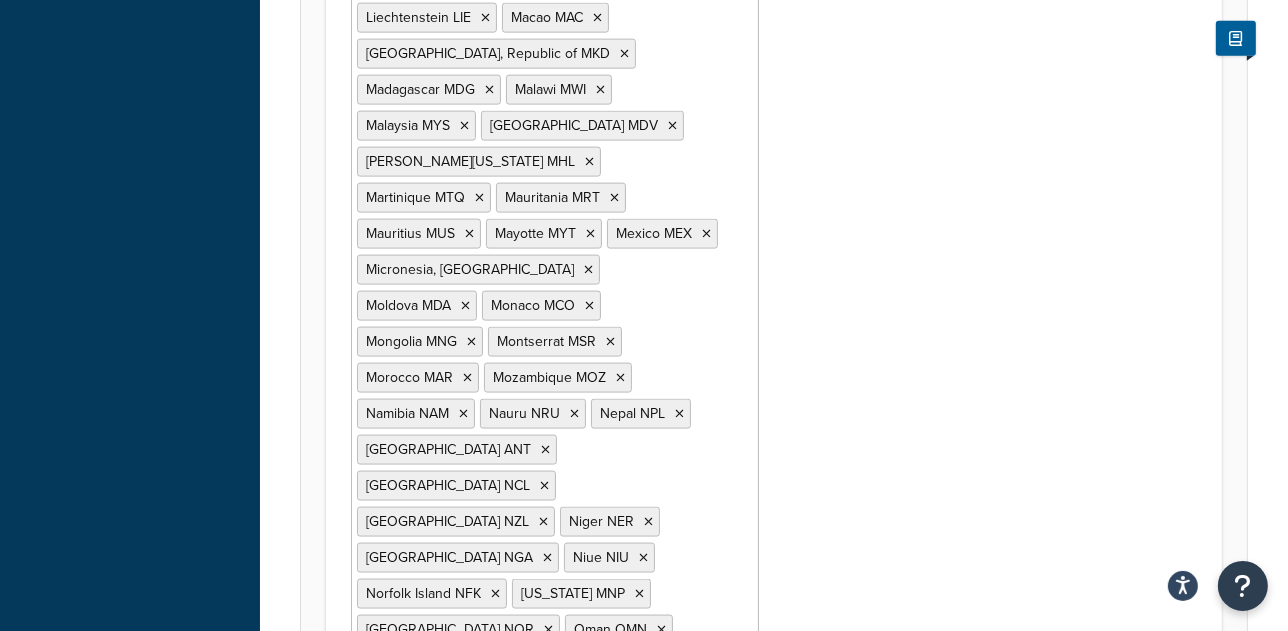 click at bounding box center (544, 846) 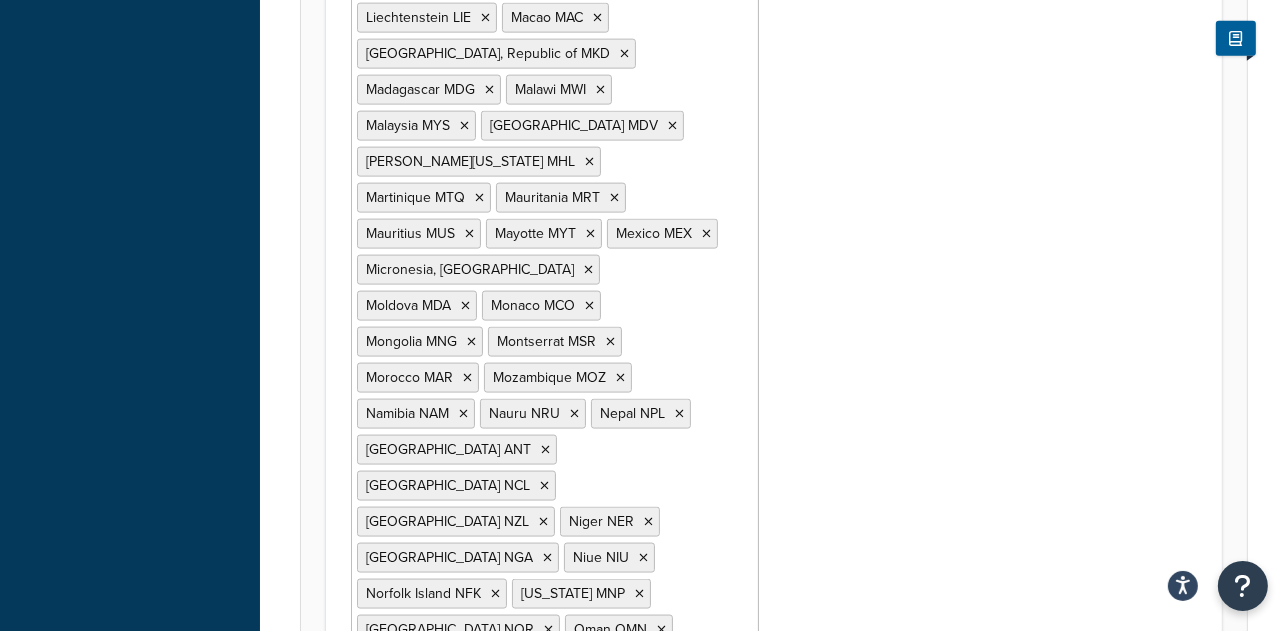 click at bounding box center [460, 846] 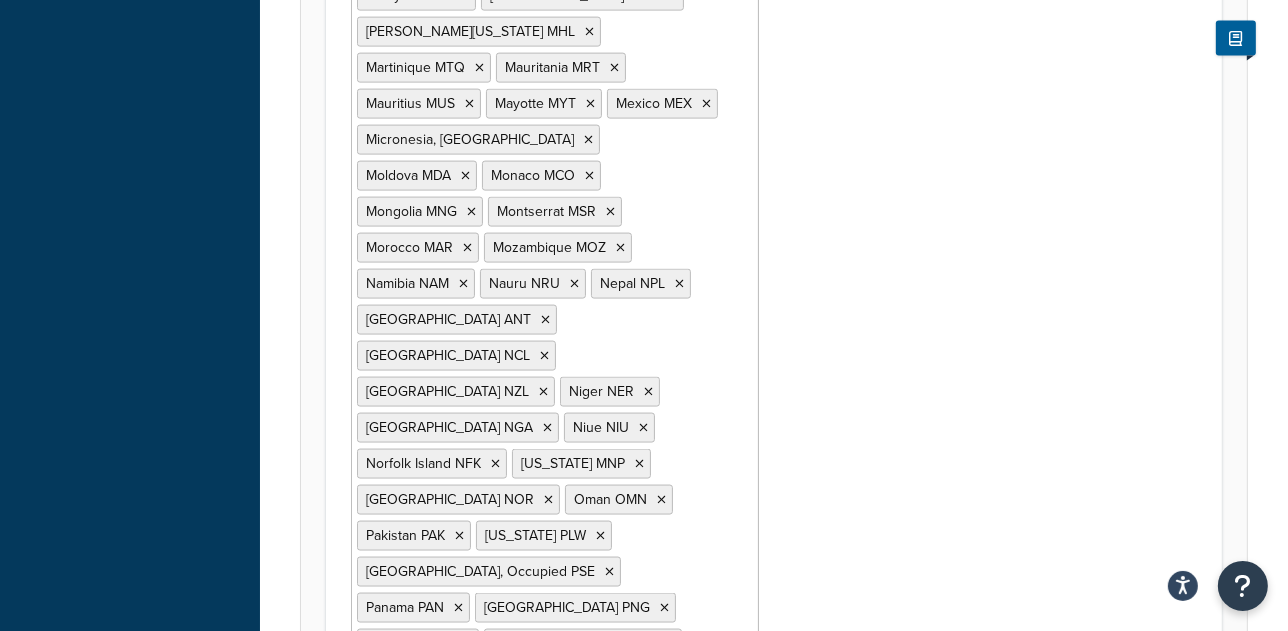 scroll, scrollTop: 2745, scrollLeft: 0, axis: vertical 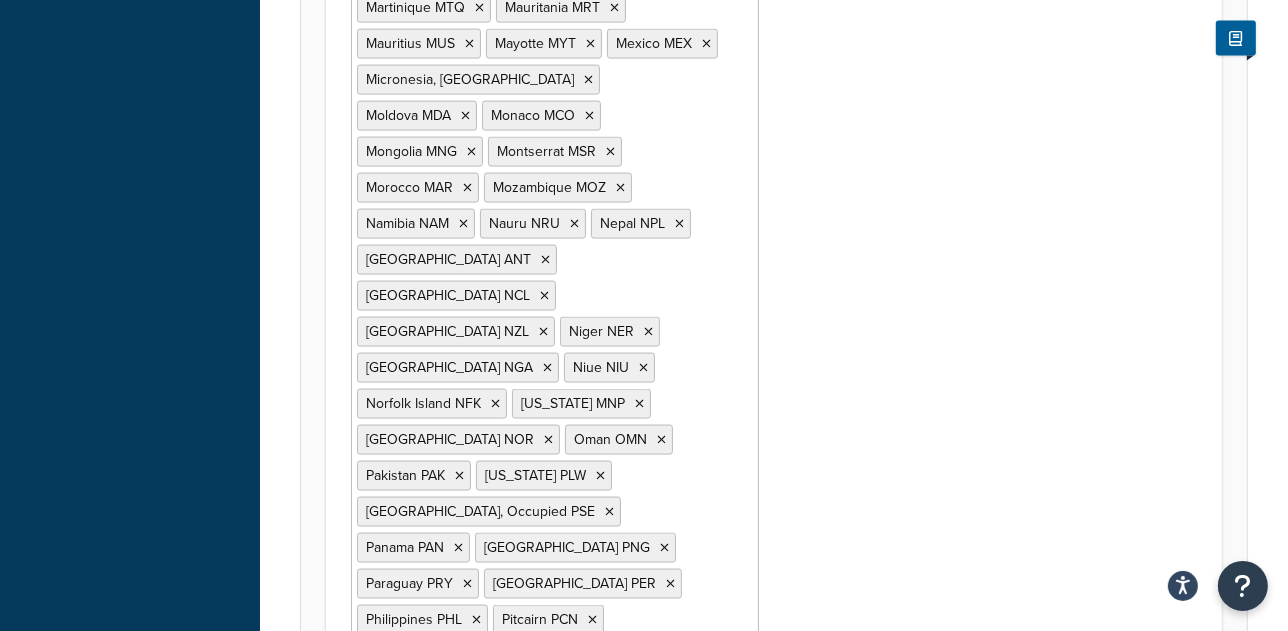 click at bounding box center [706, 656] 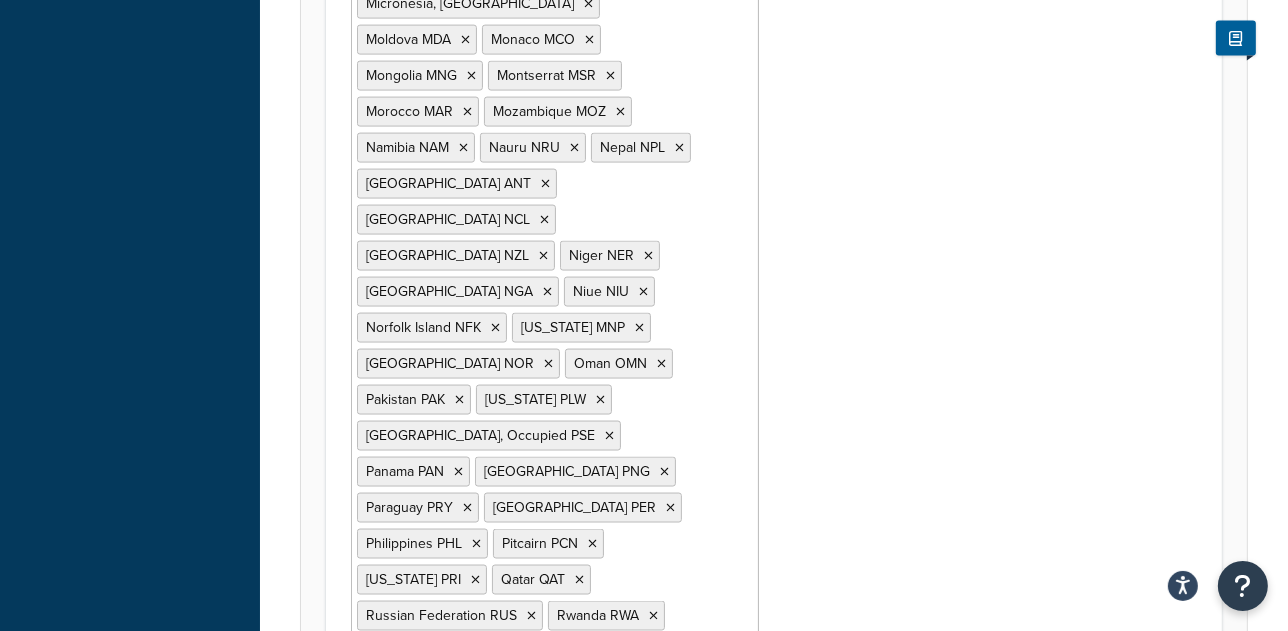 scroll, scrollTop: 2839, scrollLeft: 0, axis: vertical 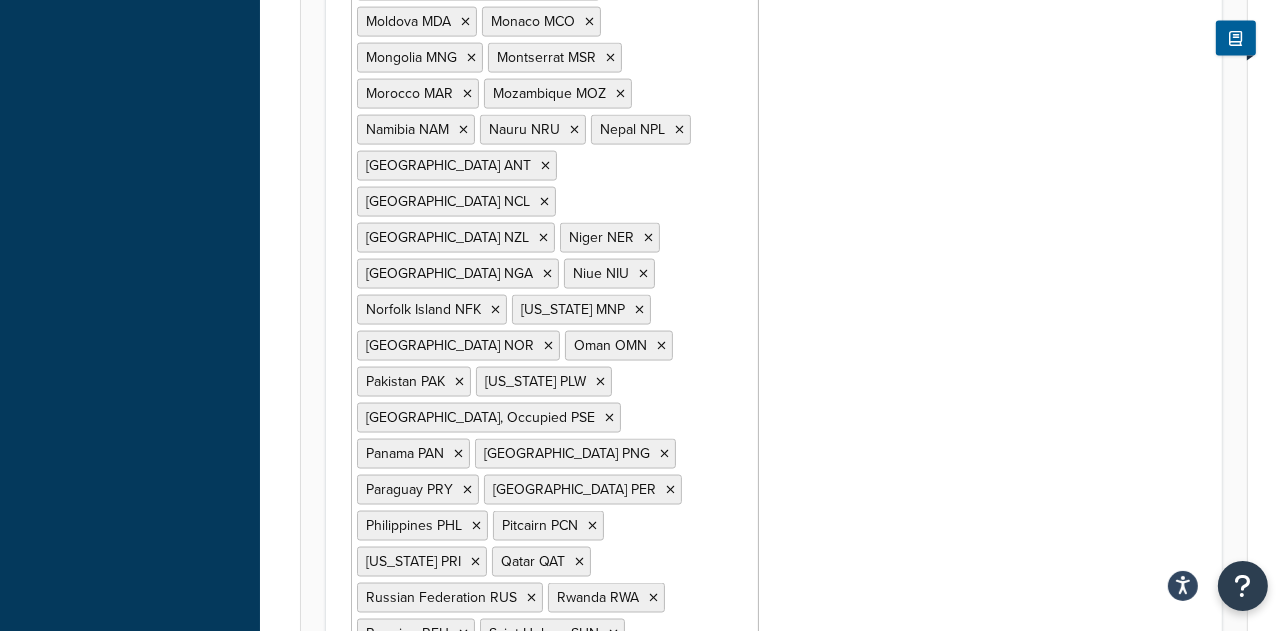 click at bounding box center [592, 886] 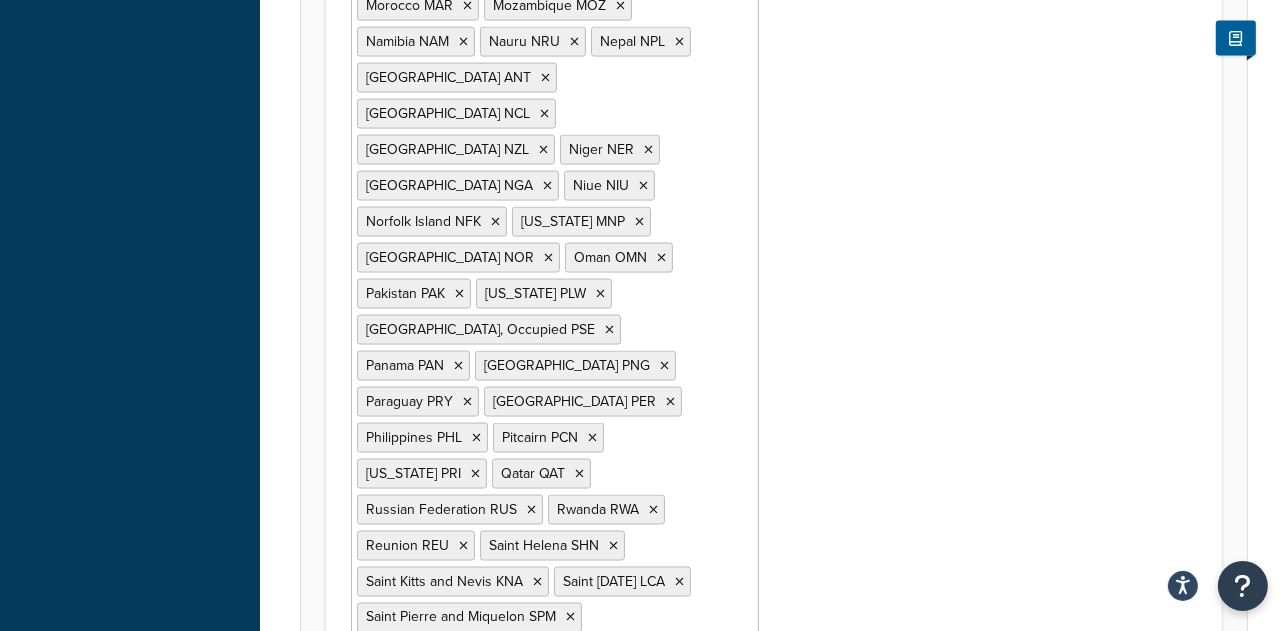 scroll, scrollTop: 2925, scrollLeft: 0, axis: vertical 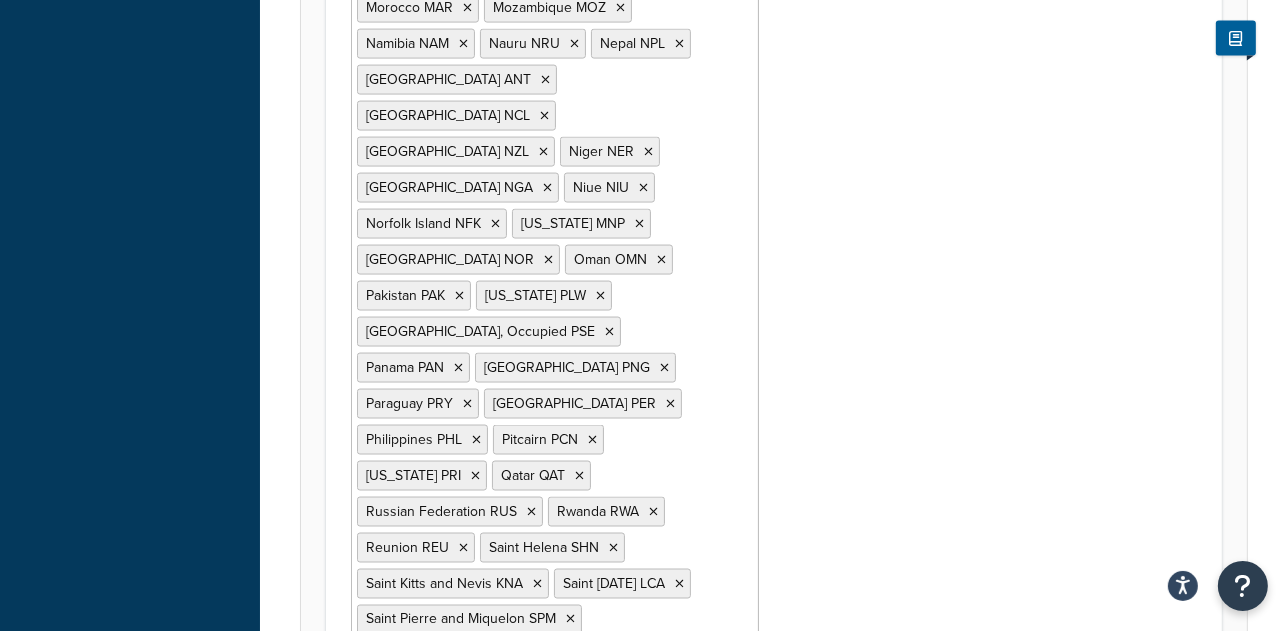 click at bounding box center (542, 928) 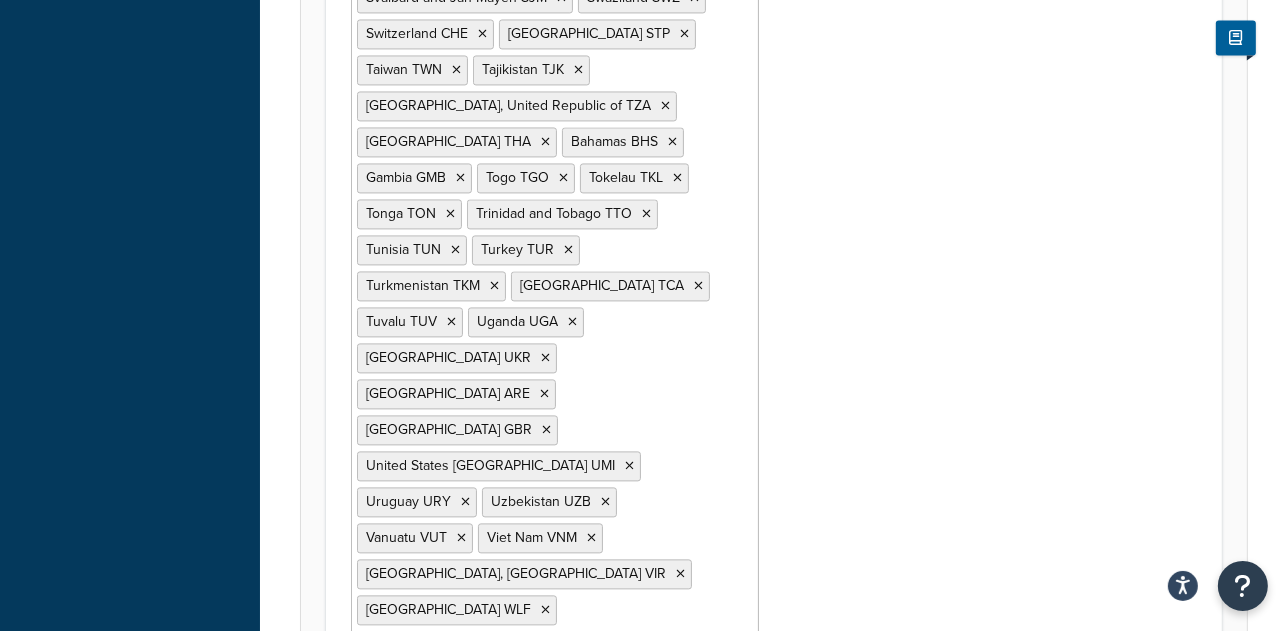 scroll, scrollTop: 1911, scrollLeft: 0, axis: vertical 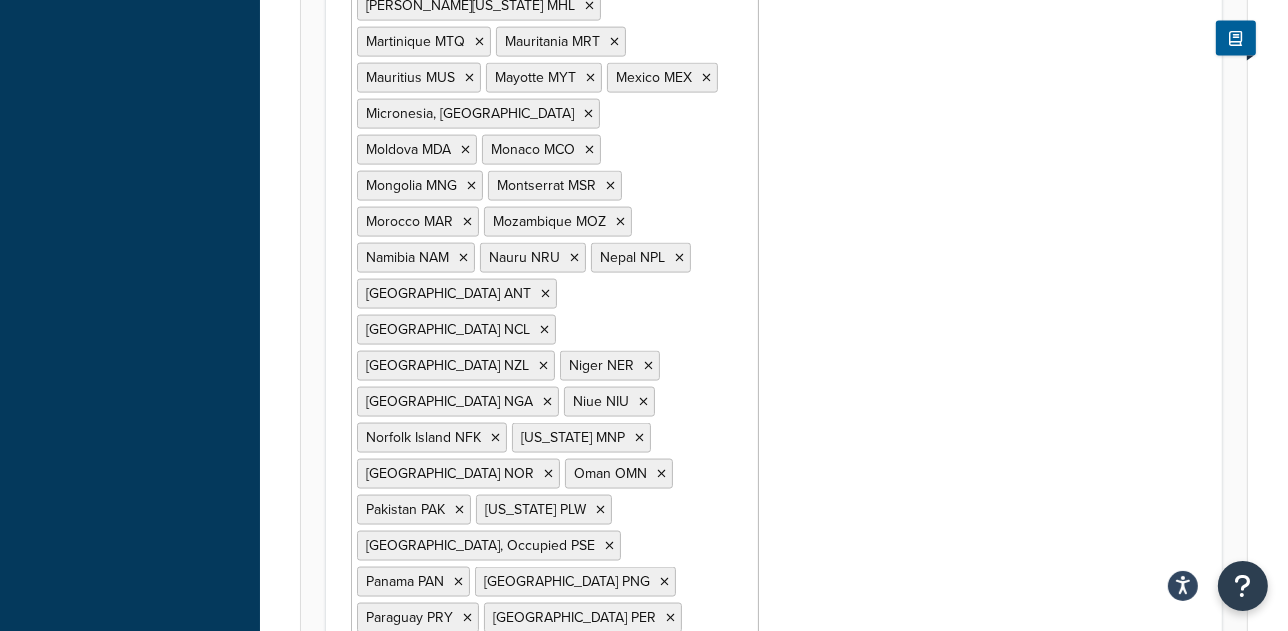 click at bounding box center [531, 726] 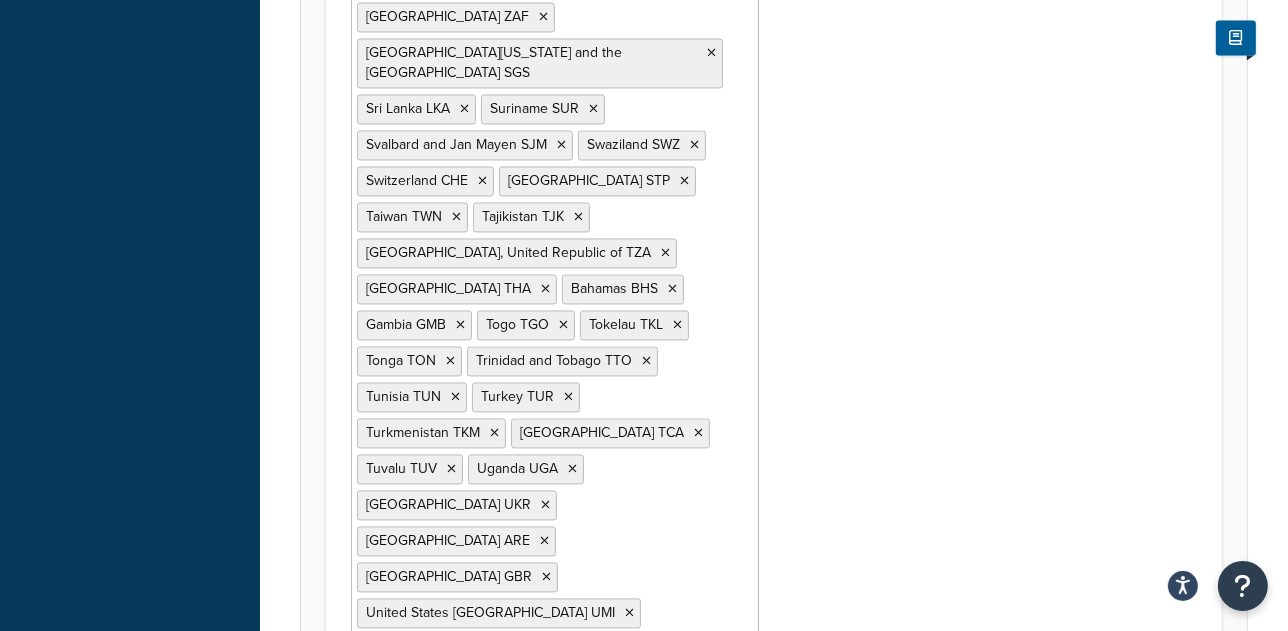 scroll, scrollTop: 3855, scrollLeft: 0, axis: vertical 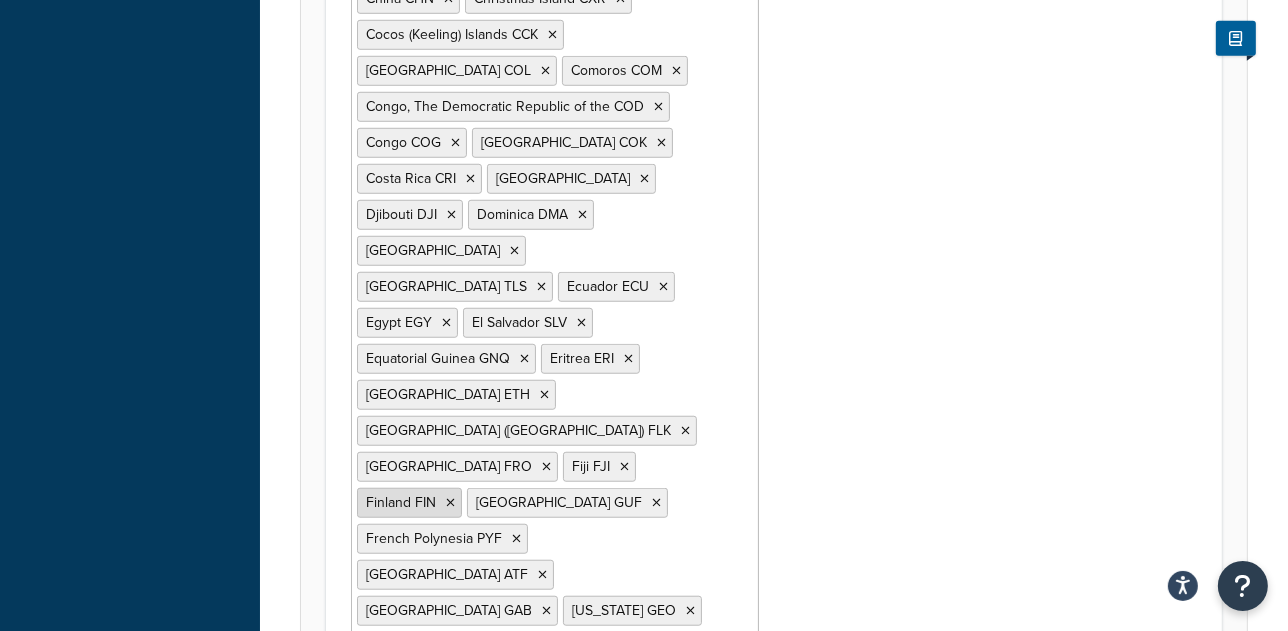 click at bounding box center (450, 503) 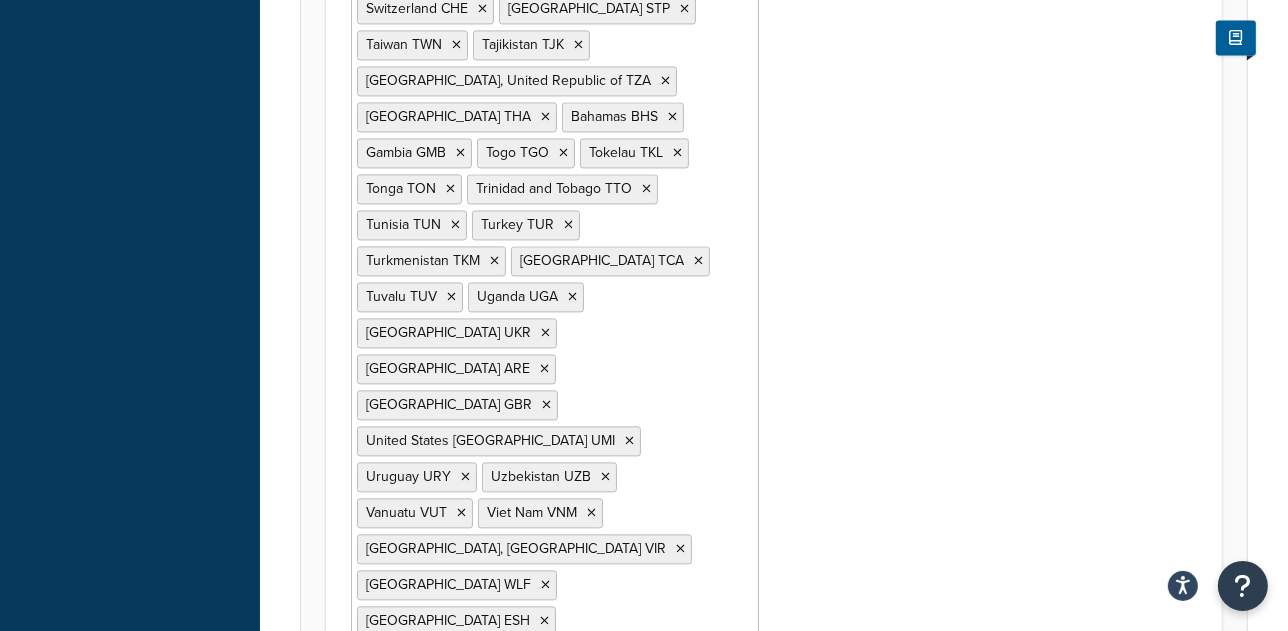 scroll, scrollTop: 3963, scrollLeft: 0, axis: vertical 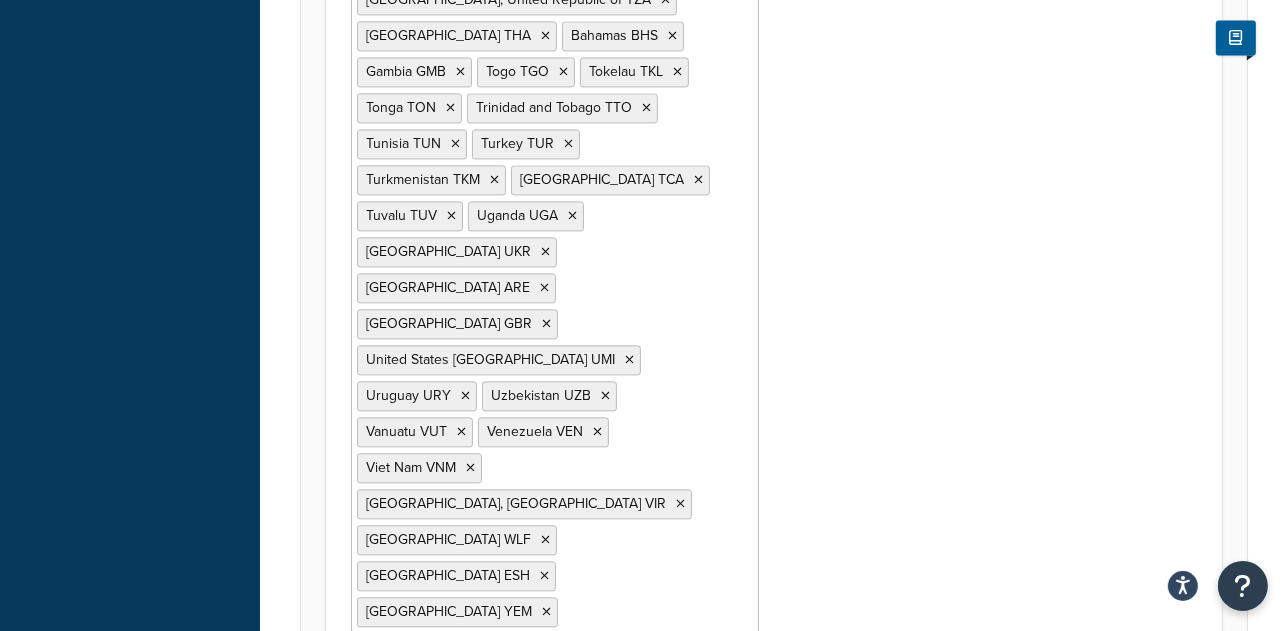 click on "Countries   Afghanistan AFG   Albania ALB   Algeria DZA   American Samoa ASM   Andorra AND   Angola AGO   Anguilla AIA   Antarctica ATA   Antigua and Barbuda ATG   Argentina ARG   Armenia ARM   Aruba ABW   Australia AUS   Azerbaijan AZE   Bahrain BHR   Bangladesh BGD   Barbados BRB   Belarus BLR   Belize BLZ   Benin BEN   Bermuda BMU   Bhutan BTN   Bolivia BOL   Bosnia and Herzegovina BIH   Botswana BWA   Bouvet Island BVT   Brazil BRA   British Indian Ocean Territory IOT   Virgin Islands, British VGB   Brunei Darussalam BRN   Burkina Faso BFA   Myanmar MMR   Burundi BDI   Cambodia KHM   Cameroon CMR   Canada CAN   Cape Verde CPV   Cayman Islands CYM   Central African Republic CAF   Chad TCD   Chile CHL   China CHN   Christmas Island CXR   Cocos (Keeling) Islands CCK   Colombia COL   Comoros COM   Congo, The Democratic Republic of the COD   Congo COG   Cook Islands COK   Costa Rica CRI   Côte d'Ivoire CIV   Djibouti DJI   Dominica DMA   Dominican Republic DOM   Timor-Leste TLS   Ecuador ECU   Egypt EGY" at bounding box center [774, -1277] 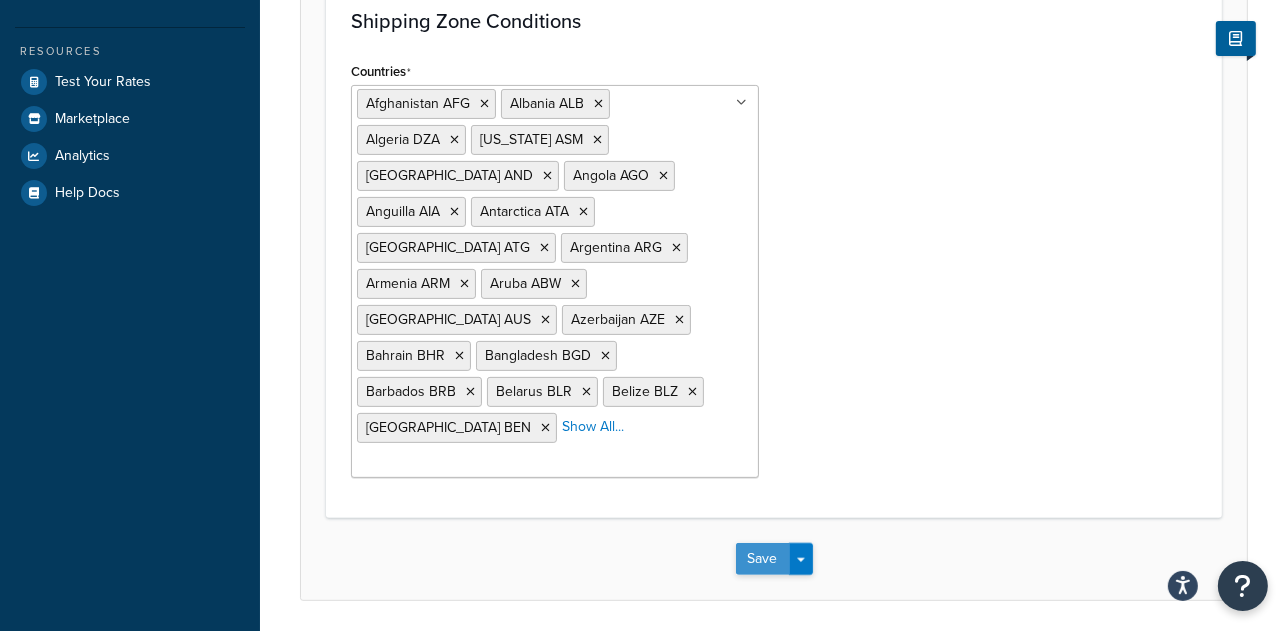 click on "Save" at bounding box center [763, 559] 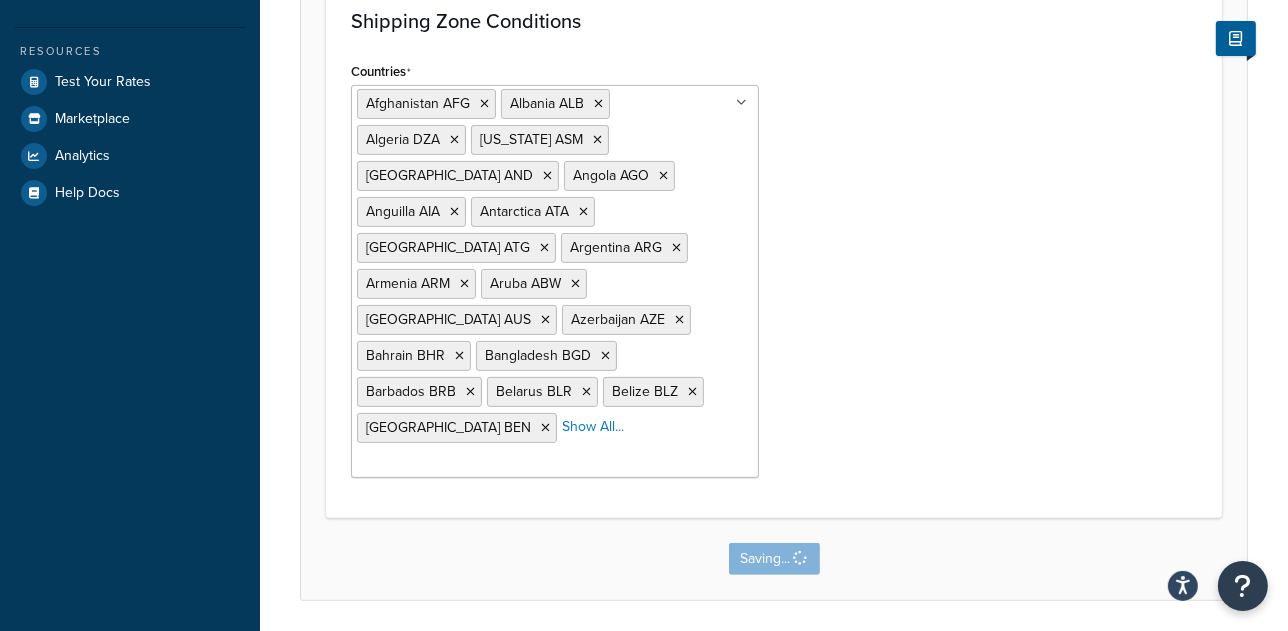 scroll, scrollTop: 0, scrollLeft: 0, axis: both 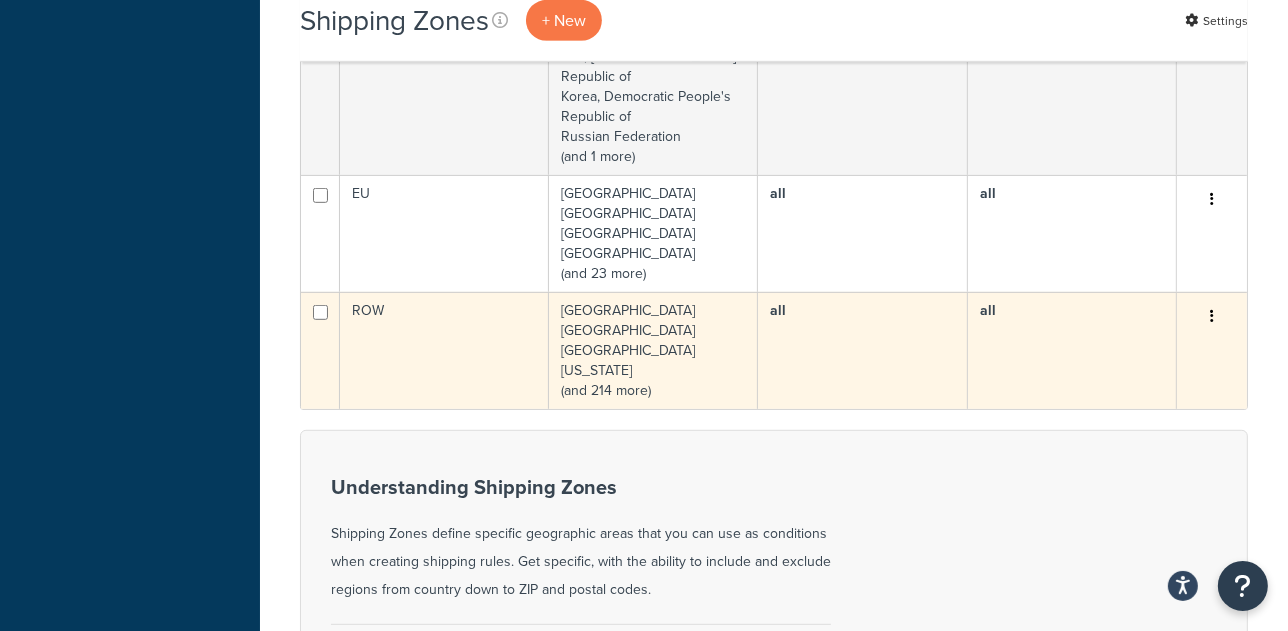 click at bounding box center [1212, 317] 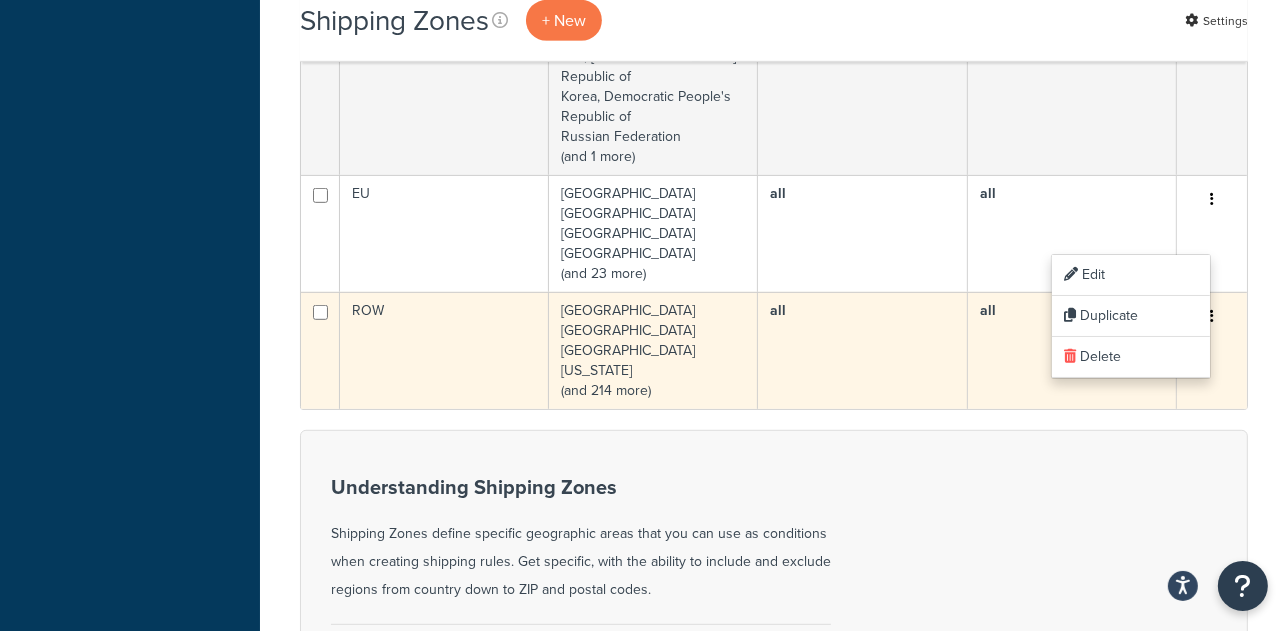 click at bounding box center (1212, 317) 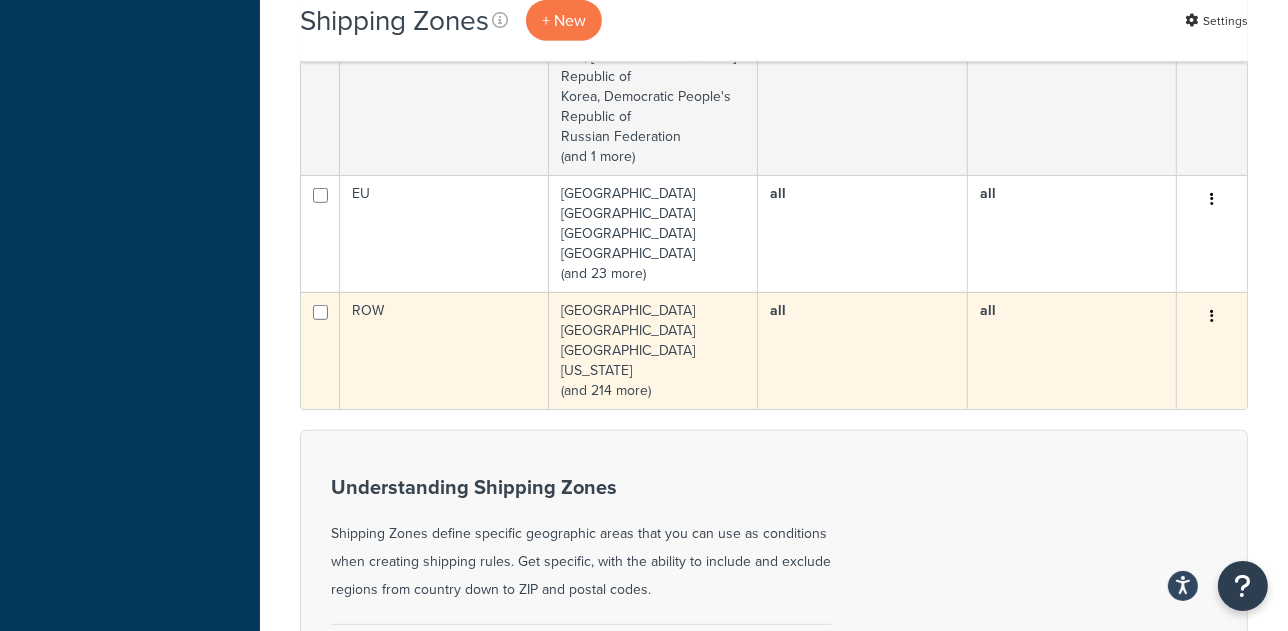 click on "ROW" at bounding box center [444, 350] 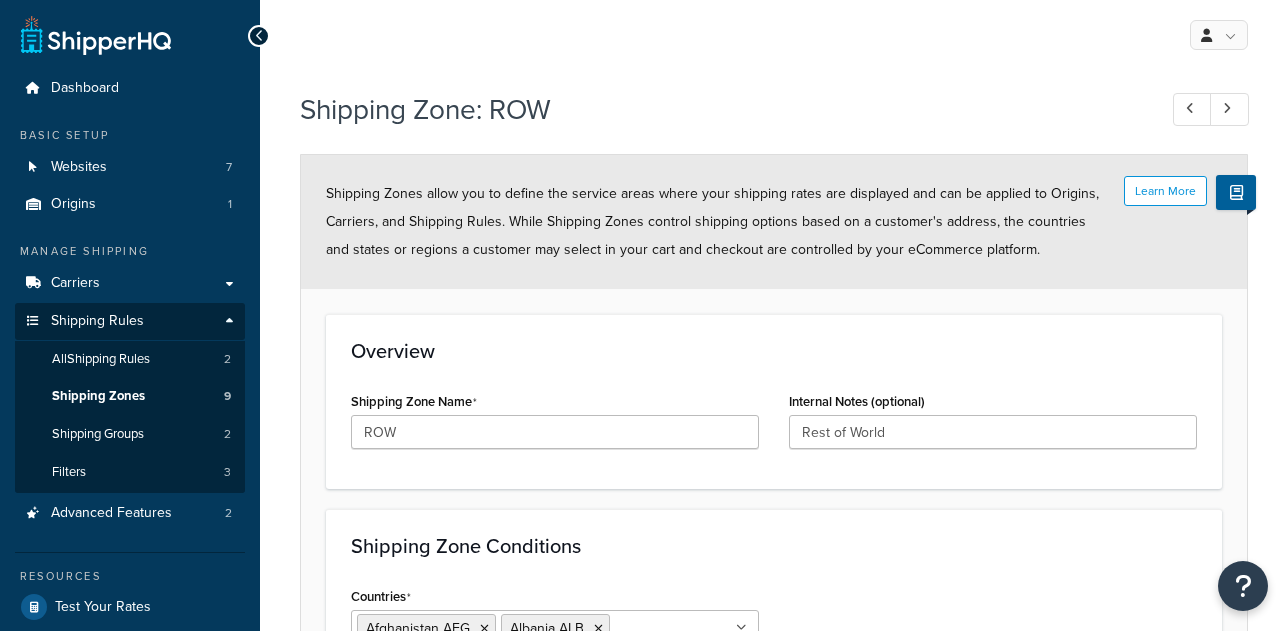 scroll, scrollTop: 0, scrollLeft: 0, axis: both 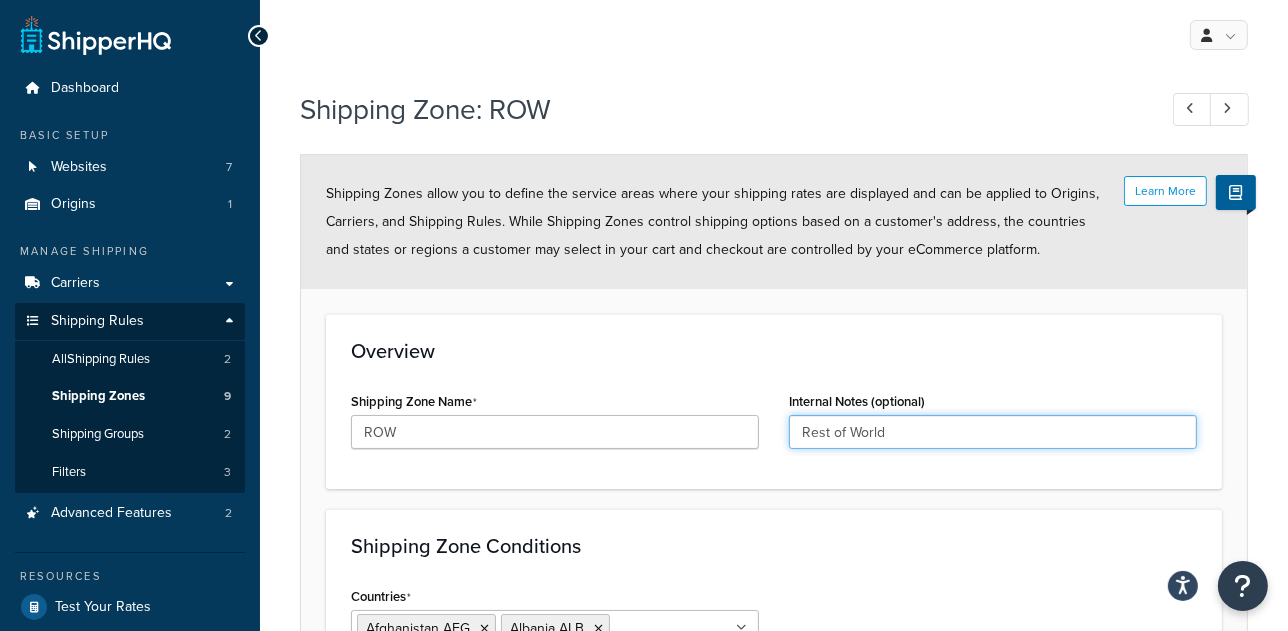 click on "Rest of World" at bounding box center [993, 432] 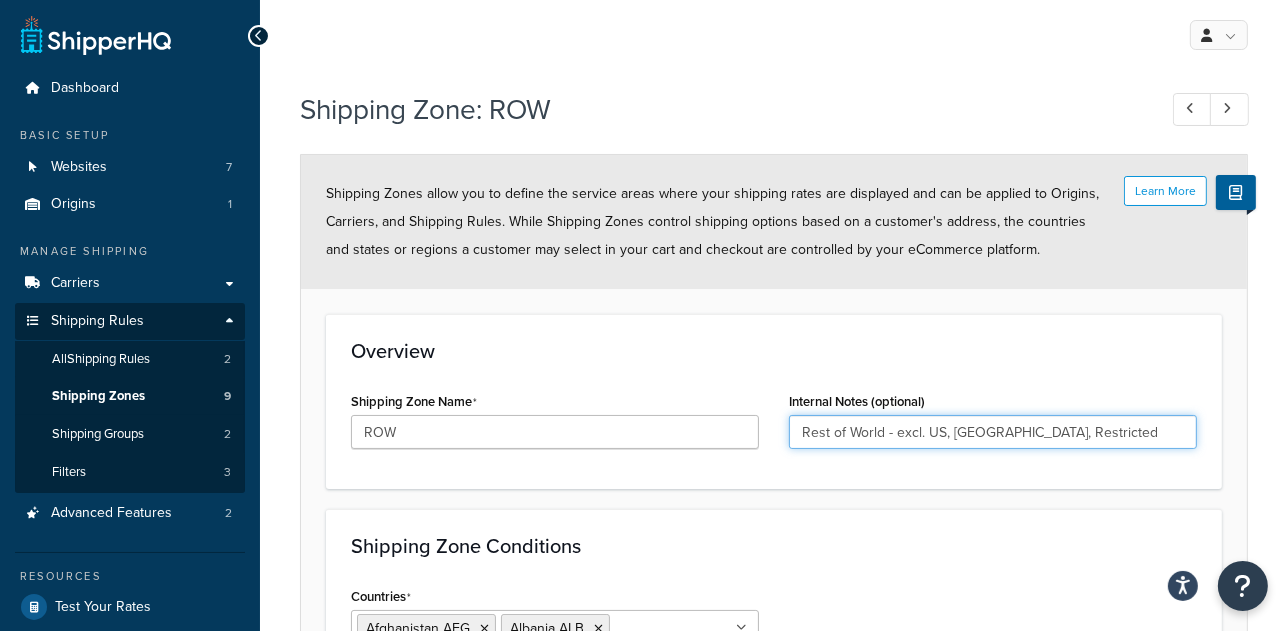 scroll, scrollTop: 132, scrollLeft: 0, axis: vertical 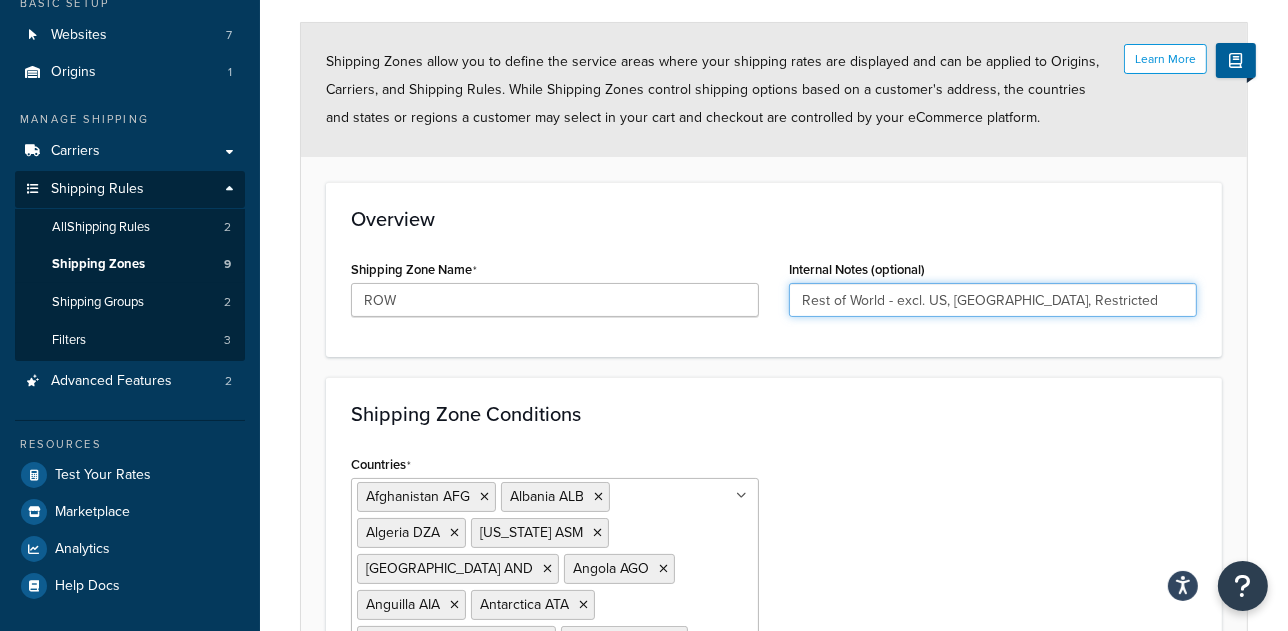 type on "Rest of World - excl. US, [GEOGRAPHIC_DATA], Restricted" 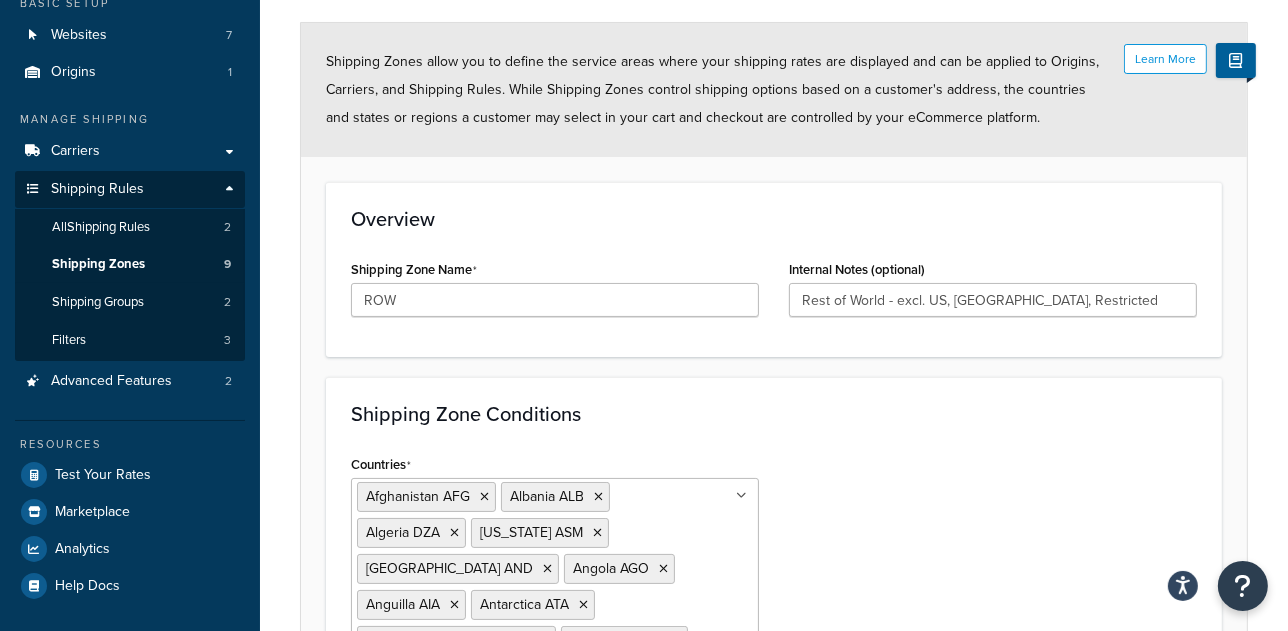scroll, scrollTop: 525, scrollLeft: 0, axis: vertical 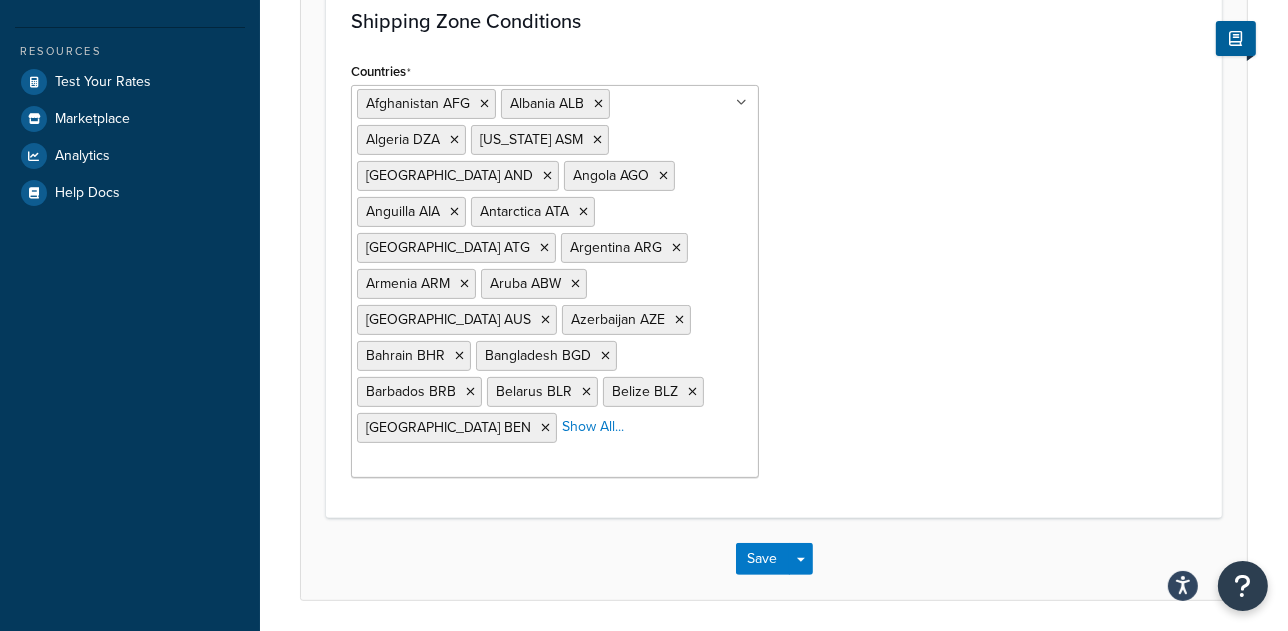 click on "Learn More Shipping Zones allow you to define the service areas where your shipping rates are displayed and can be applied to Origins, Carriers, and Shipping Rules. While Shipping Zones control shipping options based on a customer's address, the countries and states or regions a customer may select in your cart and checkout are controlled by your eCommerce platform. Overview Shipping Zone Name   ROW Internal Notes (optional)   Rest of World - excl. US, EU, Restricted Shipping Zone Conditions Countries   Afghanistan AFG   Albania ALB   Algeria DZA   American Samoa ASM   Andorra AND   Angola AGO   Anguilla AIA   Antarctica ATA   Antigua and Barbuda ATG   Argentina ARG   Armenia ARM   Aruba ABW   Australia AUS   Azerbaijan AZE   Bahrain BHR   Bangladesh BGD   Barbados BRB   Belarus BLR   Belize BLZ   Benin BEN   Show All... All Countries ALL United States USA Austria AUT Belgium BEL Bulgaria BGR Croatia HRV Cuba CUB Cyprus CYP Czech Republic CZE Denmark DNK Estonia EST Finland FIN France FRA Germany DEU Save" at bounding box center (774, 115) 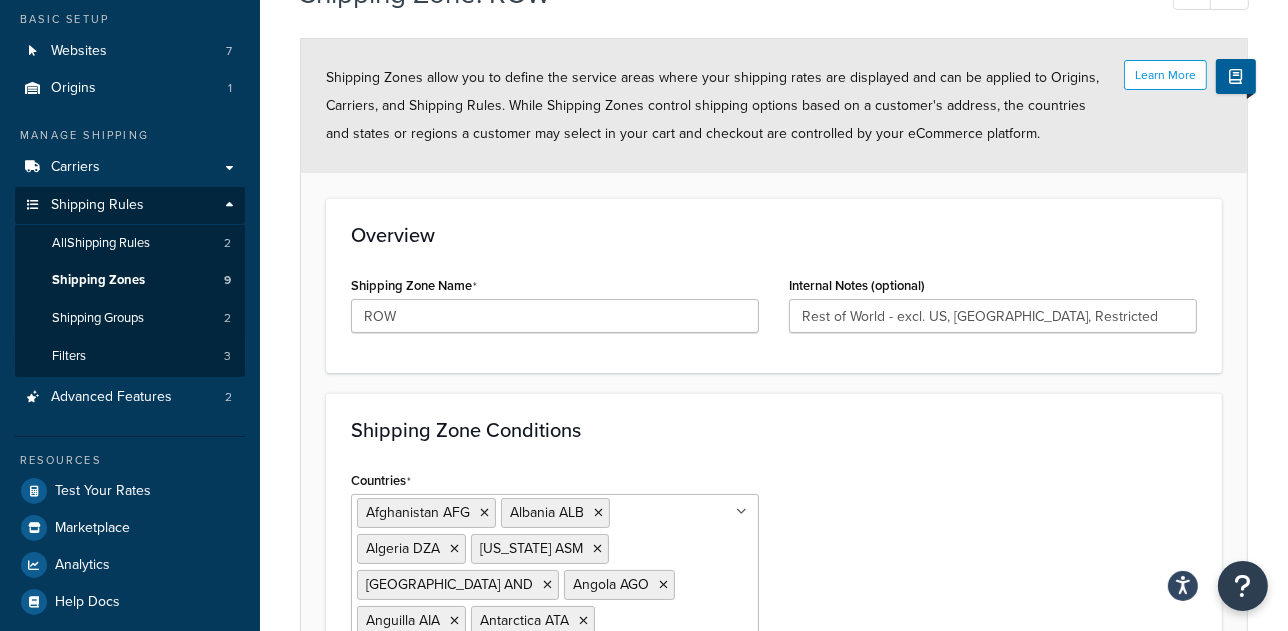 scroll, scrollTop: 525, scrollLeft: 0, axis: vertical 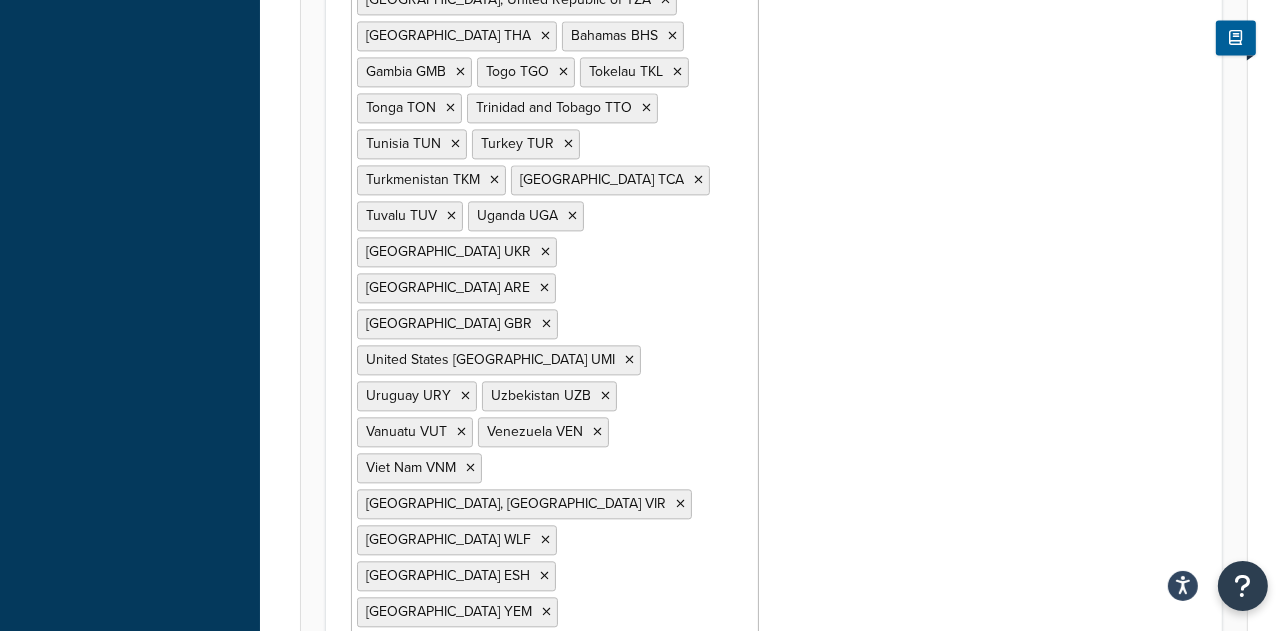 click on "Save" at bounding box center [763, 1072] 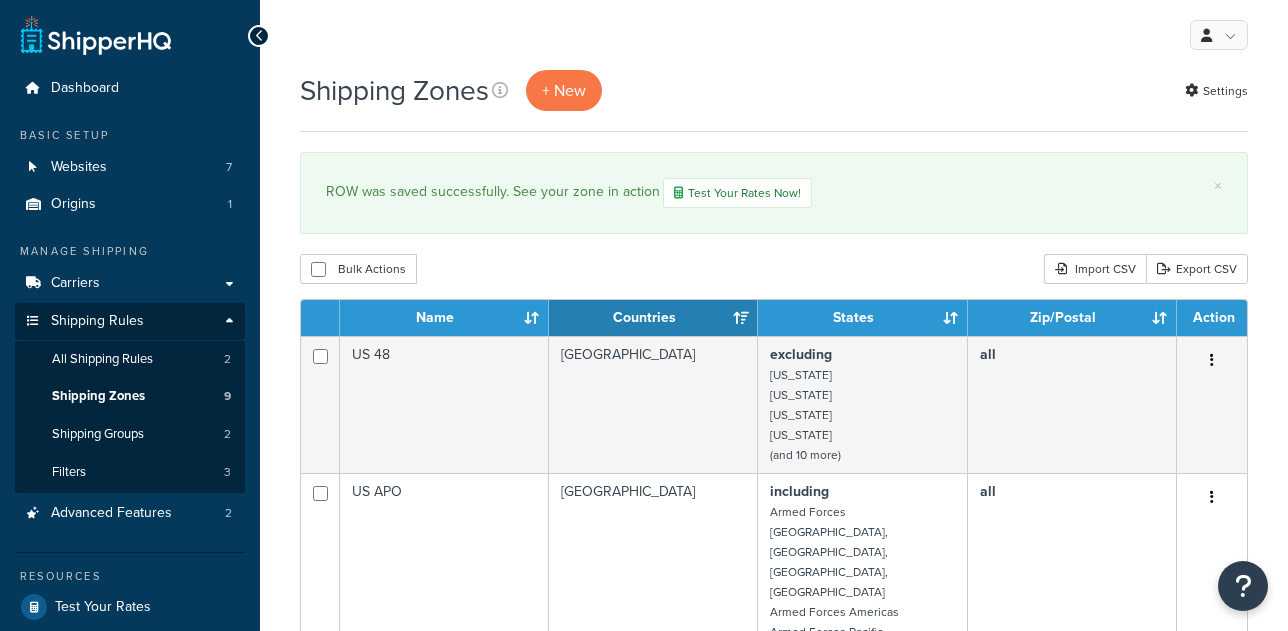 scroll, scrollTop: 0, scrollLeft: 0, axis: both 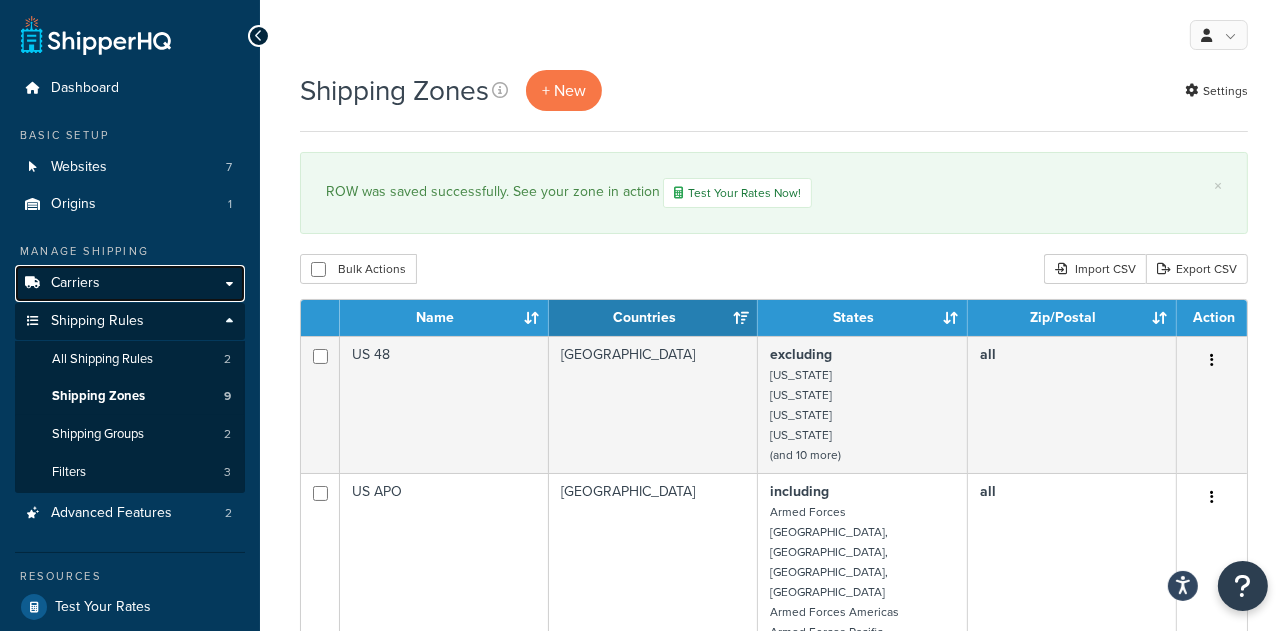 click on "Carriers" at bounding box center (75, 283) 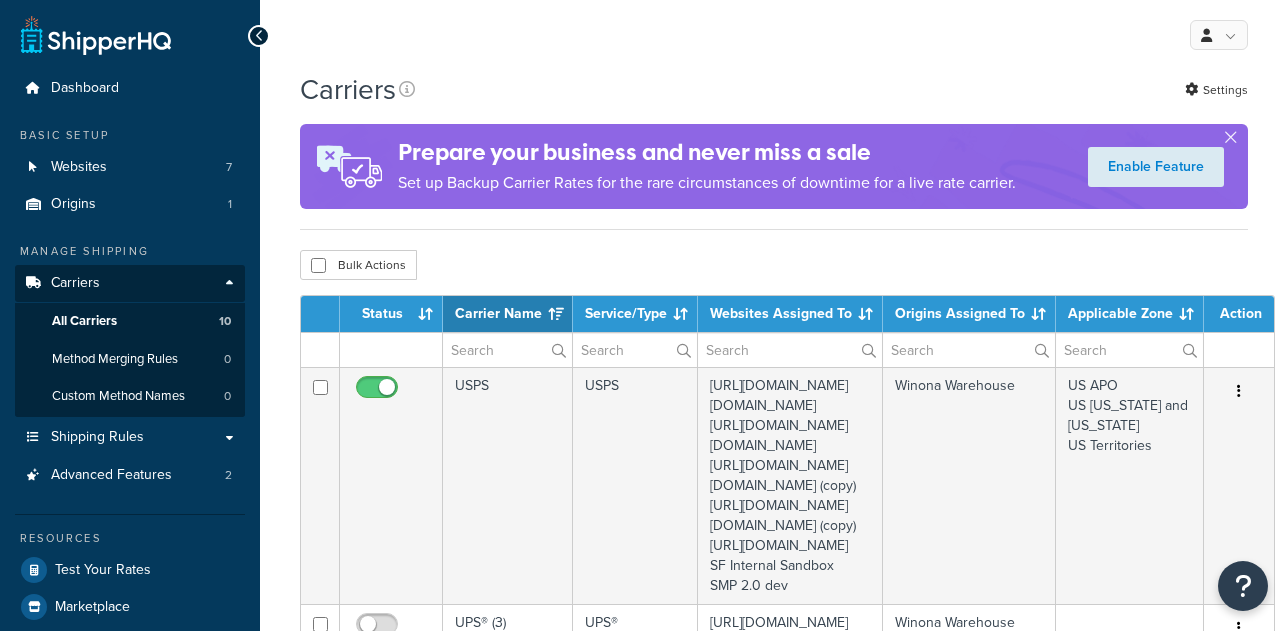 select on "15" 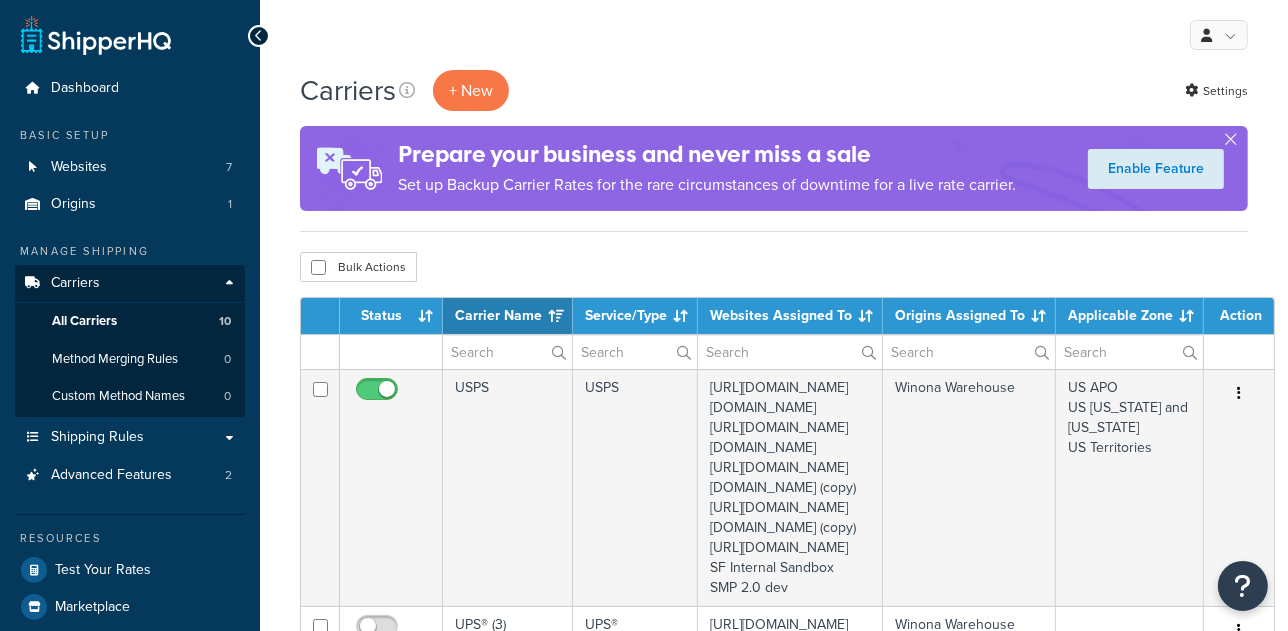 scroll, scrollTop: 0, scrollLeft: 0, axis: both 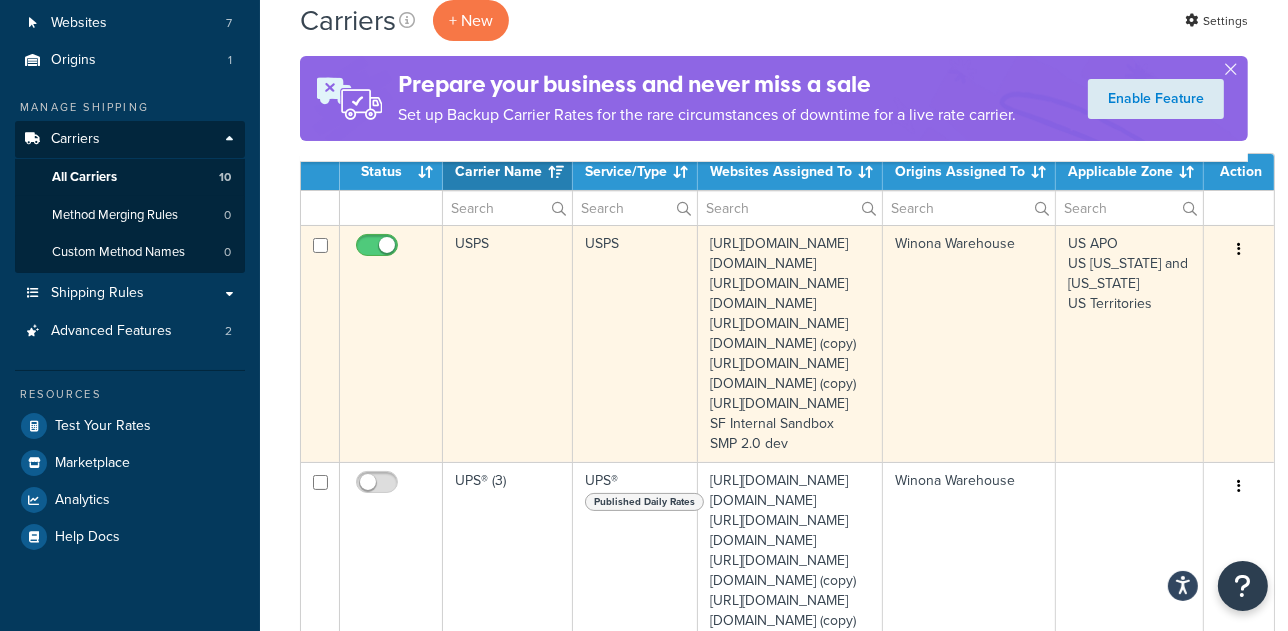 click on "USPS" at bounding box center (508, 343) 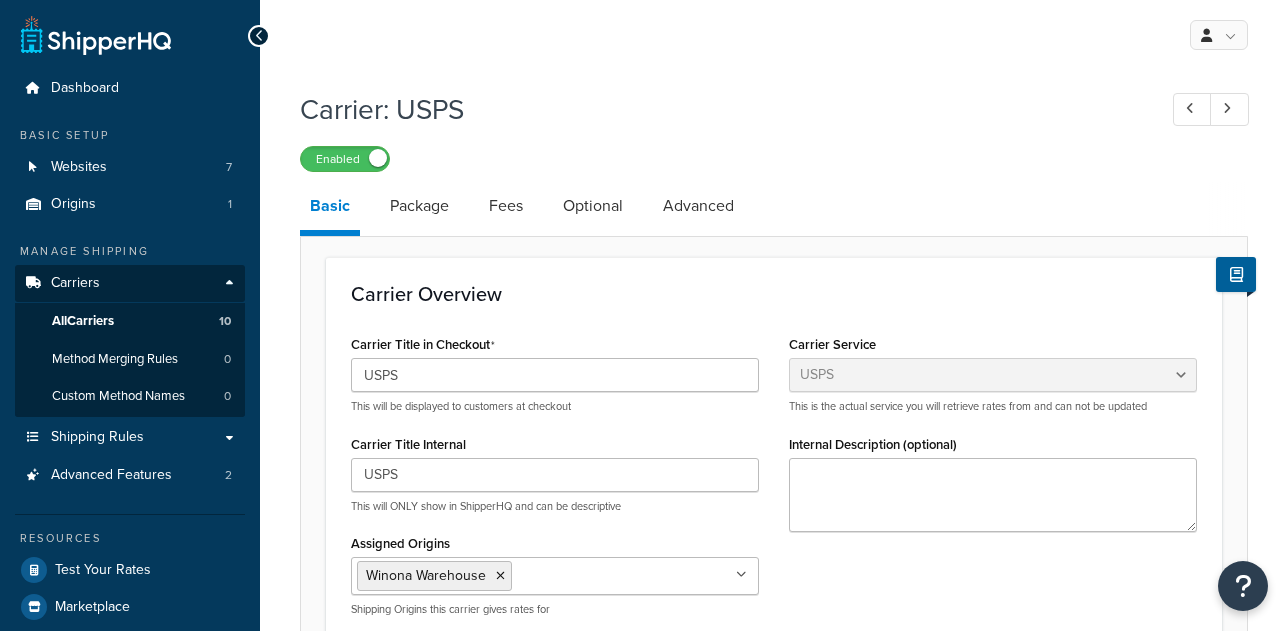 select on "usps" 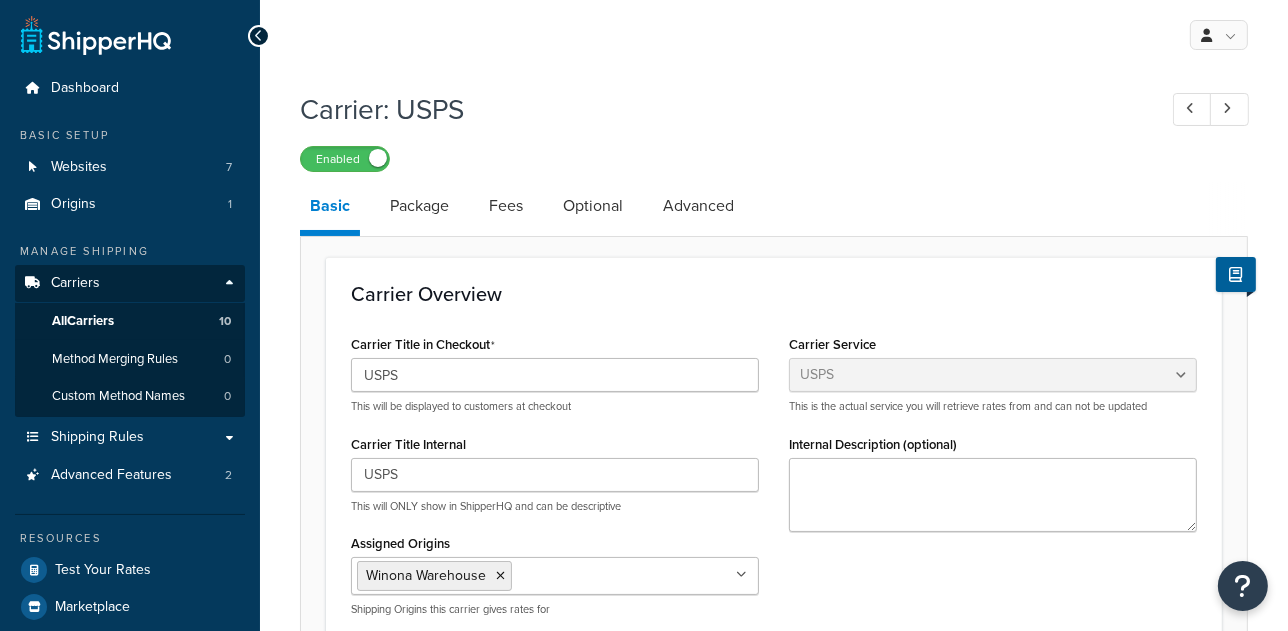 scroll, scrollTop: 0, scrollLeft: 0, axis: both 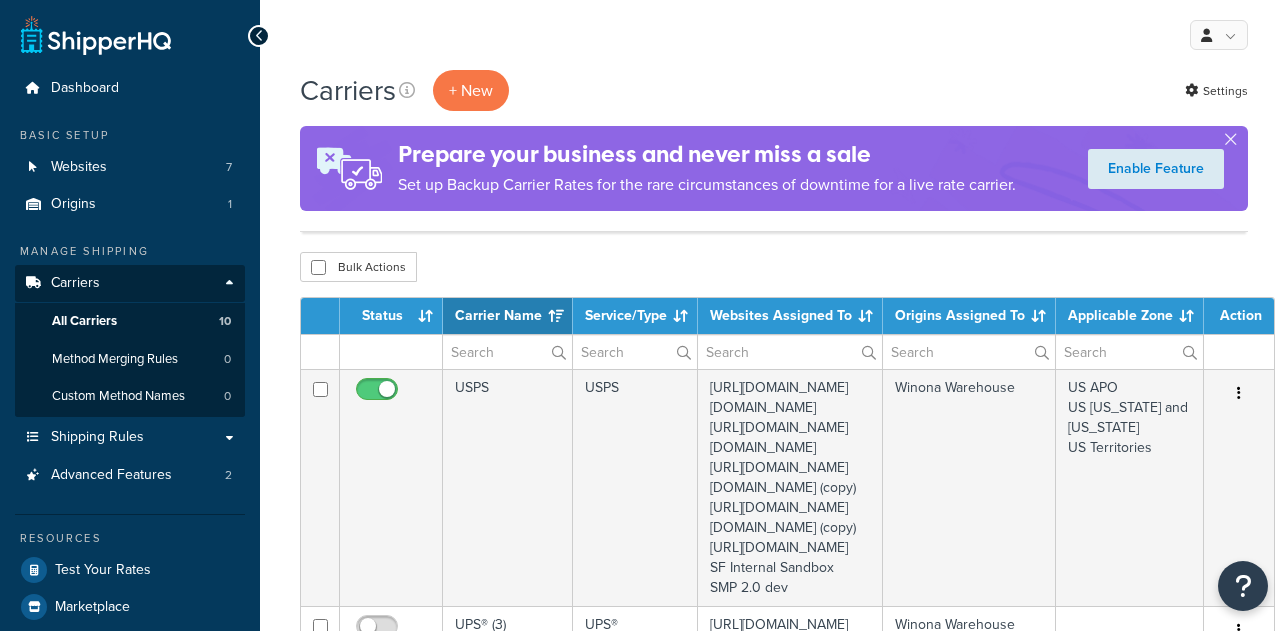 select on "15" 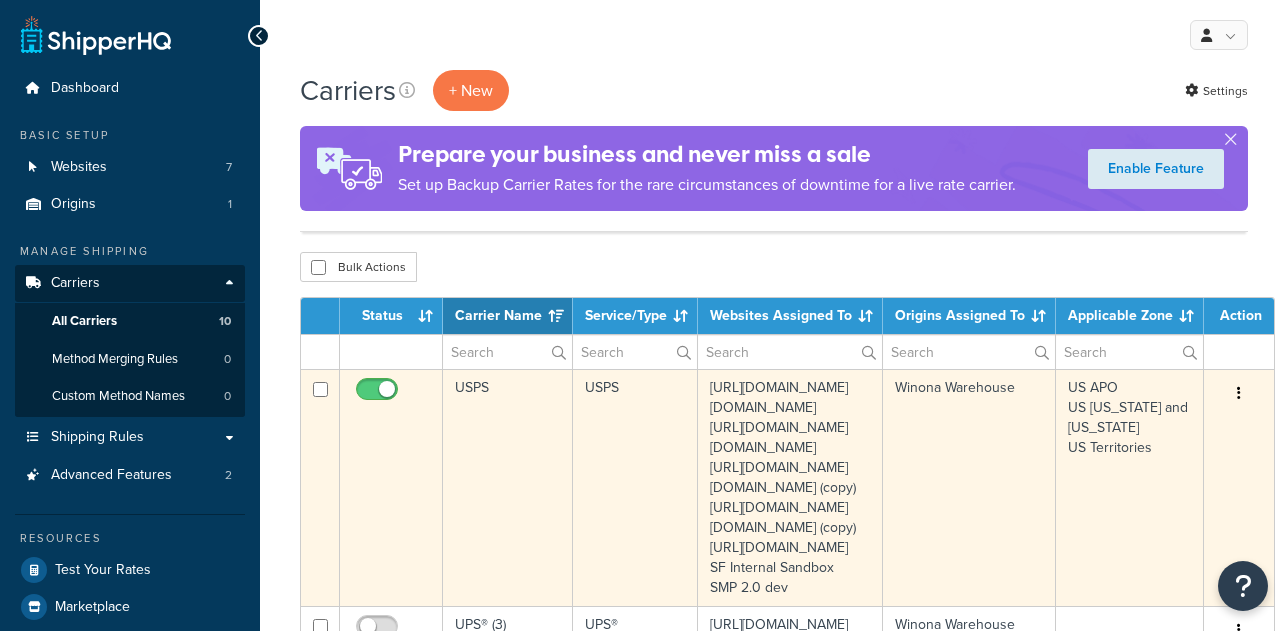 scroll, scrollTop: 144, scrollLeft: 0, axis: vertical 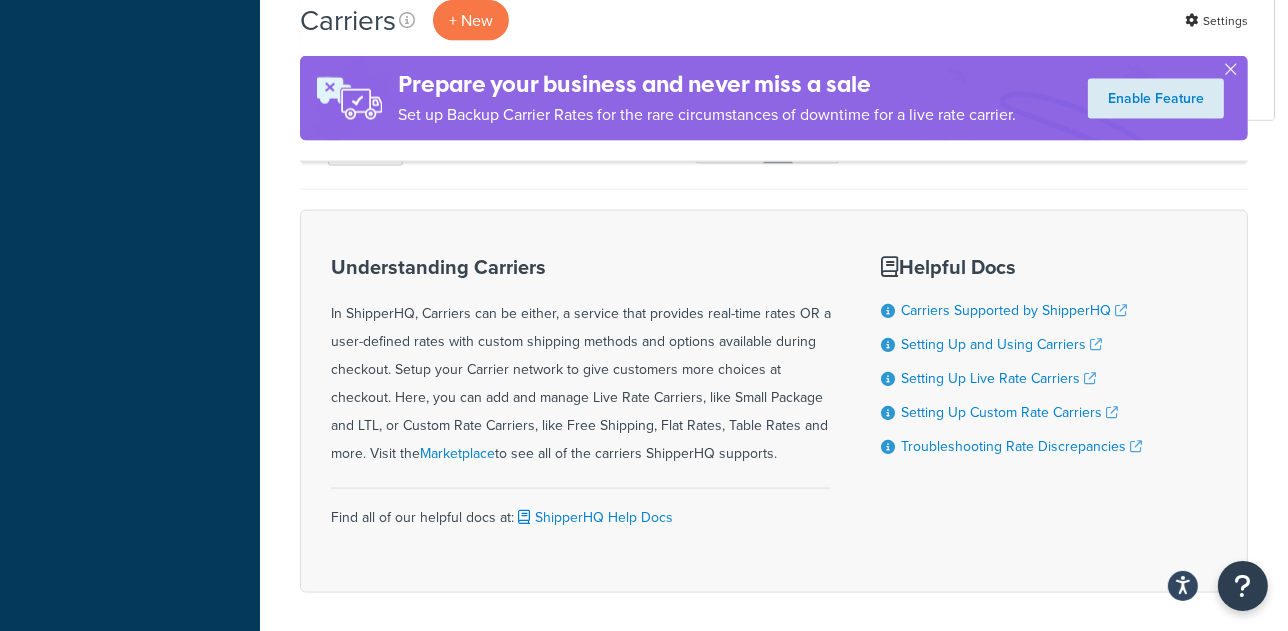 click on "FIMS" at bounding box center (508, -710) 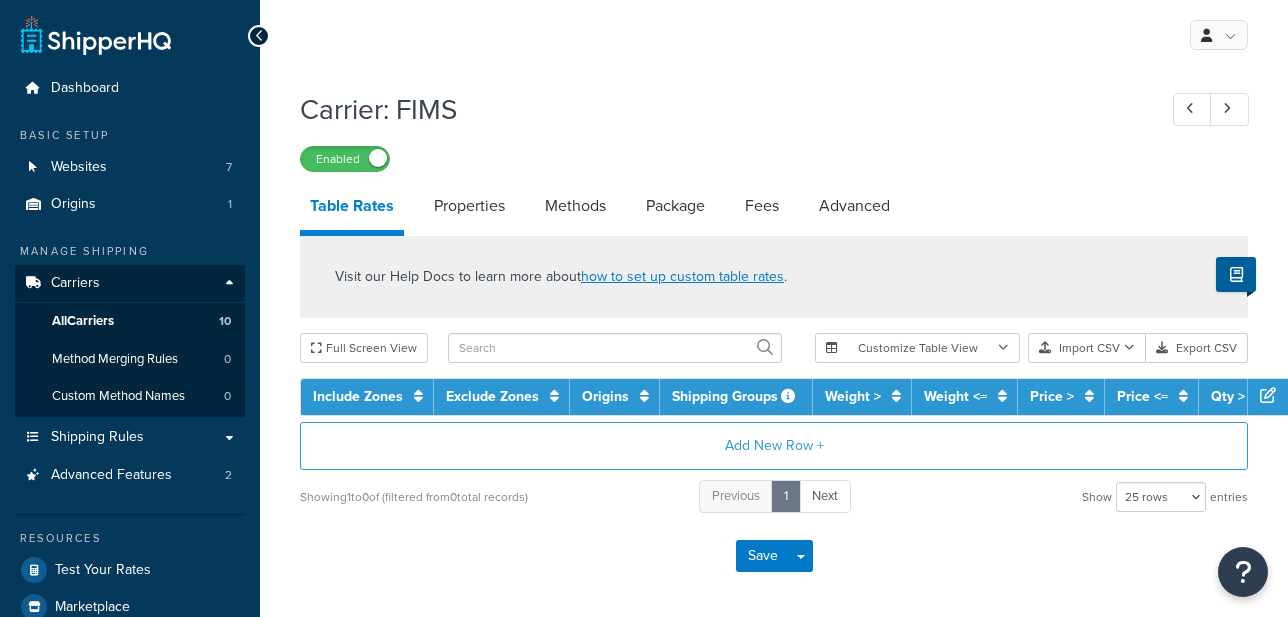 select on "25" 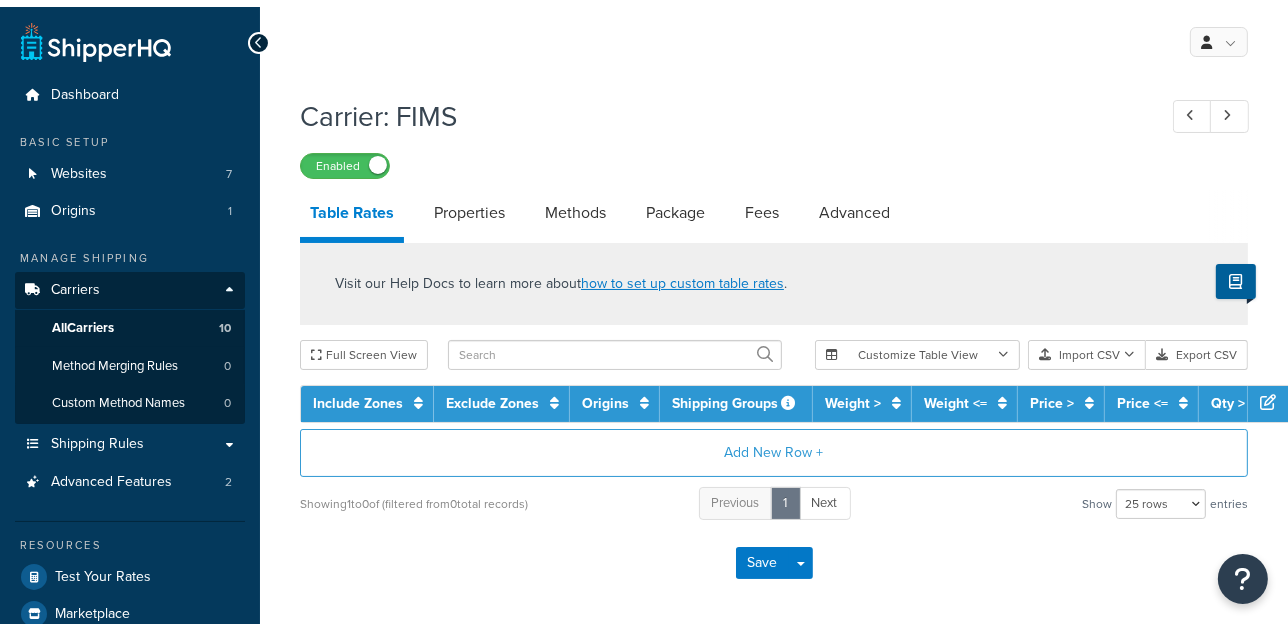 scroll, scrollTop: 0, scrollLeft: 0, axis: both 